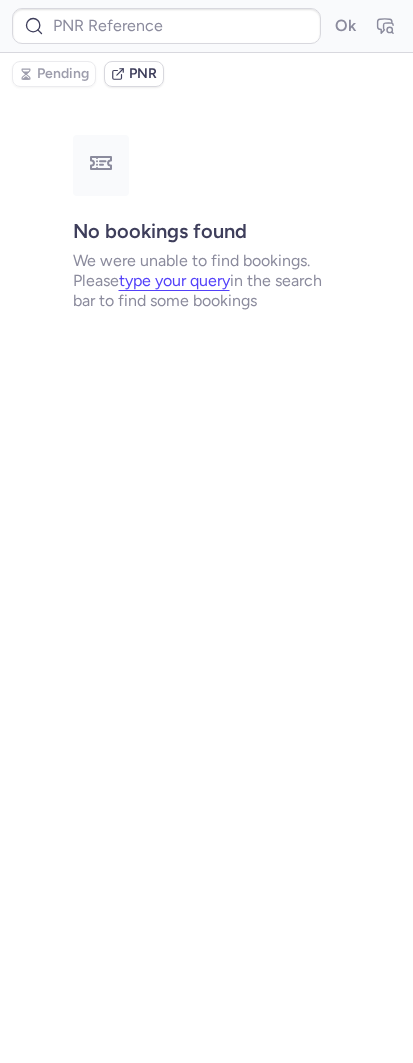 scroll, scrollTop: 0, scrollLeft: 0, axis: both 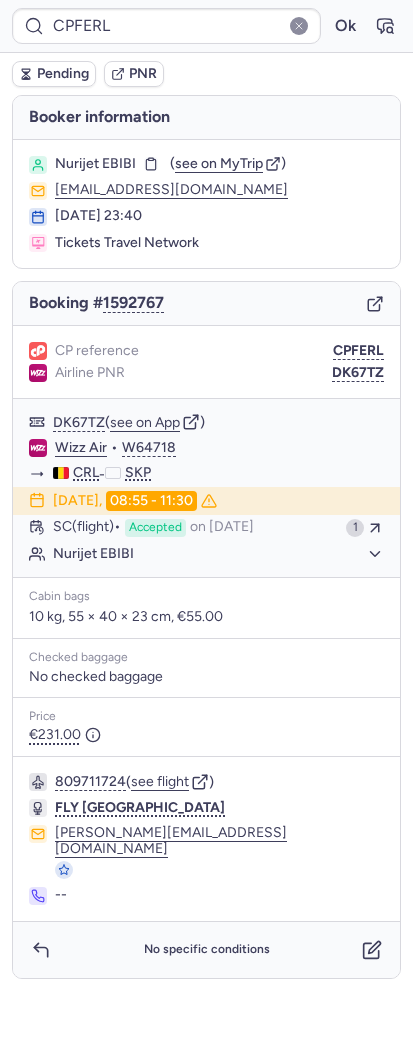 type on "CPHH69" 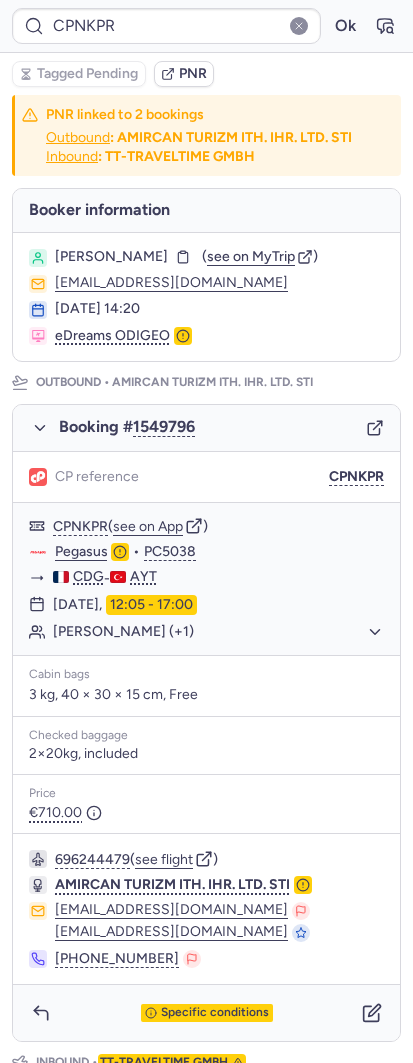 type on "CPHKZ5" 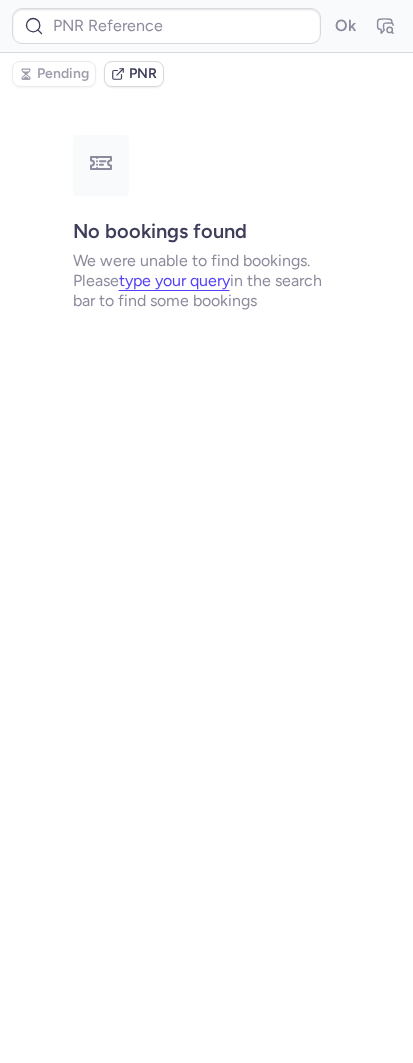 type on "CP6NEA" 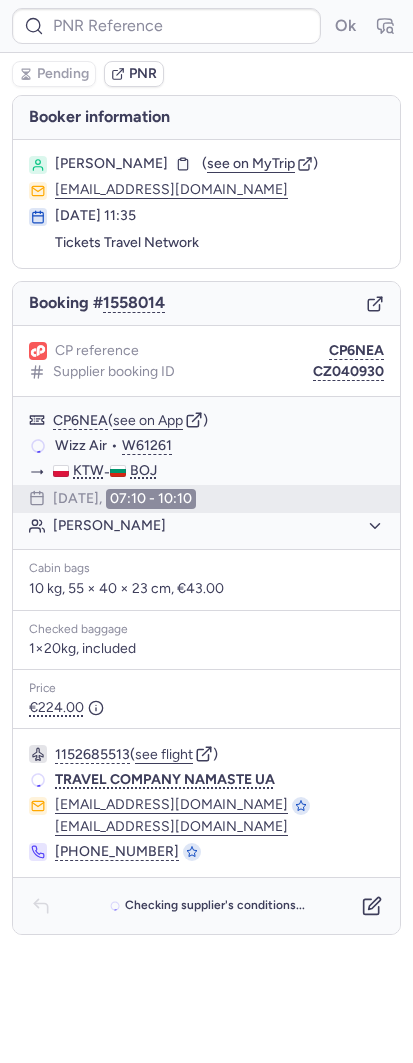 type on "CP6NEA" 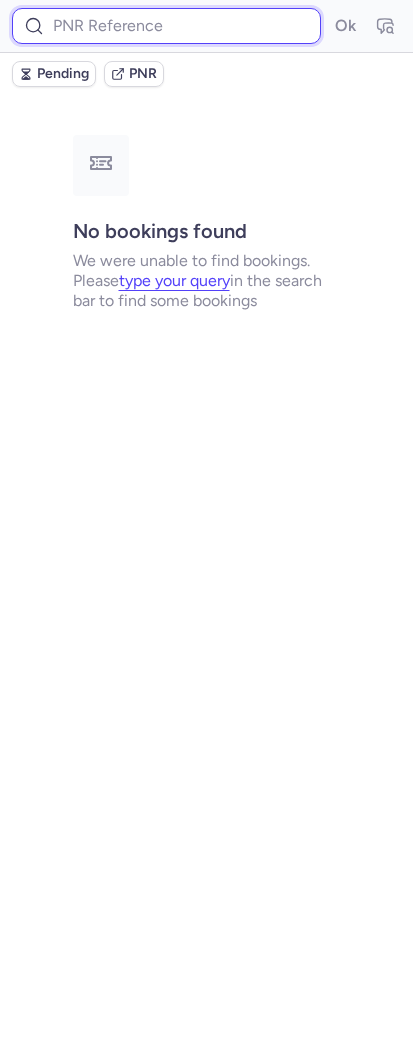 drag, startPoint x: 108, startPoint y: 25, endPoint x: 143, endPoint y: 25, distance: 35 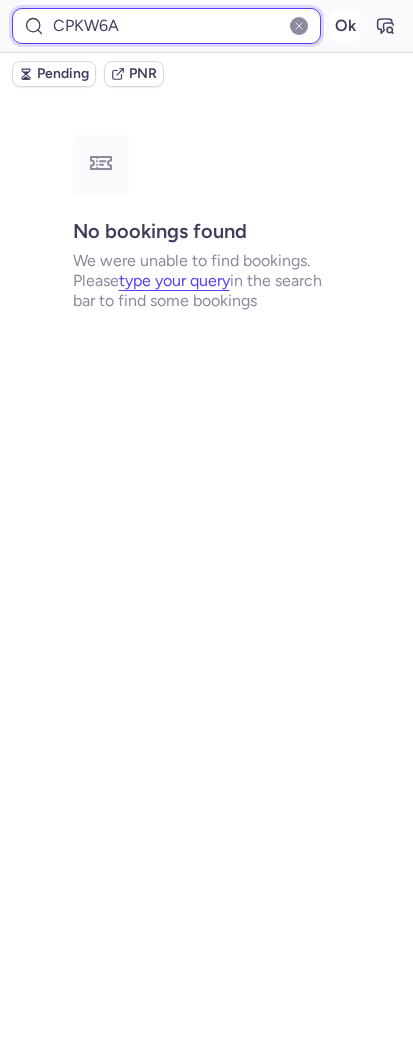 type on "CPKW6A" 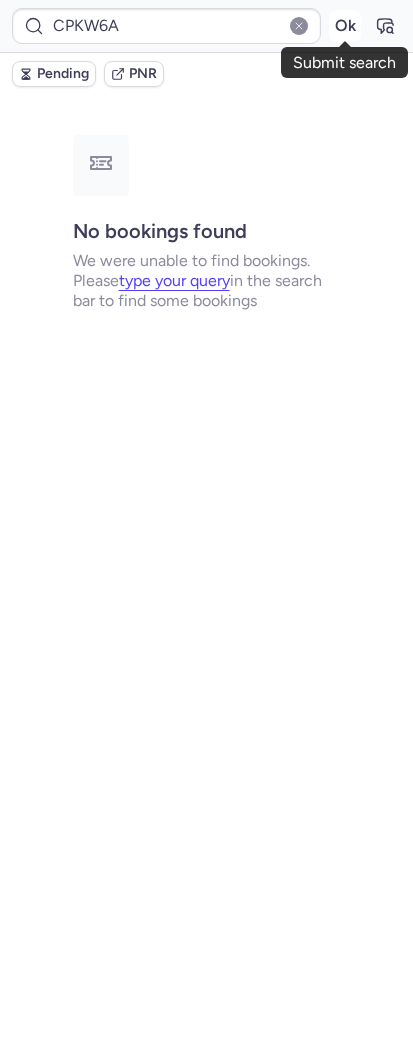 click on "Ok" at bounding box center [345, 26] 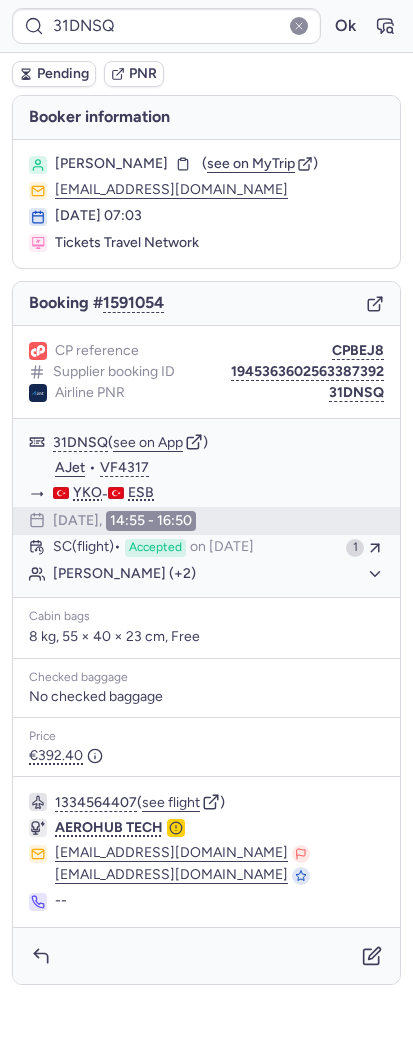 type on "CPLJKF" 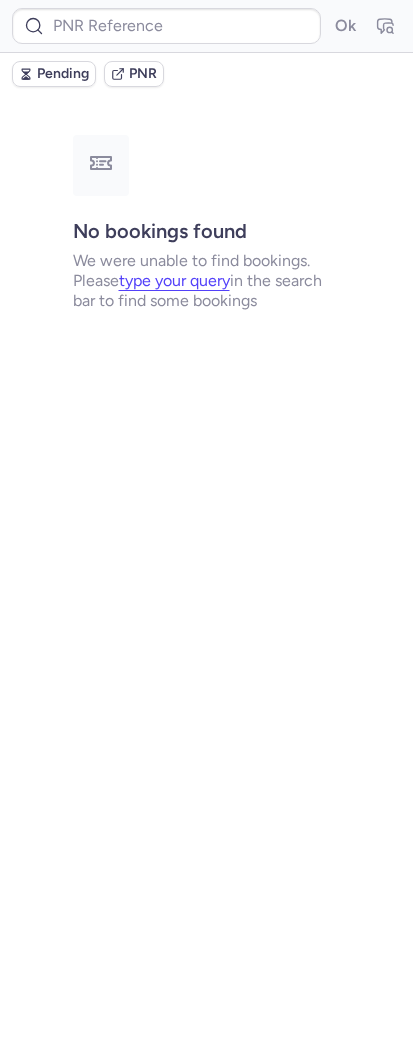 type on "CPLJKF" 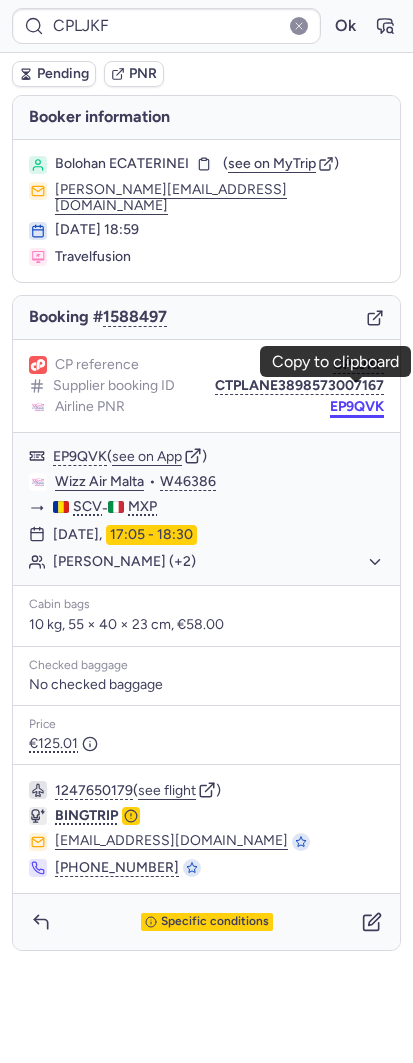 click on "EP9QVK" at bounding box center [357, 407] 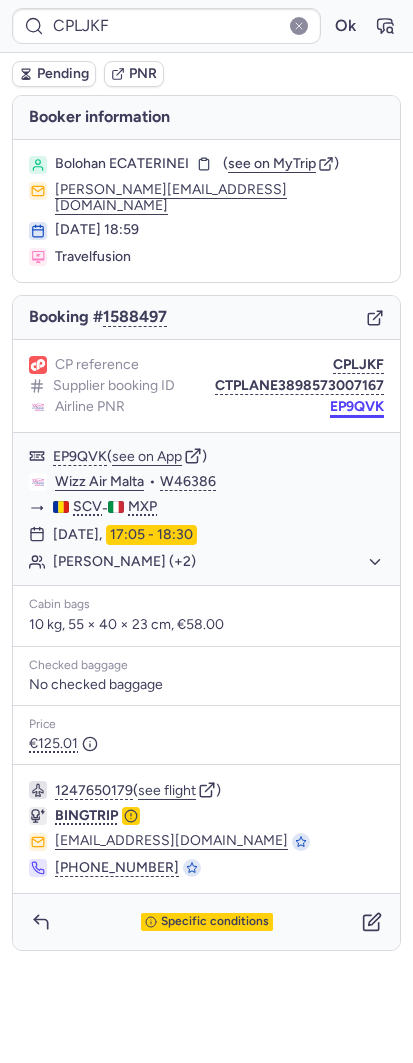 click on "EP9QVK" at bounding box center (357, 407) 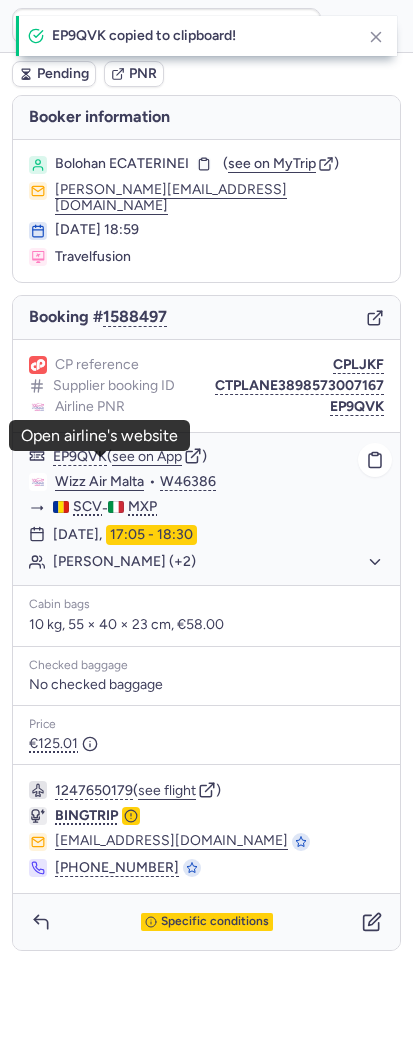 click on "Wizz Air Malta" 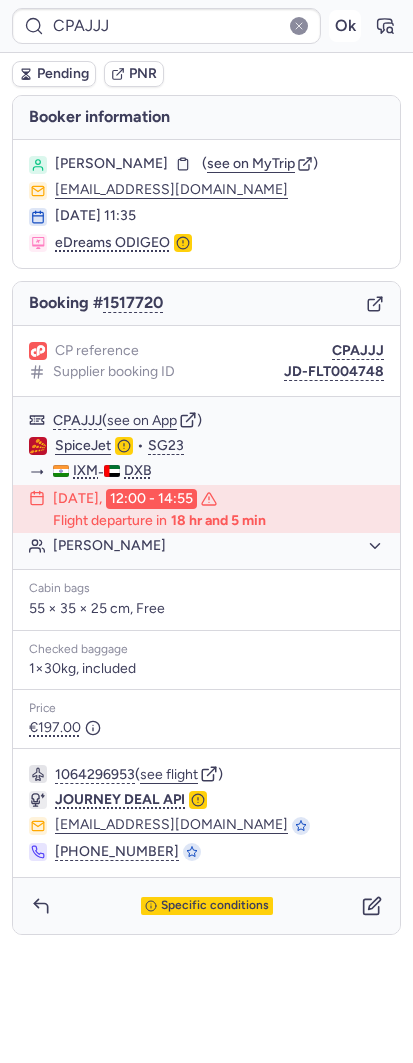 click on "Ok" at bounding box center (345, 26) 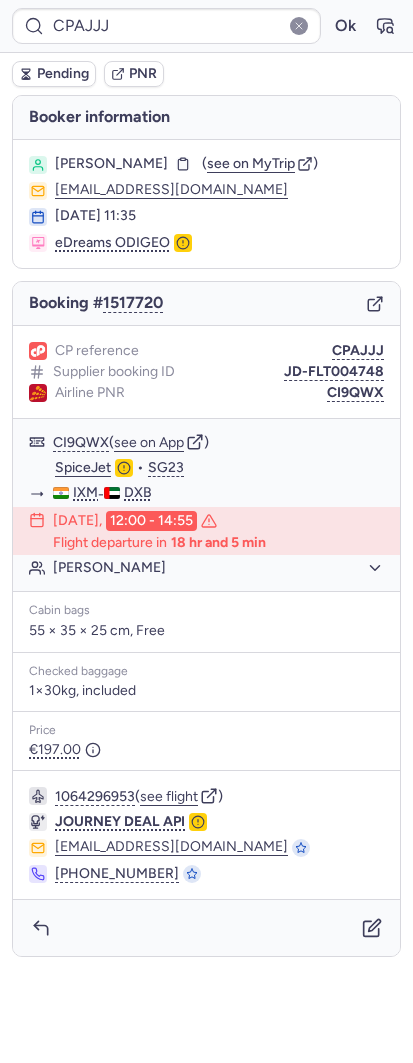 type on "CPHKZ5" 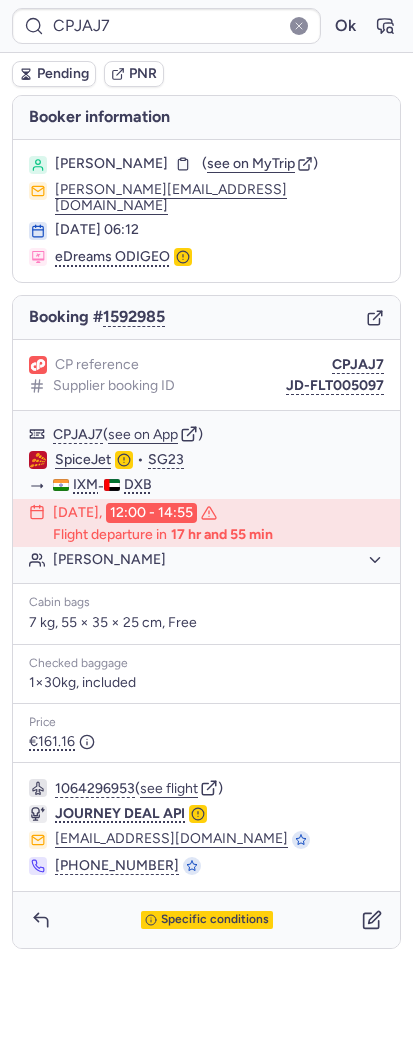 click on "CPJAJ7  Ok" at bounding box center [206, 26] 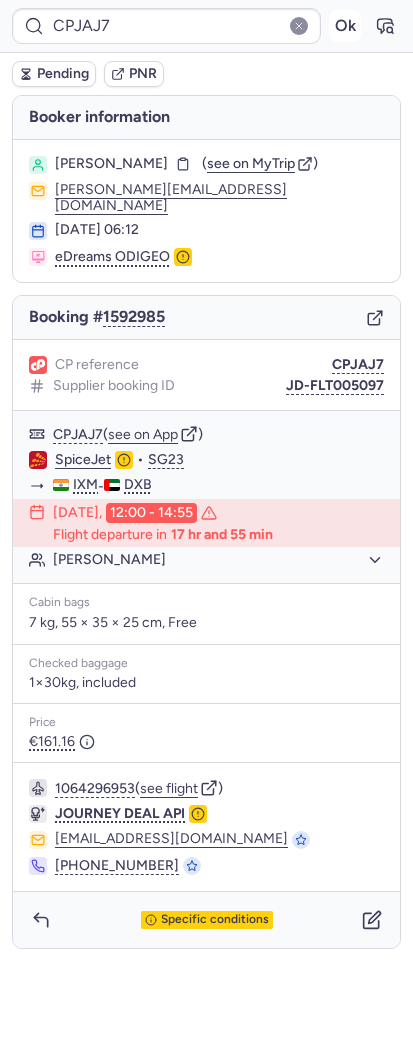 click on "Ok" at bounding box center [345, 26] 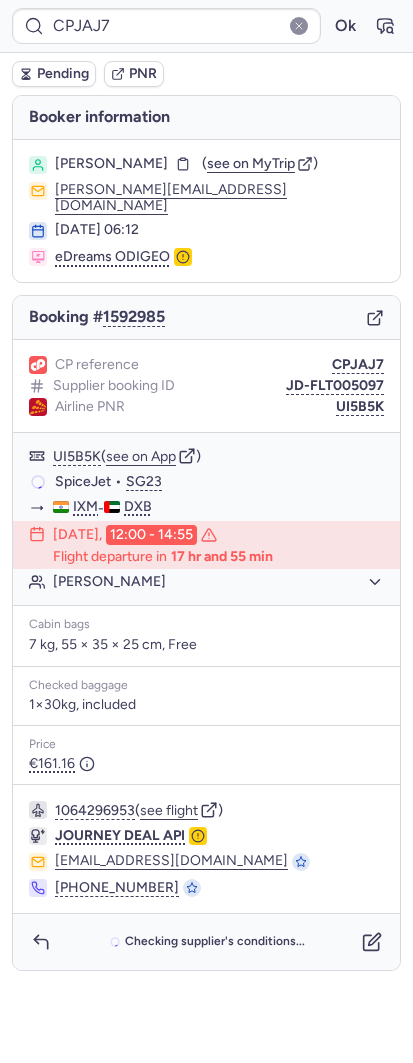 type on "CPHKZ5" 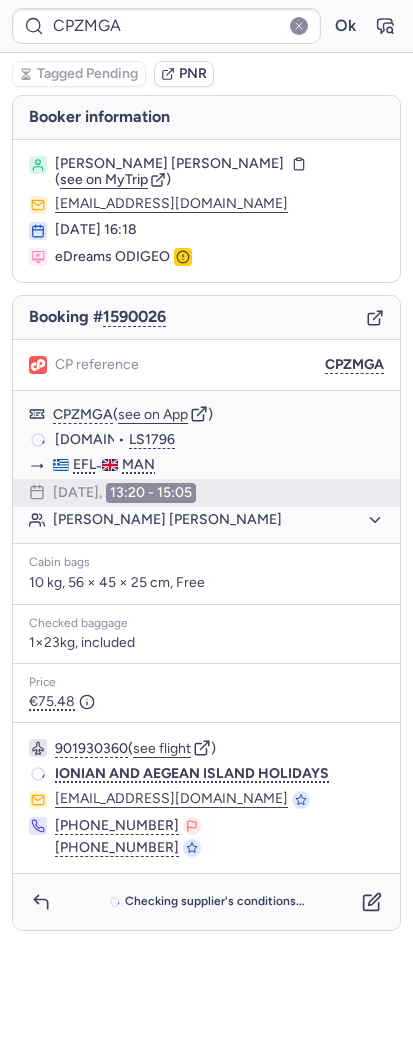 scroll, scrollTop: 0, scrollLeft: 0, axis: both 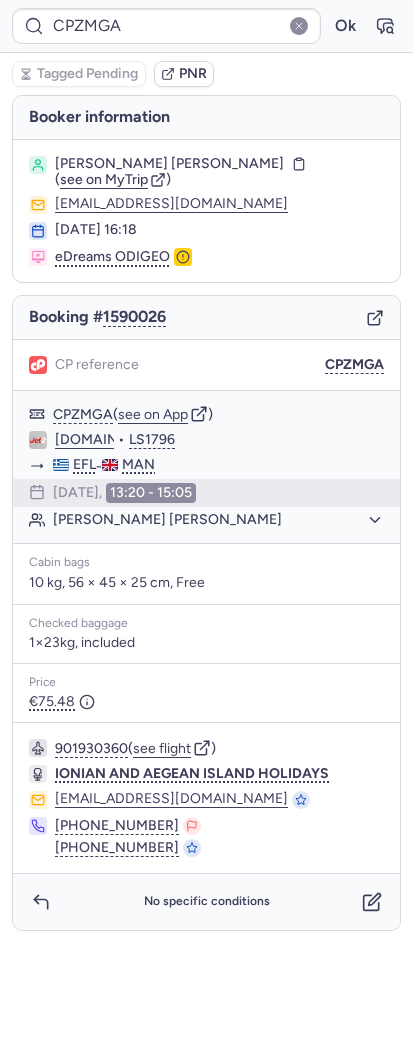 type on "CPHKZ5" 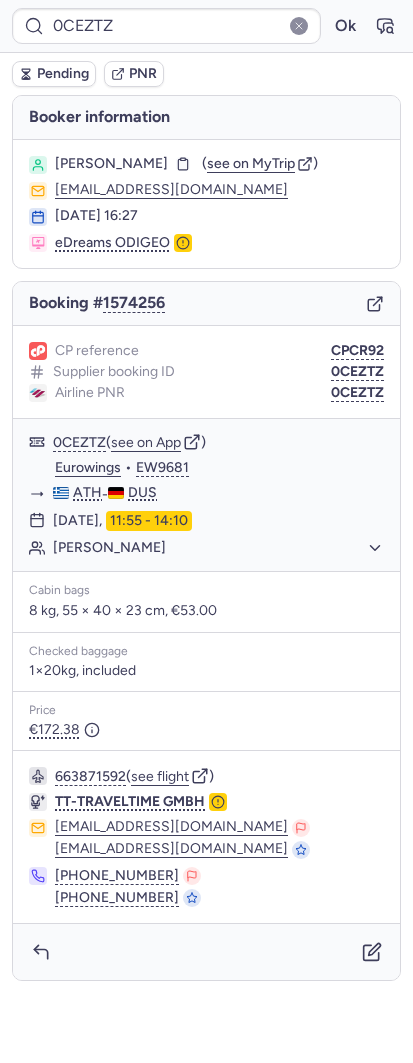 type on "2959145082" 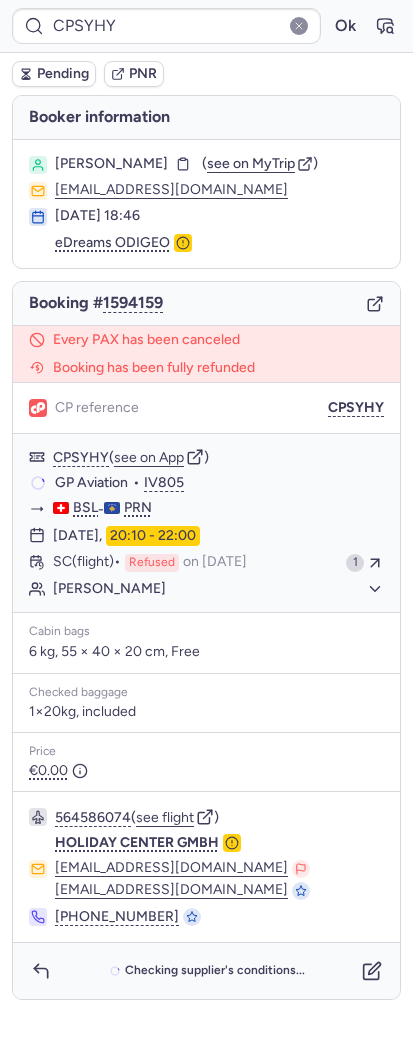 type on "2959145082" 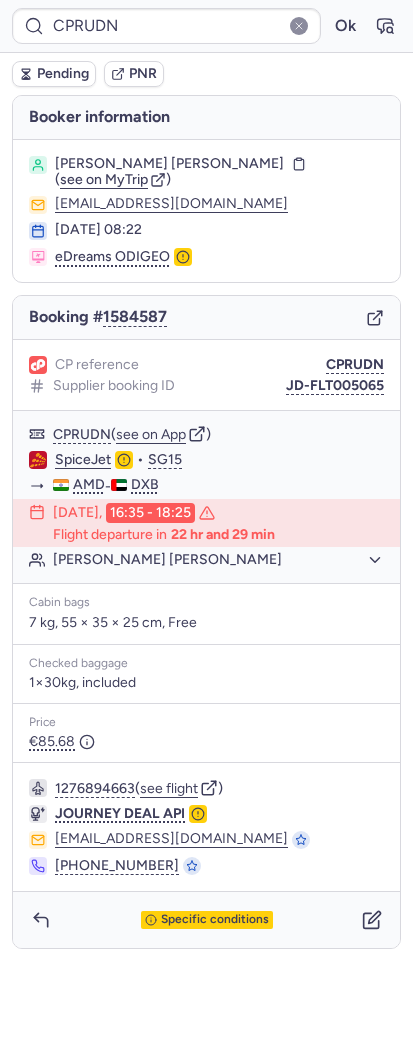 click on "CPRUDN  Ok" at bounding box center (206, 26) 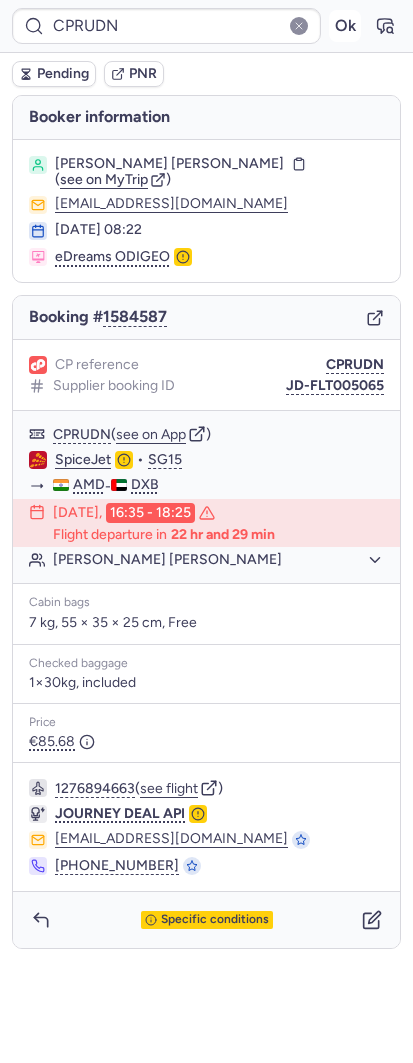 click on "Ok" at bounding box center [345, 26] 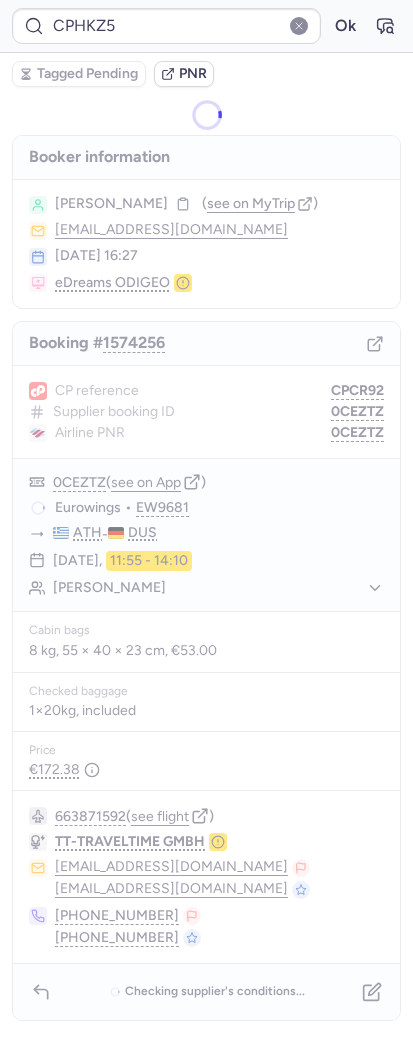 type on "CPOJHS" 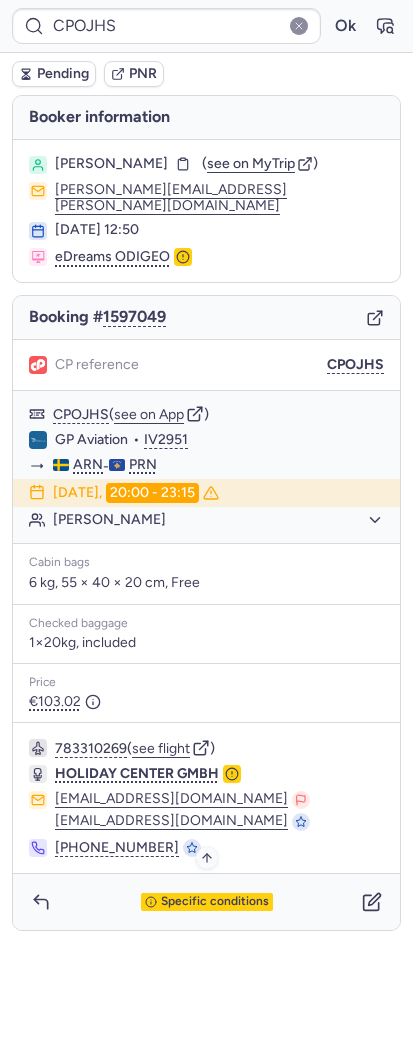 click on "Specific conditions" at bounding box center [215, 902] 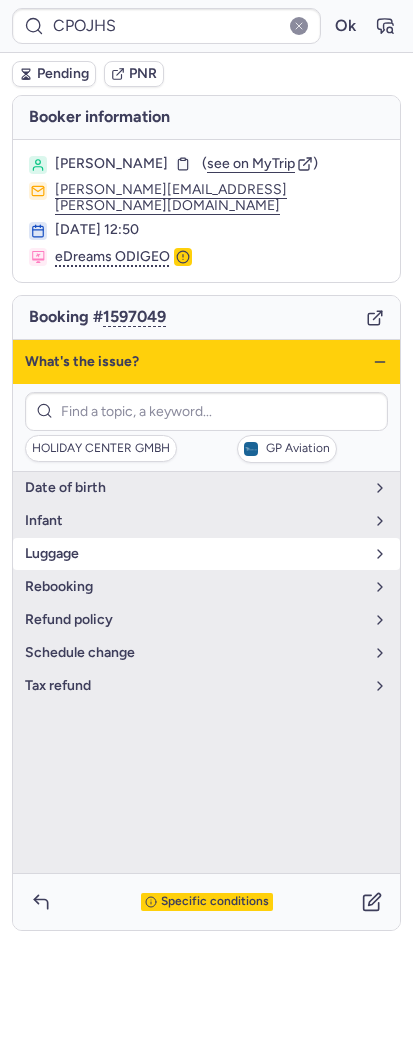 click on "luggage" at bounding box center [206, 554] 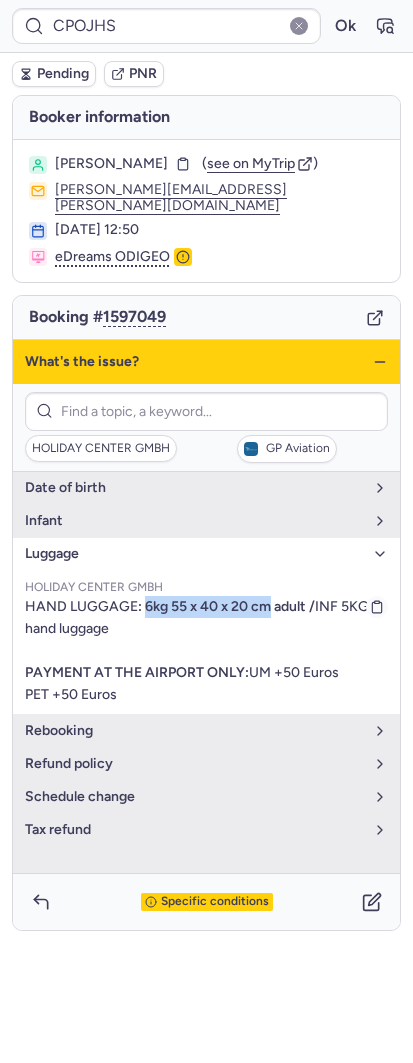 copy on "6kg 55 x 40 x 20 cm" 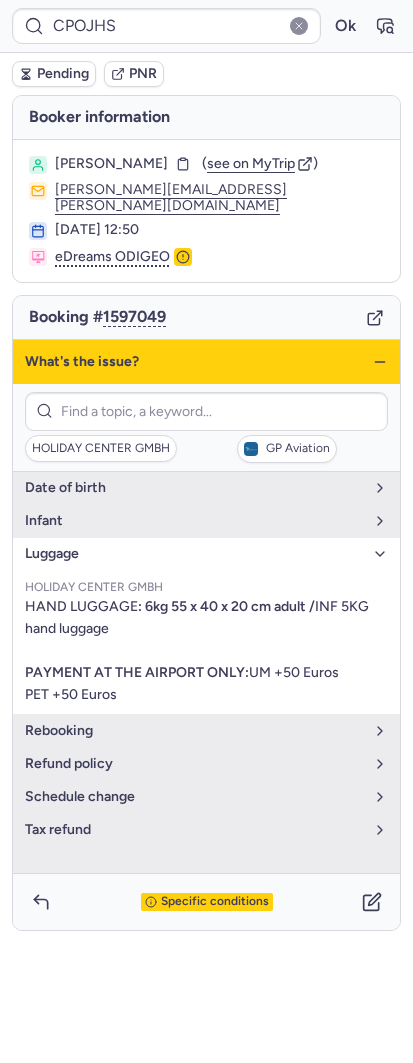 click on "What's the issue?" at bounding box center (206, 362) 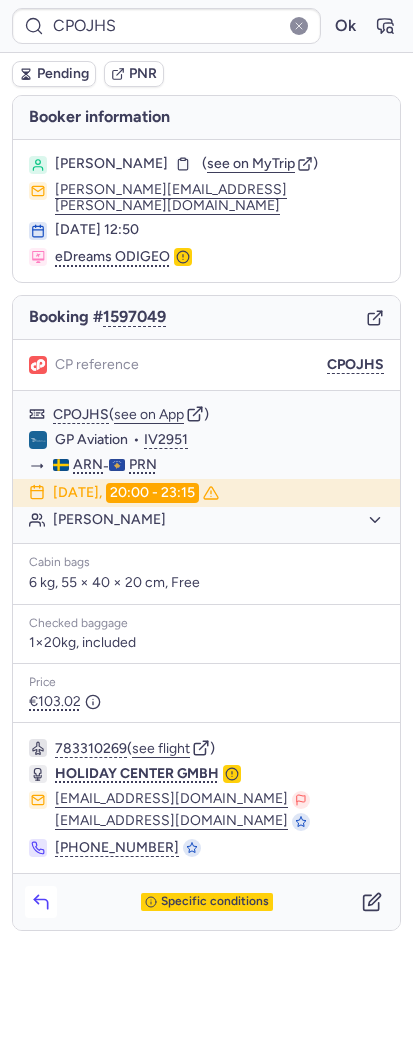 click 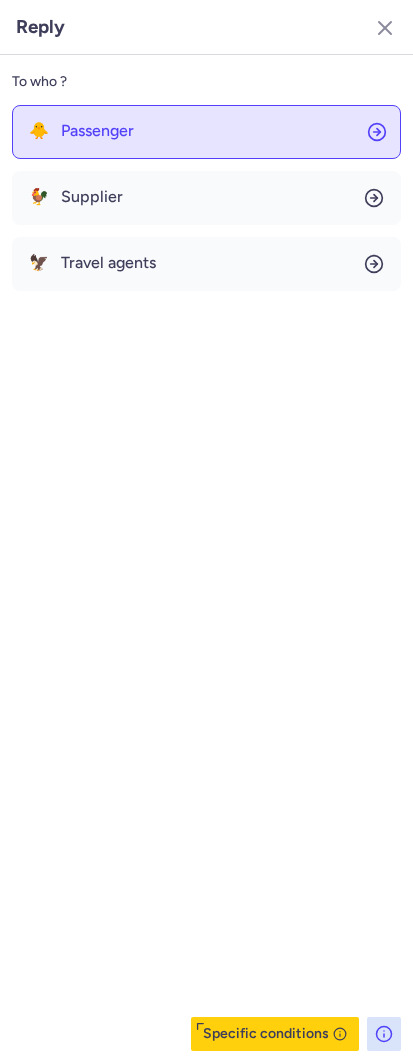 click on "🐥 Passenger" 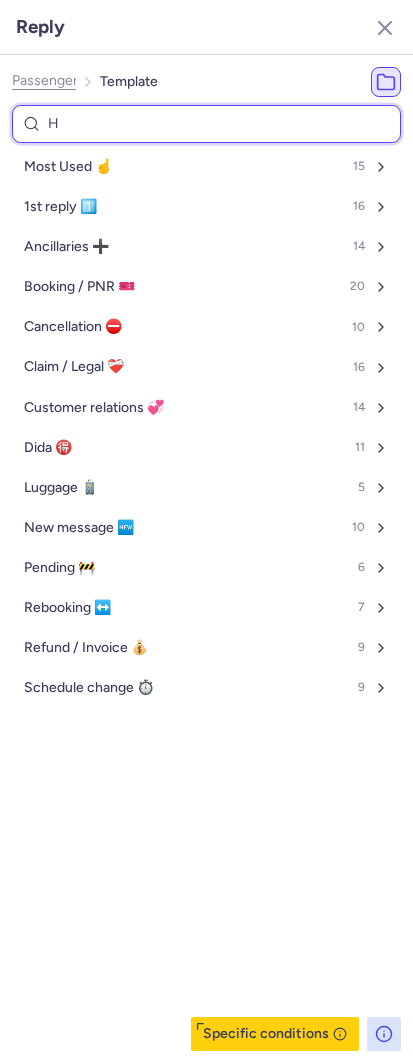type on "HE" 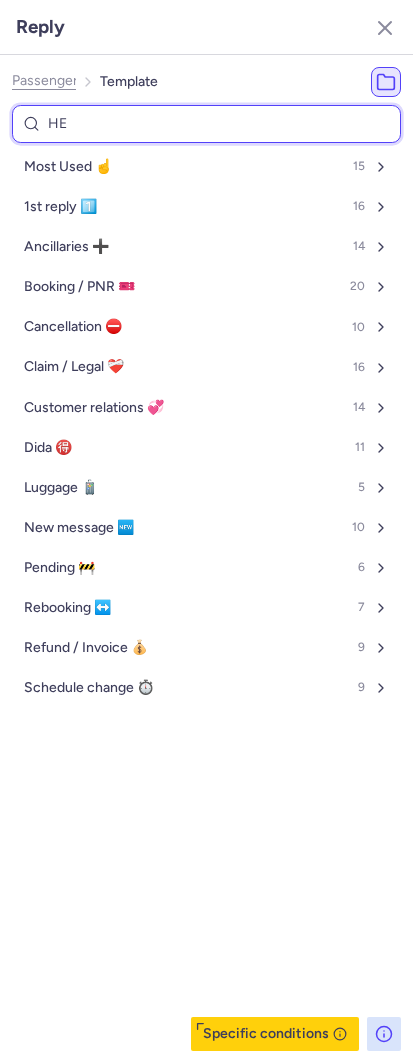 select on "en" 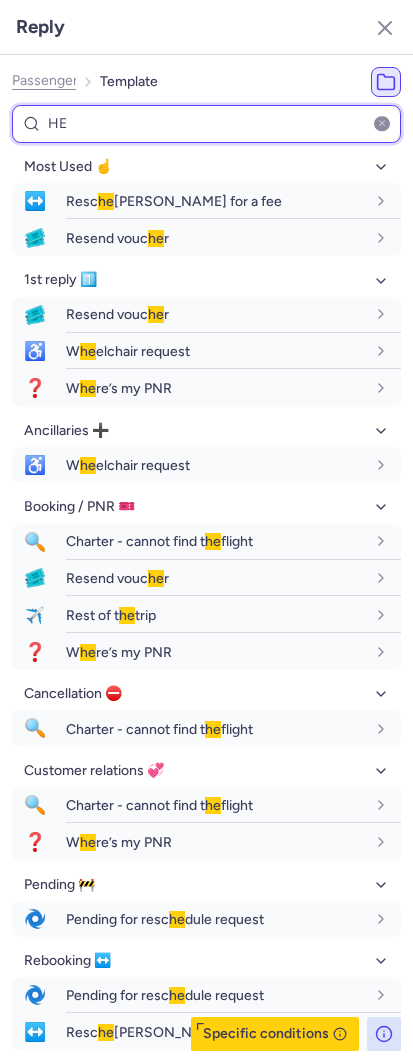 type on "H" 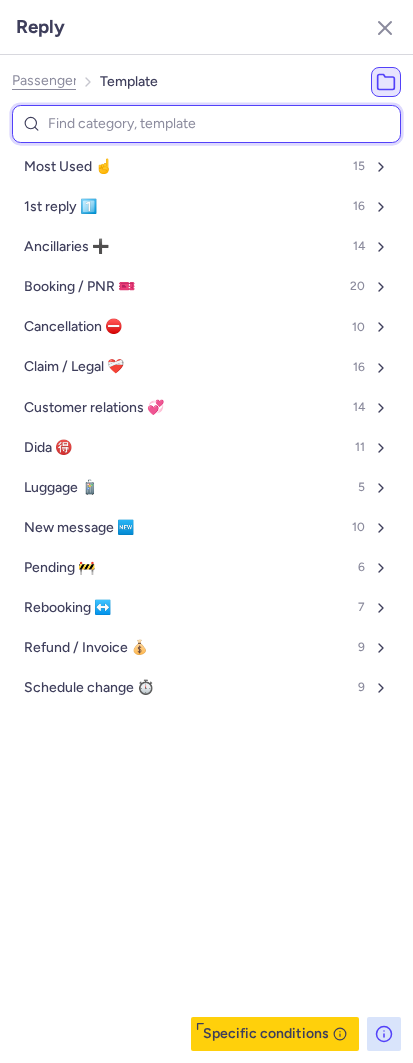 type on "C" 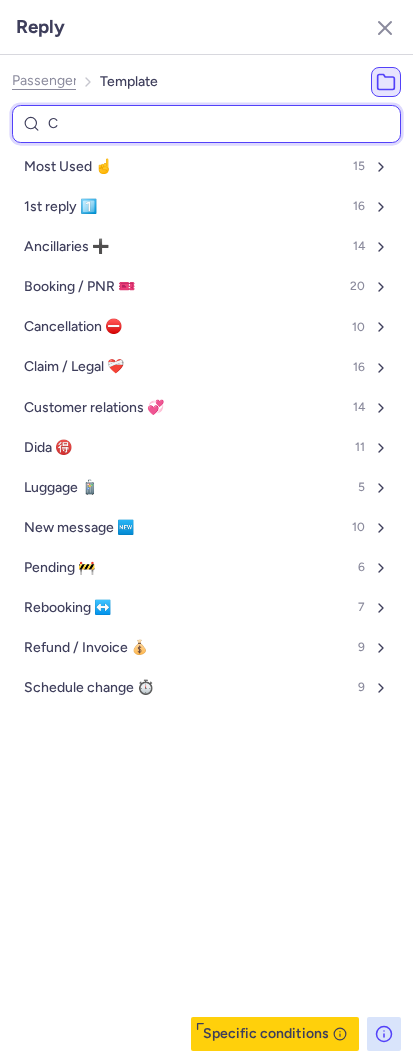 type 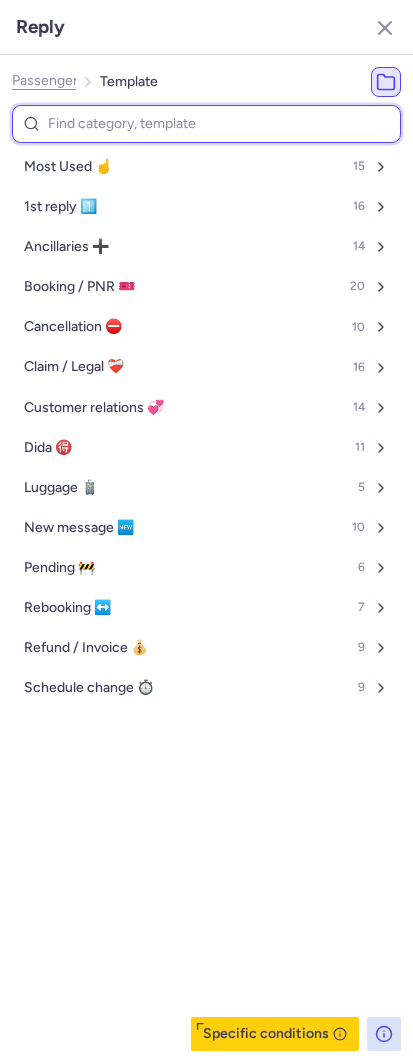 select on "en" 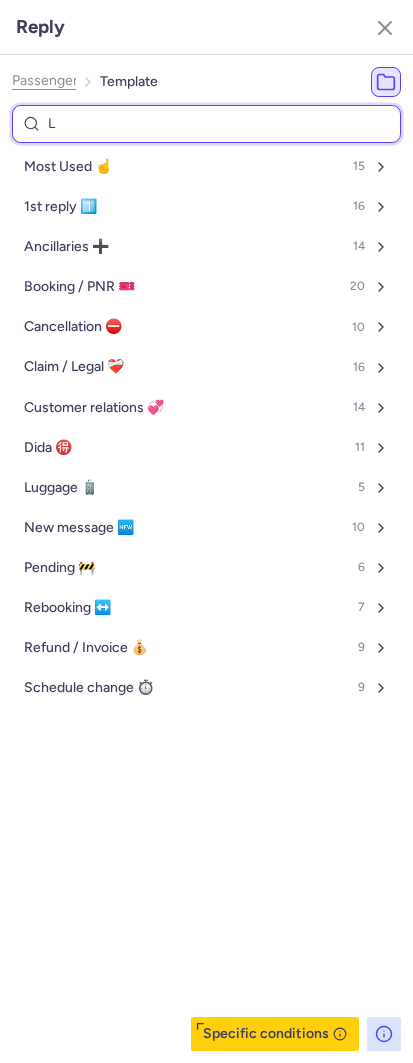 type on "LU" 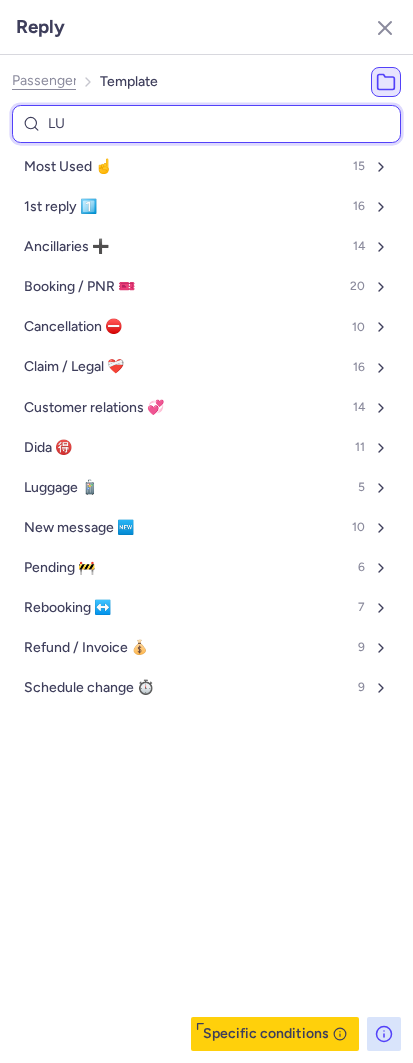 select on "en" 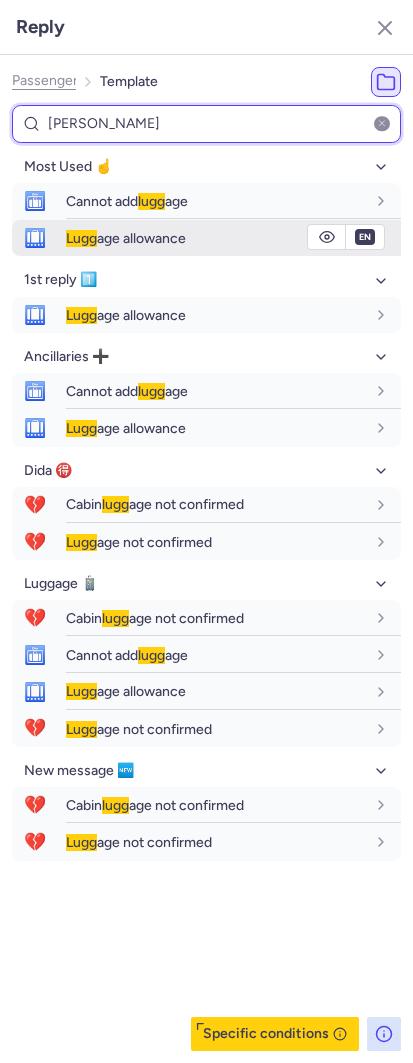 type on "[PERSON_NAME]" 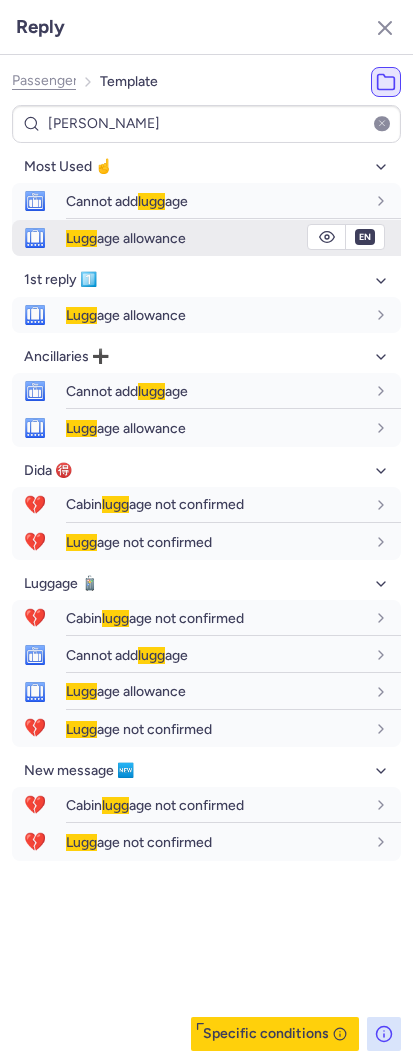 click on "Lugg" at bounding box center [81, 238] 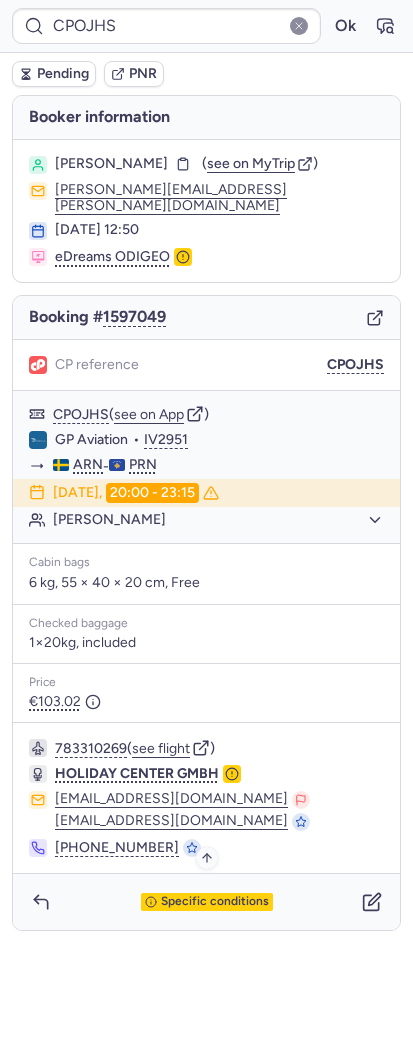 click on "Specific conditions" at bounding box center [215, 902] 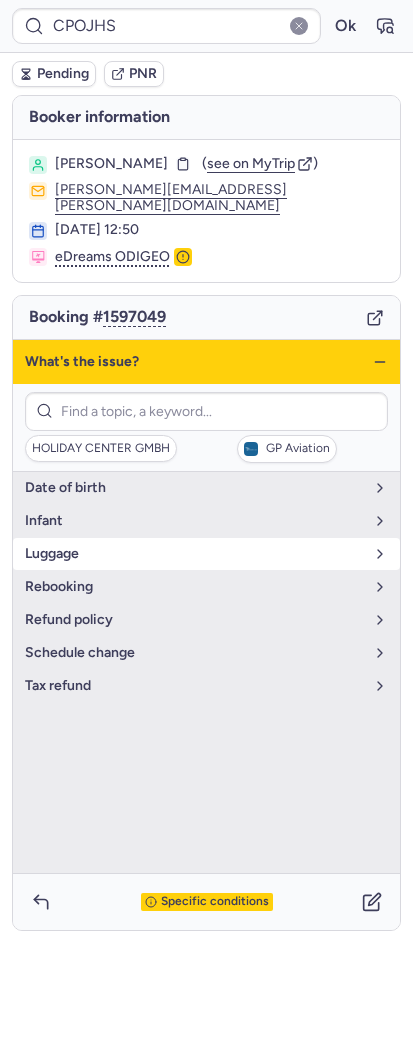 click on "luggage" at bounding box center (206, 554) 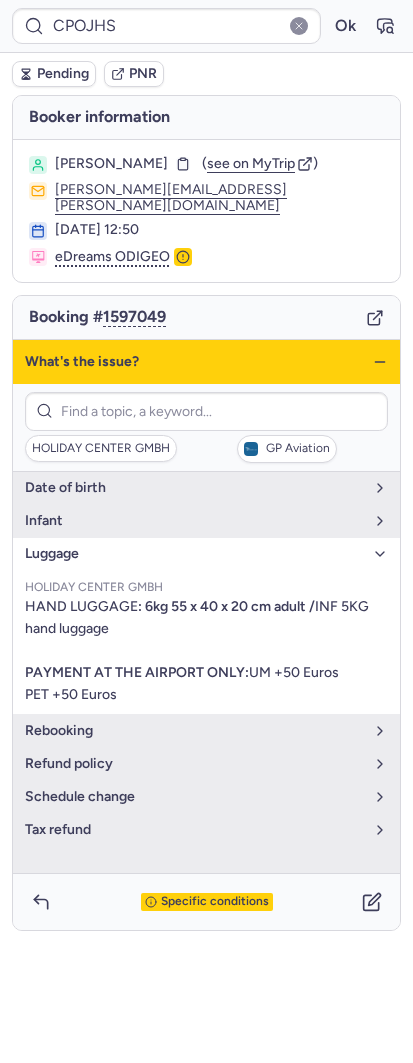 click on "luggage" at bounding box center (206, 554) 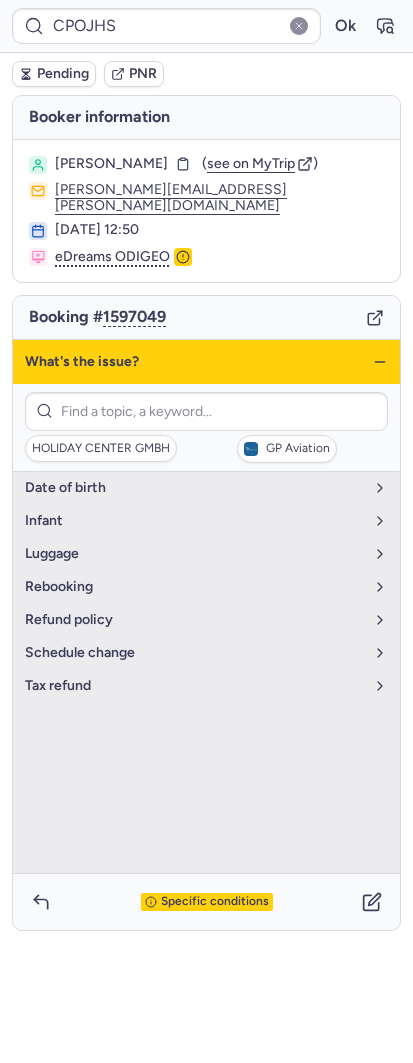 click 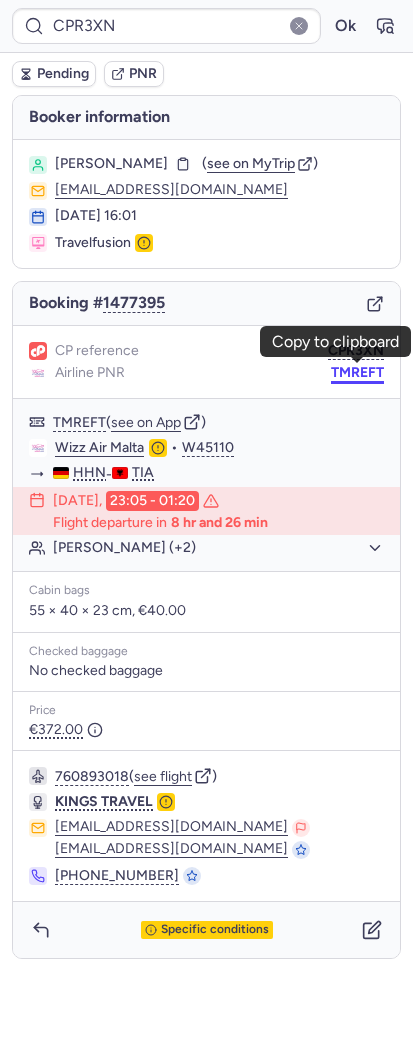 click on "TMREFT" at bounding box center [357, 373] 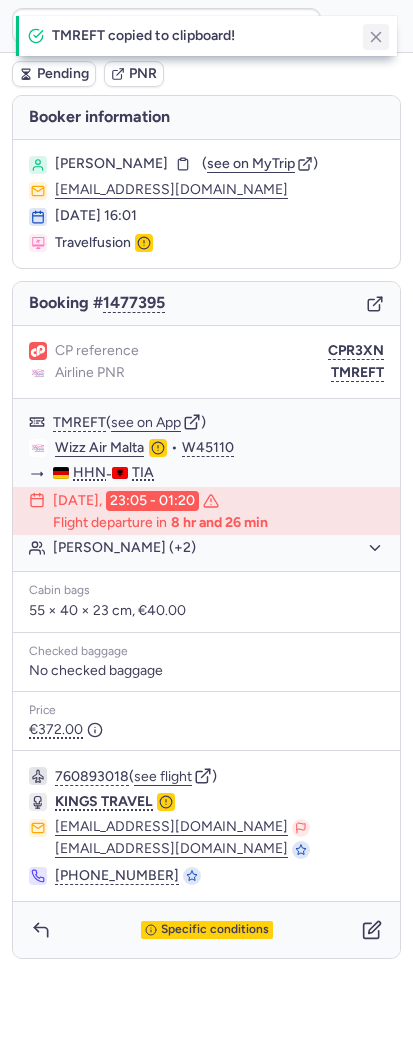 click 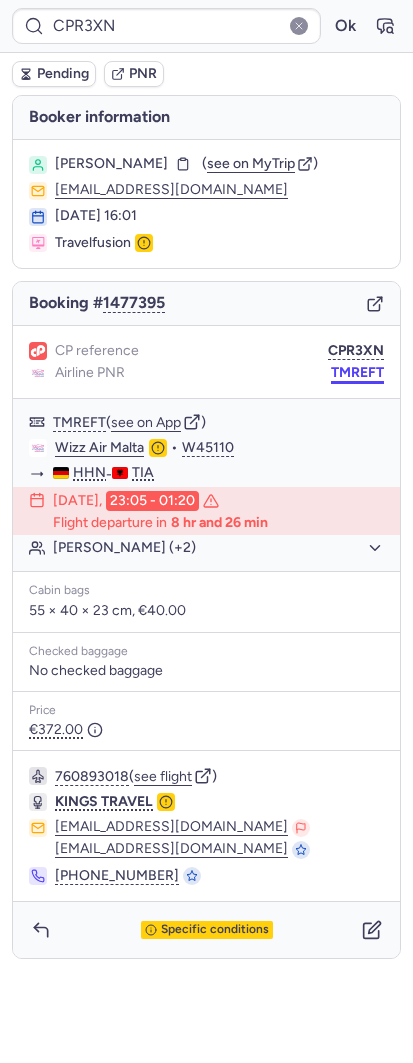 click on "TMREFT" at bounding box center (357, 373) 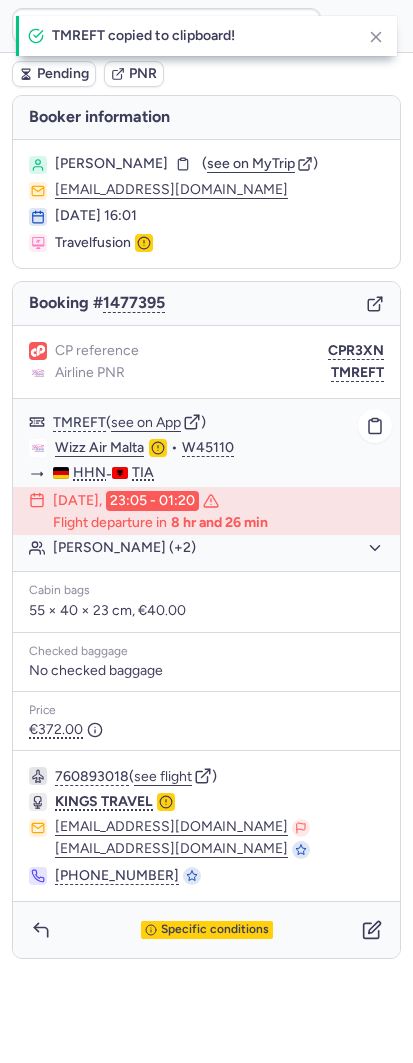 click on "Wizz Air Malta" 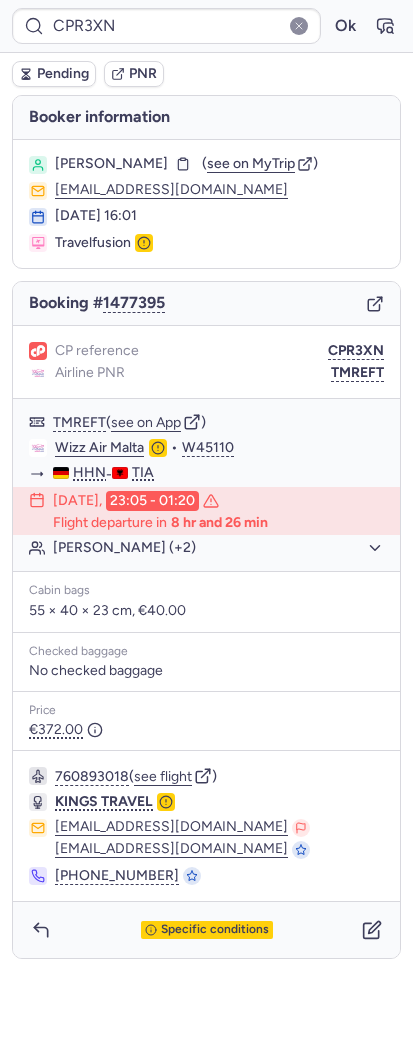 click on "[PERSON_NAME]" at bounding box center [111, 164] 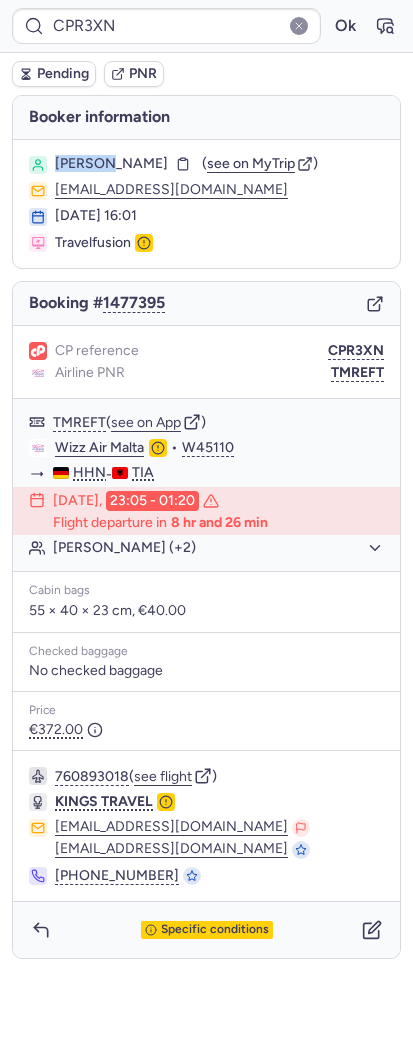 click on "[PERSON_NAME]" at bounding box center (111, 164) 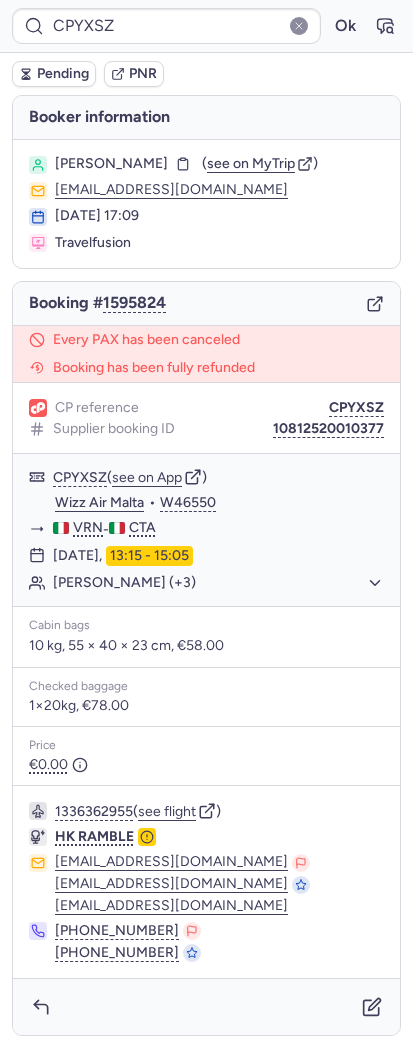 click at bounding box center [375, 303] 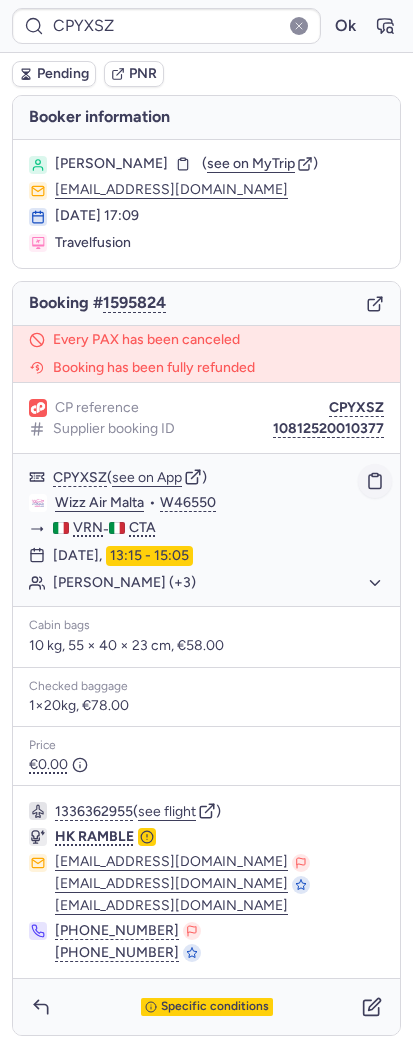 click 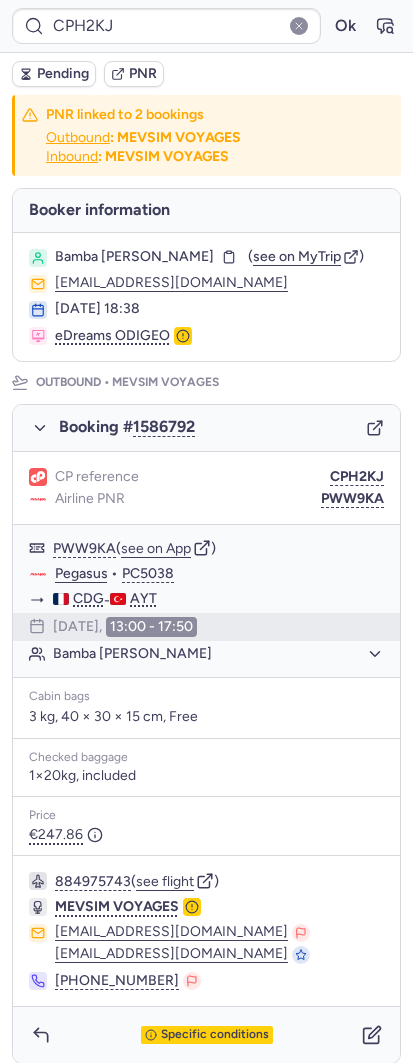 type on "CPHKZ5" 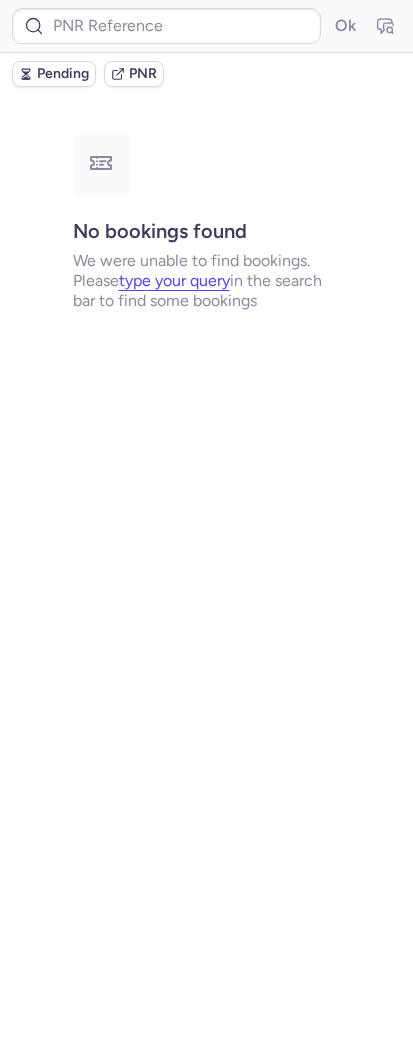 type on "CPUOQT" 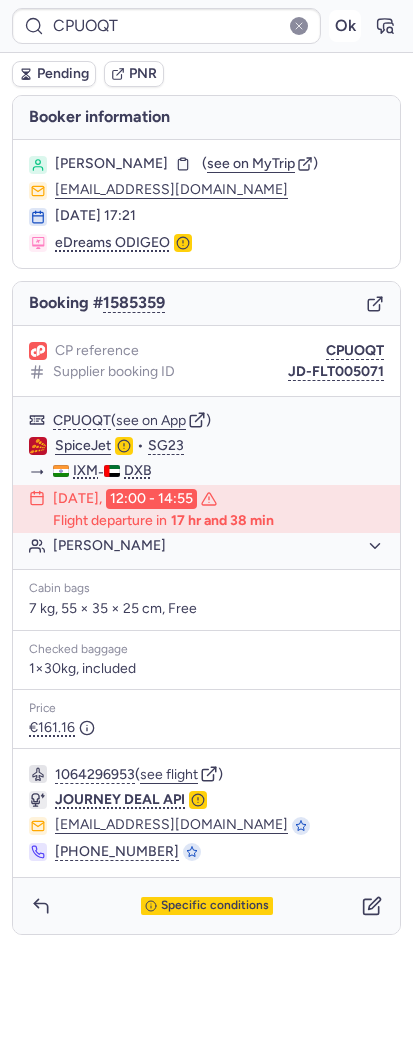 click on "Ok" at bounding box center (345, 26) 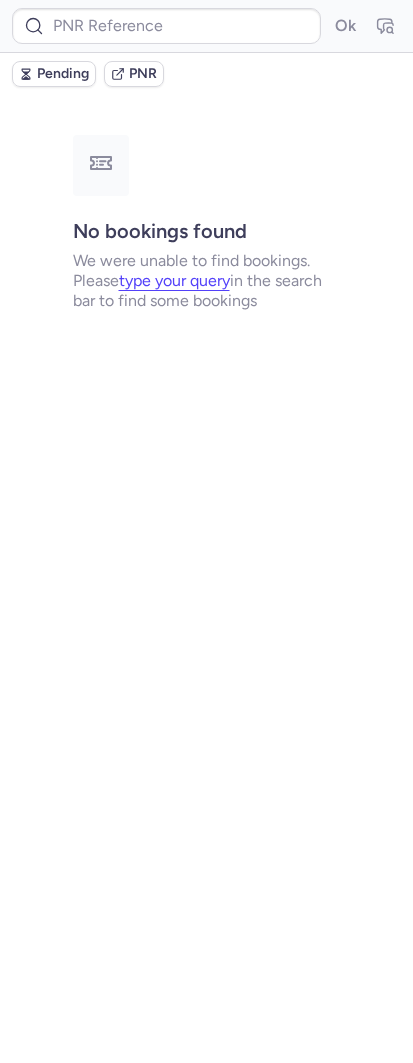 type on "0CCGWG" 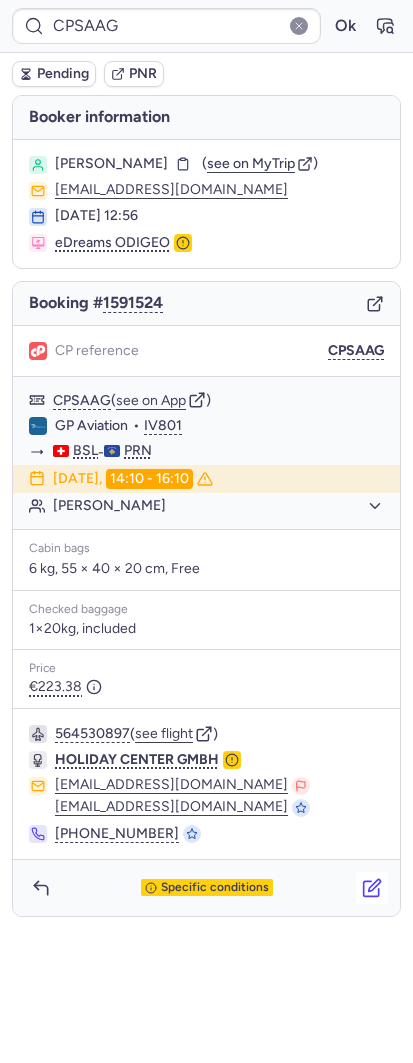 click 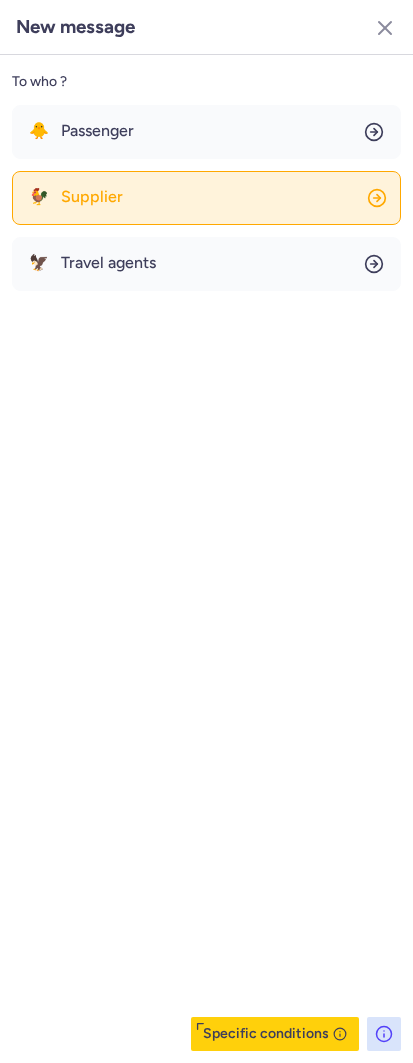 click on "🐓 Supplier" 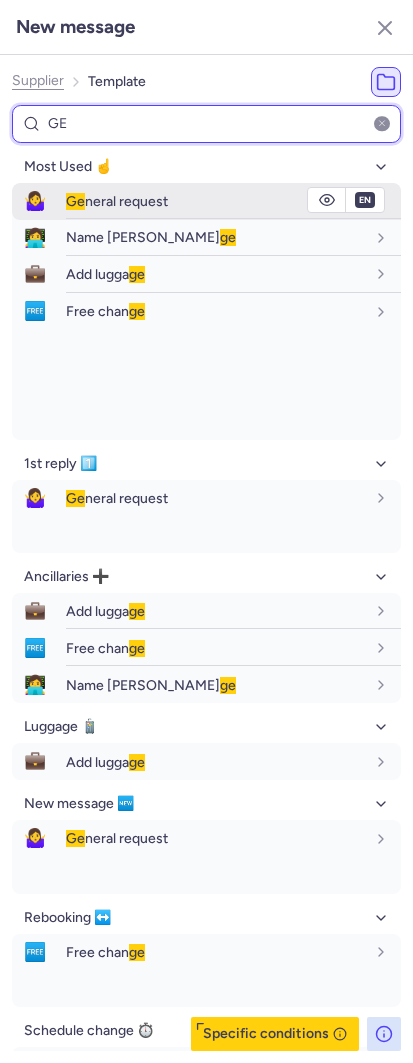 type on "GE" 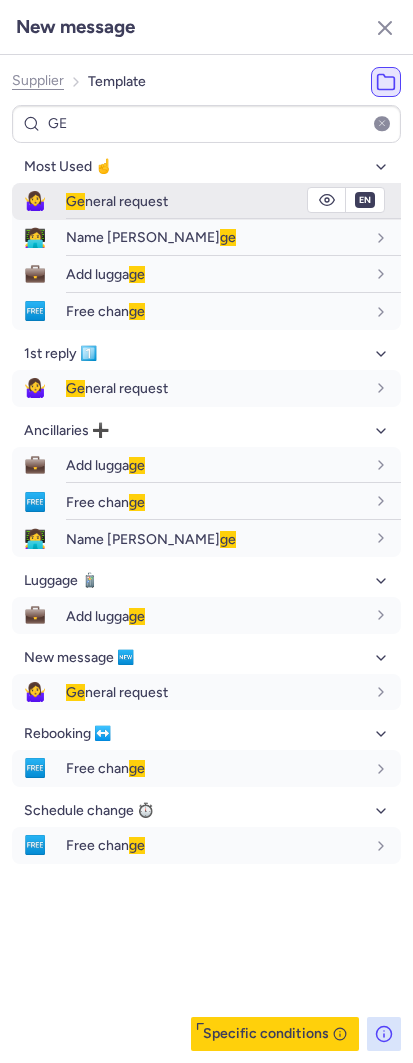 click on "[PERSON_NAME] request" at bounding box center (233, 201) 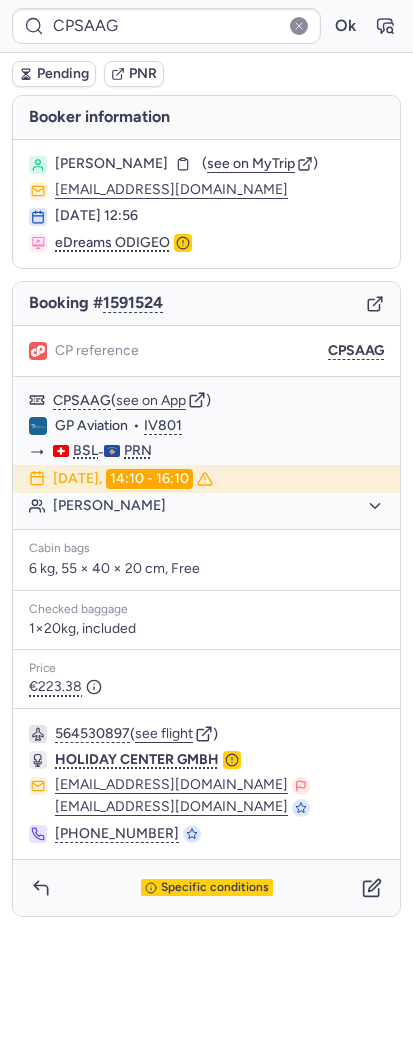 click on "Pending PNR" at bounding box center [206, 74] 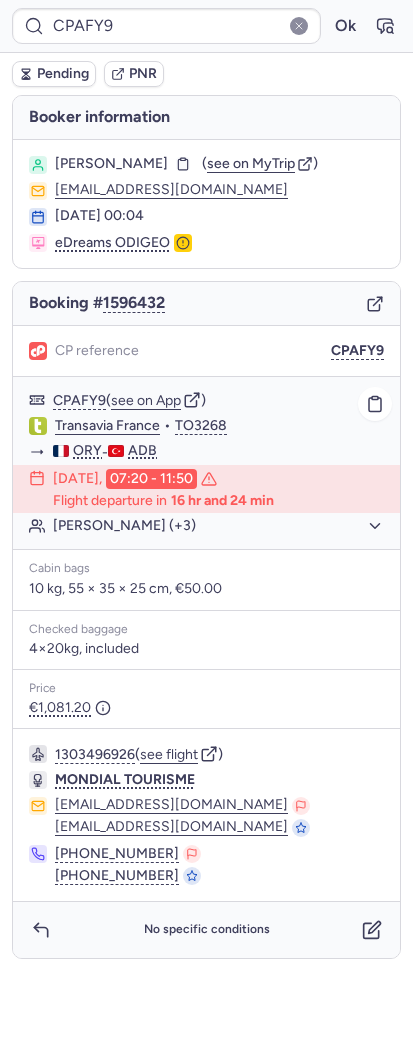 click on "[PERSON_NAME] (+3)" 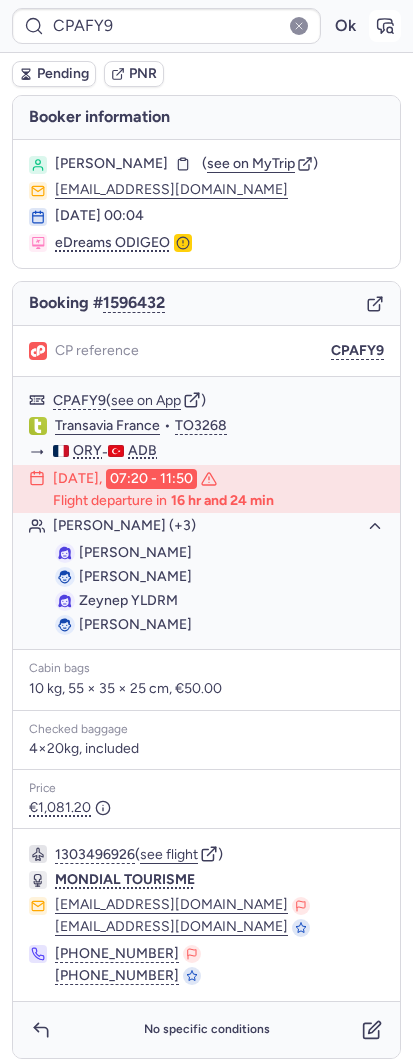 click 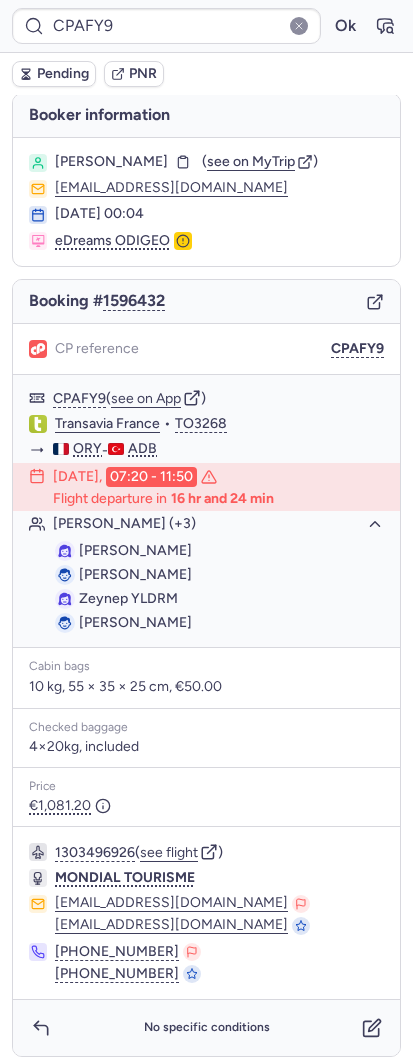 scroll, scrollTop: 2, scrollLeft: 0, axis: vertical 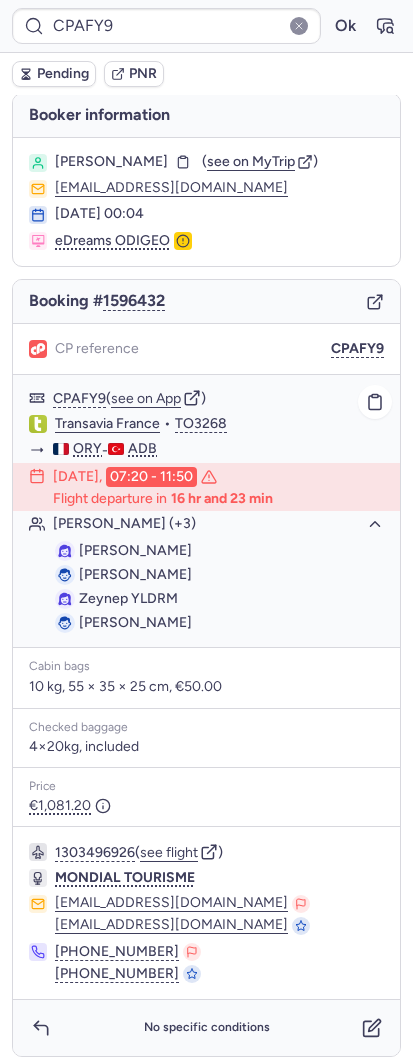 type on "CPKWCM" 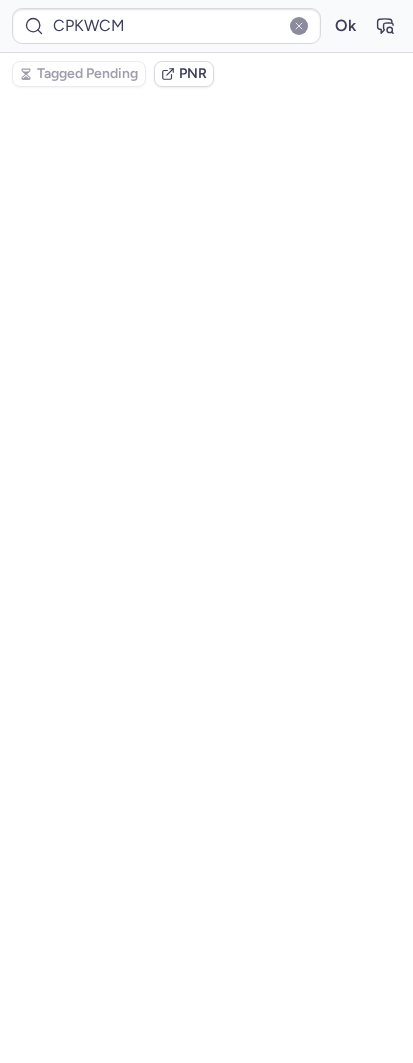 scroll, scrollTop: 0, scrollLeft: 0, axis: both 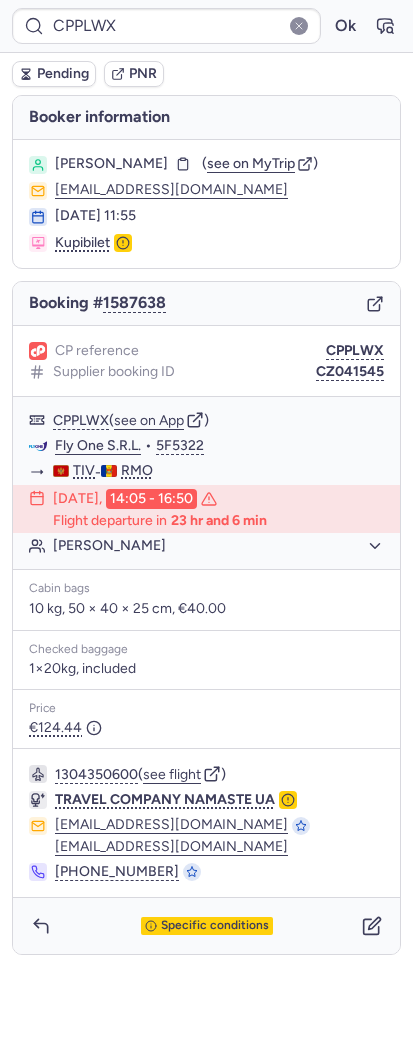 type on "CPO3YG" 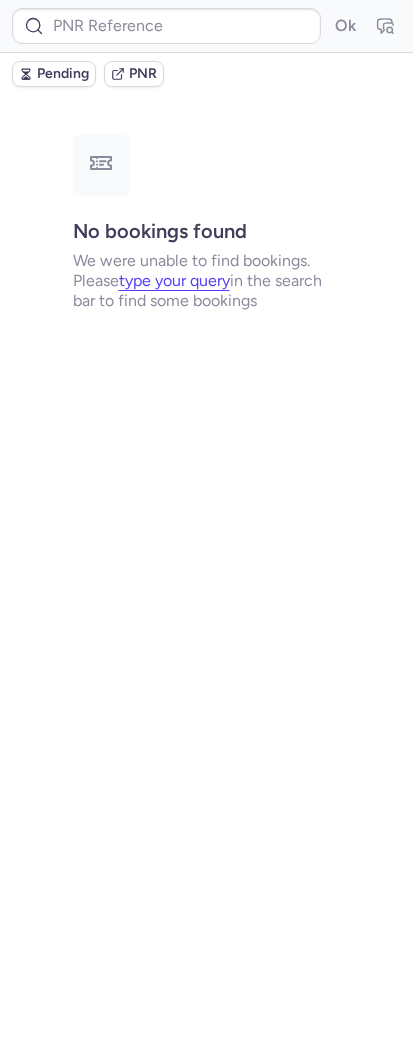 type on "0C8UVL" 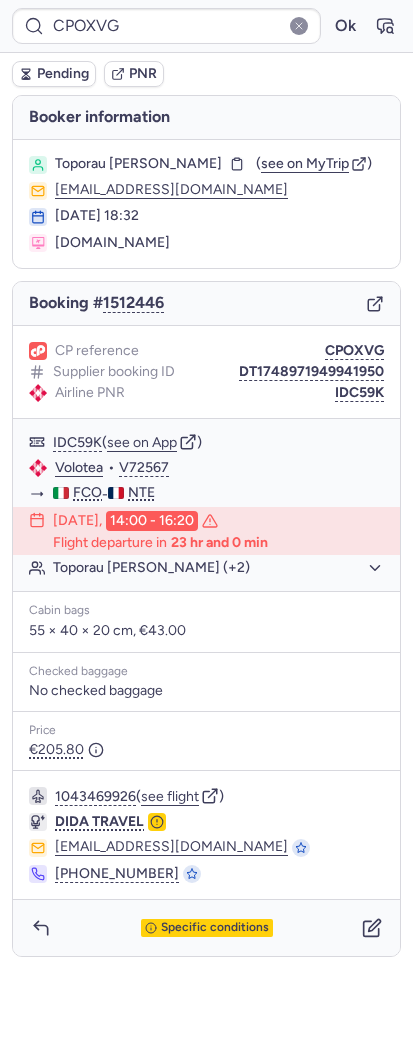 click on "CP reference CPOXVG Supplier booking ID DT1748971949941950 Airline PNR IDC59K" at bounding box center [206, 372] 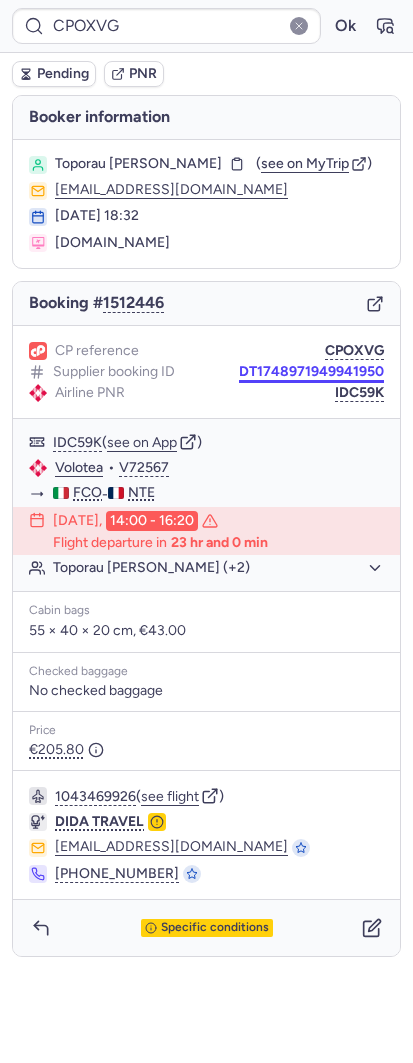 click on "DT1748971949941950" at bounding box center (311, 372) 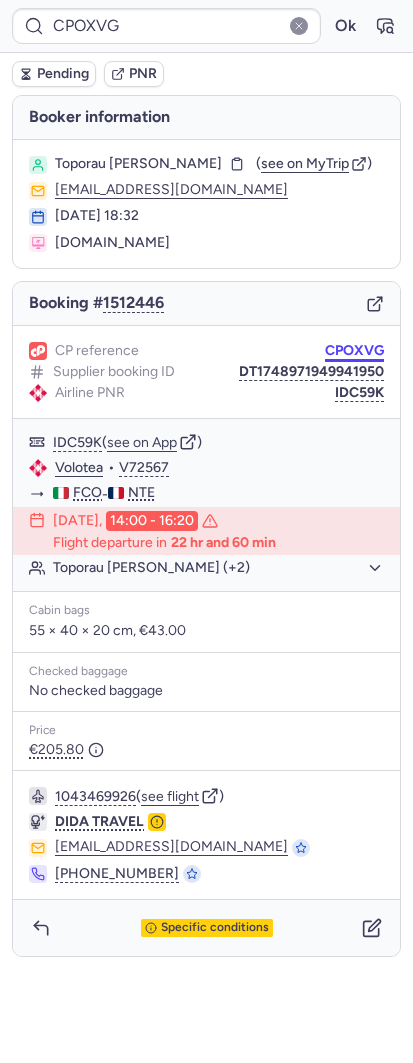 click on "CPOXVG" at bounding box center [354, 351] 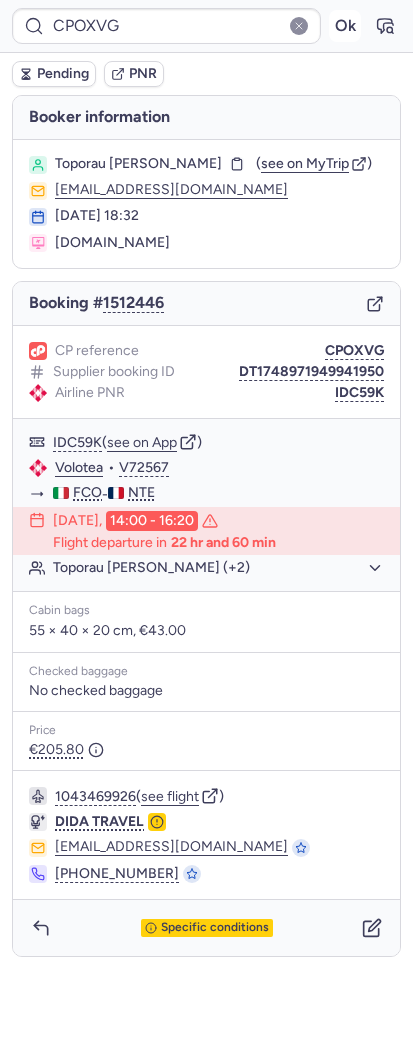 click on "Ok" at bounding box center [345, 26] 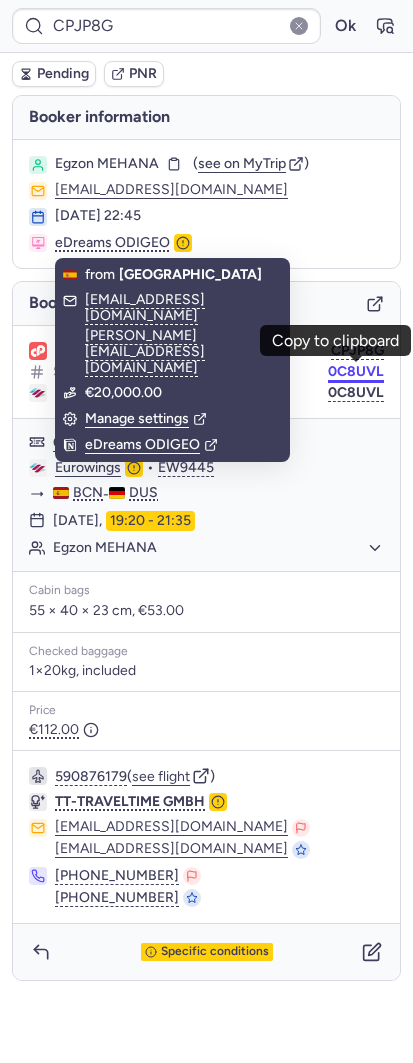 click on "0C8UVL" at bounding box center (356, 372) 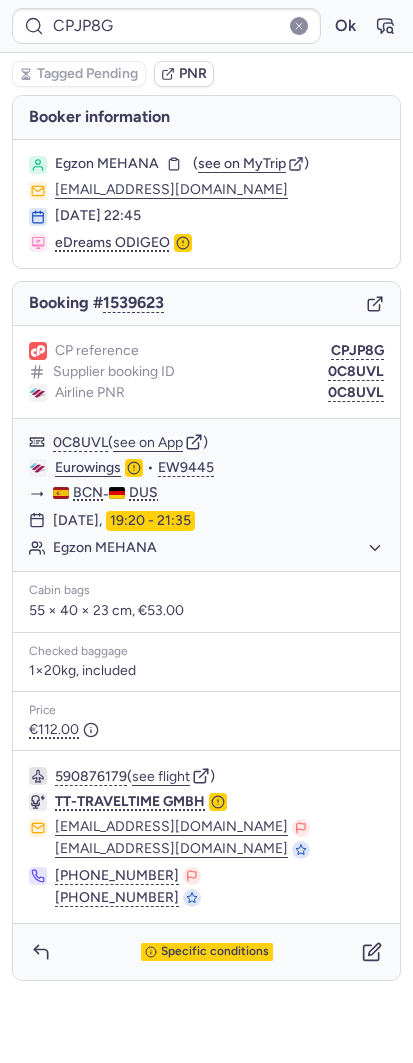 click on "Egzon MEHANA" at bounding box center [107, 164] 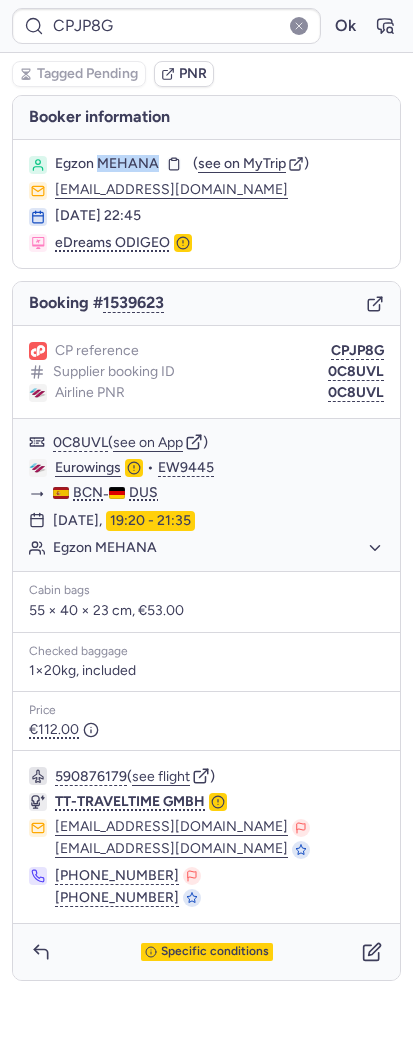 click on "Egzon MEHANA" at bounding box center (107, 164) 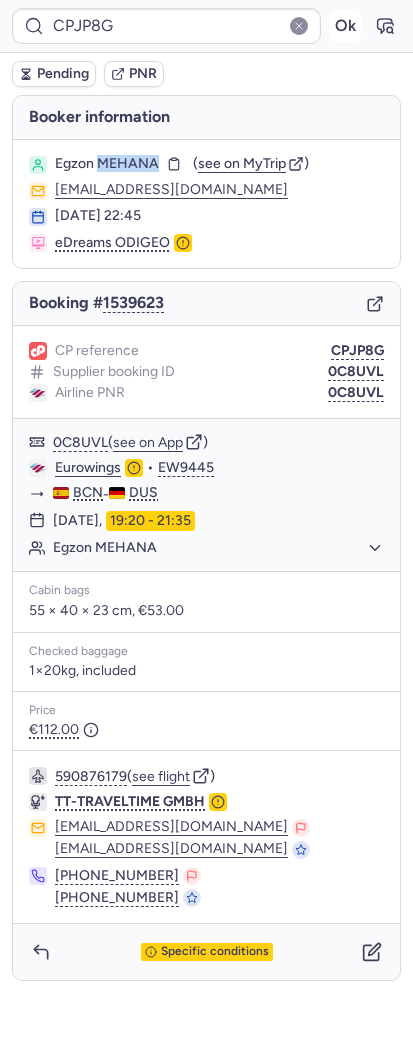 click on "Ok" at bounding box center (345, 26) 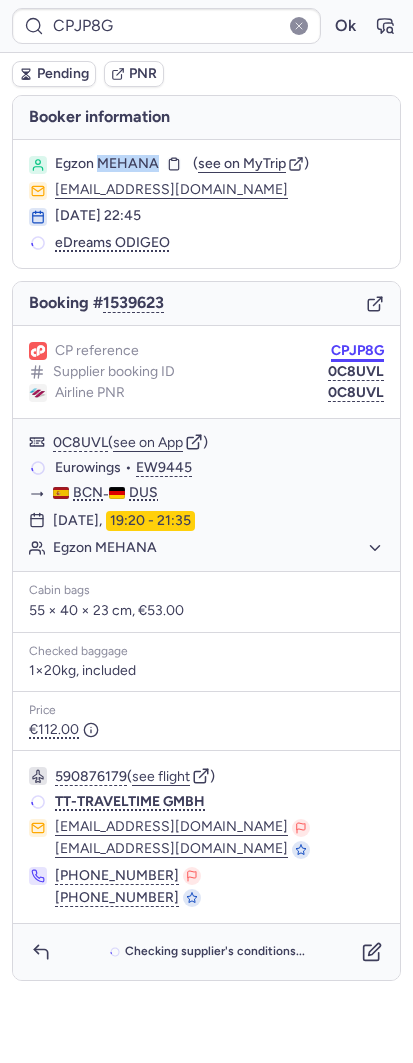 click on "CPJP8G" at bounding box center (357, 351) 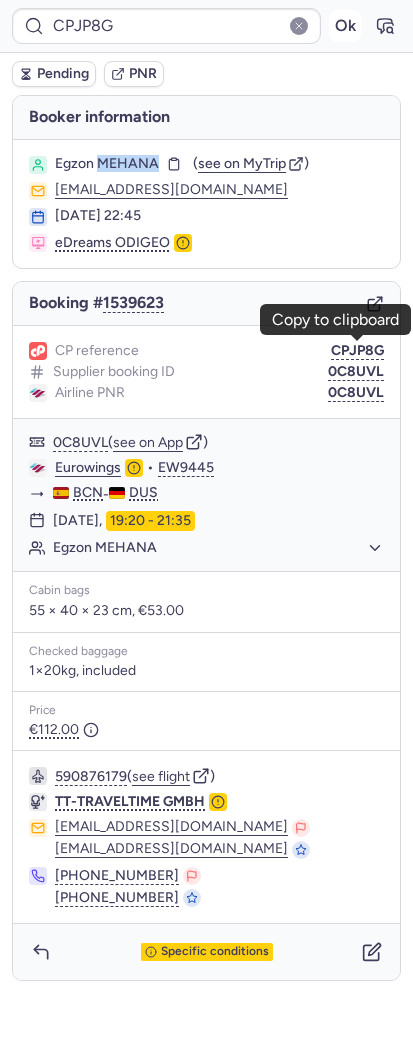 click on "Ok" at bounding box center (345, 26) 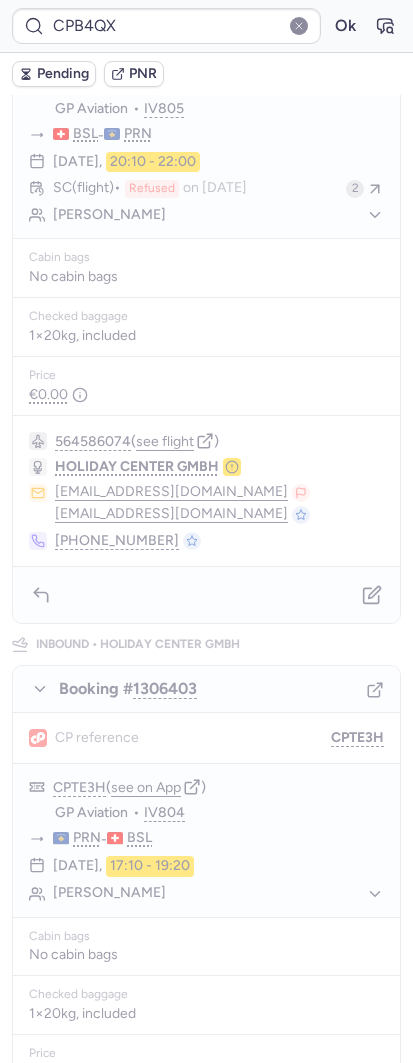 scroll, scrollTop: 0, scrollLeft: 0, axis: both 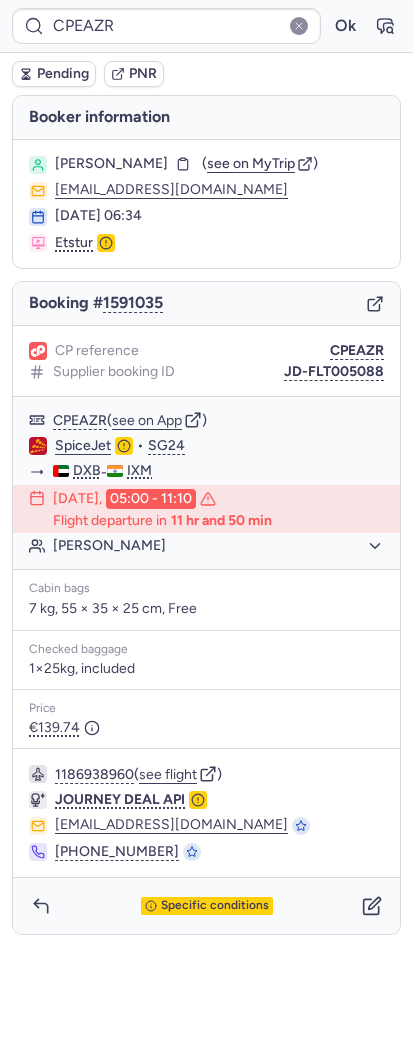 click on "CPEAZR  Ok" at bounding box center [206, 26] 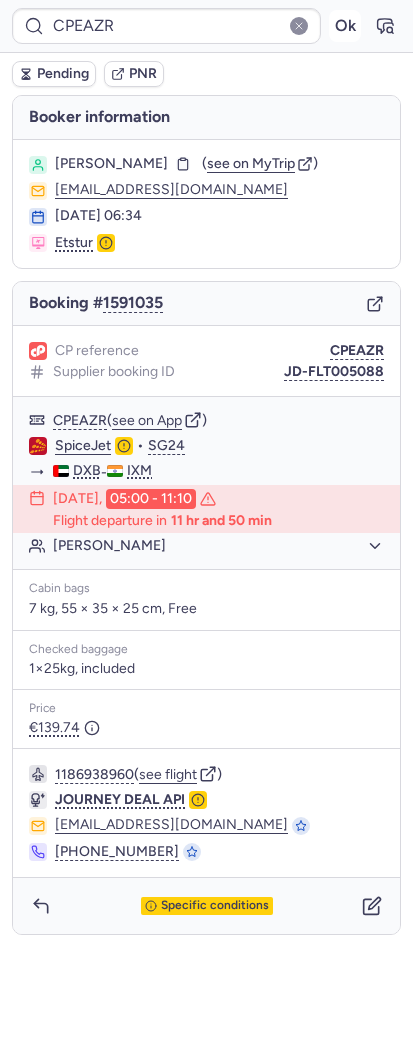 click on "Ok" at bounding box center (345, 26) 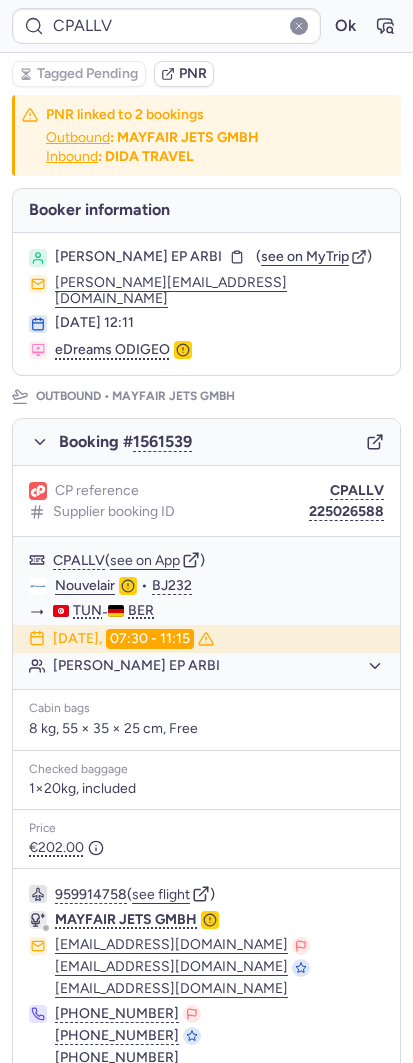 type on "CPR3XN" 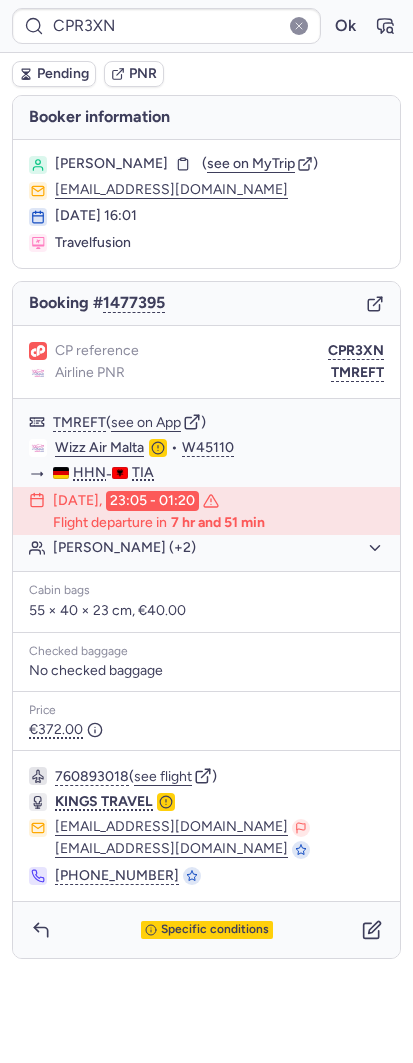 click on "CPR3XN  Ok" at bounding box center (206, 26) 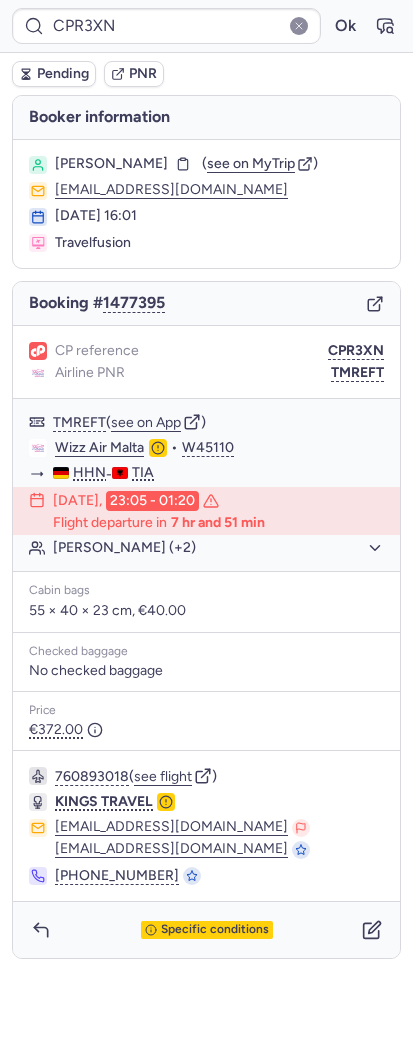 click on "CPR3XN  Ok" at bounding box center [206, 26] 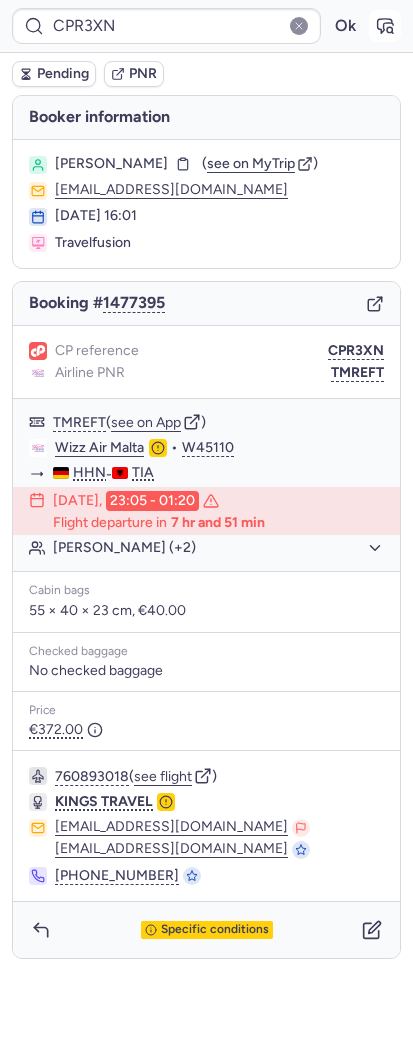 click 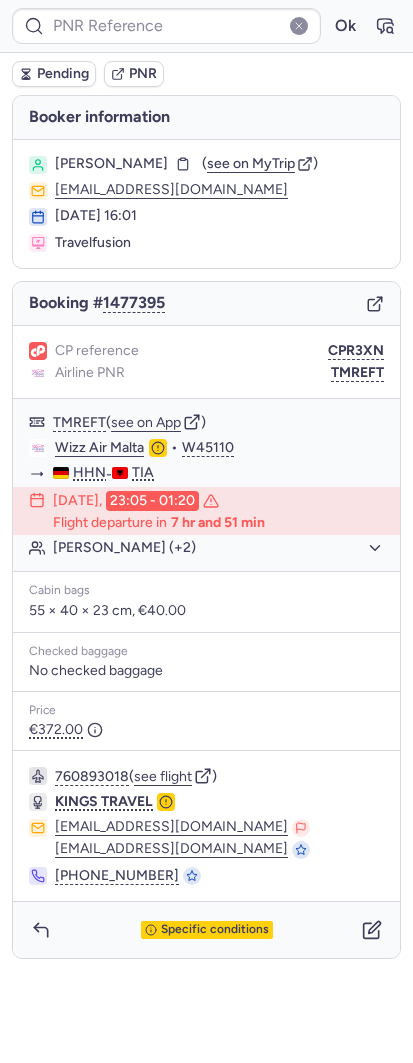 type on "CPR3XN" 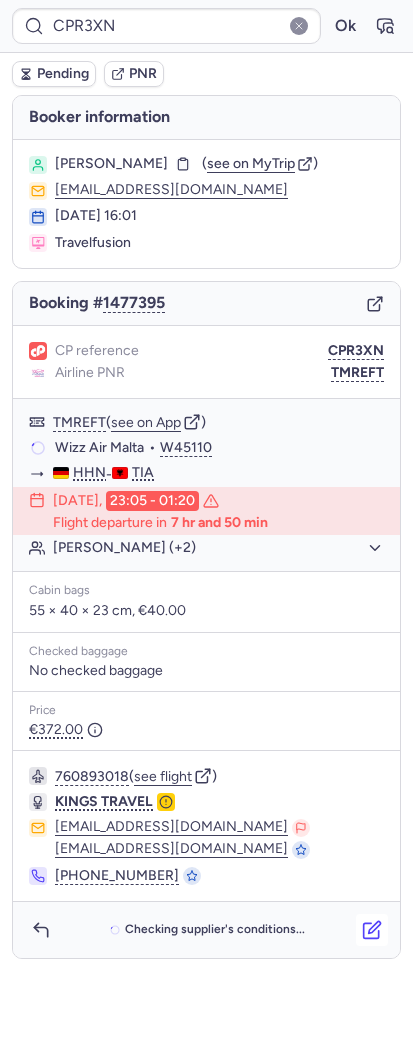 click at bounding box center (372, 930) 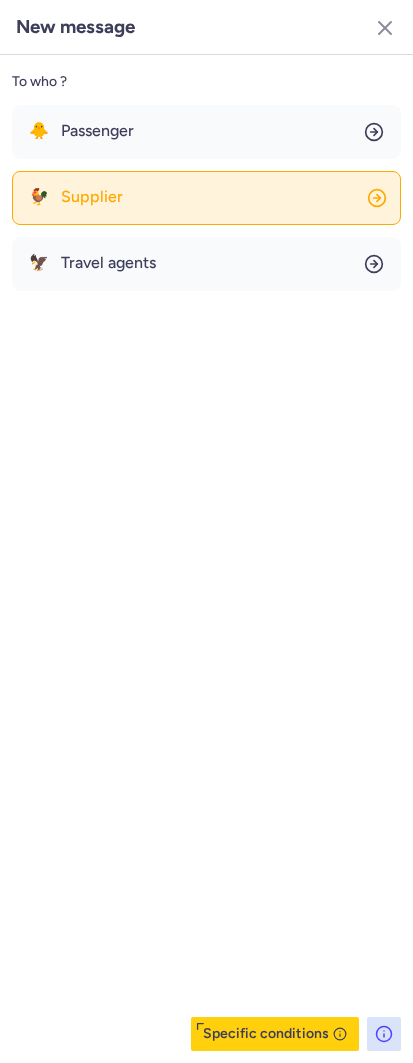 click on "Supplier" at bounding box center (92, 197) 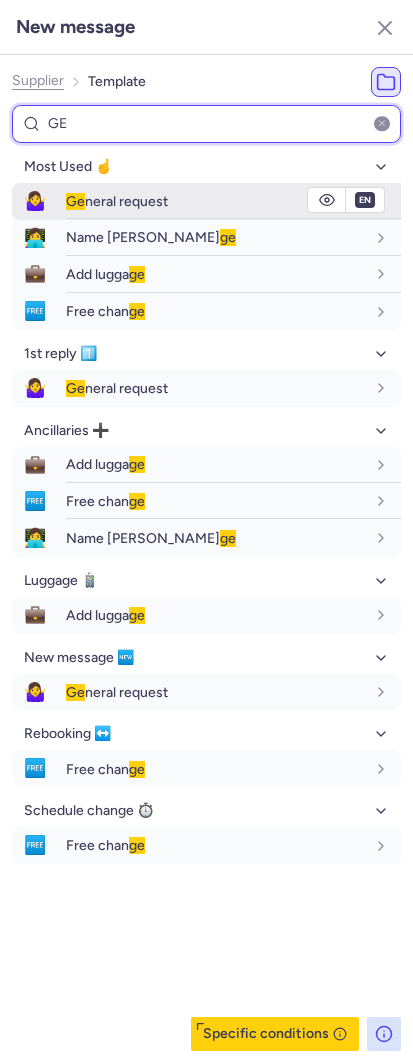 type on "GE" 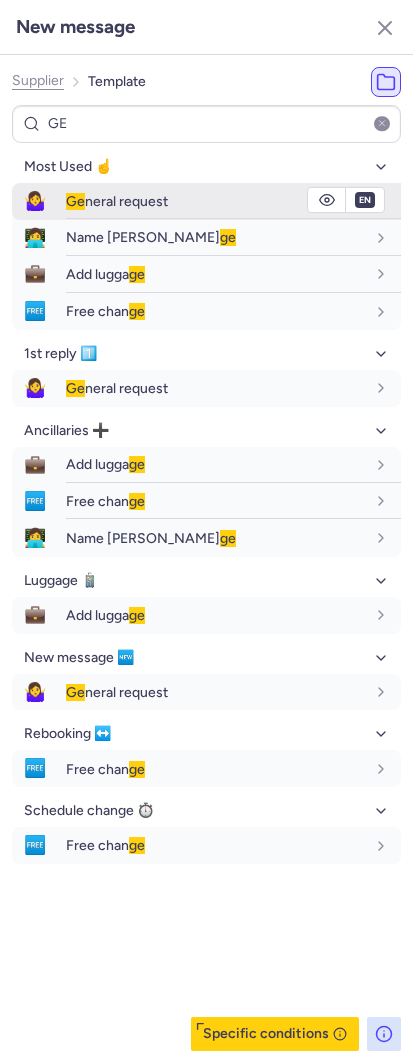 click on "🤷‍♀️ [PERSON_NAME] request" at bounding box center [206, 201] 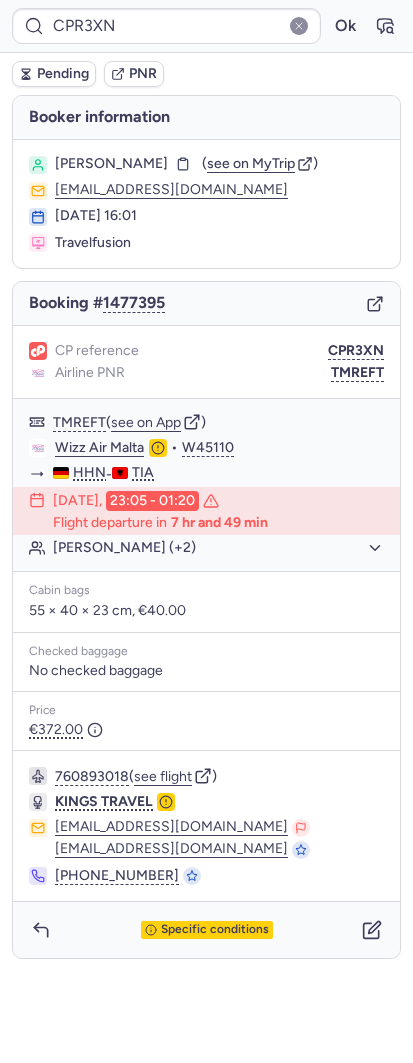 click on "Pending" at bounding box center (63, 74) 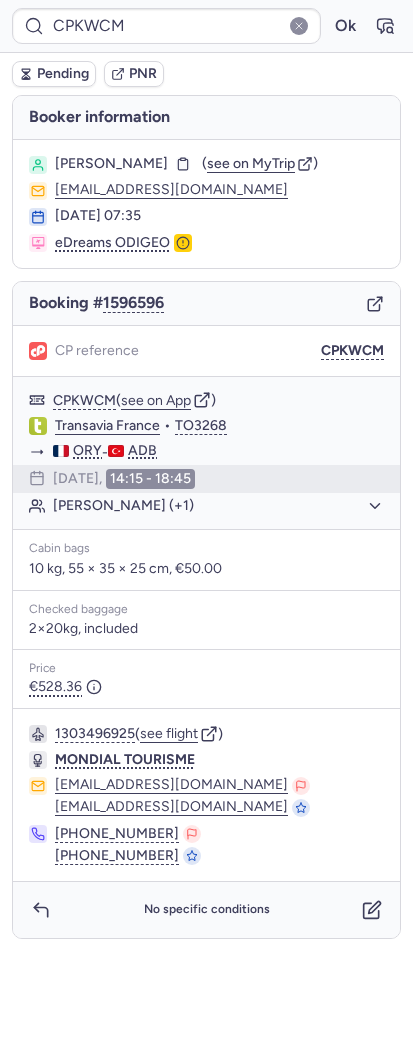 type on "CP9CUB" 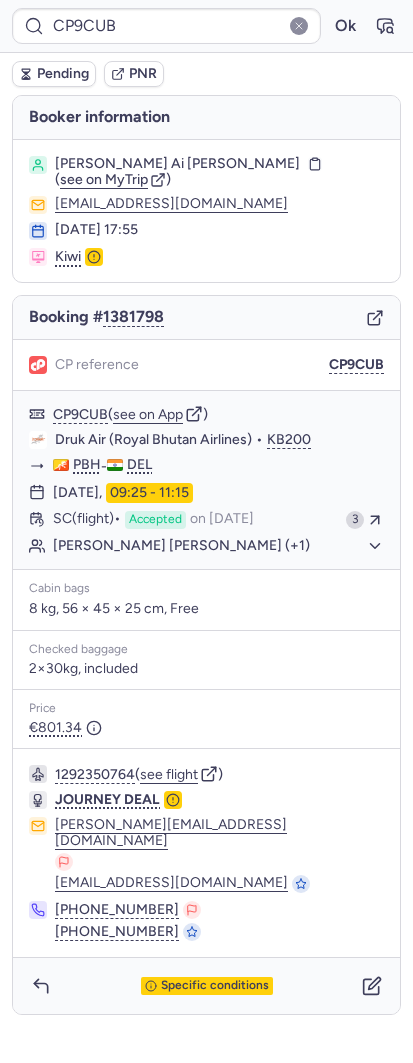 click on "CP9CUB  Ok" at bounding box center (206, 26) 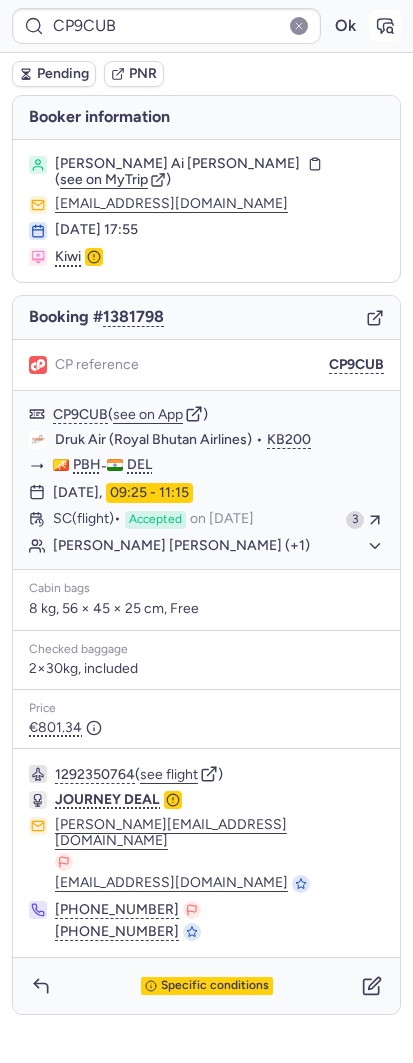click at bounding box center (385, 26) 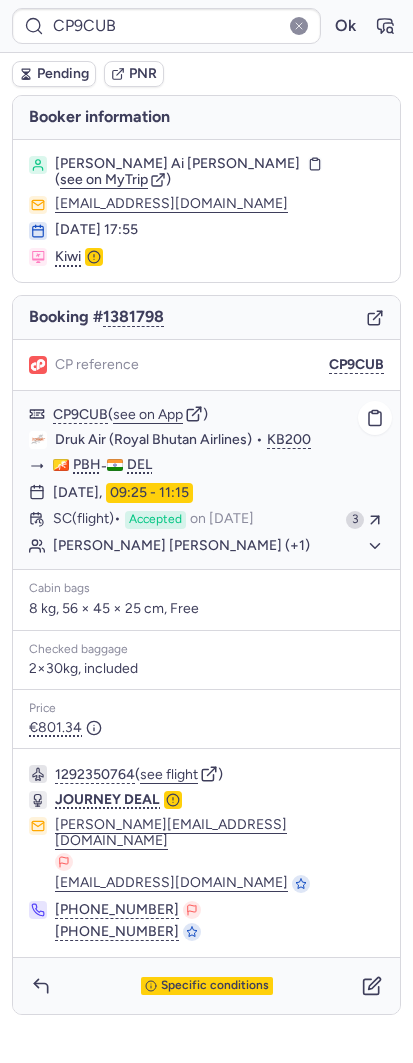 click on "[PERSON_NAME] [PERSON_NAME] (+1)" 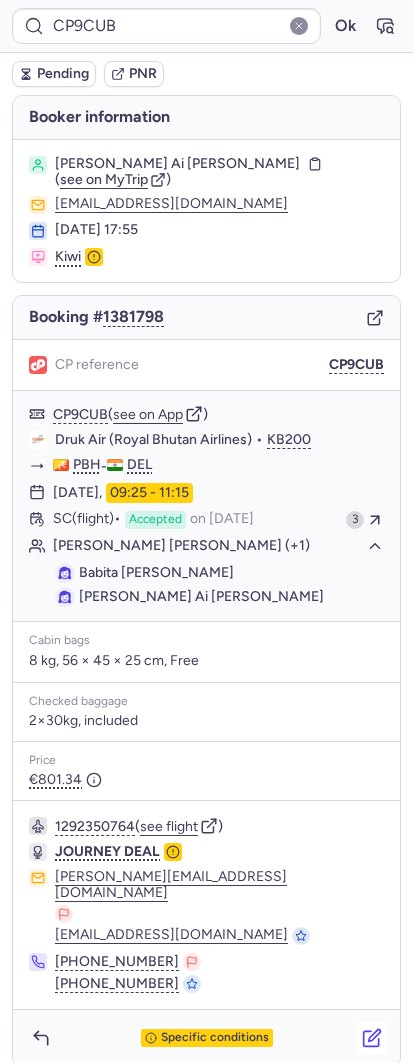 click at bounding box center [372, 1038] 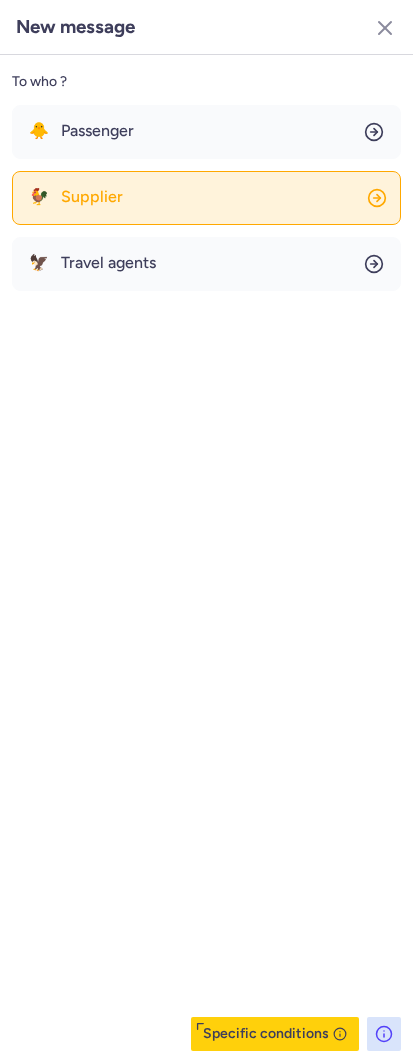 drag, startPoint x: 90, startPoint y: 200, endPoint x: 90, endPoint y: 212, distance: 12 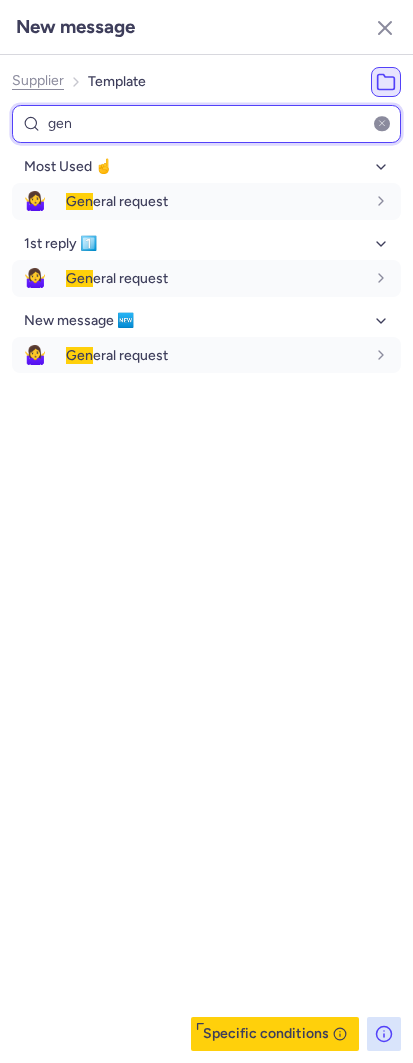 type on "gen" 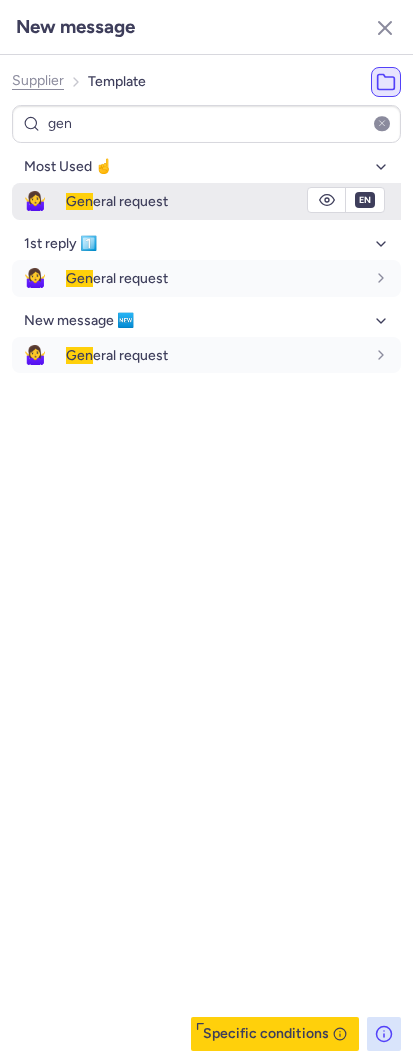 click on "Gen eral request" at bounding box center (233, 201) 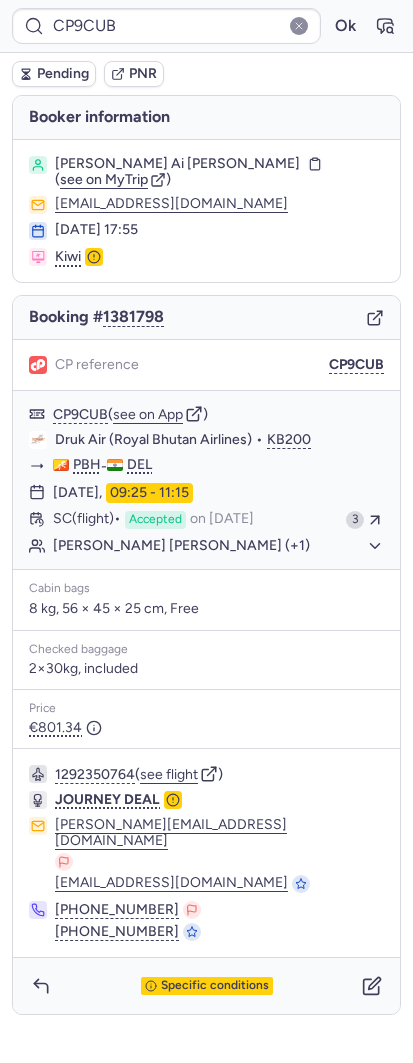 click on "Pending" at bounding box center [54, 74] 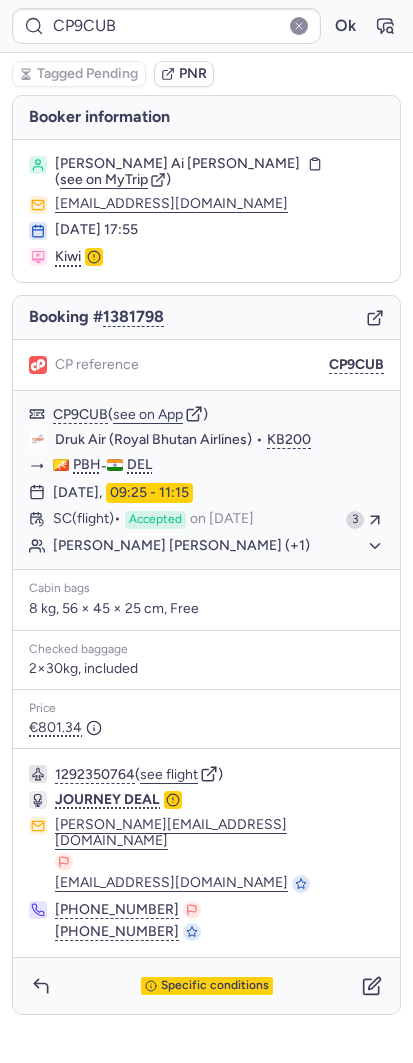 type on "10812516110713" 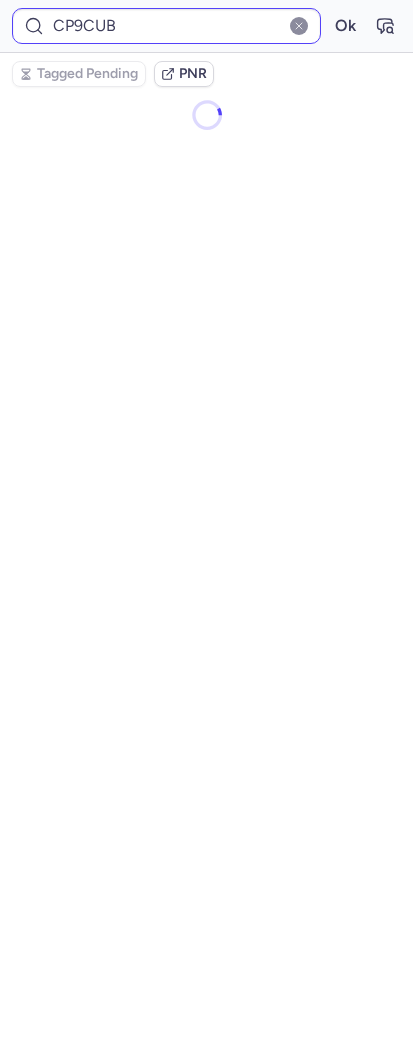 type on "CPKWCM" 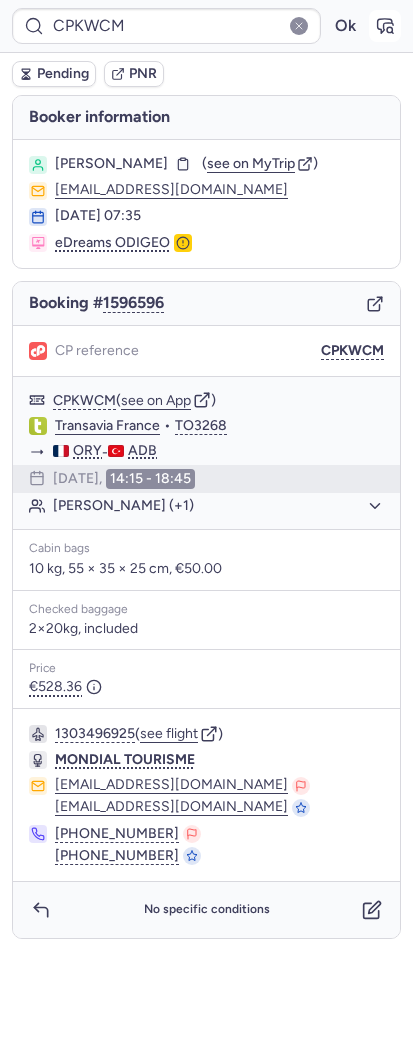 click 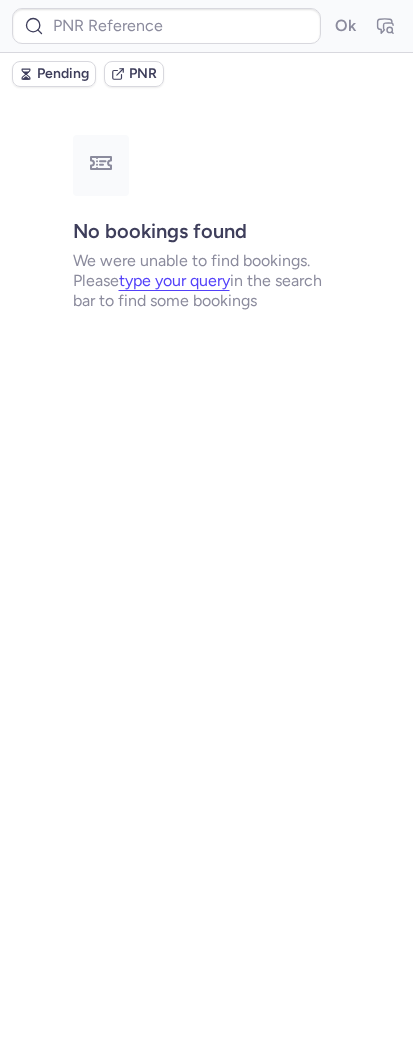 type on "CPKWCM" 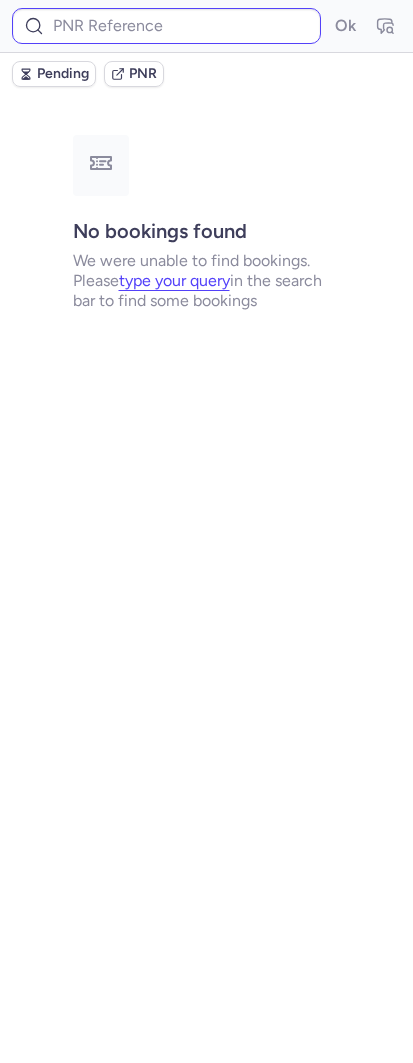 type on "CPKWCM" 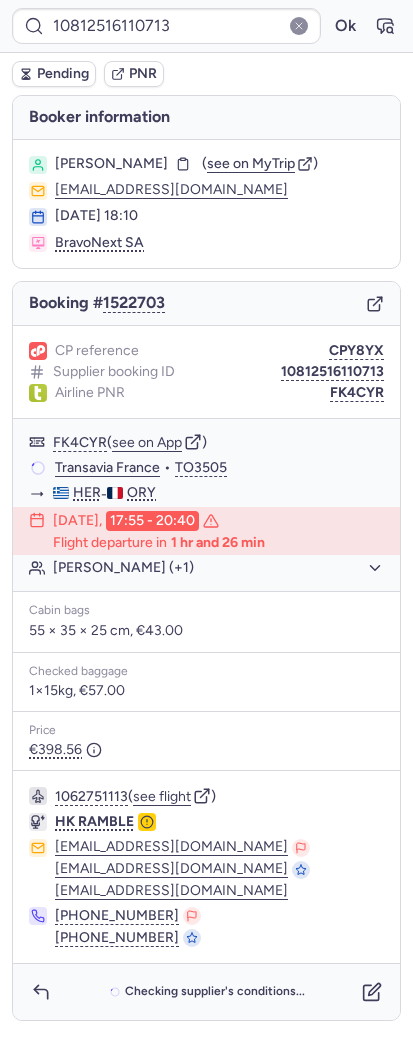 click on "1062751113  ( see flight )  HK RAMBLE [EMAIL_ADDRESS][DOMAIN_NAME] [EMAIL_ADDRESS][DOMAIN_NAME] [DOMAIN_NAME][EMAIL_ADDRESS][DOMAIN_NAME] [PHONE_NUMBER] [PHONE_NUMBER]" at bounding box center (206, 867) 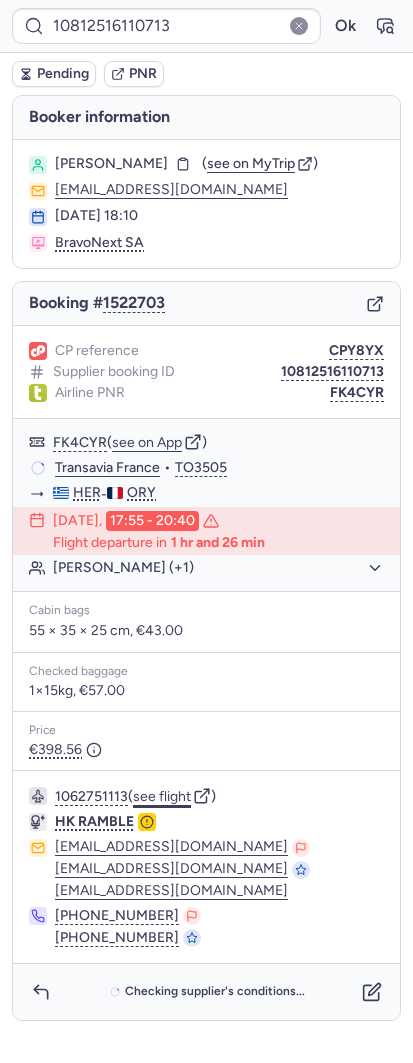 click on "see flight" 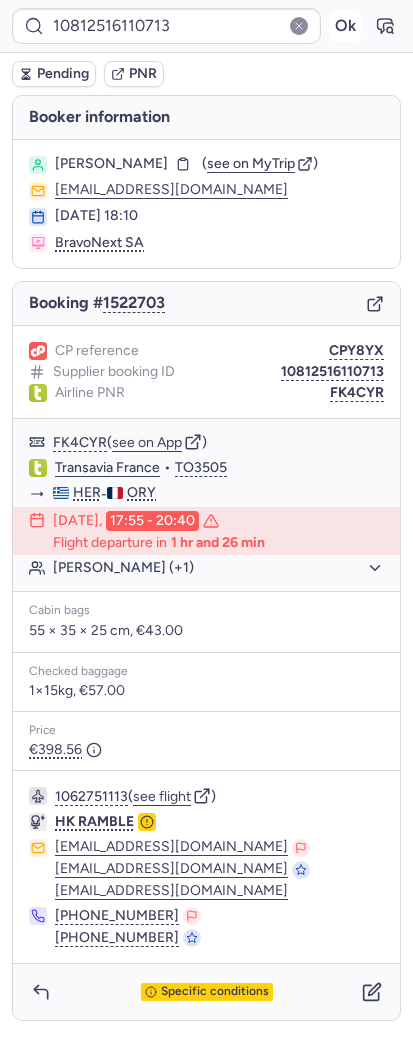 click on "Ok" at bounding box center (345, 26) 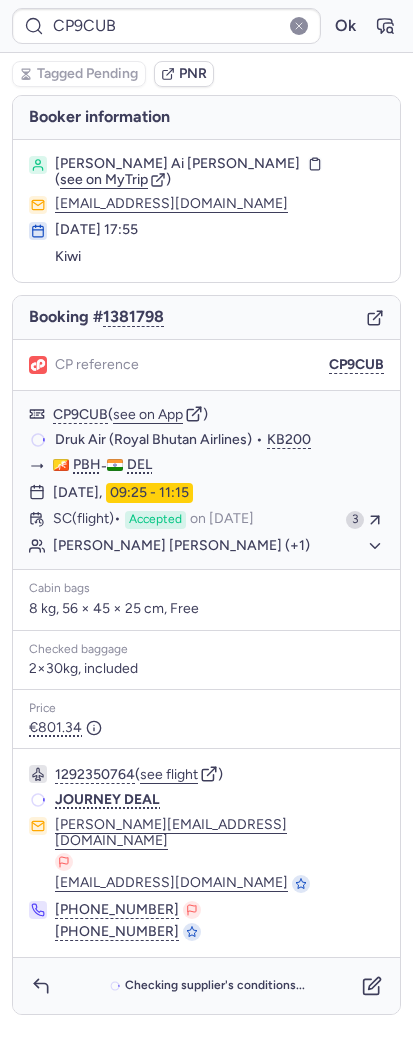 type on "BAF1J8" 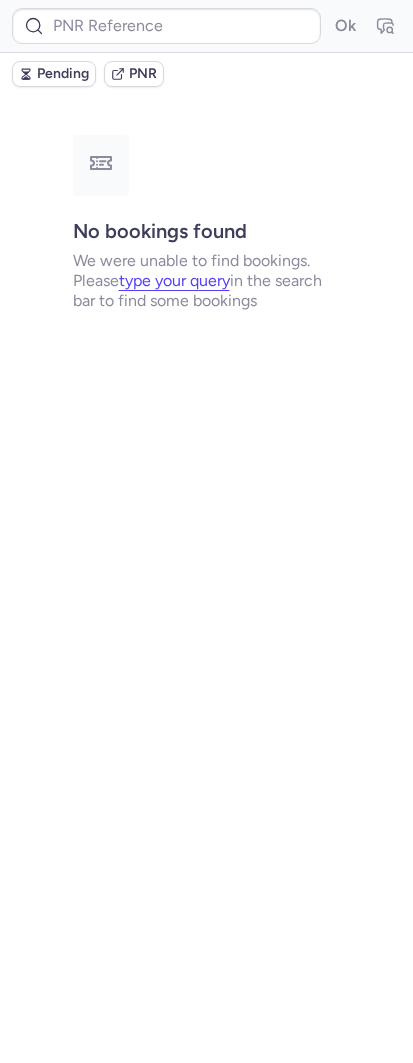 type on "CPEQJH" 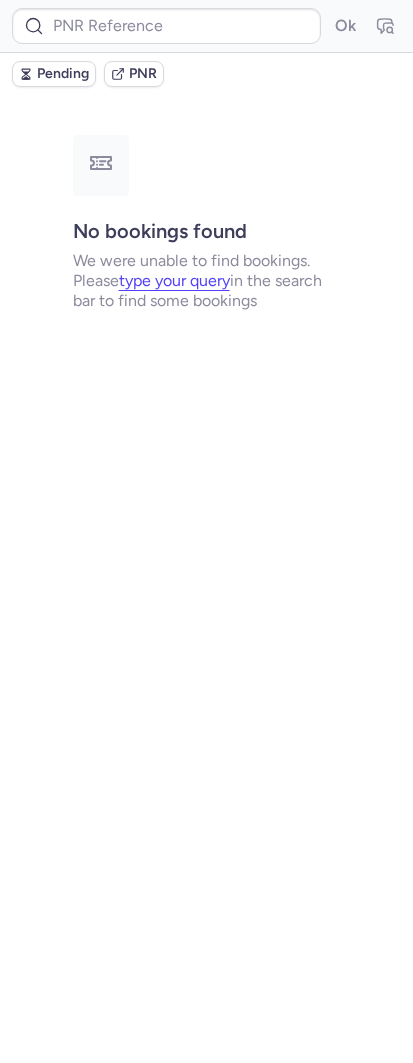 type on "CPEQJH" 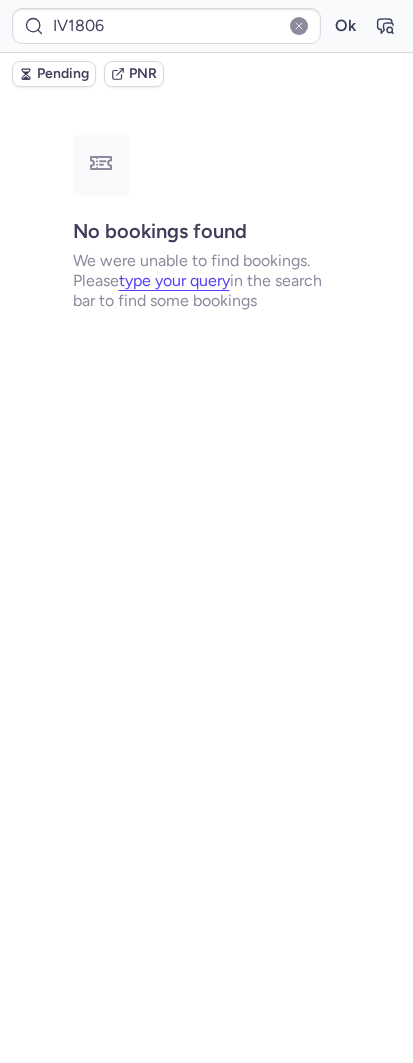 type on "CPDQ75" 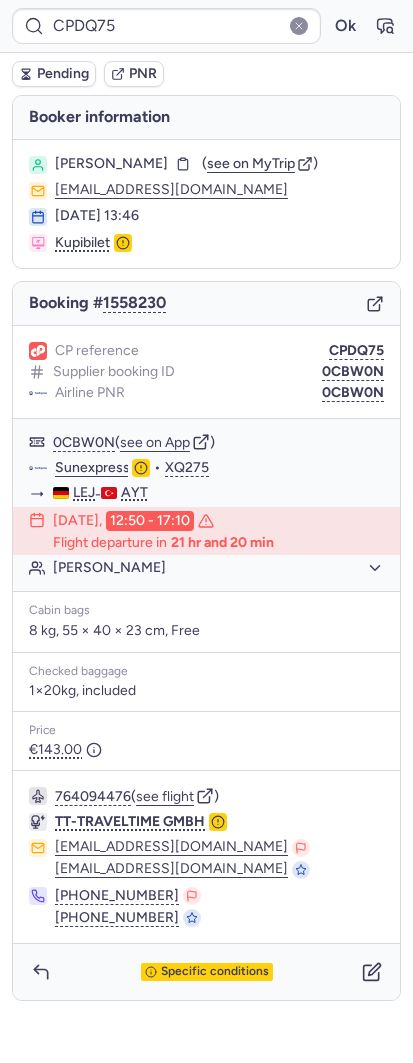click on "CP reference CPDQ75 Supplier booking ID 0CBW0N Airline PNR 0CBW0N" at bounding box center [206, 372] 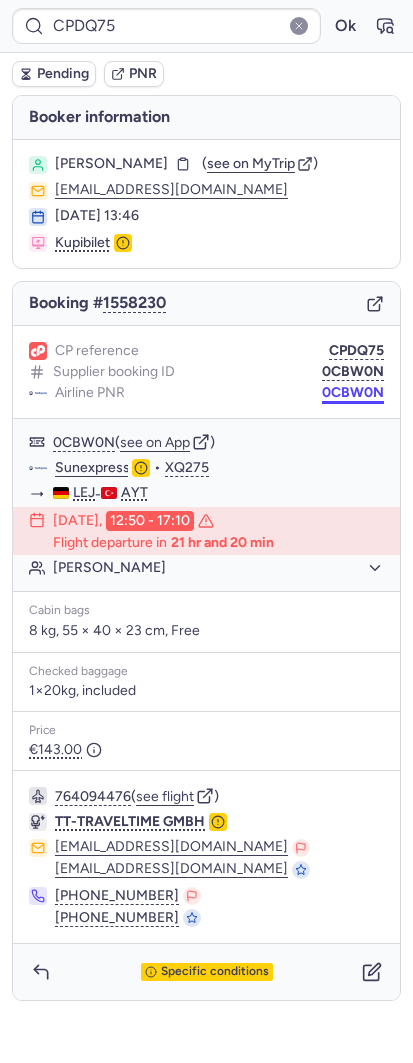 click on "0CBW0N" at bounding box center [353, 393] 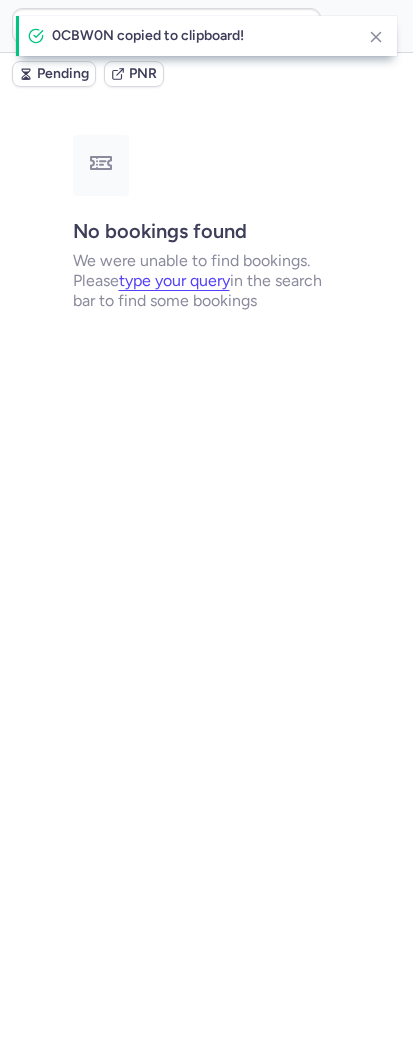 type on "CPDQ75" 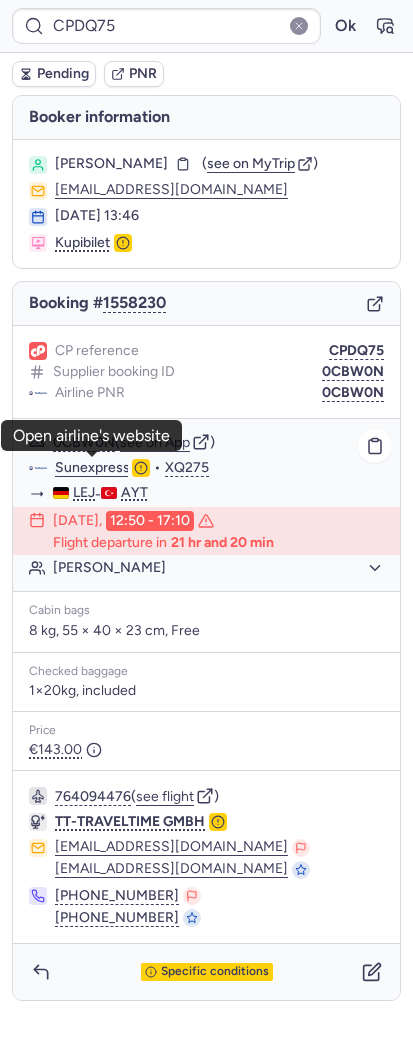 click on "Sunexpress" 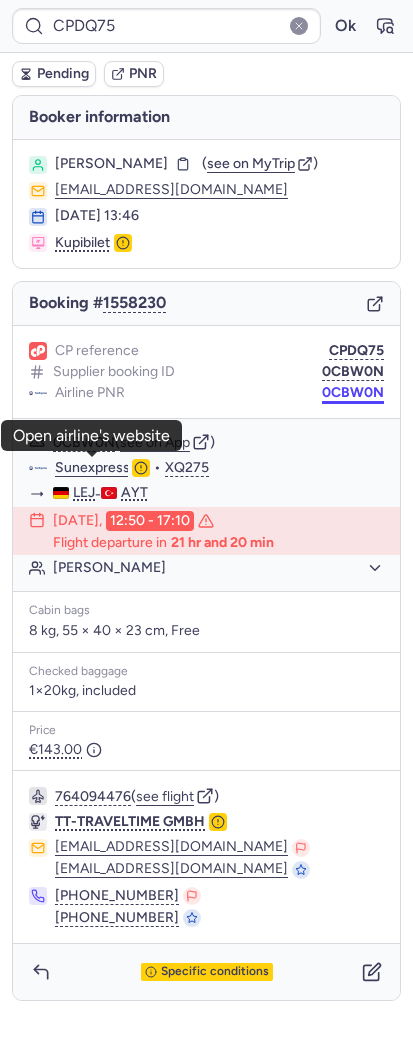 click on "0CBW0N" at bounding box center (353, 393) 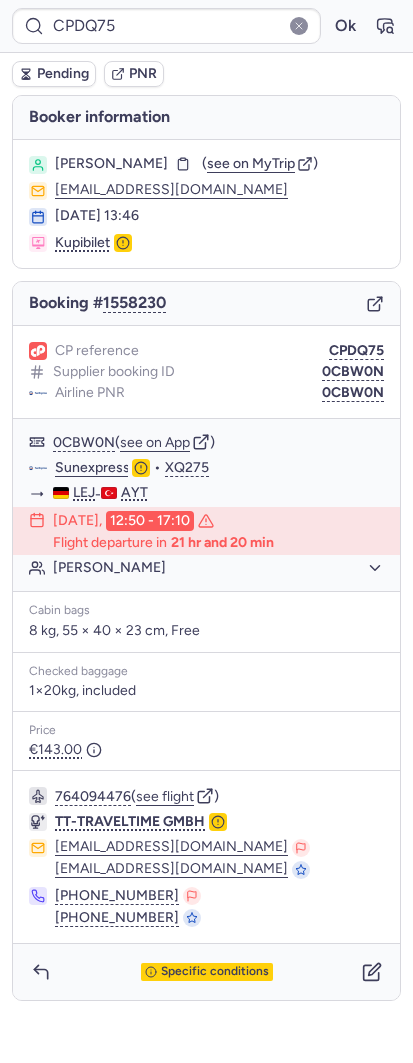click on "[PERSON_NAME]" at bounding box center [111, 164] 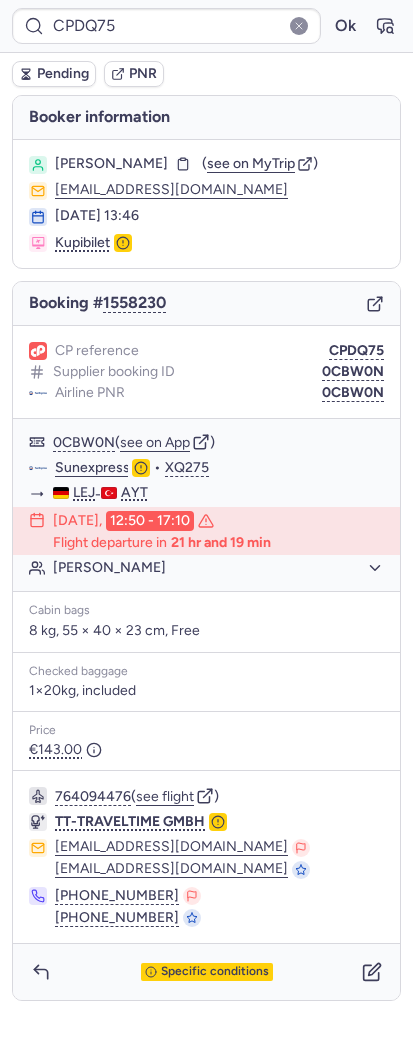 click on "[PERSON_NAME]  ( see on MyTrip  )  [EMAIL_ADDRESS][DOMAIN_NAME] [DATE] 13:46 Kupibilet" at bounding box center [206, 204] 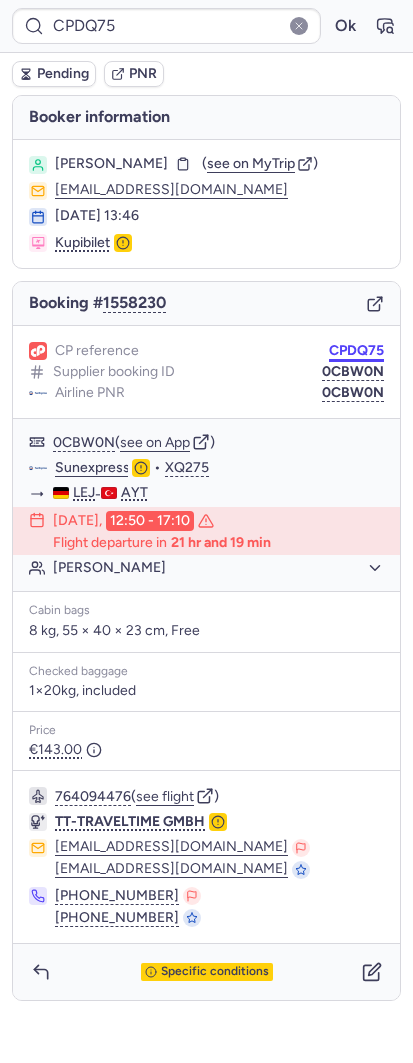 click on "CPDQ75" at bounding box center (356, 351) 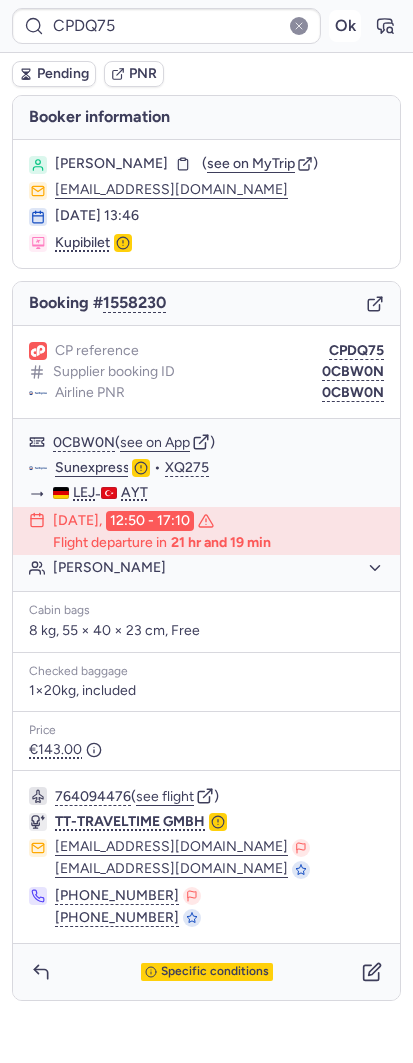 click on "Ok" at bounding box center (345, 26) 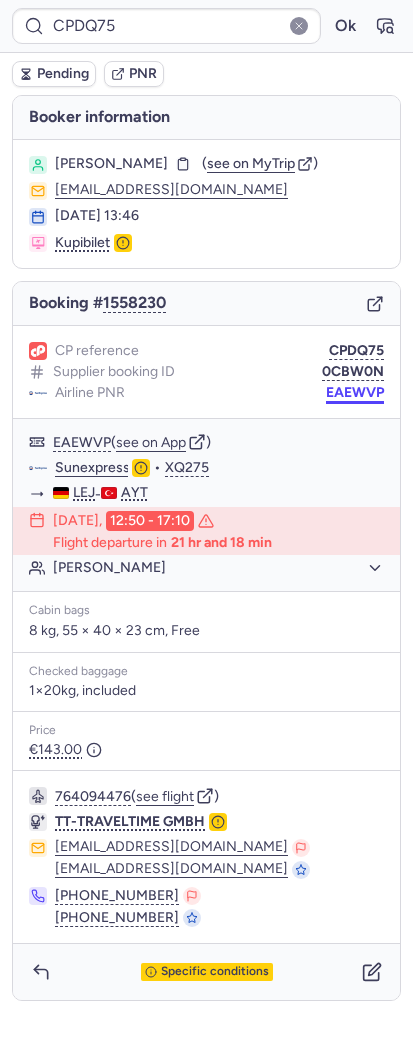 click on "EAEWVP" at bounding box center [355, 393] 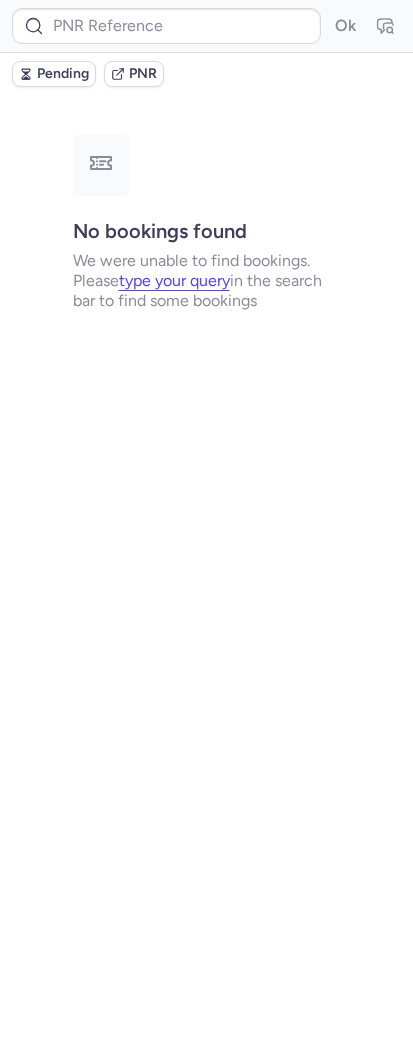 type on "CPR3XN" 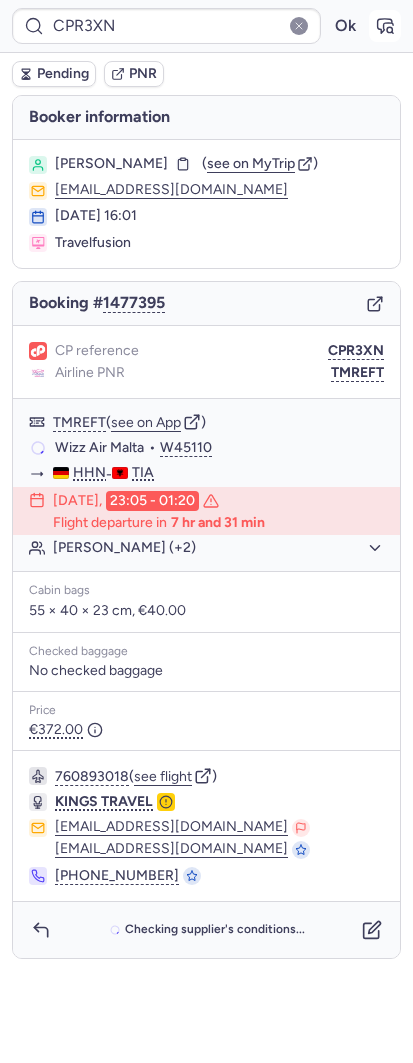 click 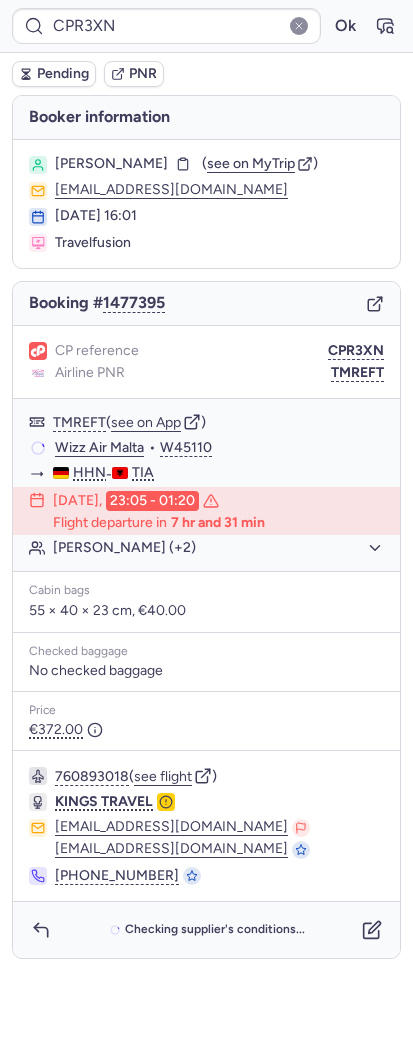 type 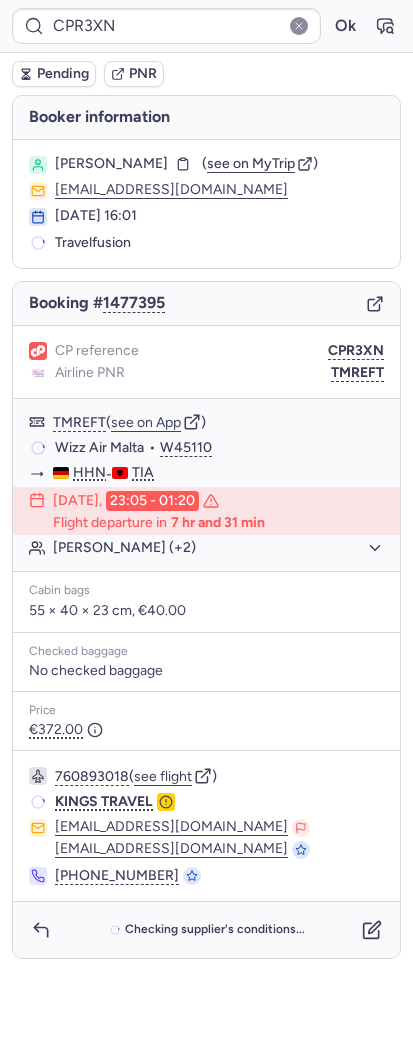 type on "CPDQ75" 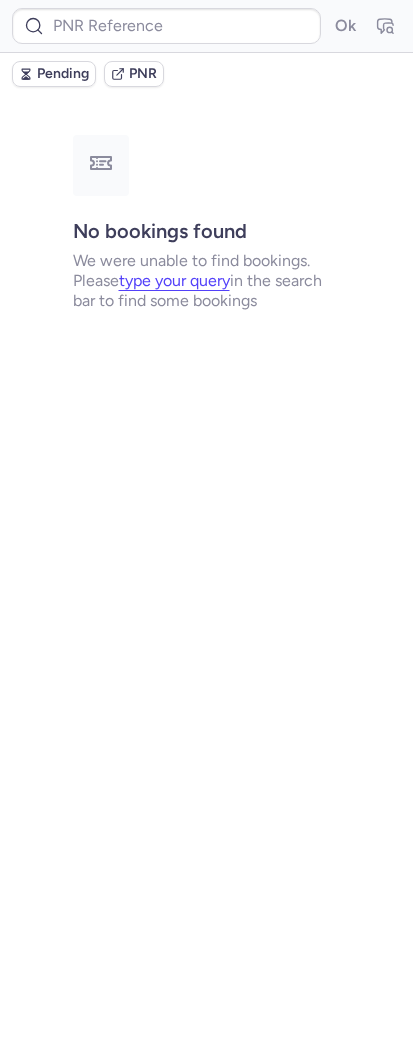 type on "CPZMGA" 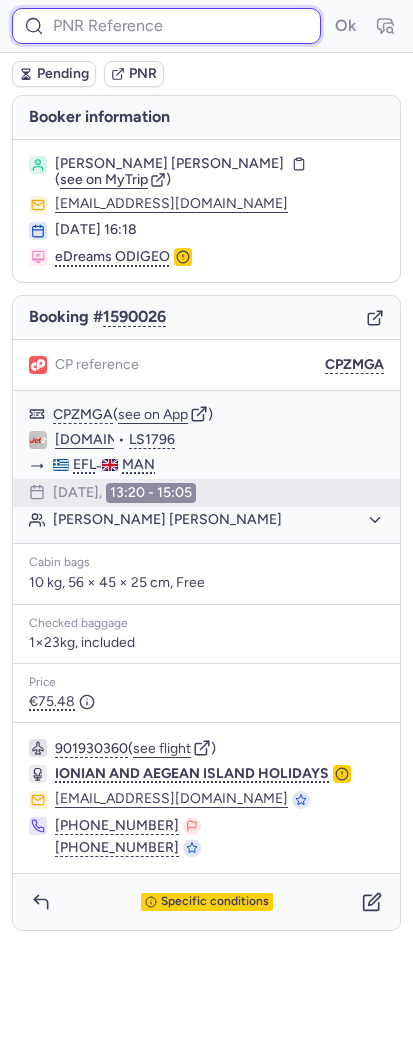 click at bounding box center [166, 26] 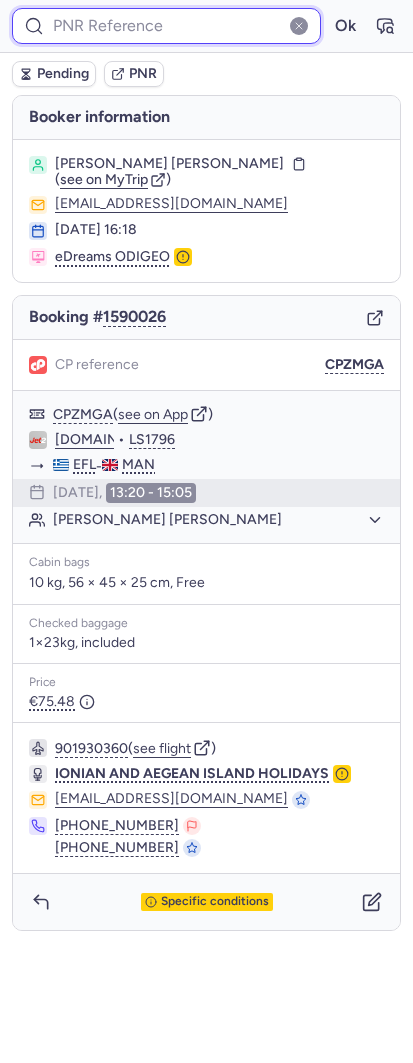 paste on "DIVDXH" 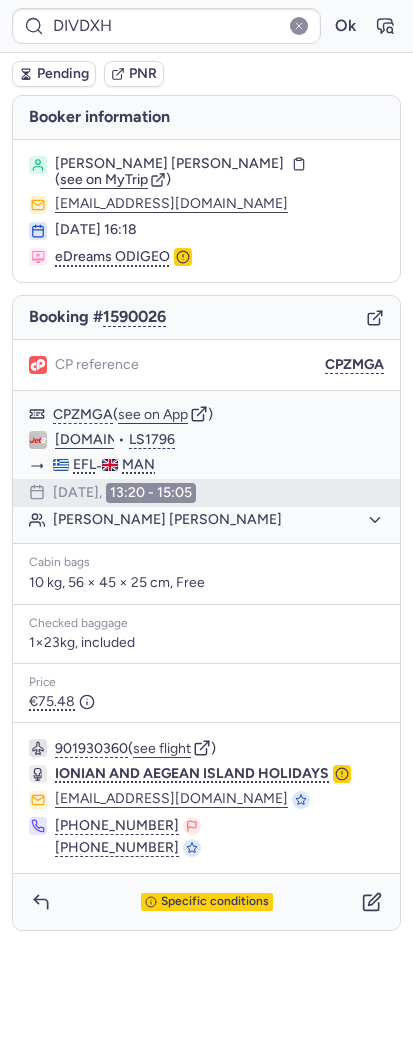 click on "DIVDXH  Ok" at bounding box center (206, 26) 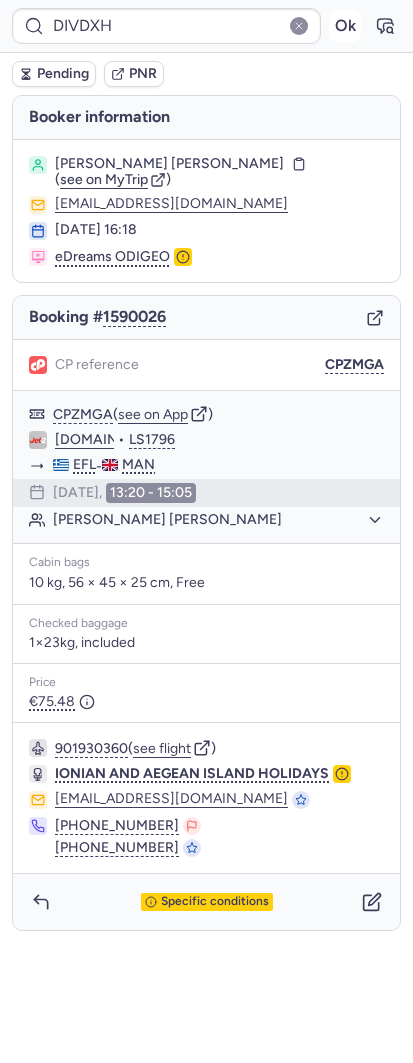 click on "Ok" at bounding box center [345, 26] 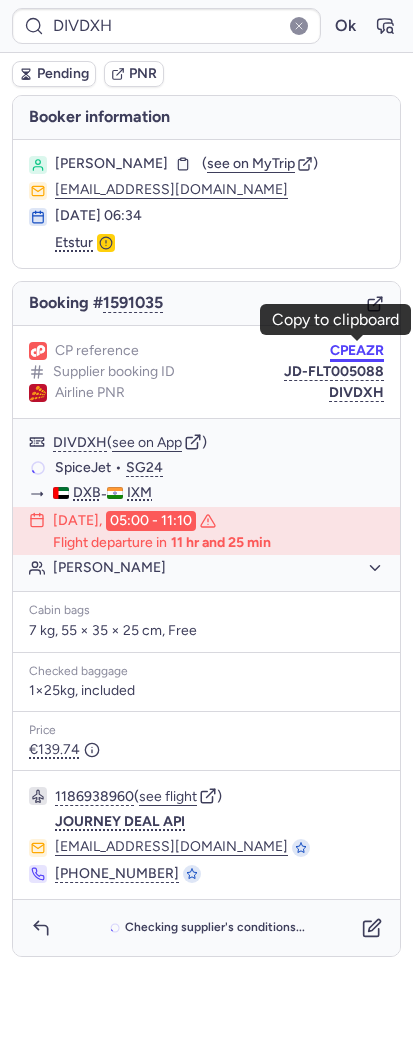 click on "CPEAZR" at bounding box center (357, 351) 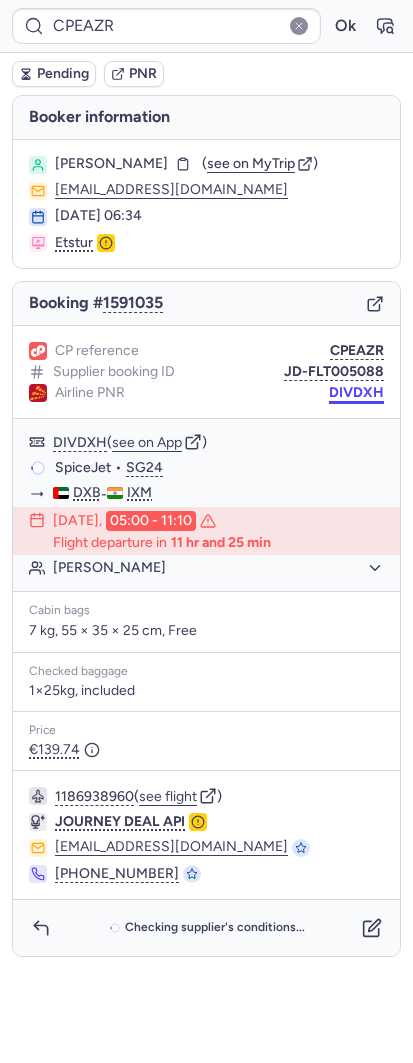 click on "DIVDXH" at bounding box center [356, 393] 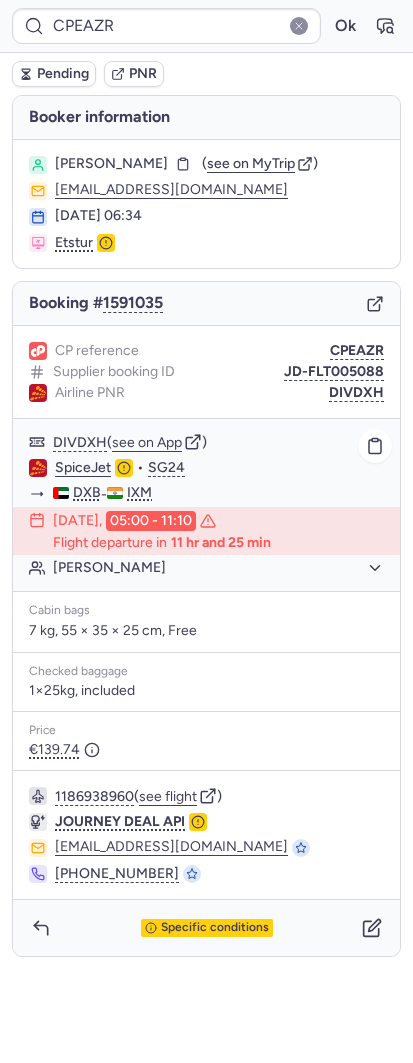 click on "DXB  -  IXM" 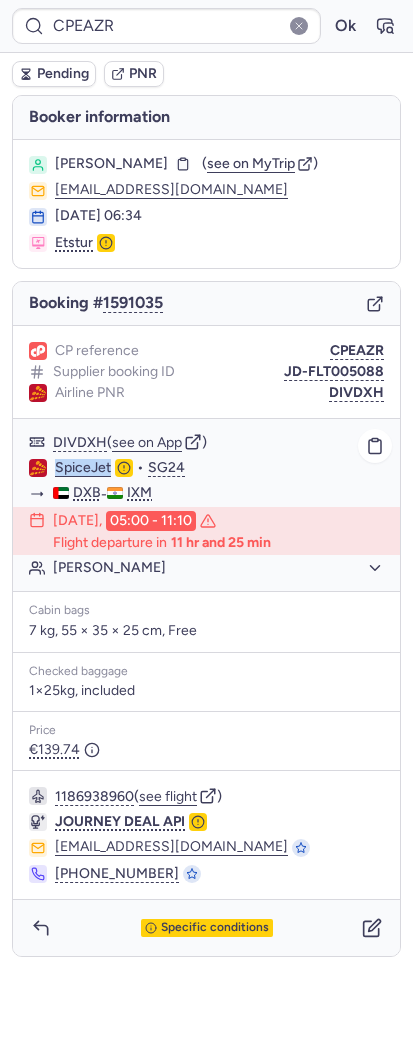 click on "SpiceJet  •  SG24" 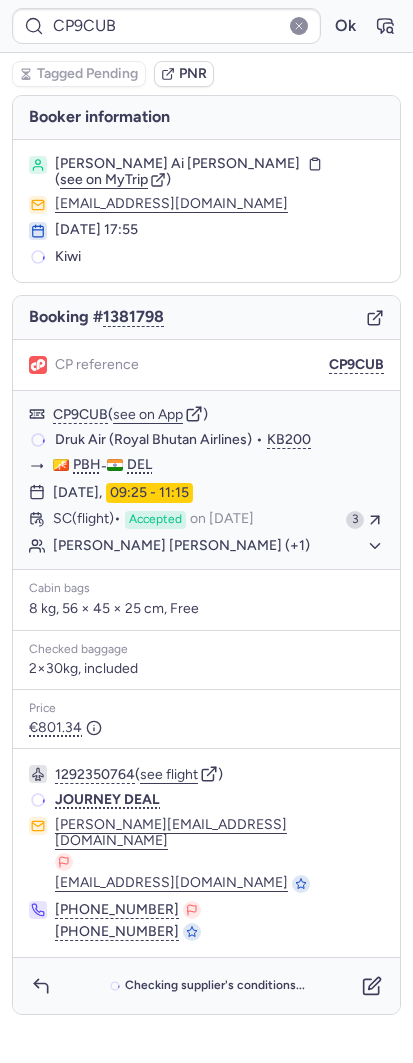 type on "CPZMGA" 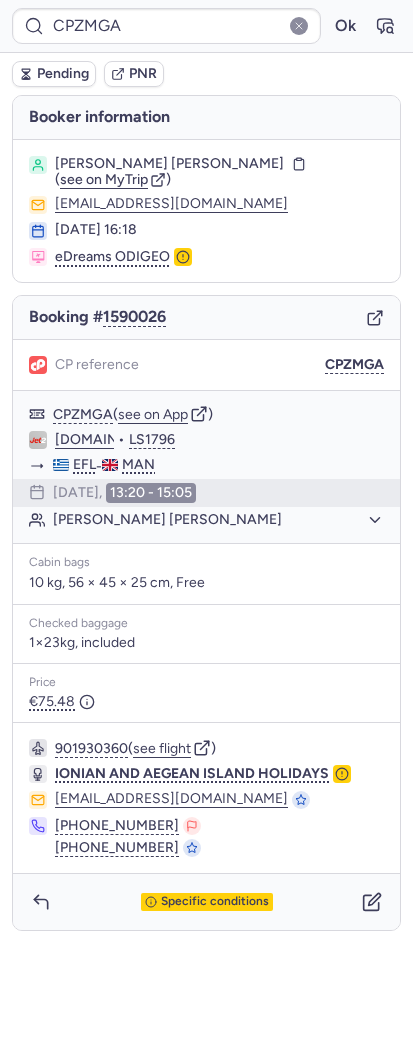 click on "CPZMGA  Ok" at bounding box center (206, 26) 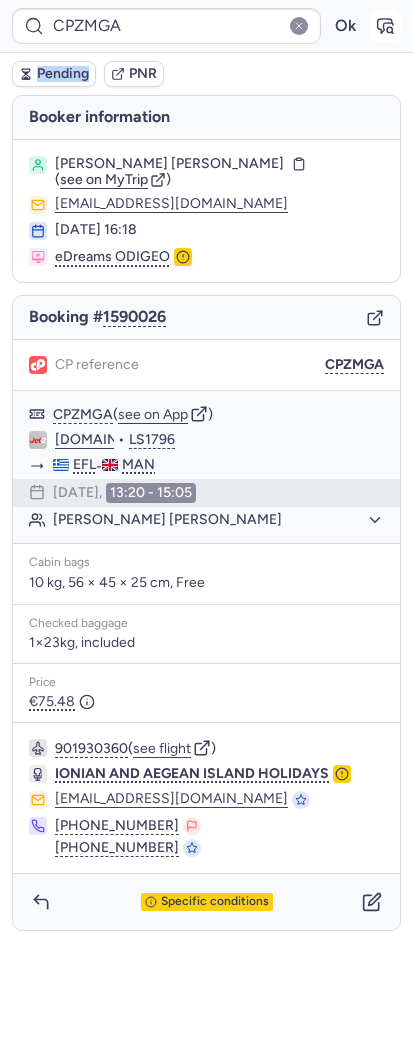 click on "CPZMGA  Ok" at bounding box center [206, 26] 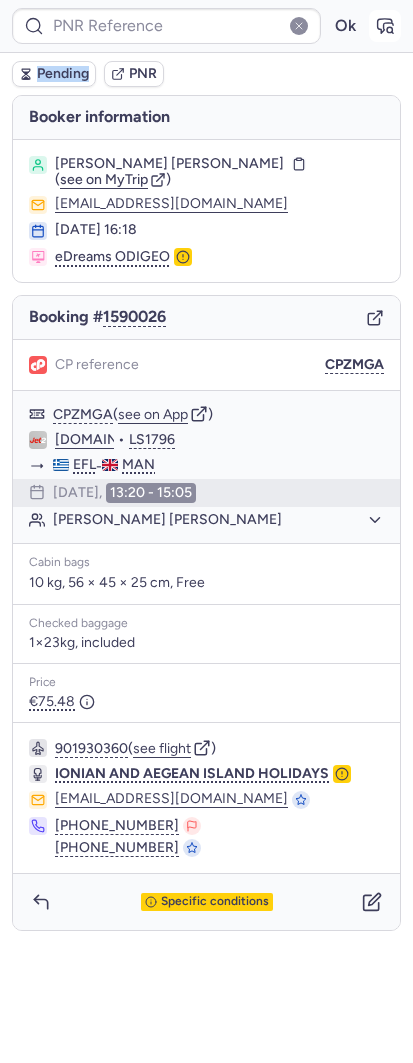 type on "CPZMGA" 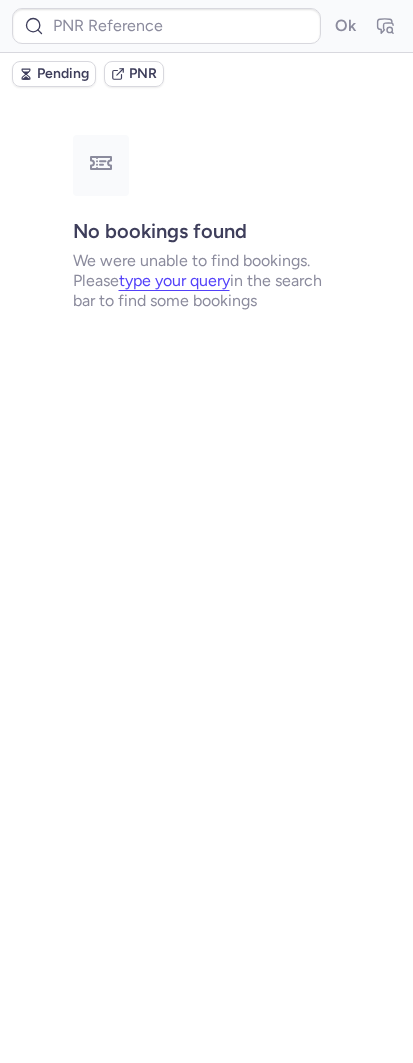 type on "IV1806" 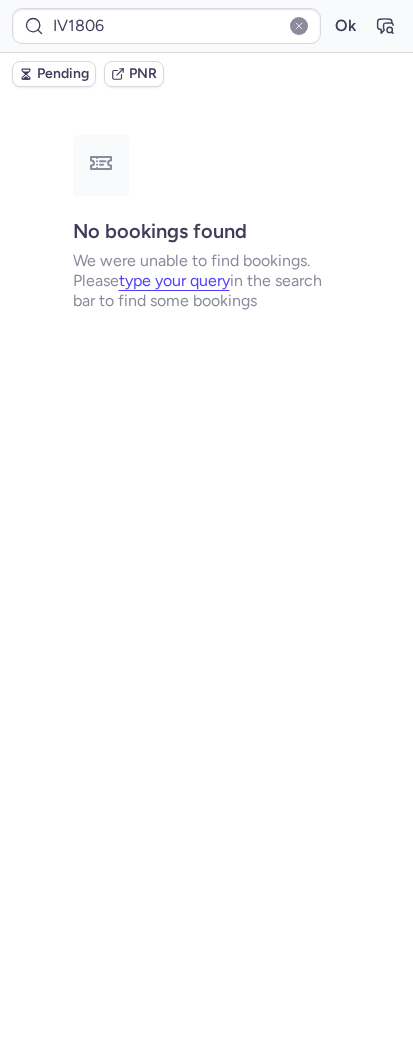 type on "CP9CUB" 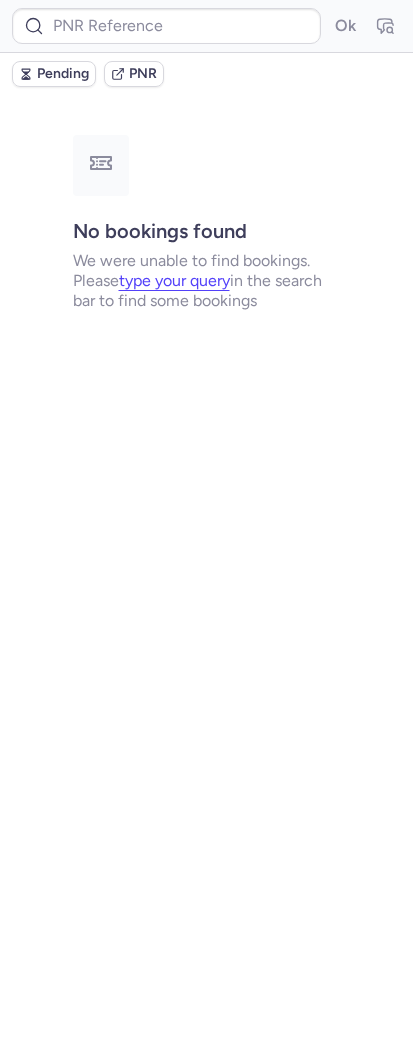type on "CPZMGA" 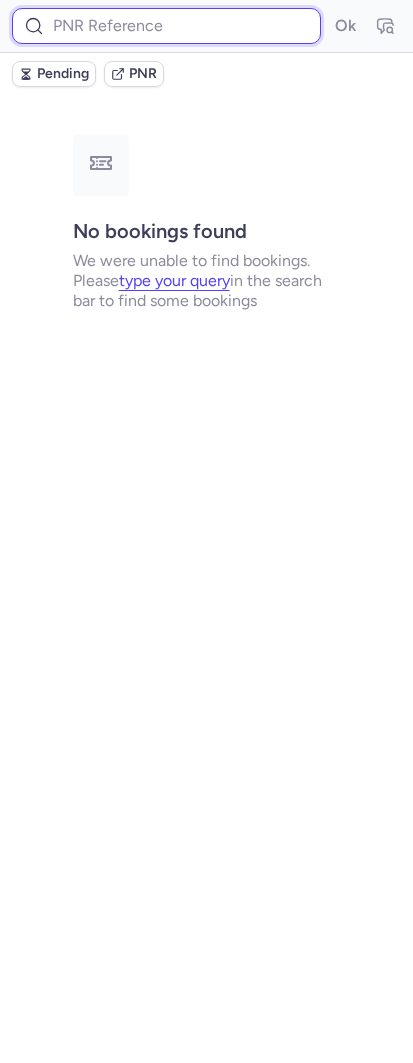 click at bounding box center [166, 26] 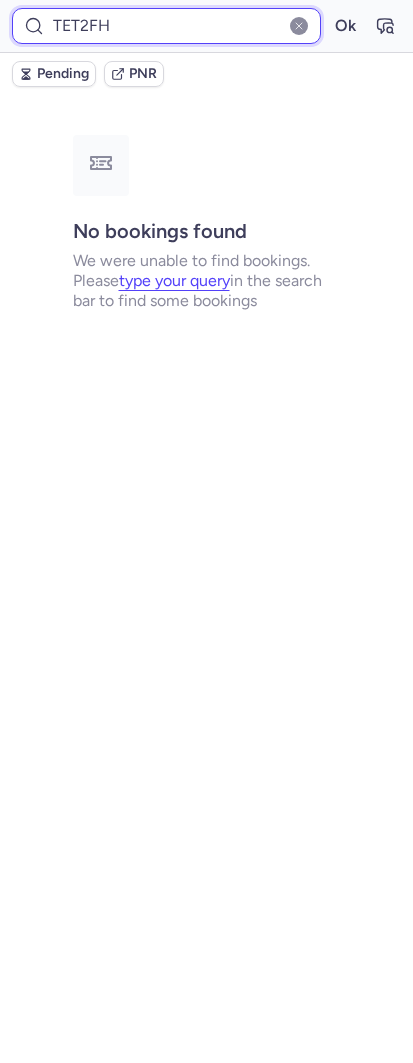 click on "Ok" at bounding box center (345, 26) 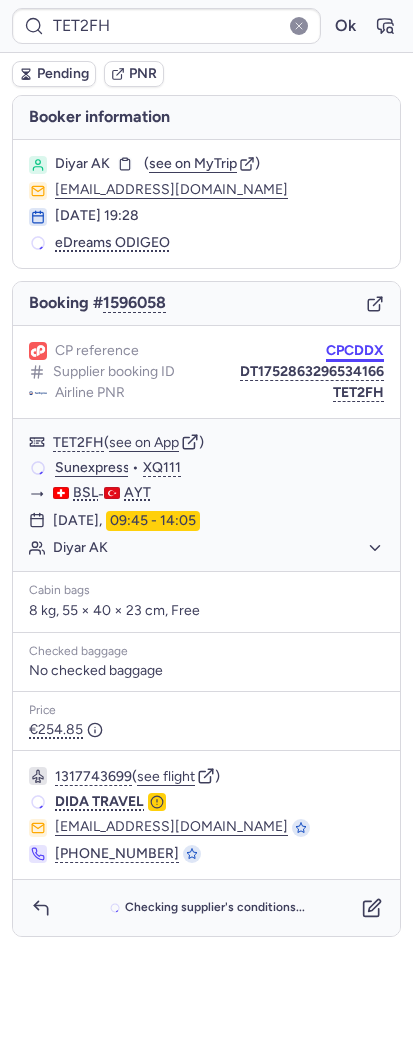 click on "CPCDDX" at bounding box center [355, 351] 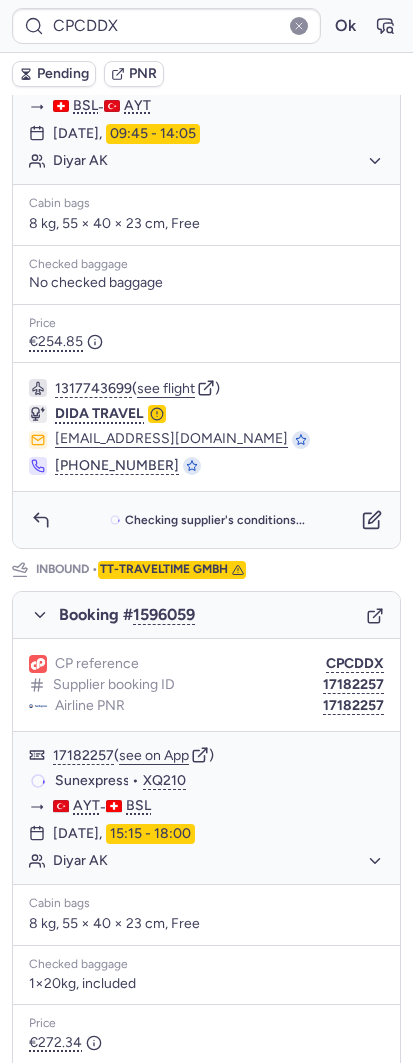scroll, scrollTop: 612, scrollLeft: 0, axis: vertical 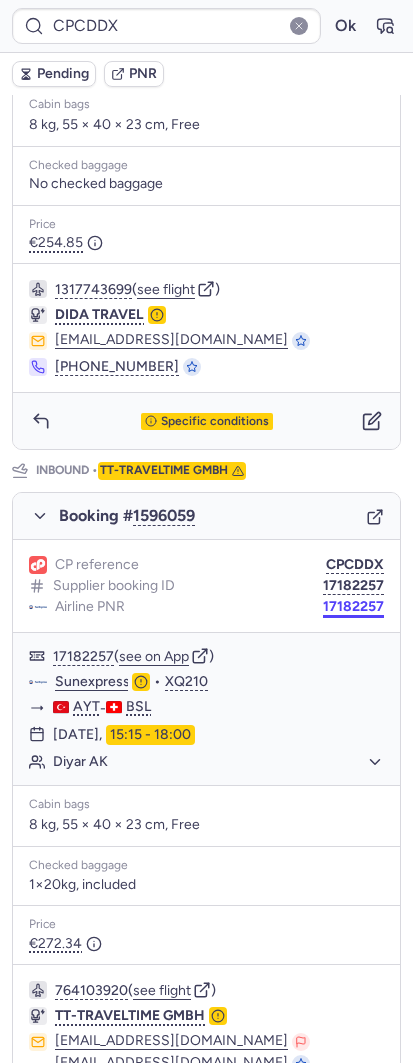 click on "17182257" at bounding box center (353, 607) 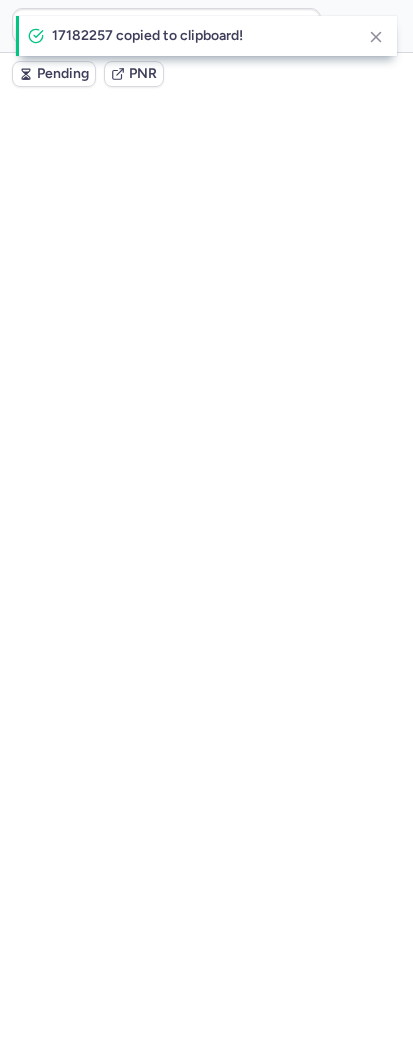 scroll, scrollTop: 0, scrollLeft: 0, axis: both 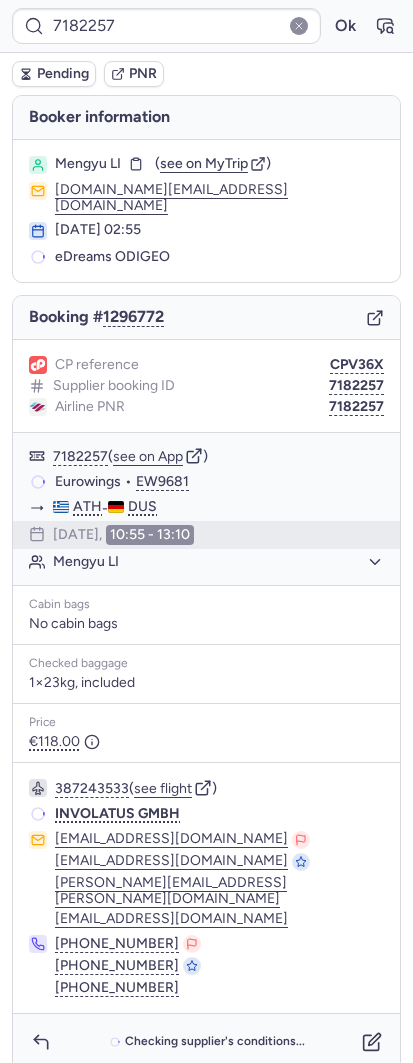 type on "CPCDDX" 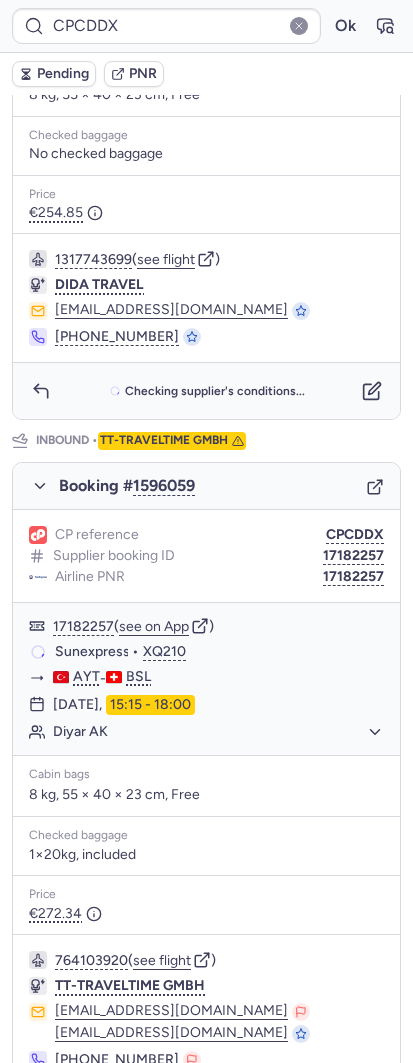 scroll, scrollTop: 747, scrollLeft: 0, axis: vertical 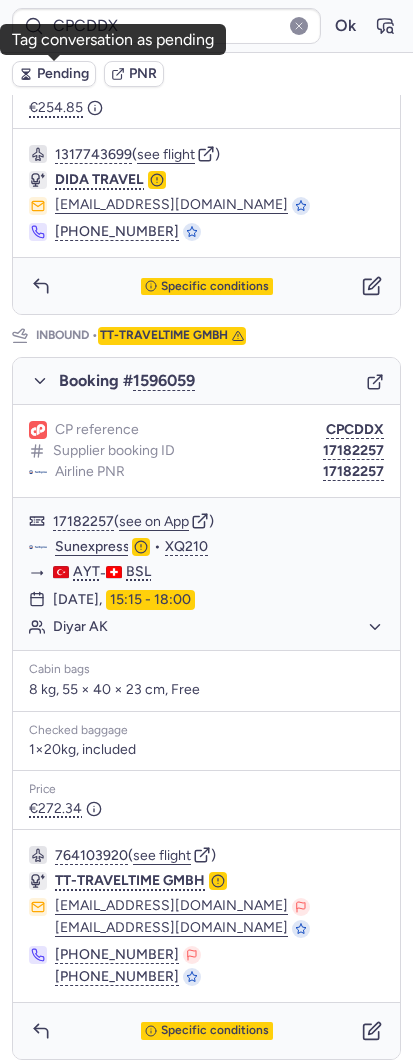 click on "Pending" at bounding box center [63, 74] 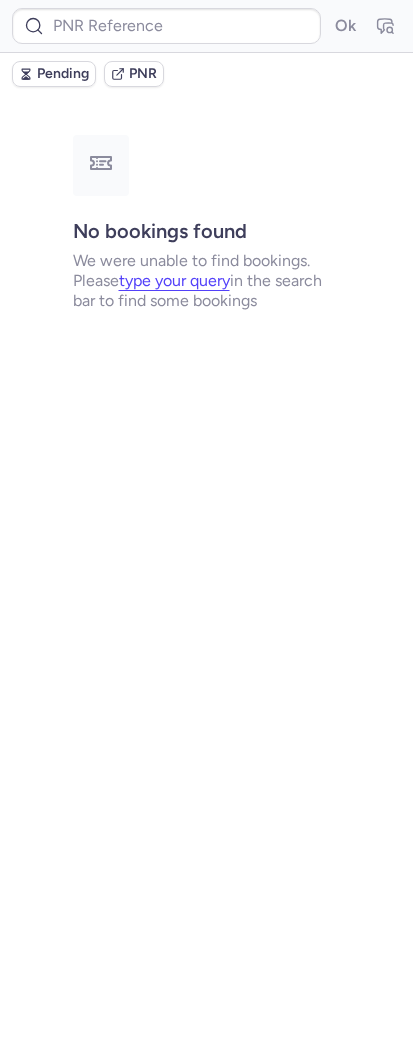 scroll, scrollTop: 0, scrollLeft: 0, axis: both 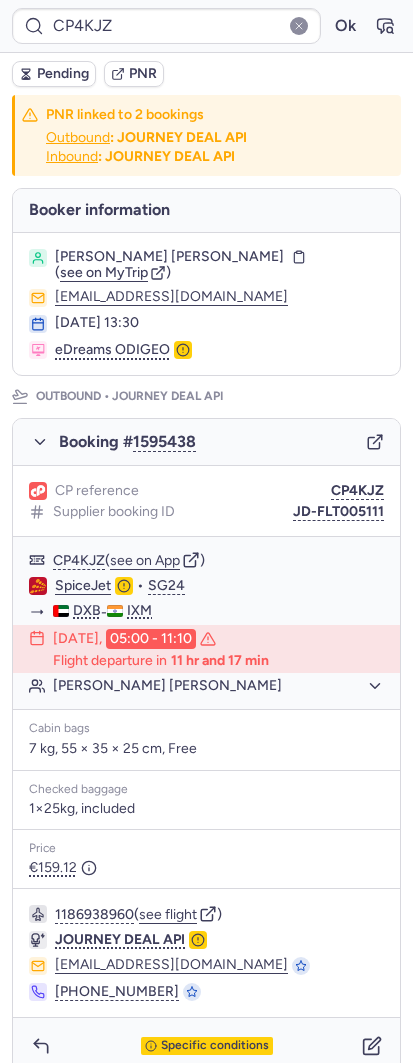 type on "CPEQJH" 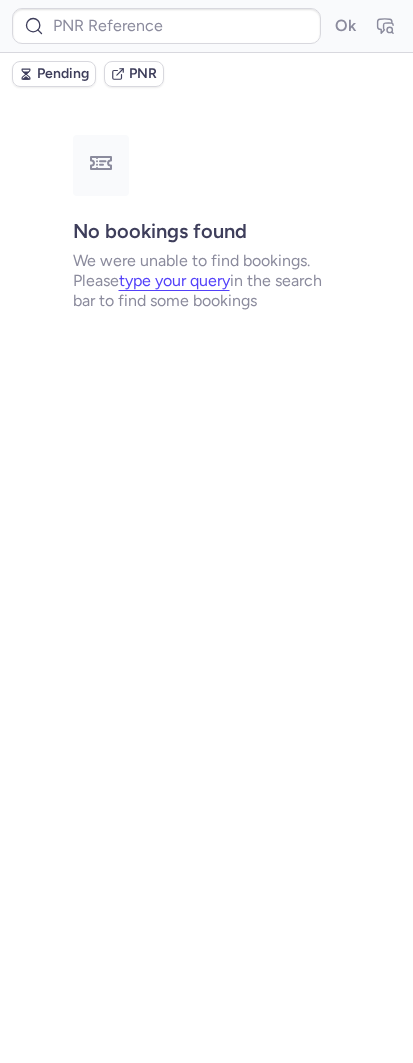 type on "CPHC6V" 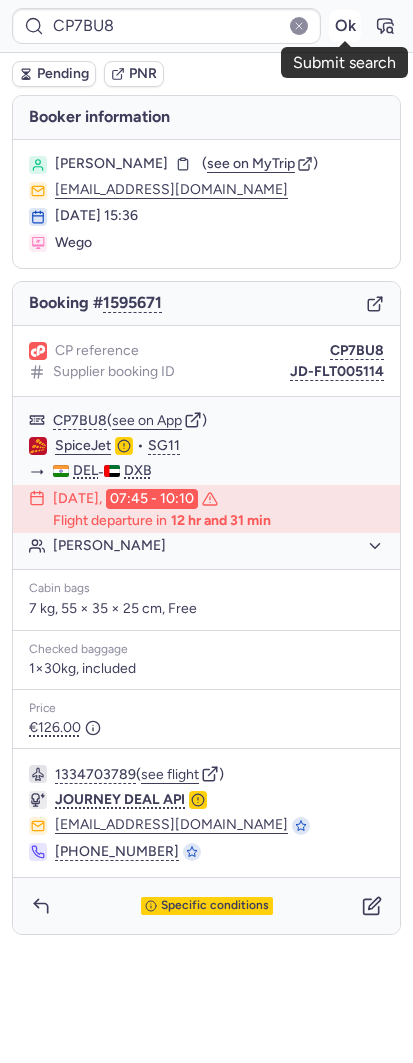 click on "Ok" at bounding box center [345, 26] 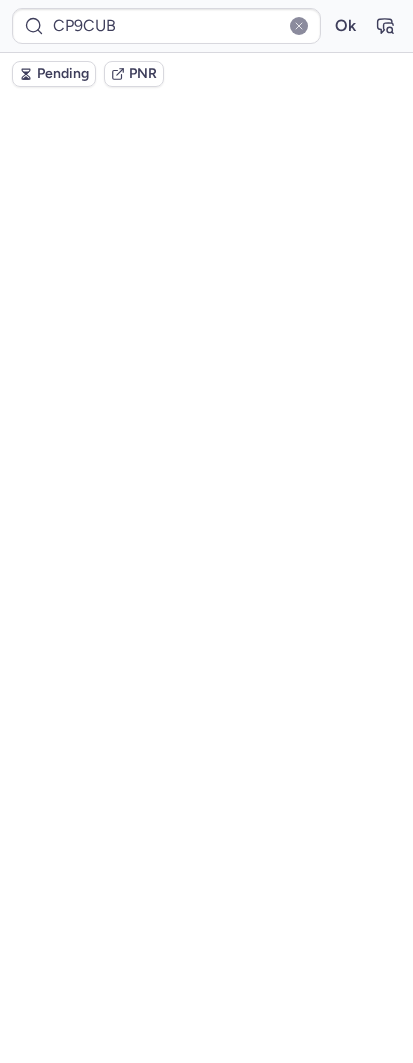 type on "CPVVAT" 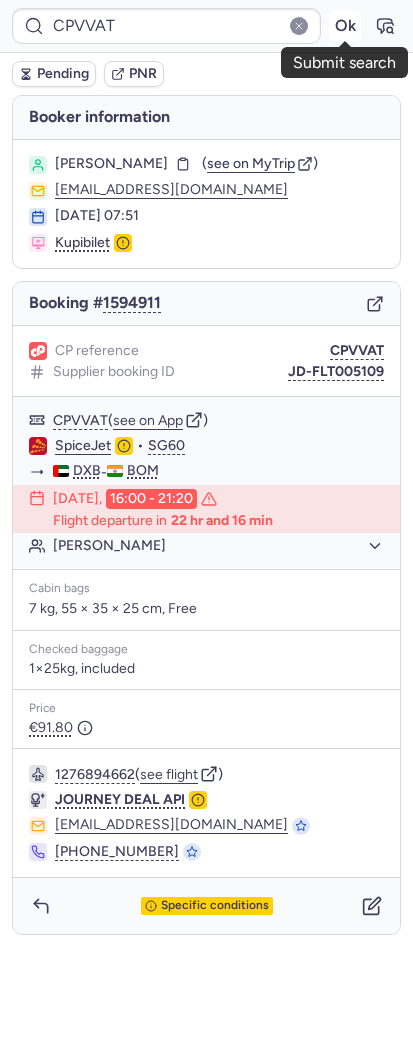 click on "Ok" at bounding box center (345, 26) 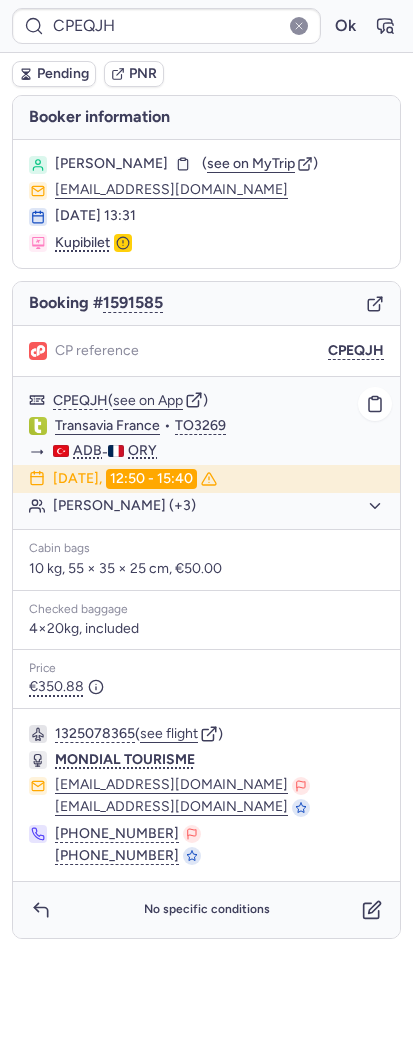 click on "[PERSON_NAME] (+3)" 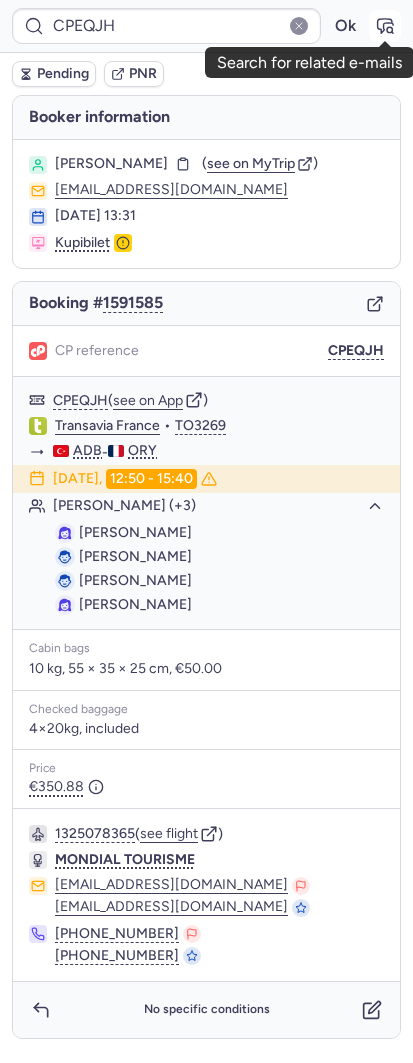 click 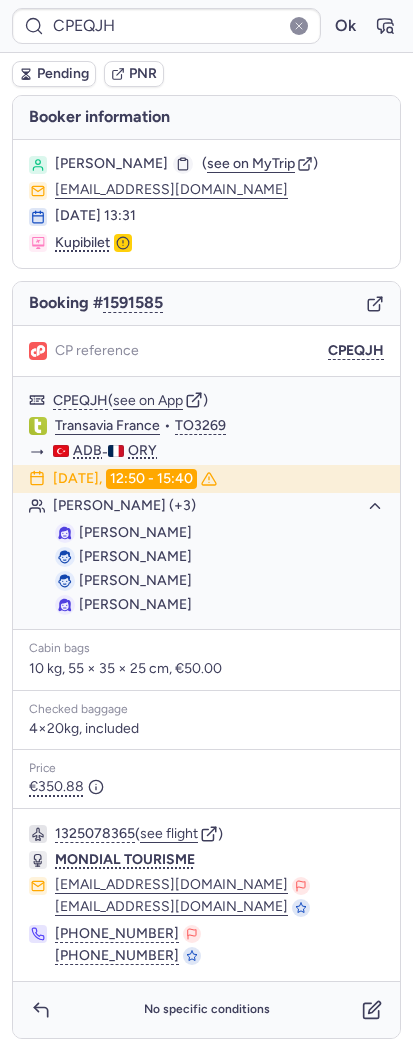 click at bounding box center (183, 164) 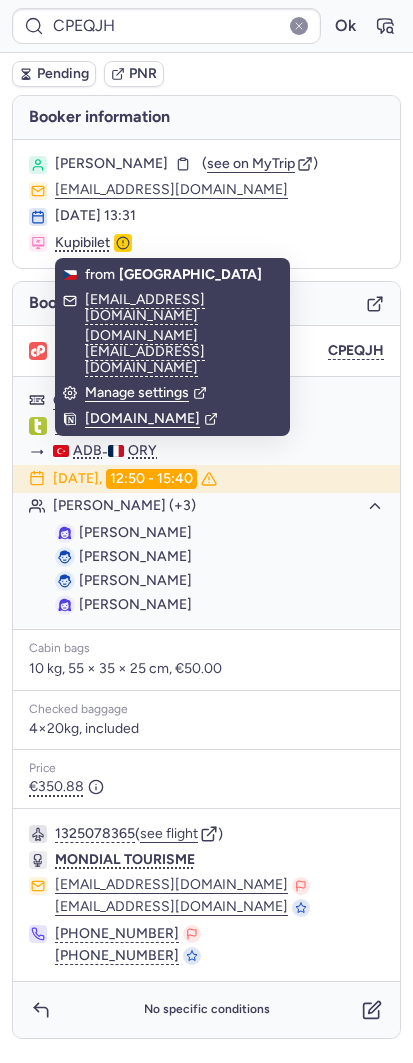 click on "Pending" at bounding box center (63, 74) 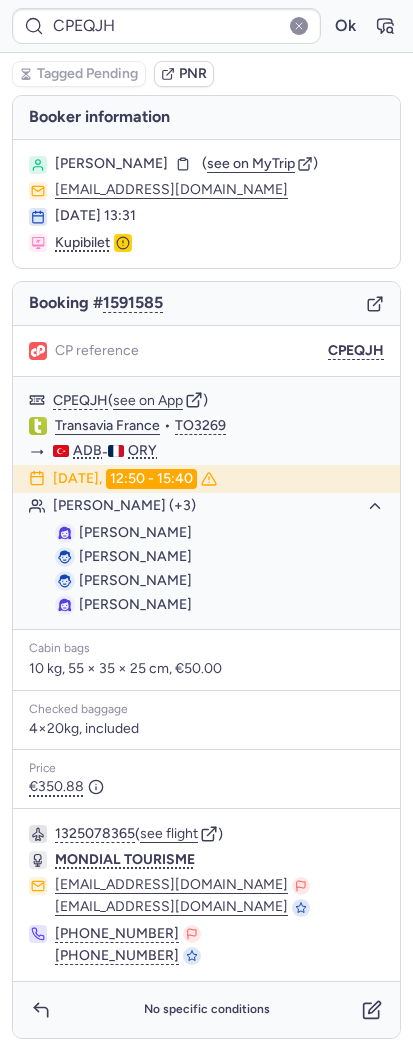 type on "CPCDDX" 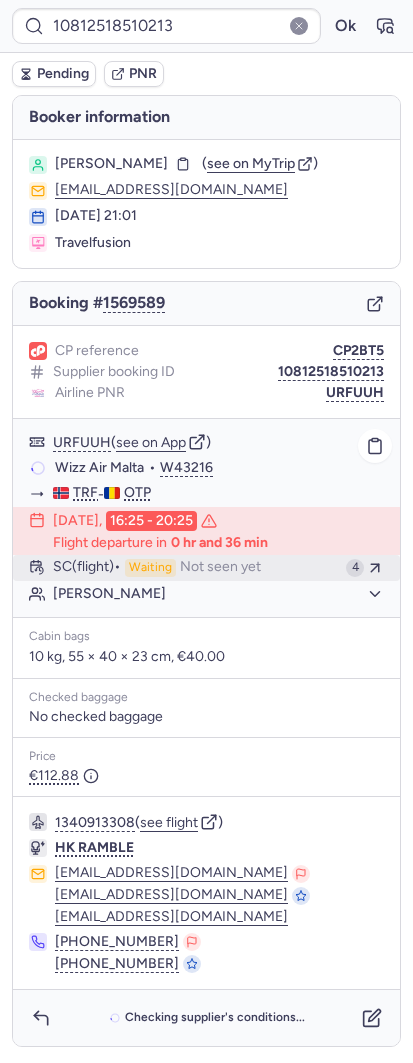 click on "SC   (flight)" at bounding box center (87, 568) 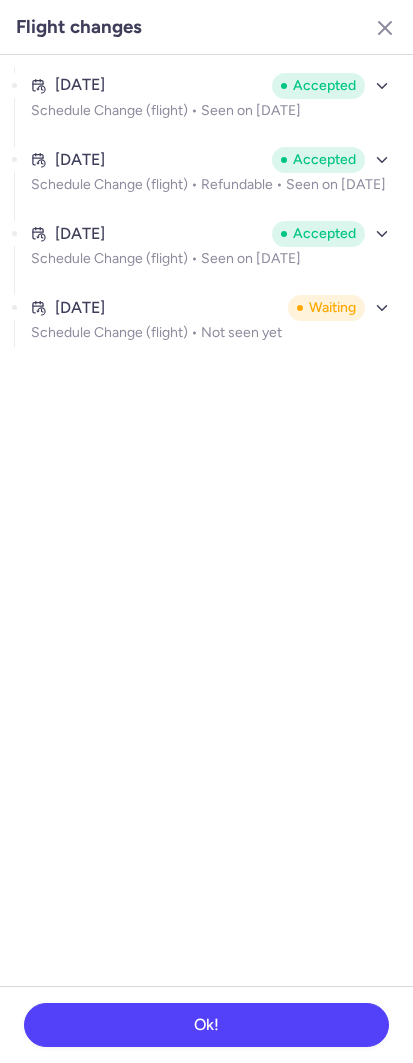 click on "[DATE] Accepted Schedule Change (flight) •  Seen on [DATE]" at bounding box center (213, 252) 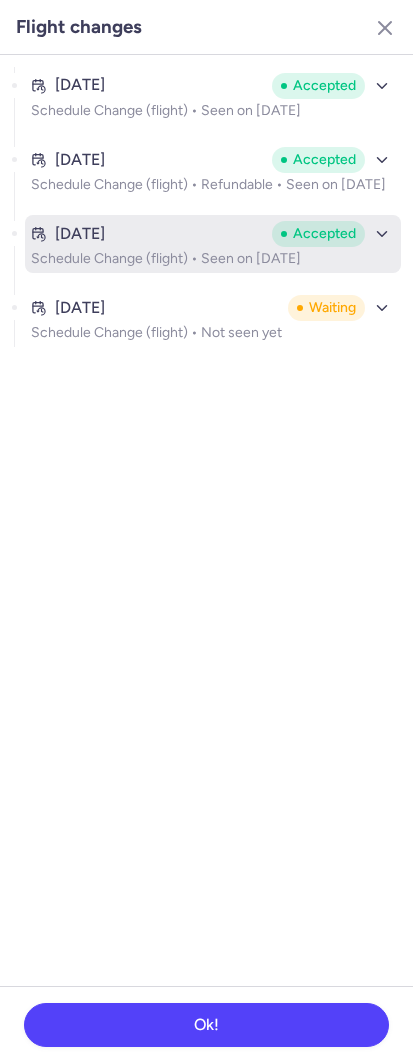click on "Schedule Change (flight) •  Seen on [DATE]" at bounding box center (213, 259) 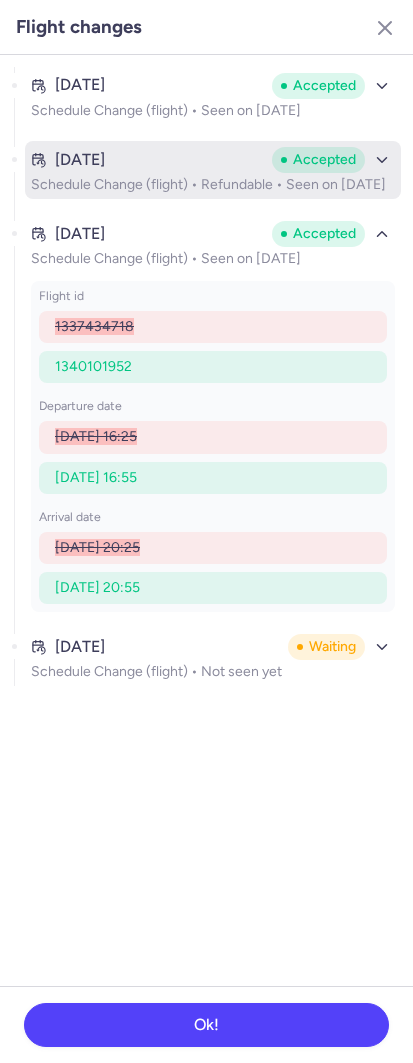 click on "Schedule Change (flight) • Refundable • Seen on [DATE]" at bounding box center [213, 185] 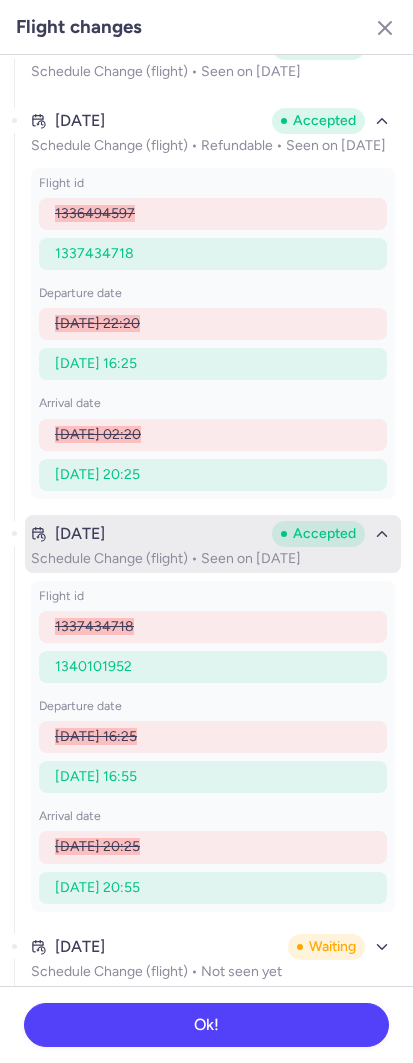 scroll, scrollTop: 53, scrollLeft: 0, axis: vertical 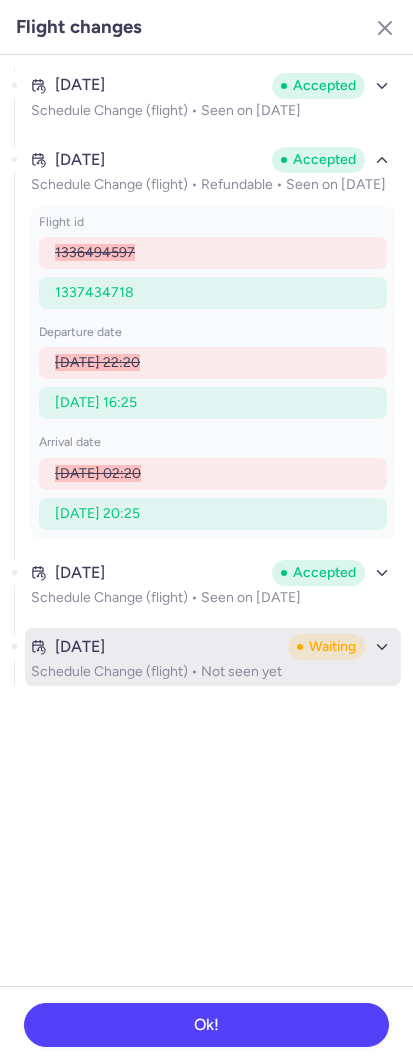 click on "[DATE]" at bounding box center (155, 647) 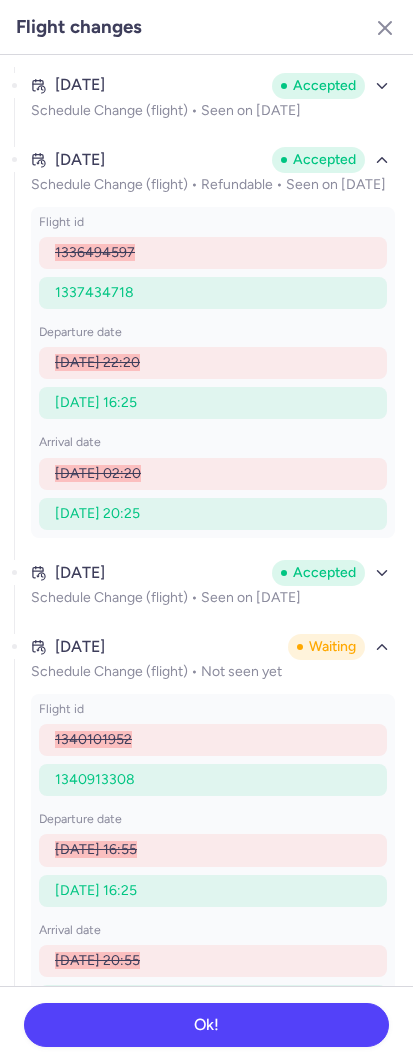 scroll, scrollTop: 53, scrollLeft: 0, axis: vertical 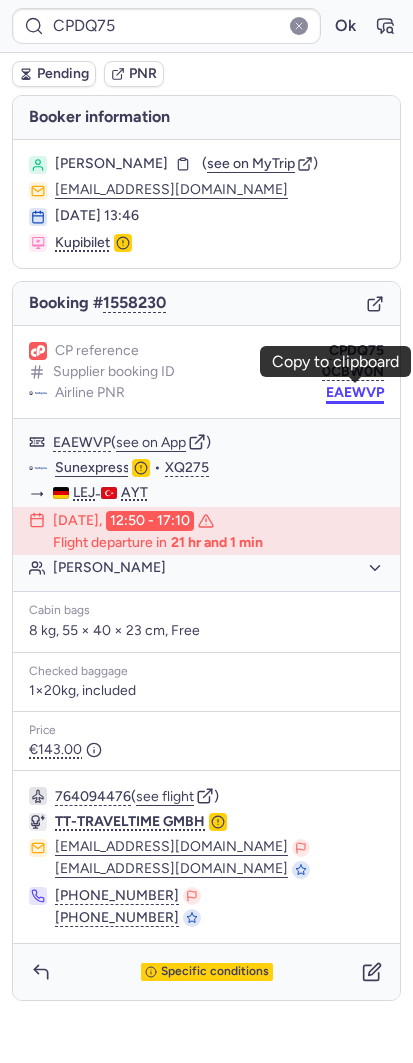 click on "EAEWVP" at bounding box center (355, 393) 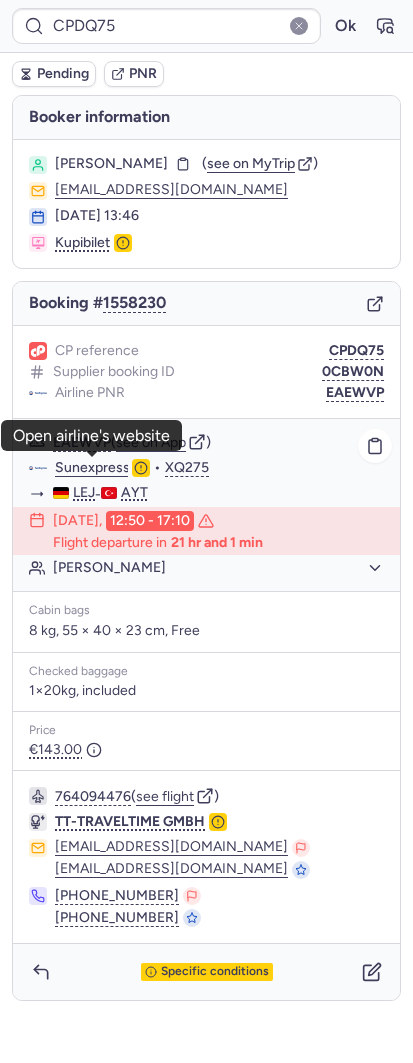 click on "Sunexpress" 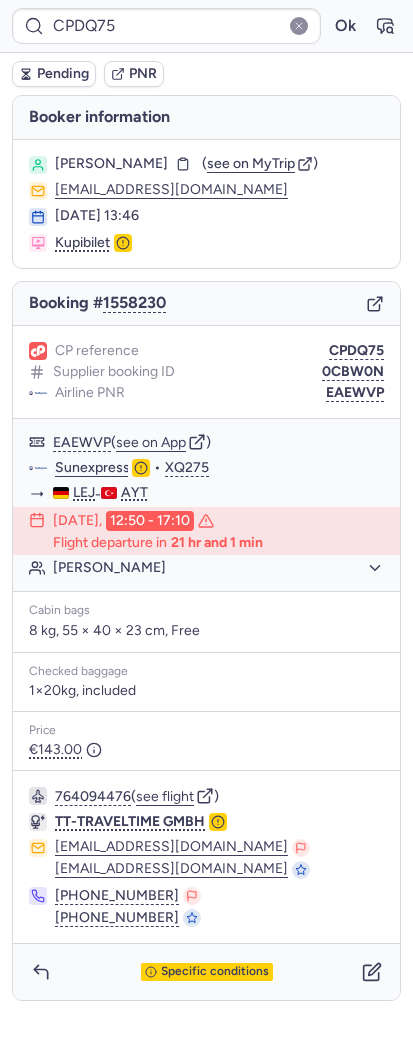 click on "Airline PNR EAEWVP" 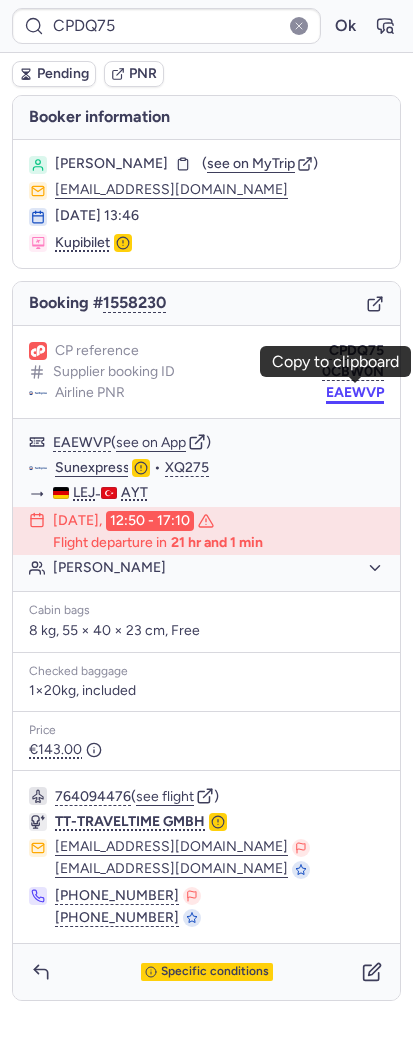 click on "EAEWVP" at bounding box center [355, 393] 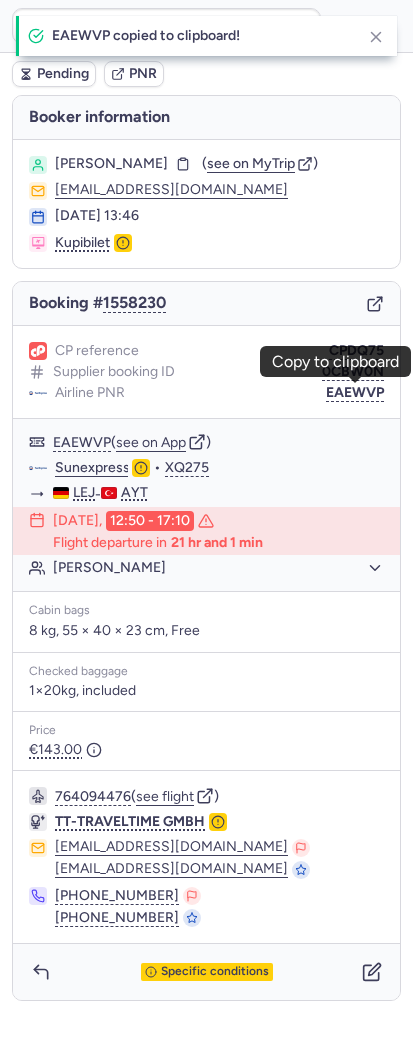 click on "[PERSON_NAME]  ( see on MyTrip  )  [EMAIL_ADDRESS][DOMAIN_NAME] [DATE] 13:46 Kupibilet" at bounding box center [206, 204] 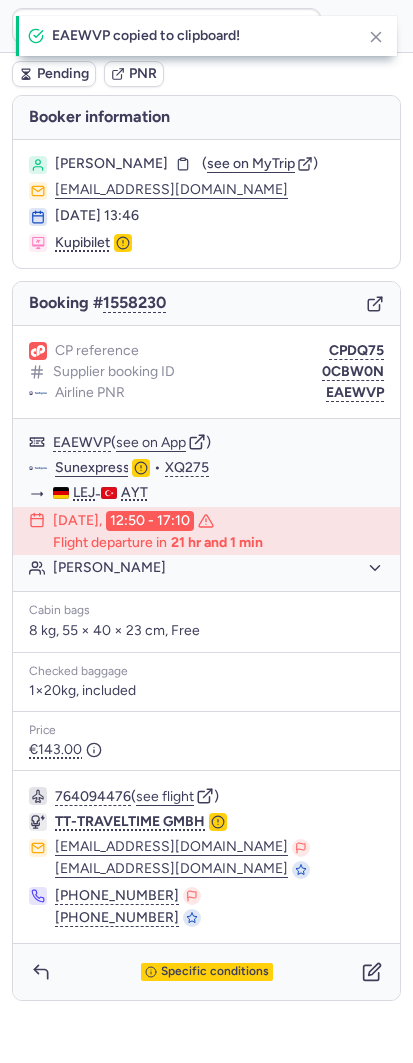 click on "[PERSON_NAME]  ( see on MyTrip  )  [EMAIL_ADDRESS][DOMAIN_NAME] [DATE] 13:46 Kupibilet" at bounding box center (206, 204) 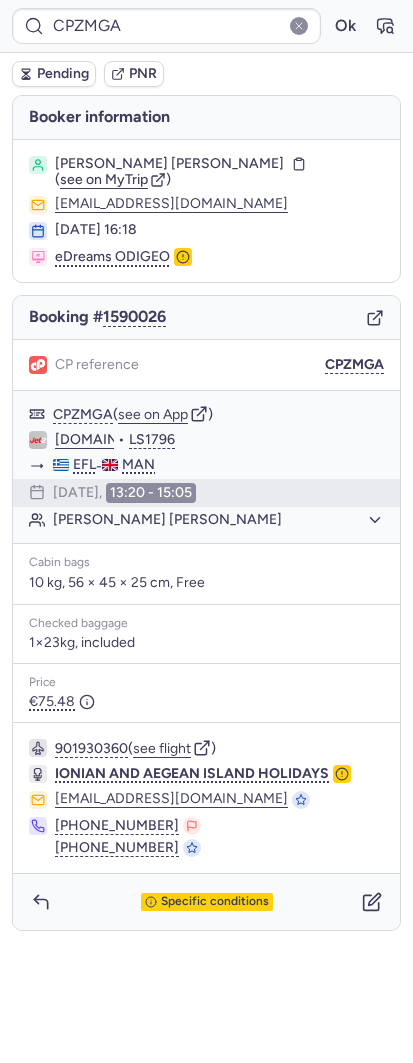 type on "CP9OIV" 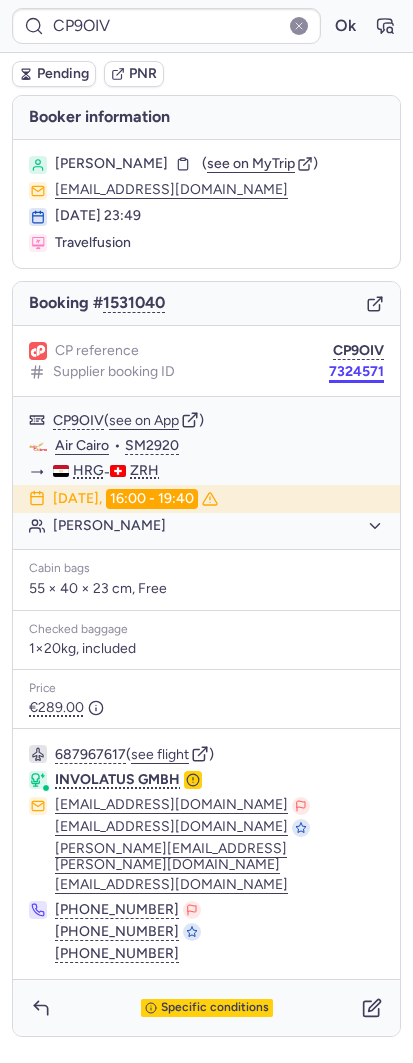 click on "7324571" at bounding box center (356, 372) 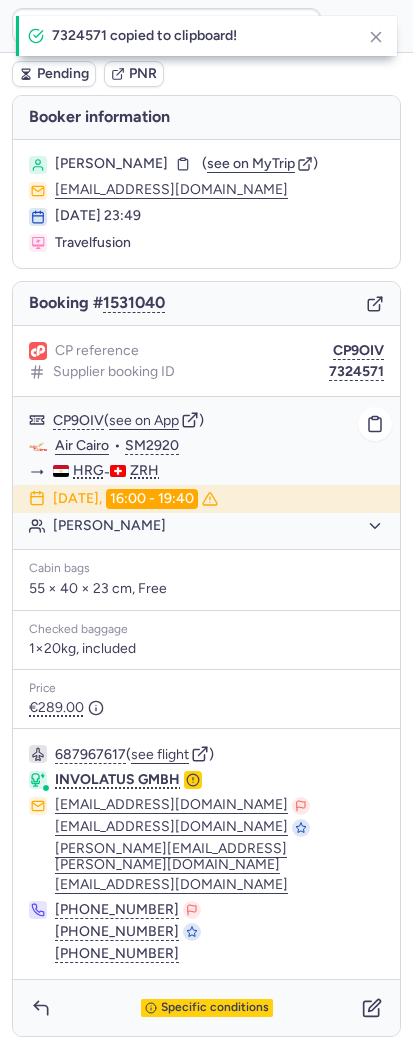 click on "Air Cairo" 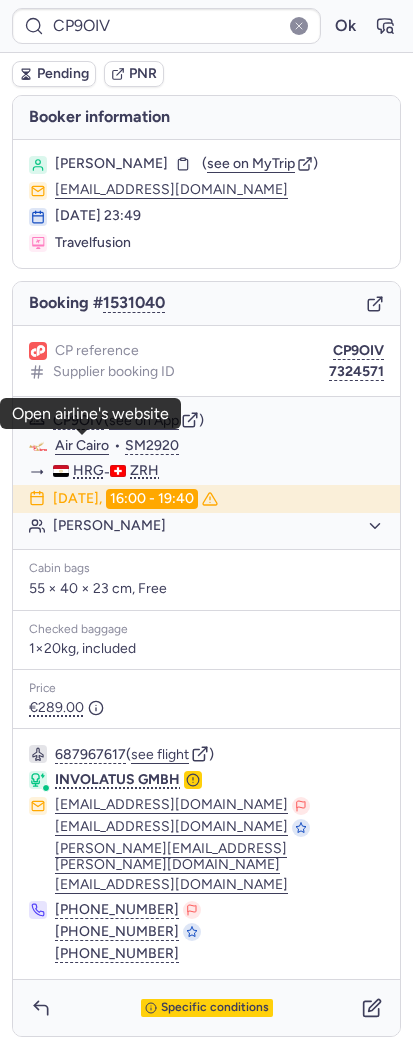 click on "[PERSON_NAME]" at bounding box center [111, 164] 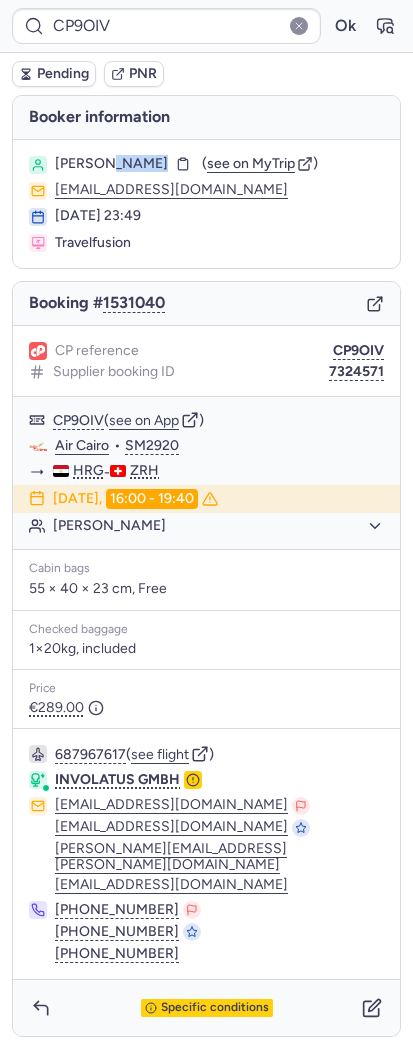 click on "[PERSON_NAME]" at bounding box center (111, 164) 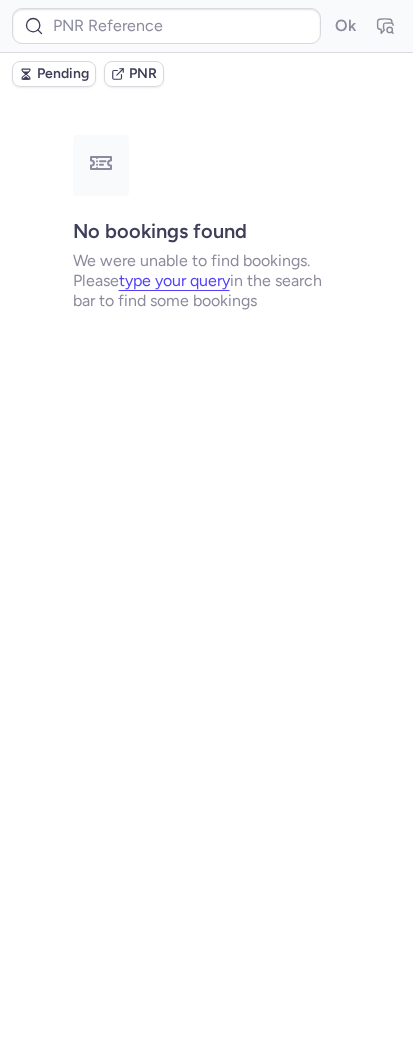 type on "CPAROO" 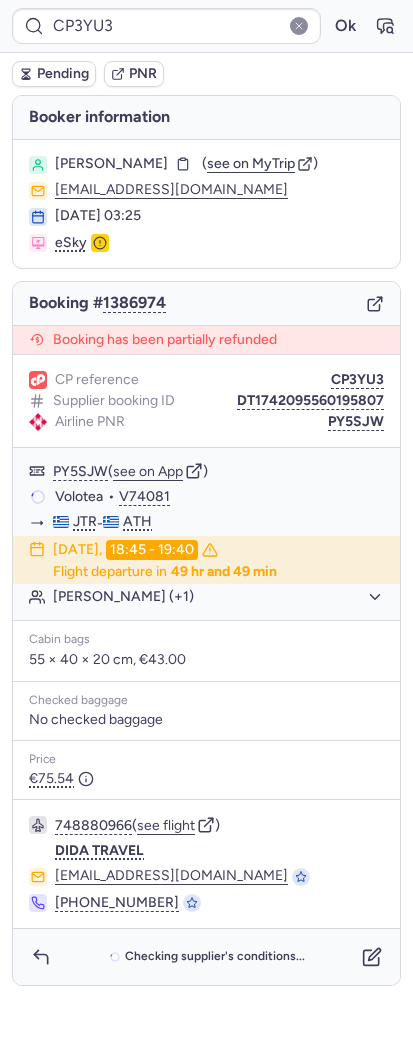click on "Booking # 1386974" at bounding box center [206, 304] 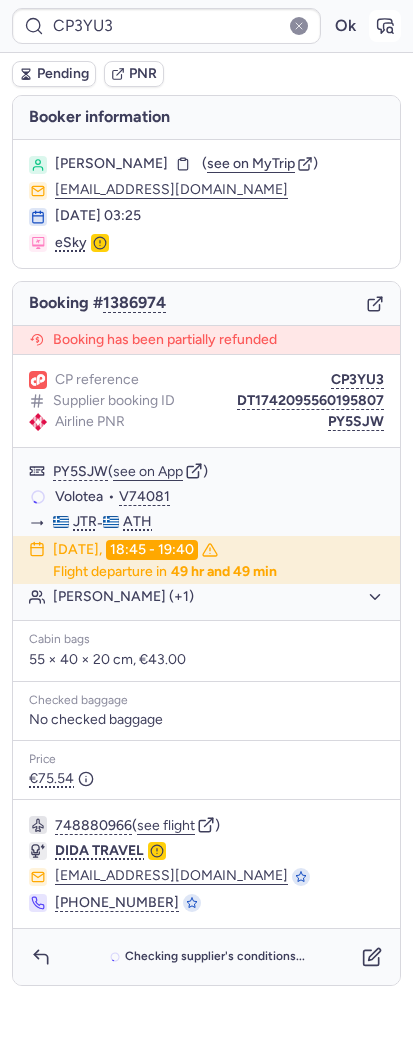 click at bounding box center (385, 26) 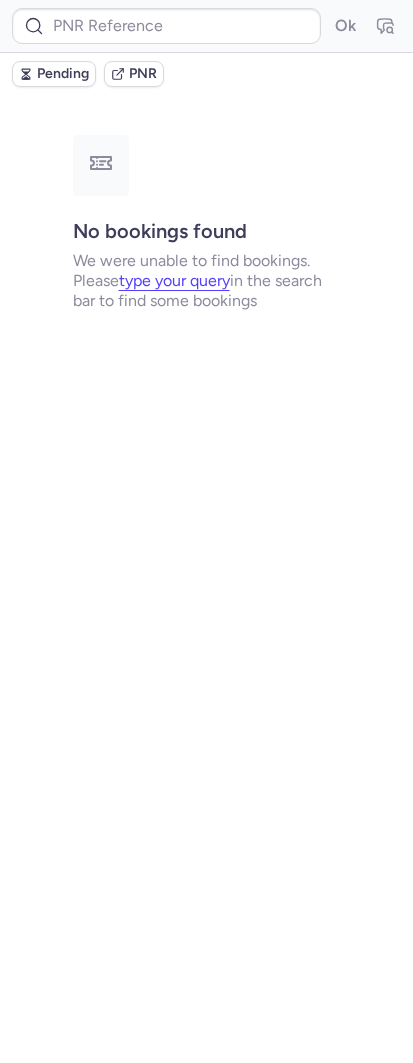 type on "CP3YU3" 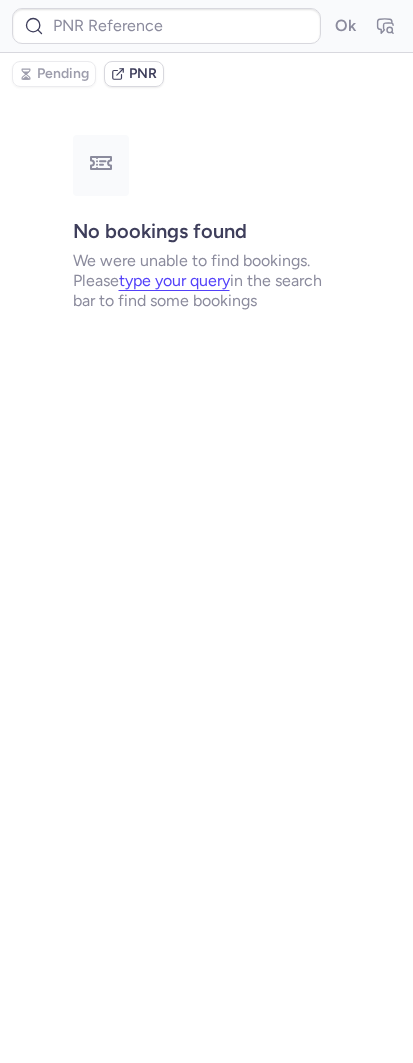 type on "CP3YU3" 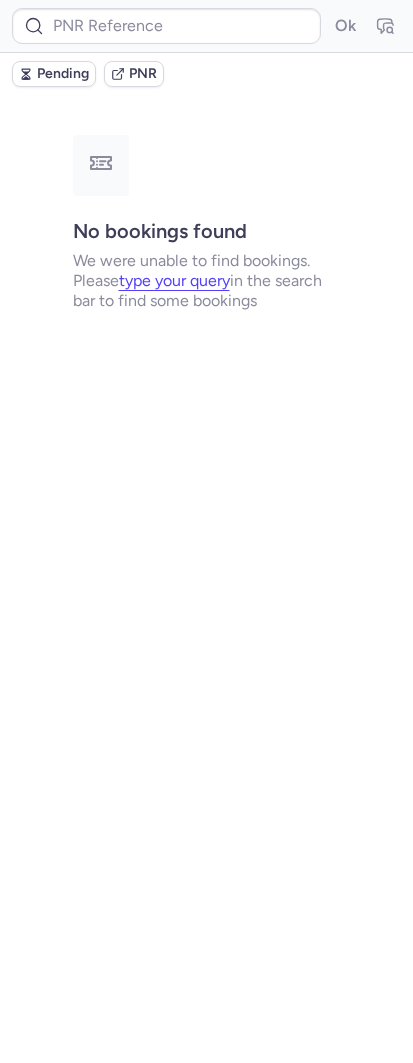 type on "CP3YU3" 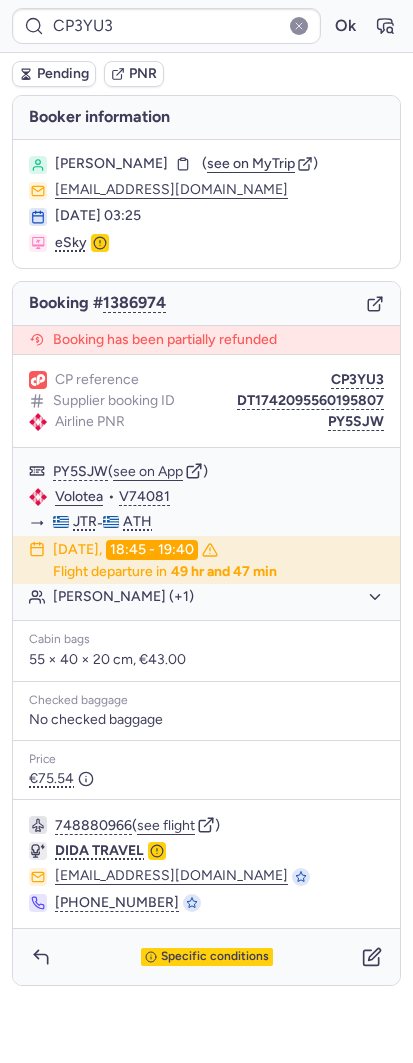 click on "Booking # 1386974" at bounding box center (206, 304) 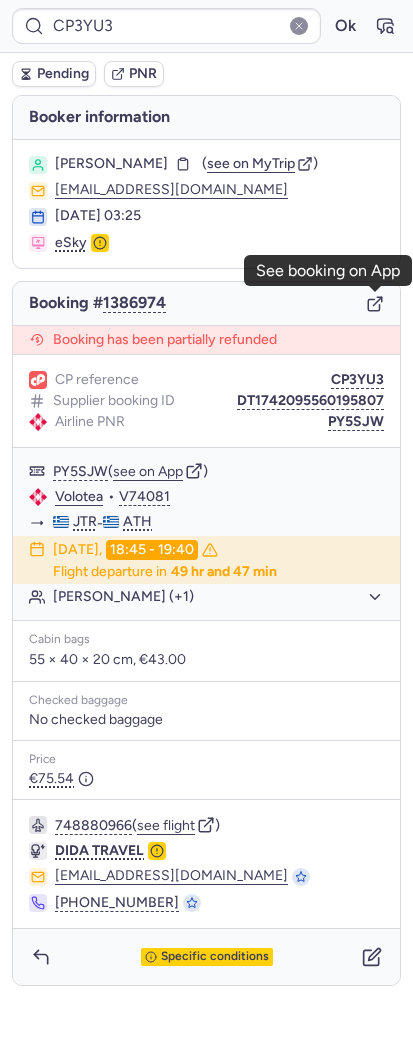 type 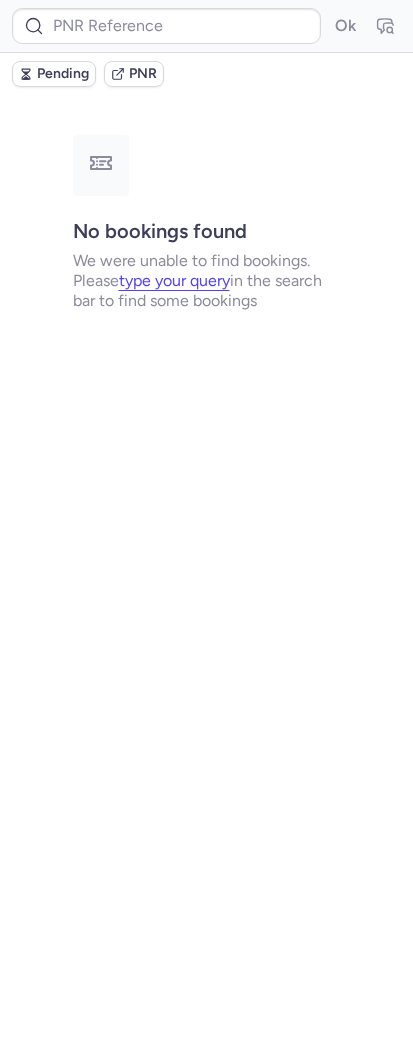 type on "CP3YU3" 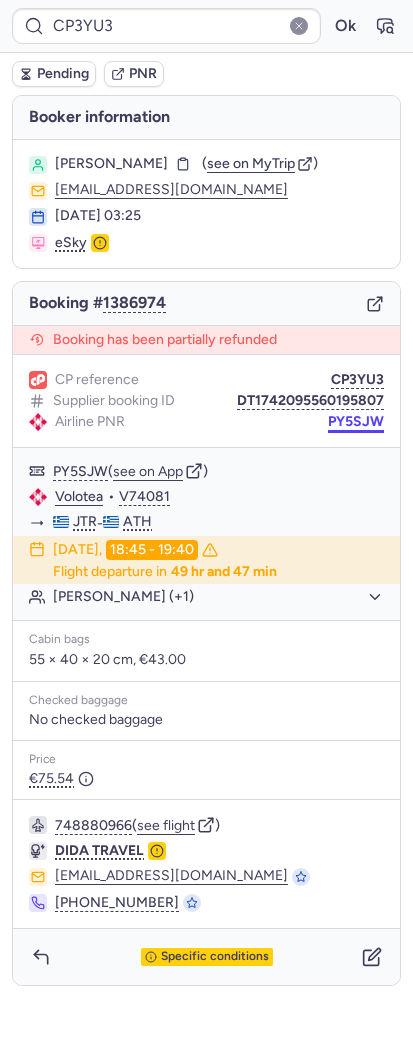 click on "PY5SJW" at bounding box center [356, 422] 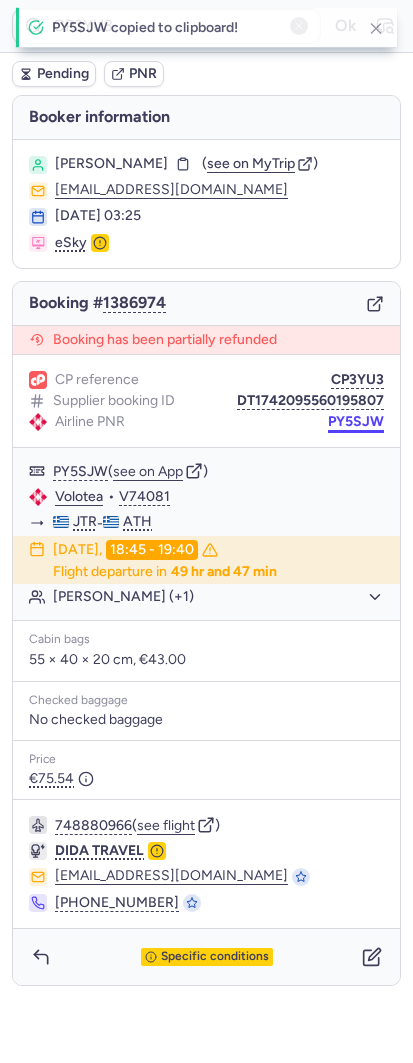 type 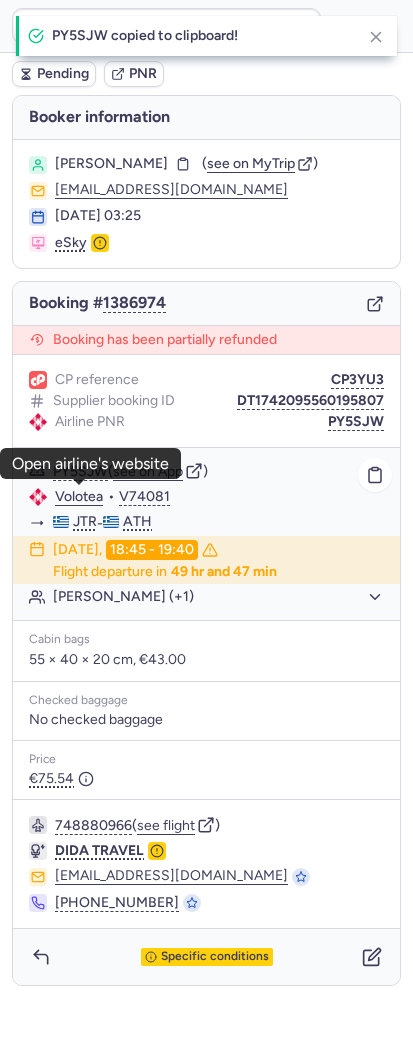 click on "Volotea" 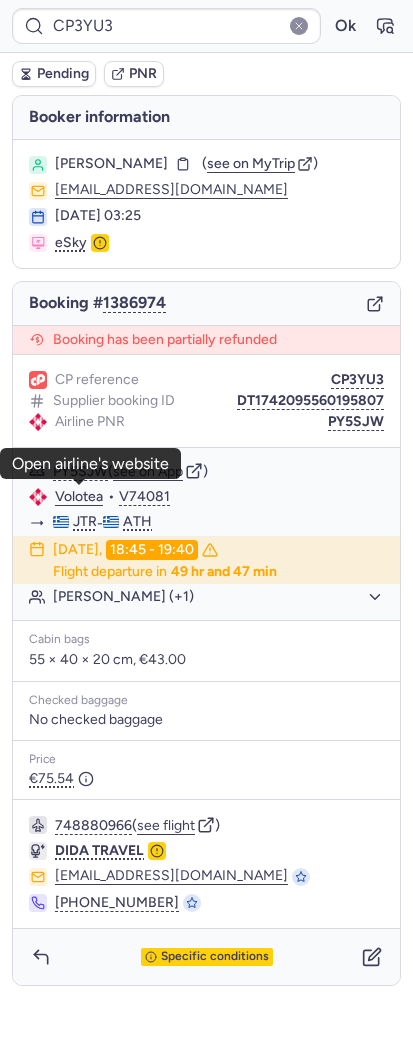 click on "[PERSON_NAME]" at bounding box center [111, 164] 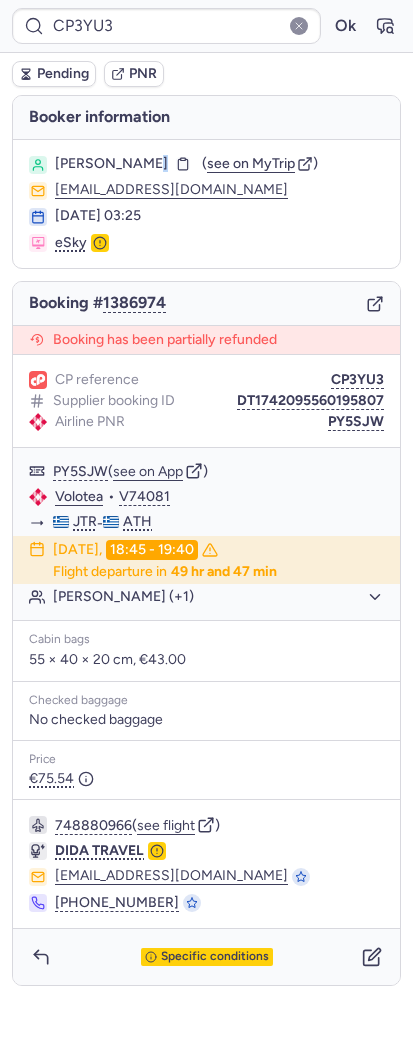 click on "[PERSON_NAME]" at bounding box center [111, 164] 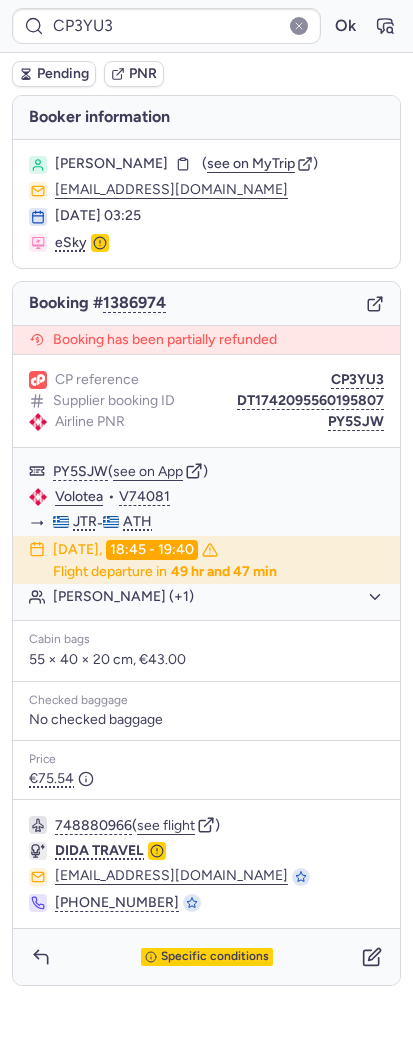 click on "[PERSON_NAME]" at bounding box center [111, 164] 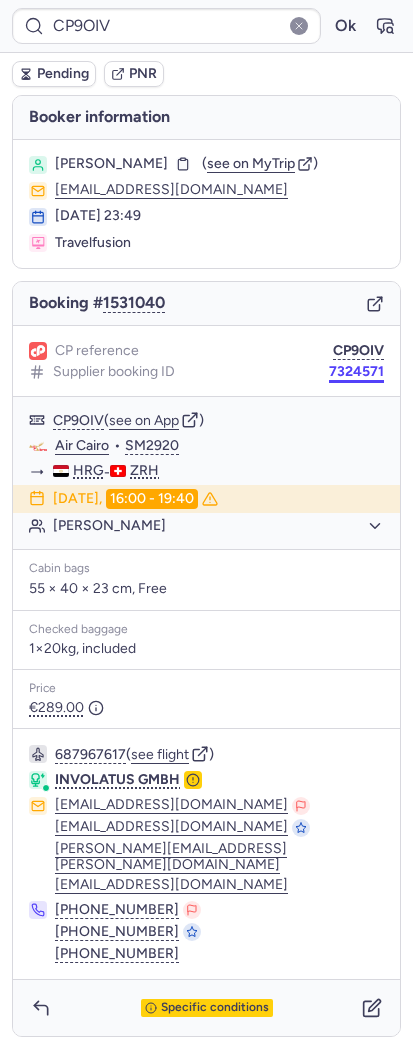click on "7324571" at bounding box center (356, 372) 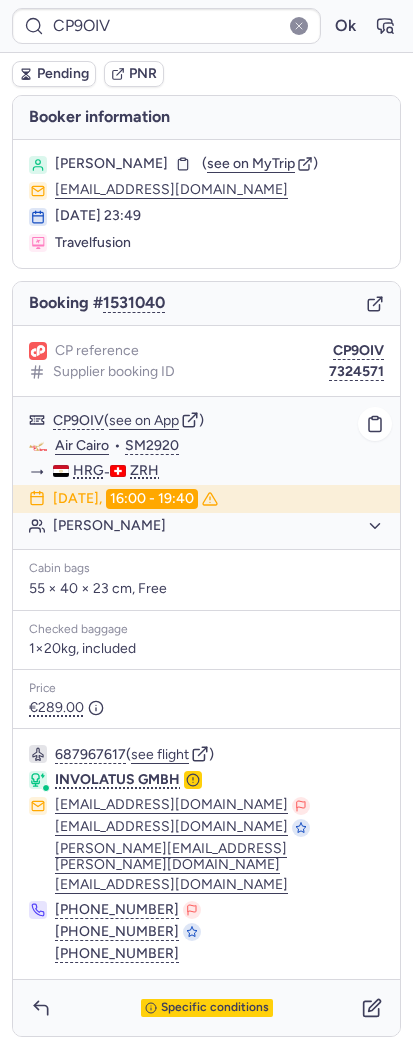 click on "Air Cairo  •  SM2920" 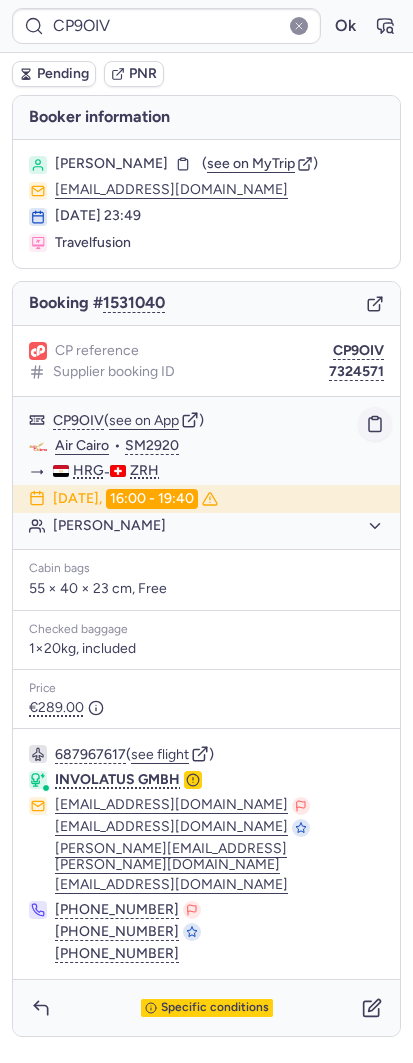 click 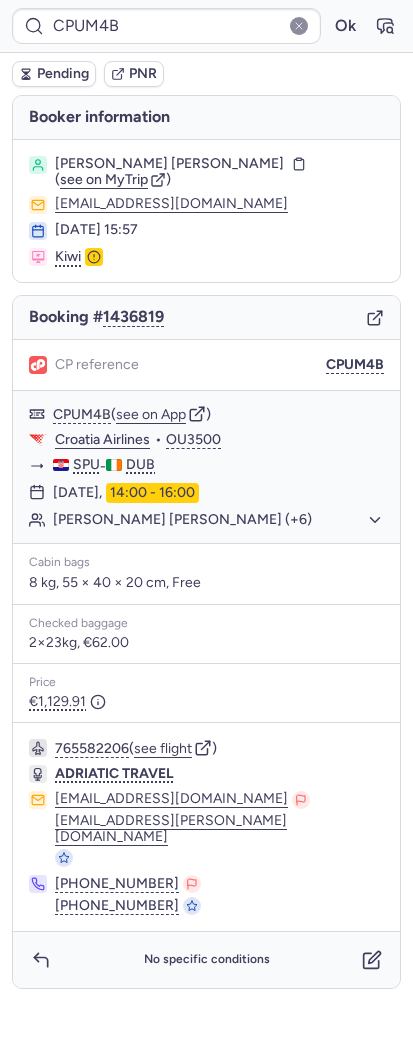click on "No specific conditions" at bounding box center [206, 960] 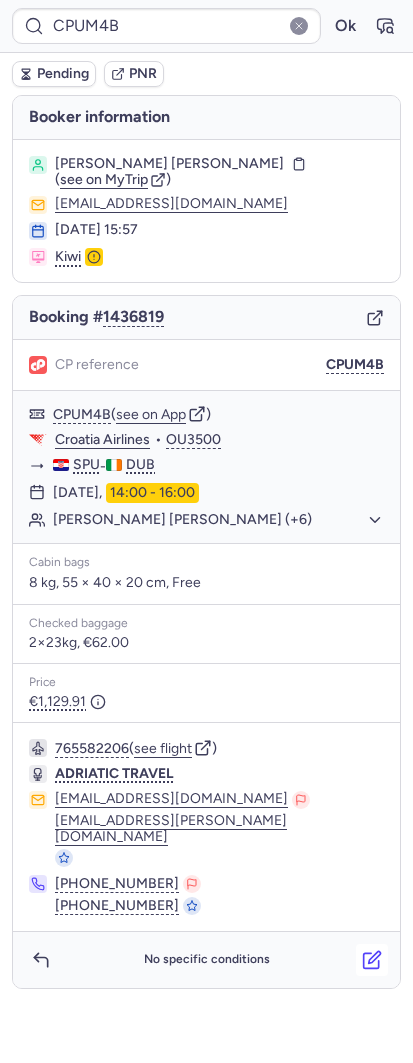 click at bounding box center [372, 960] 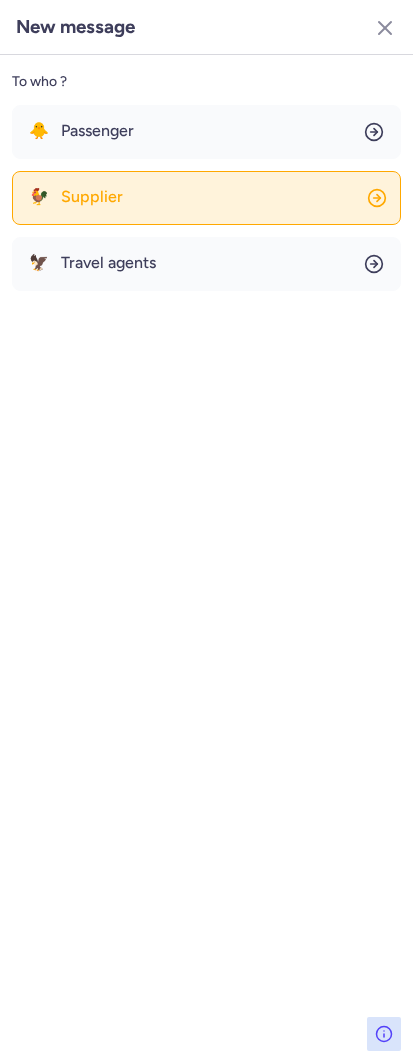 click on "🐓 Supplier" 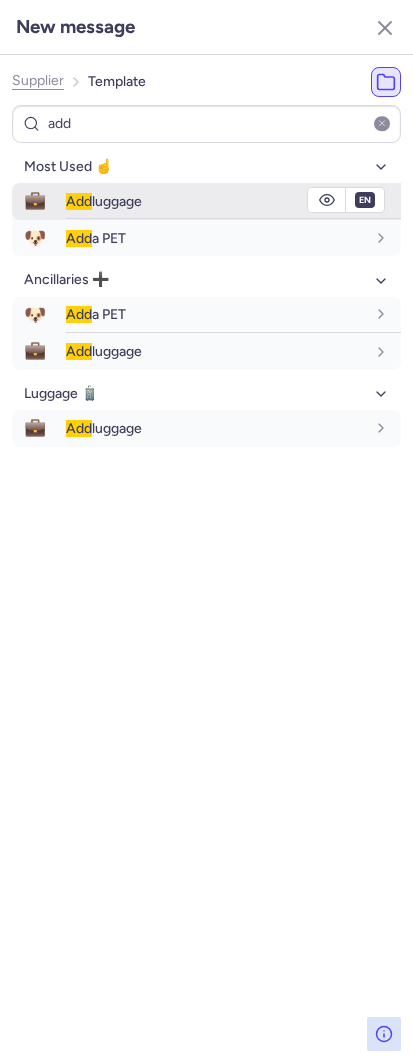 click on "Add  luggage" at bounding box center (233, 201) 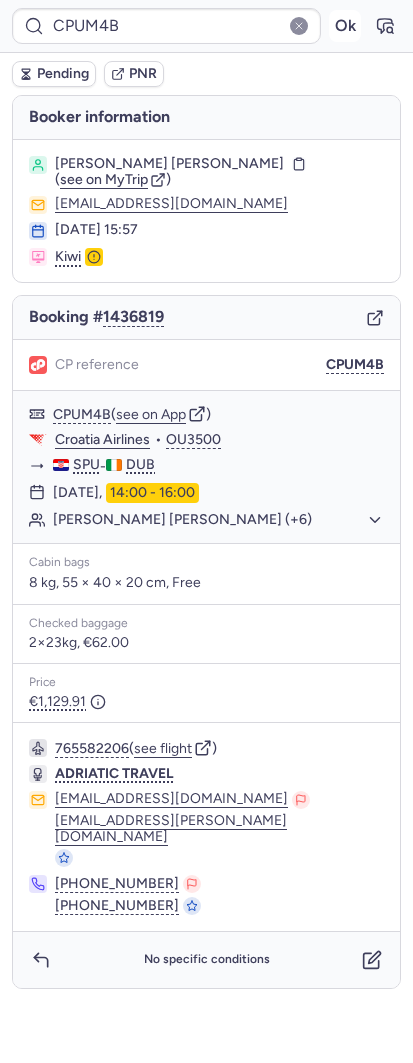 click on "Ok" at bounding box center (345, 26) 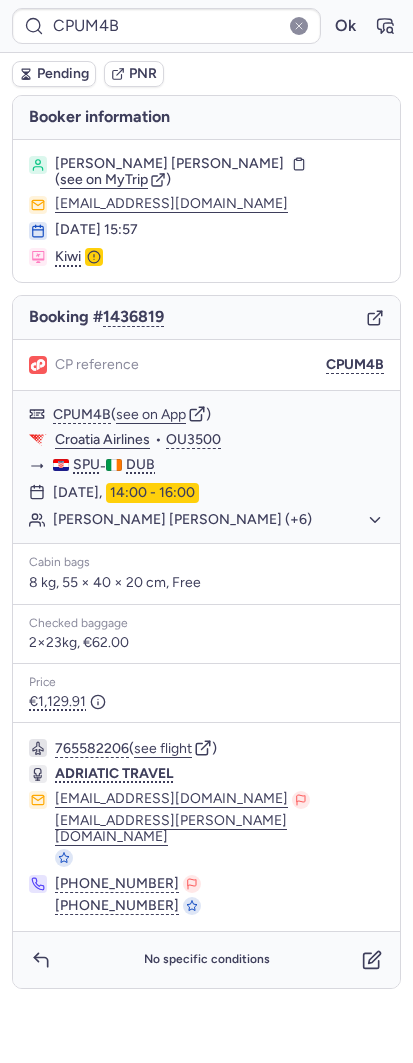 click on "Pending" at bounding box center (63, 74) 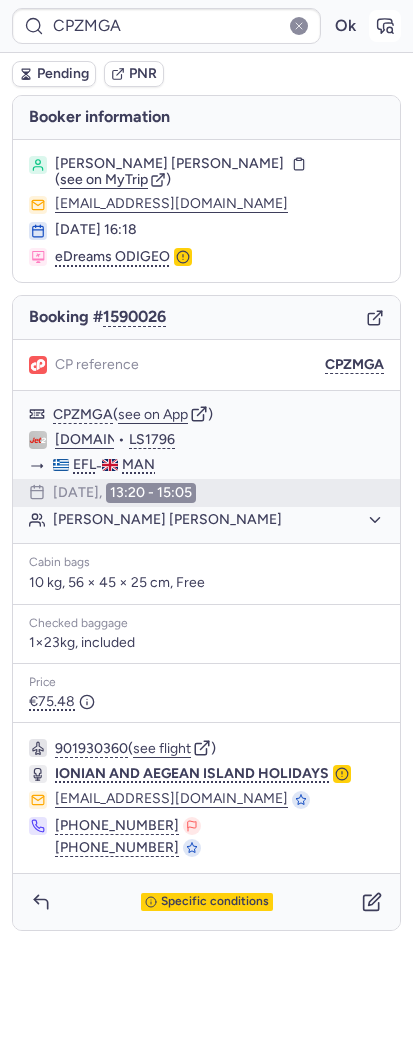 click 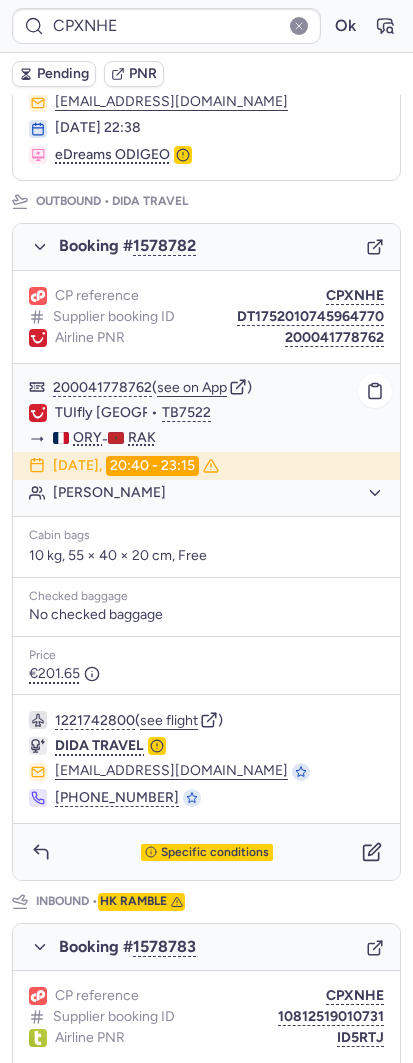 scroll, scrollTop: 142, scrollLeft: 0, axis: vertical 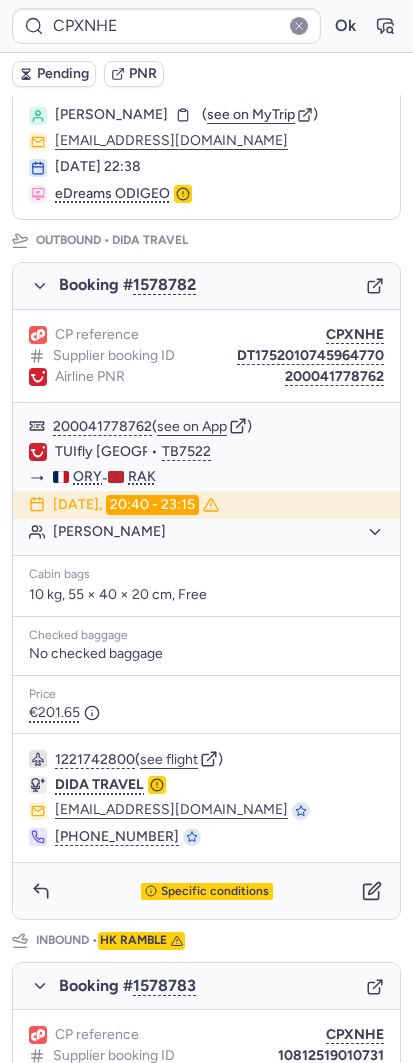 click on "CP reference CPXNHE Supplier booking ID DT1752010745964770 Airline PNR 200041778762" at bounding box center [206, 356] 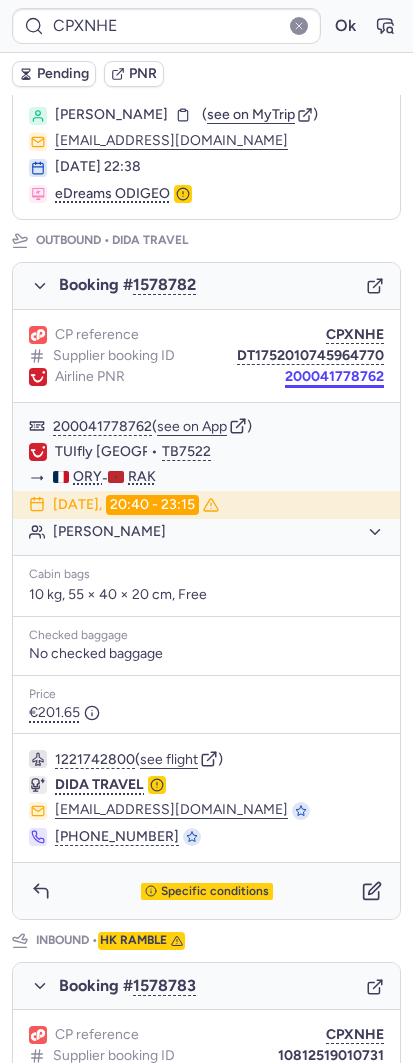 click on "200041778762" at bounding box center (334, 377) 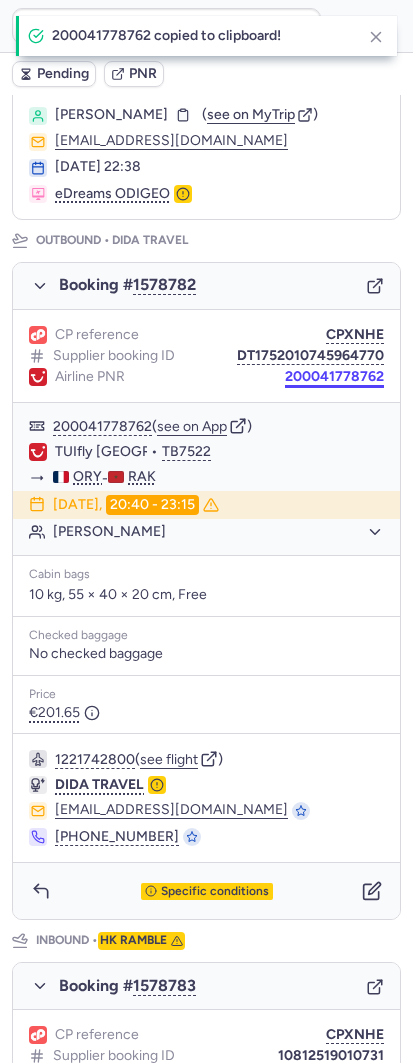 click on "200041778762" at bounding box center [334, 377] 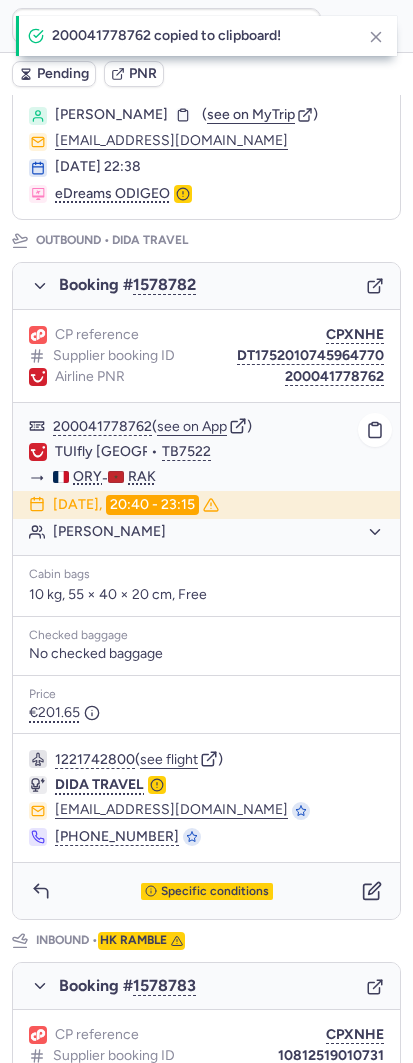 click on "TUIfly [GEOGRAPHIC_DATA]" 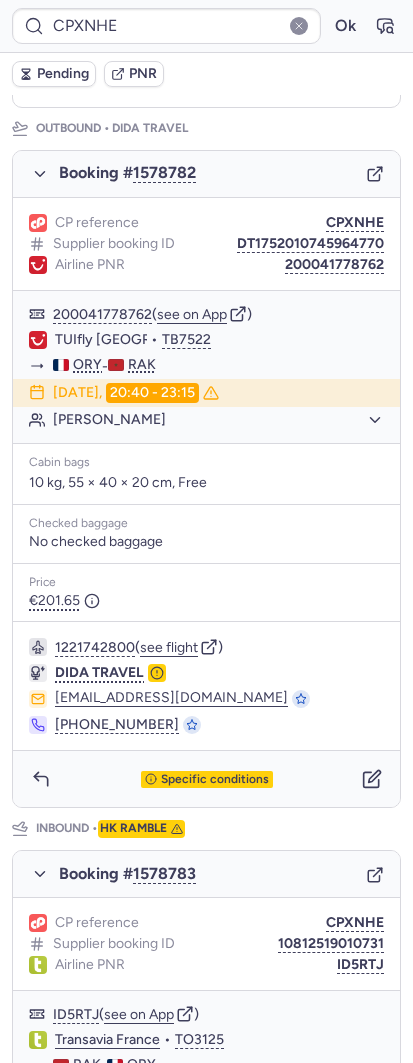 scroll, scrollTop: 17, scrollLeft: 0, axis: vertical 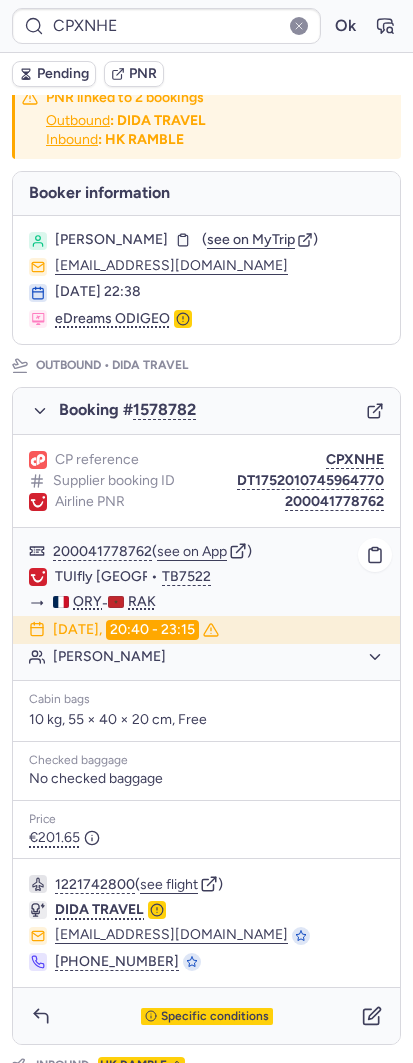 click on "TUIfly [GEOGRAPHIC_DATA]" 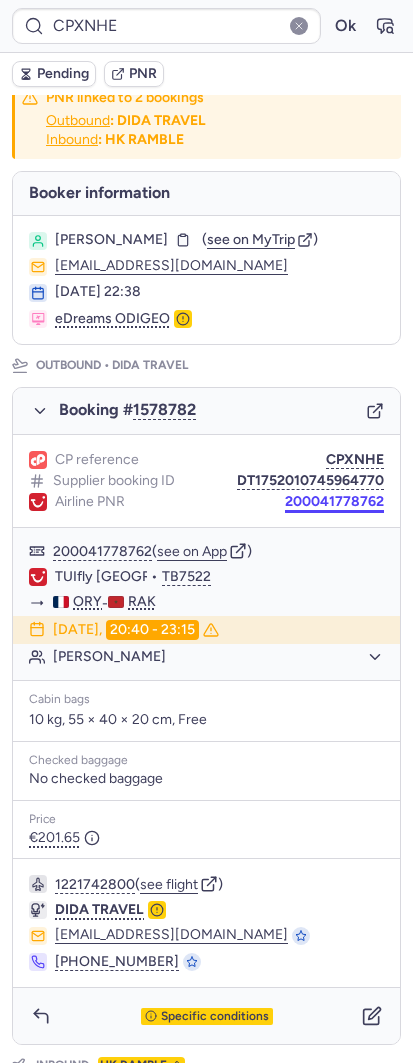 click on "200041778762" at bounding box center [334, 502] 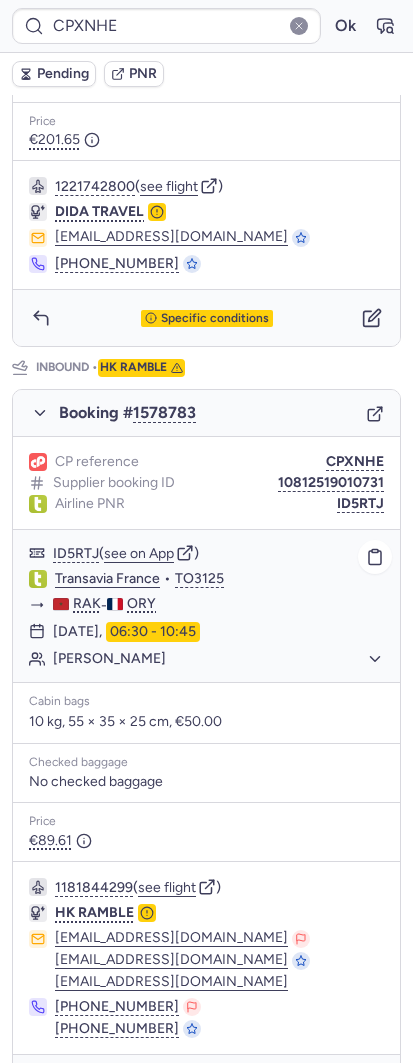 scroll, scrollTop: 642, scrollLeft: 0, axis: vertical 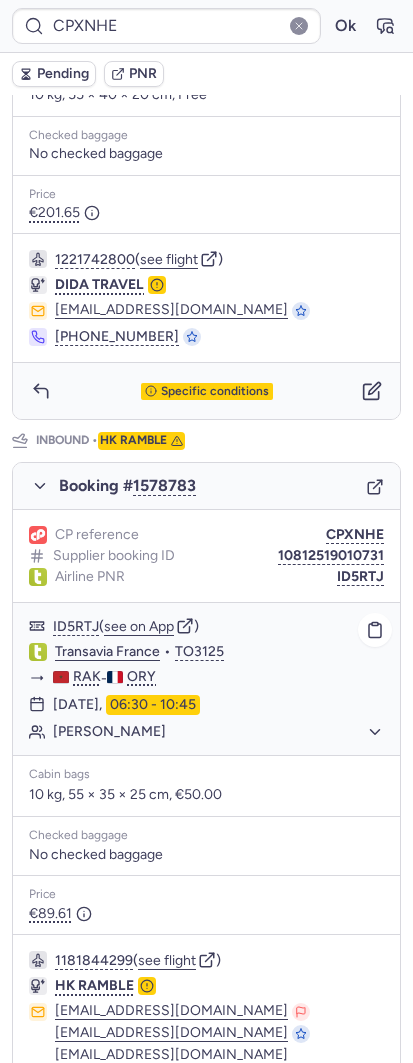 click on "Transavia France" 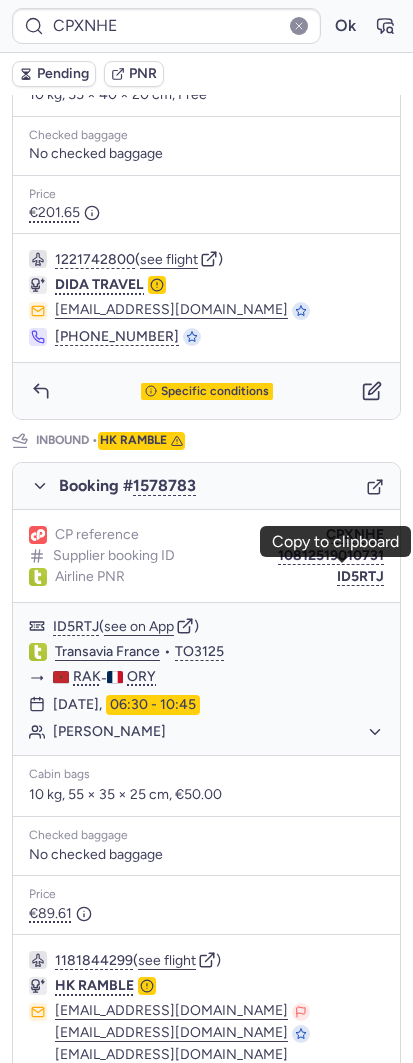 click on "CP reference CPXNHE Supplier booking ID 10812519010731 Airline PNR ID5RTJ" at bounding box center (206, 556) 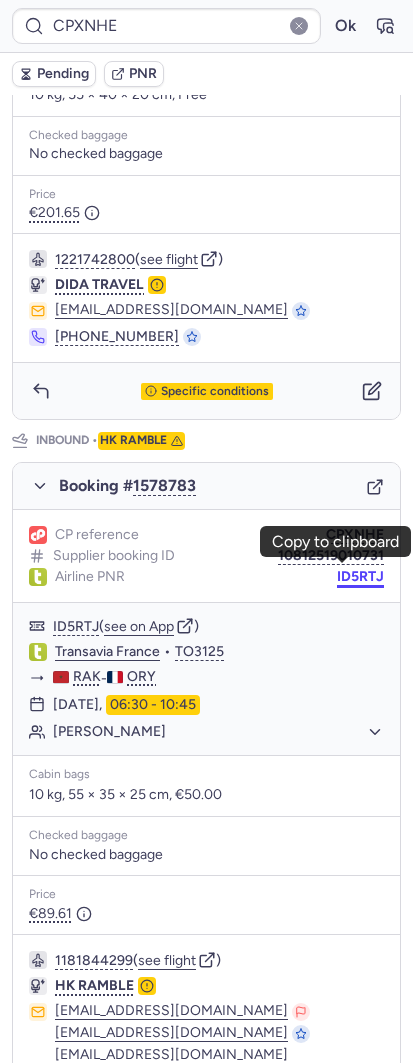 click on "ID5RTJ" at bounding box center (360, 577) 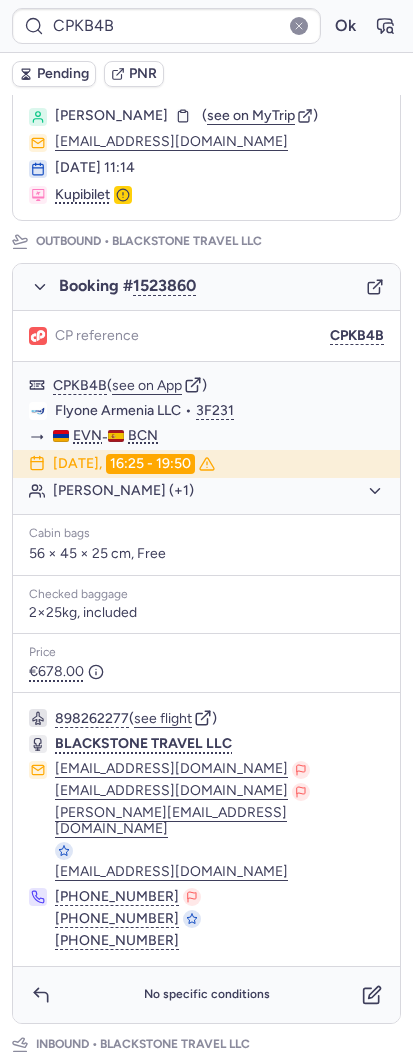 scroll, scrollTop: 625, scrollLeft: 0, axis: vertical 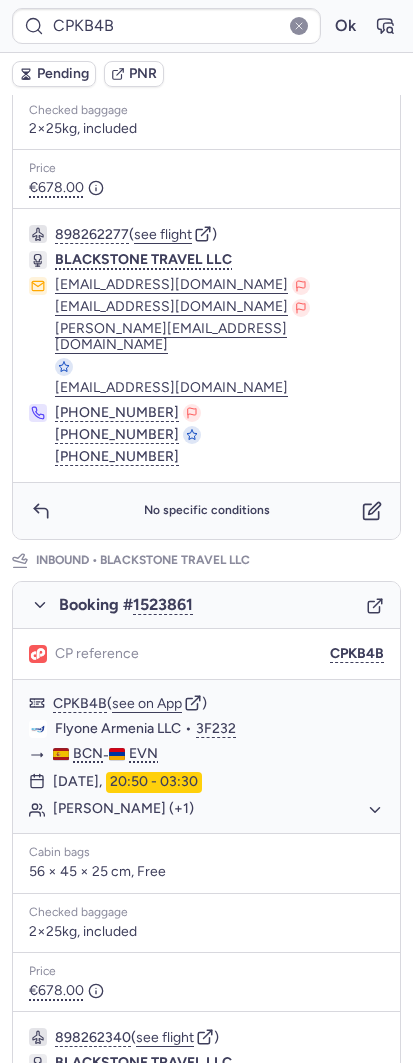 drag, startPoint x: 248, startPoint y: 388, endPoint x: 225, endPoint y: 392, distance: 23.345236 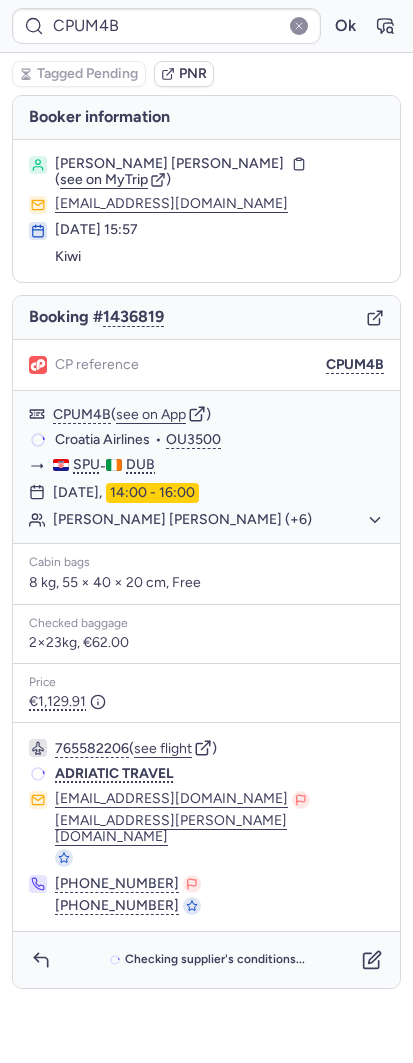scroll, scrollTop: 0, scrollLeft: 0, axis: both 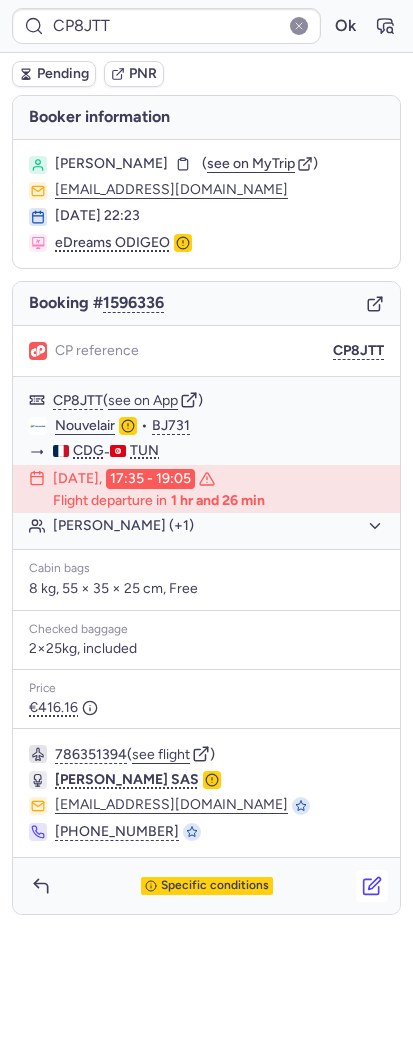 click at bounding box center [372, 886] 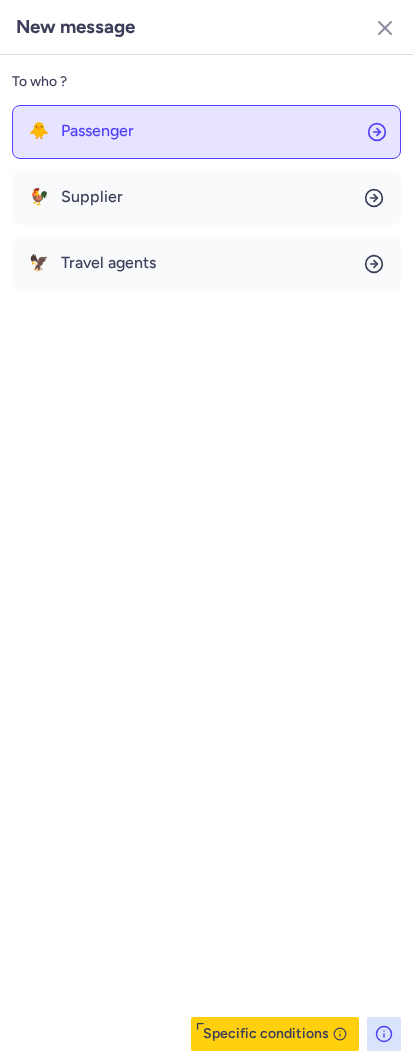 click on "🐥 Passenger" 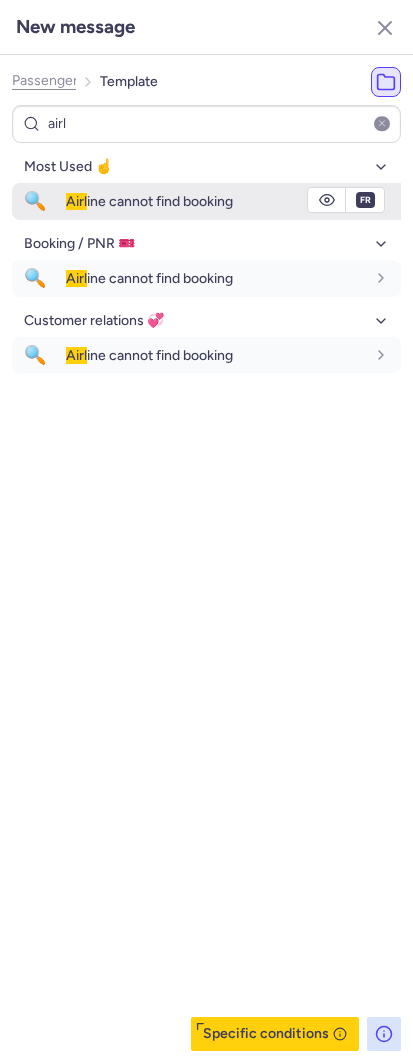 click on "Airl ine cannot find booking" at bounding box center (149, 201) 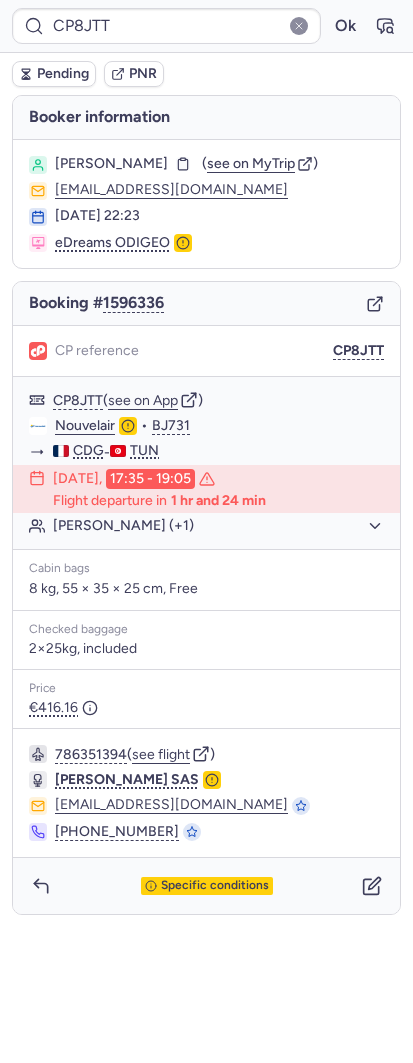 click 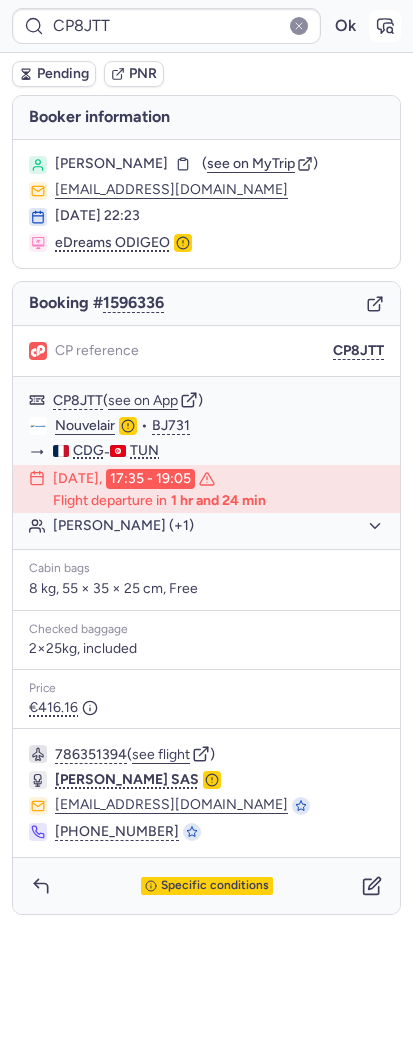 click at bounding box center [385, 26] 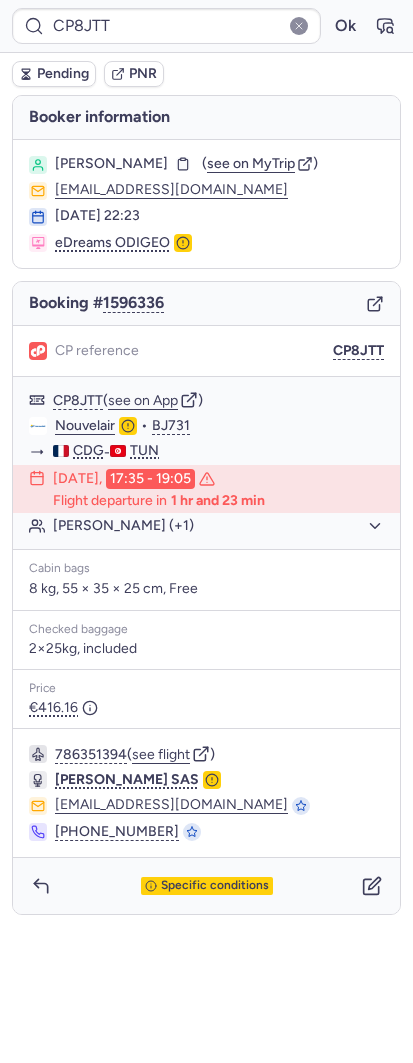 click on "Pending" at bounding box center (63, 74) 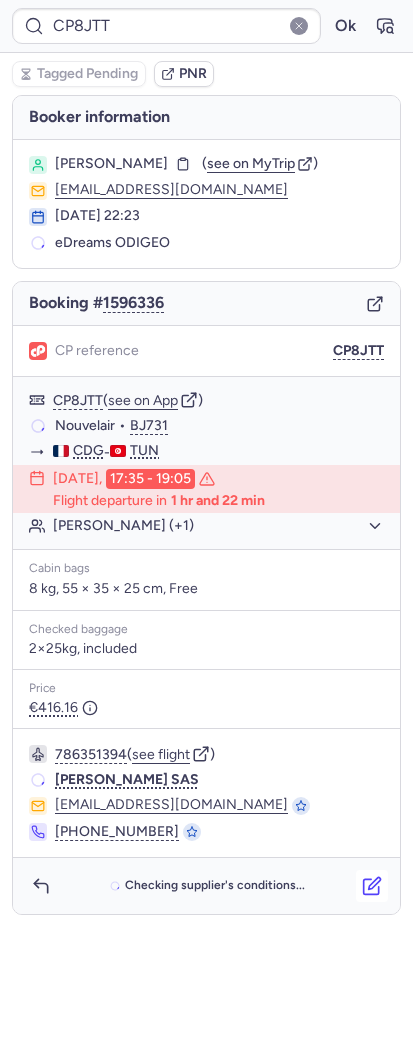 click 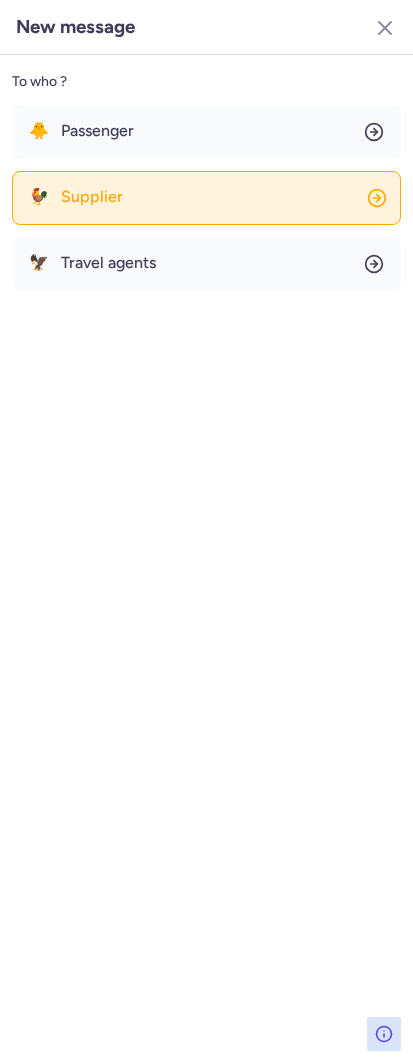 click on "🐓 Supplier" 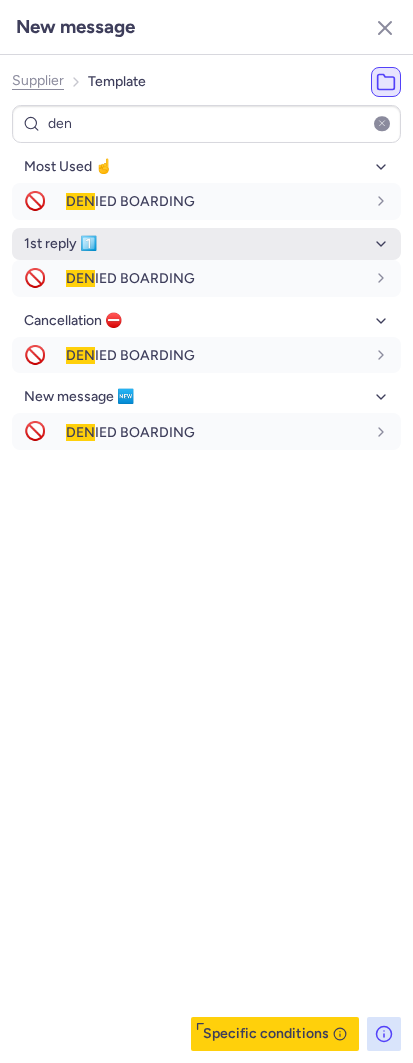 drag, startPoint x: 50, startPoint y: 231, endPoint x: 63, endPoint y: 222, distance: 15.811388 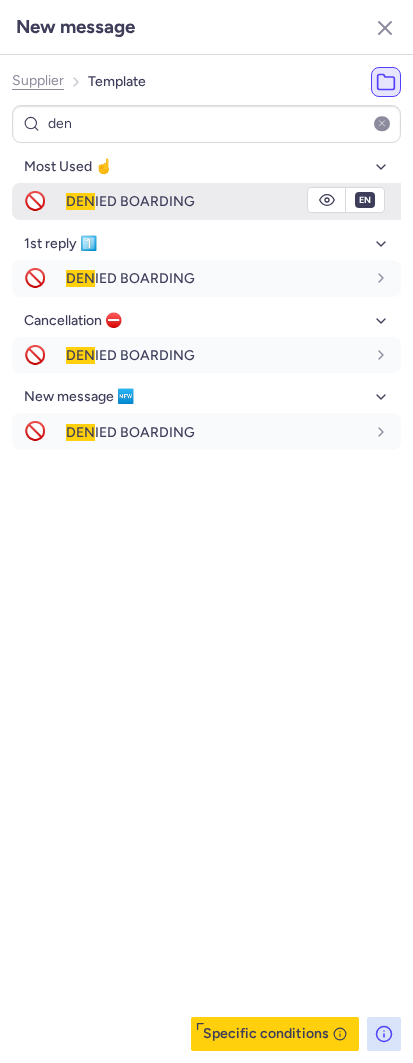 click on "DEN" at bounding box center (80, 201) 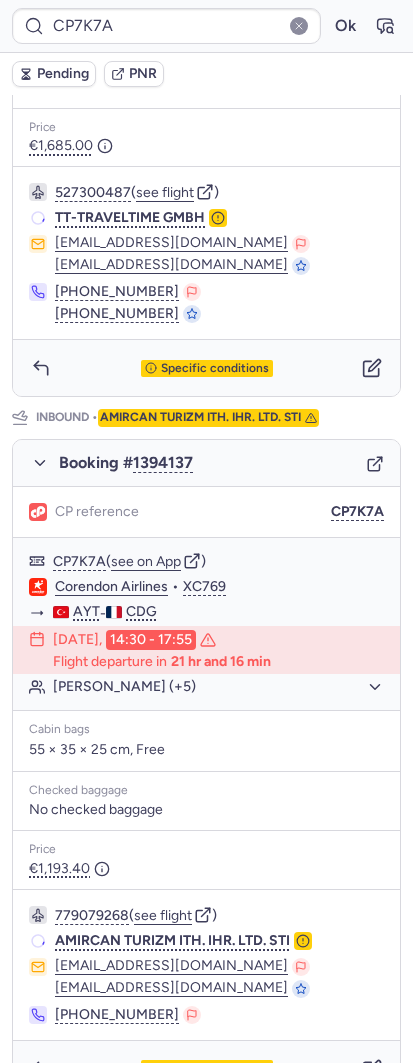 scroll, scrollTop: 767, scrollLeft: 0, axis: vertical 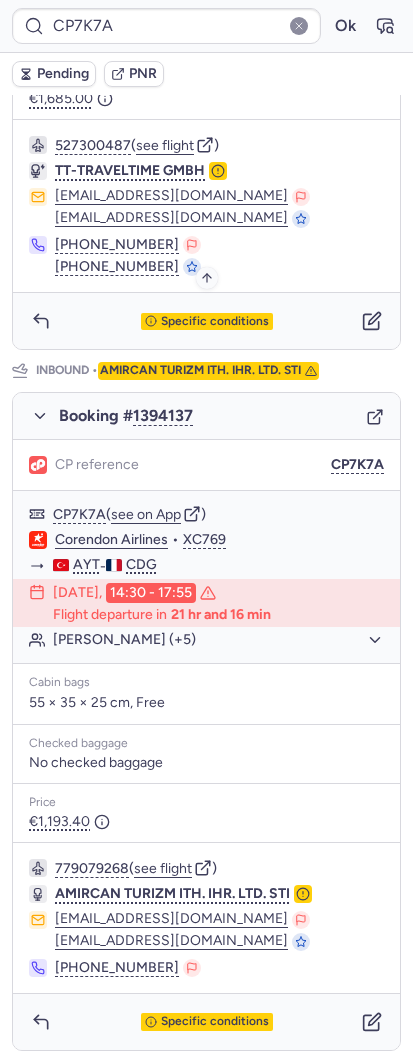 click on "Specific conditions" at bounding box center (207, 322) 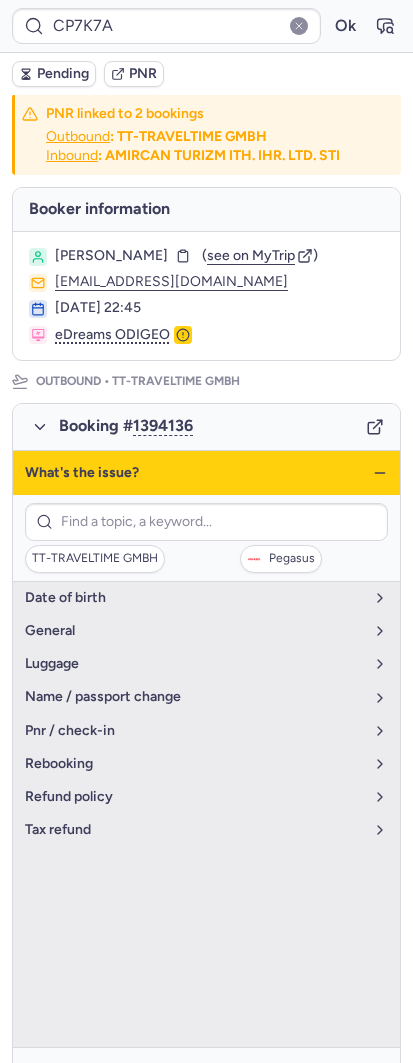 scroll, scrollTop: 0, scrollLeft: 0, axis: both 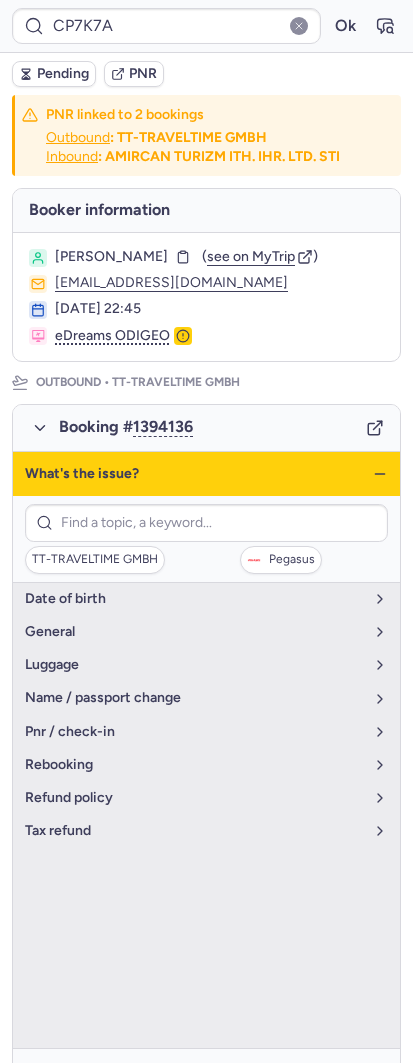 click on "What's the issue?" at bounding box center [206, 474] 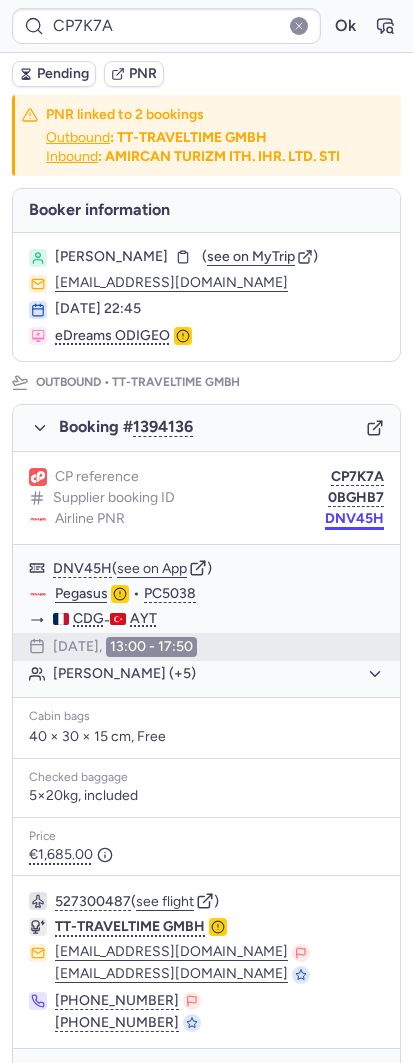click on "DNV45H" at bounding box center (354, 519) 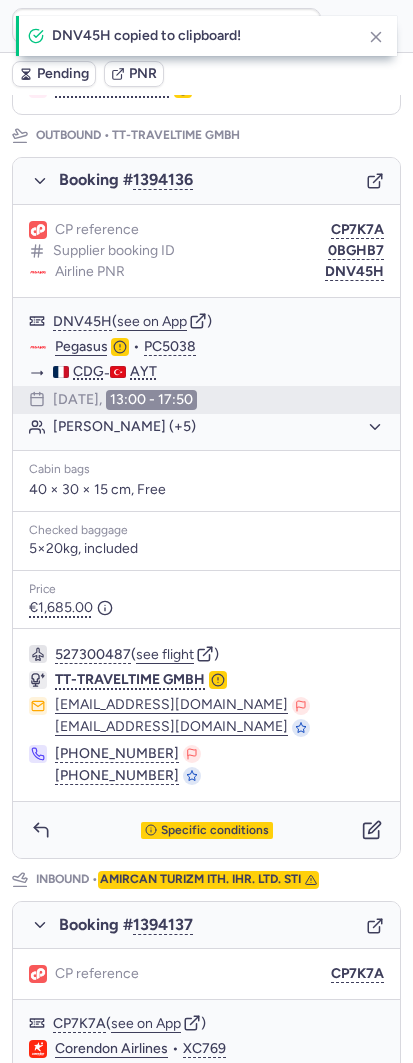 scroll, scrollTop: 767, scrollLeft: 0, axis: vertical 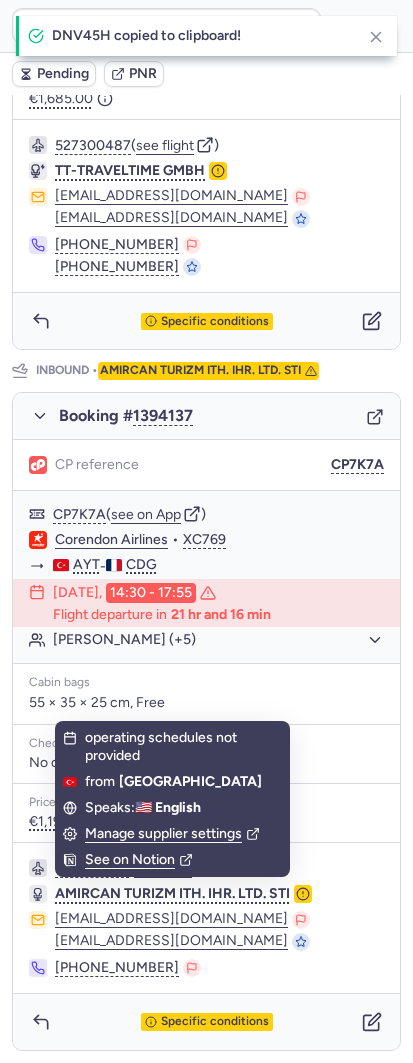 click on "Specific conditions" at bounding box center (206, 1022) 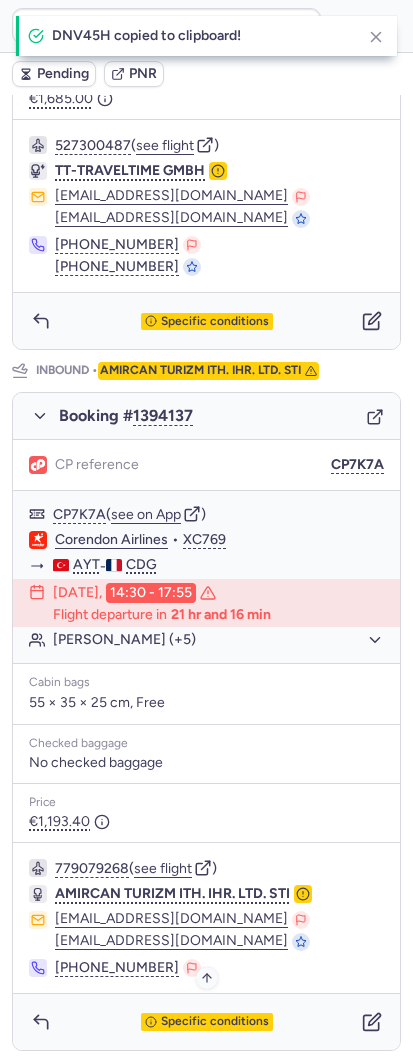 click on "Specific conditions" at bounding box center [215, 1022] 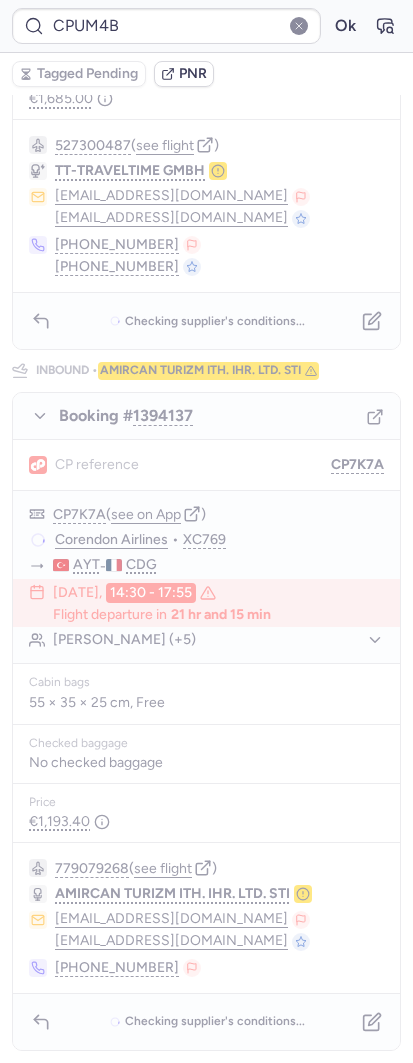 scroll, scrollTop: 0, scrollLeft: 0, axis: both 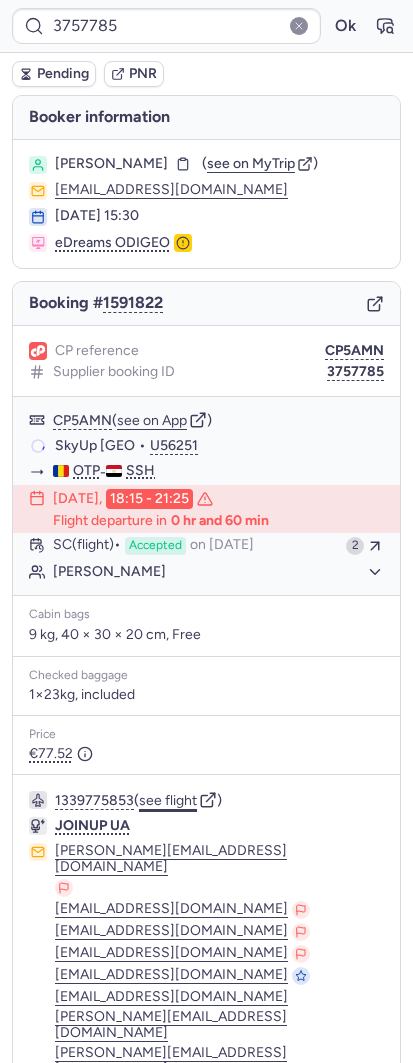 click on "see flight" 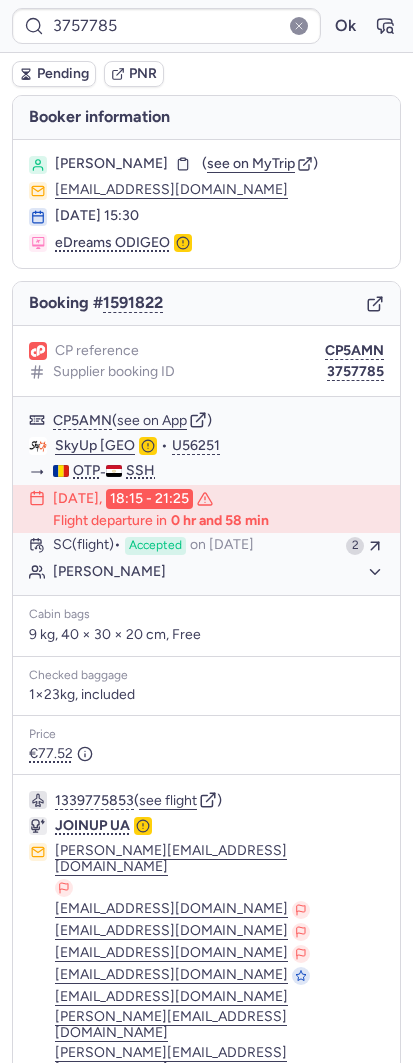 click on "3757785  Ok" at bounding box center [206, 26] 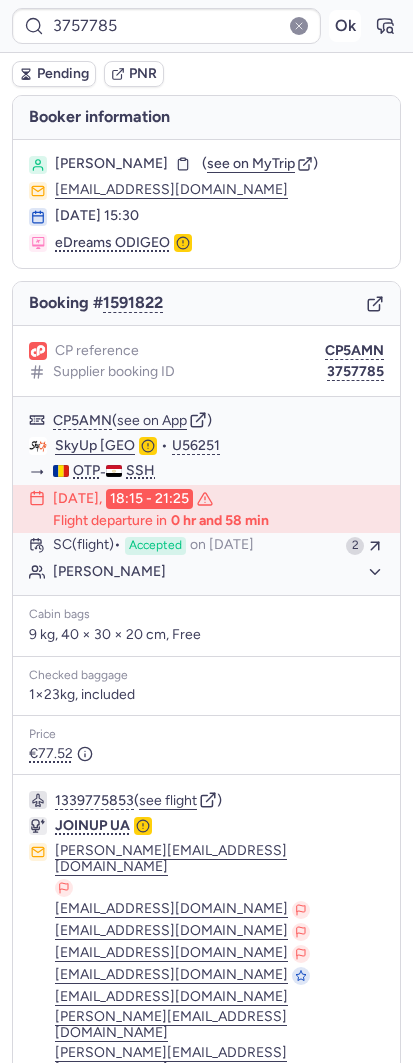 click on "Ok" at bounding box center [345, 26] 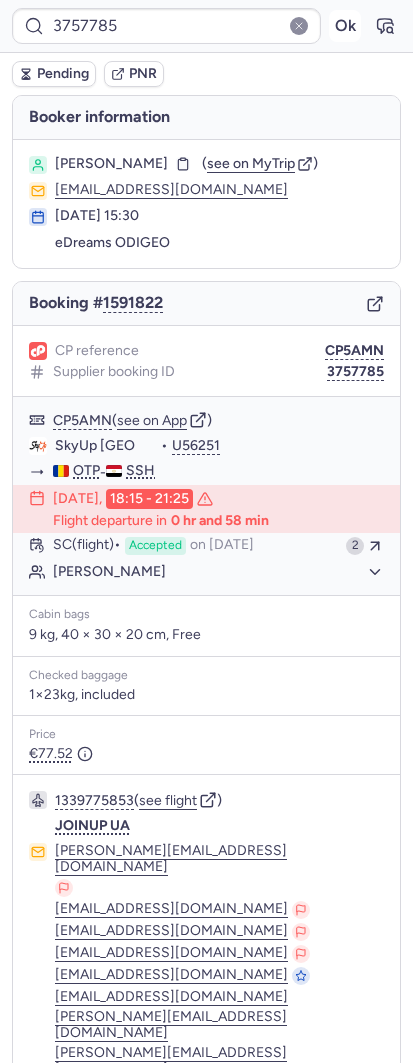 click on "Ok" at bounding box center (345, 26) 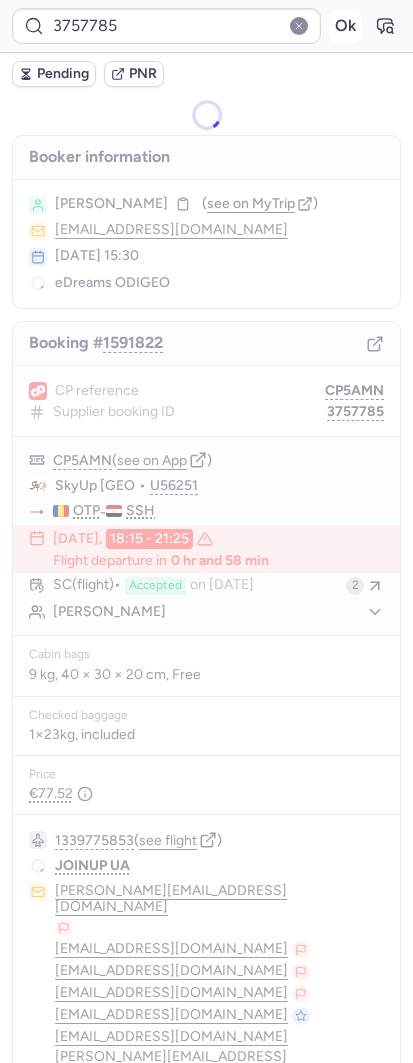 click on "Ok" at bounding box center [345, 26] 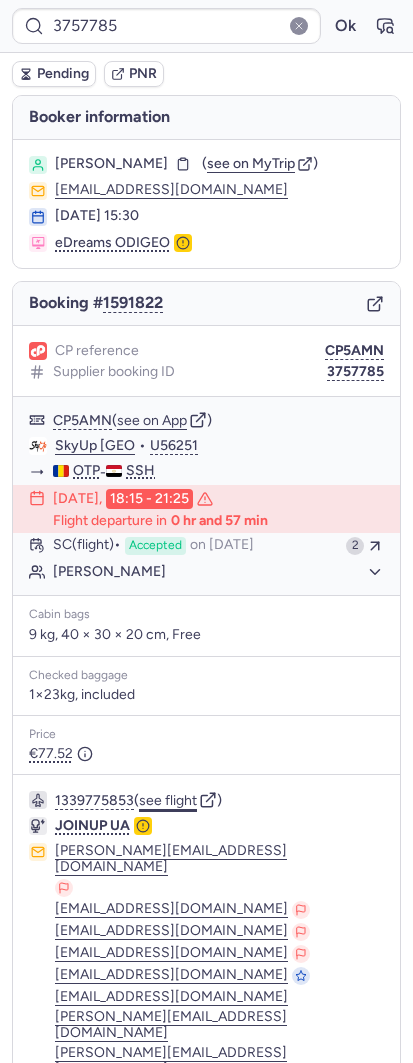 click on "see flight" 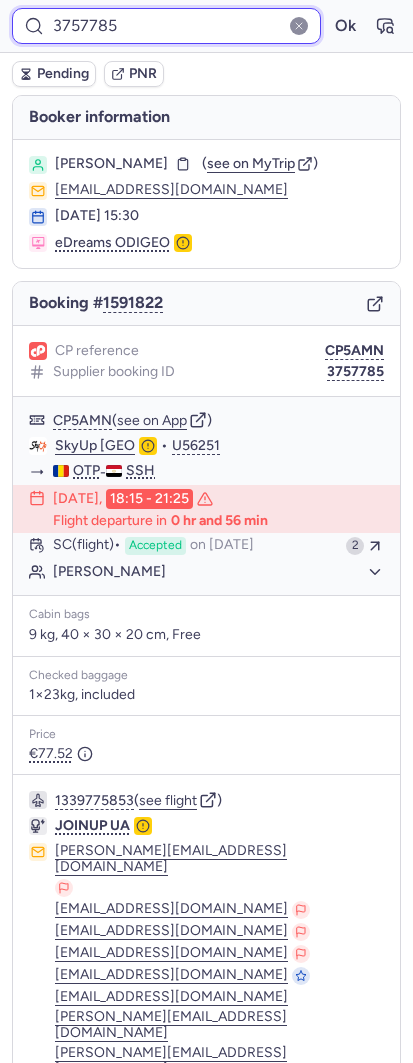 click on "3757785" at bounding box center [166, 26] 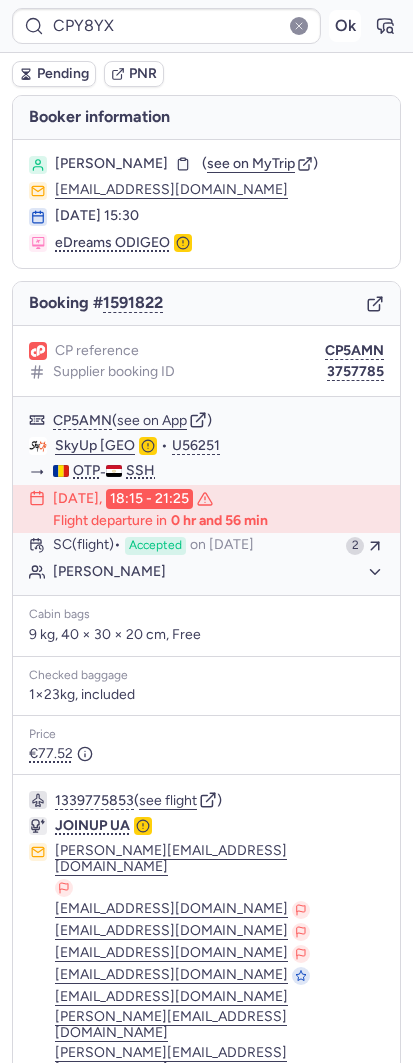 click on "Ok" at bounding box center (345, 26) 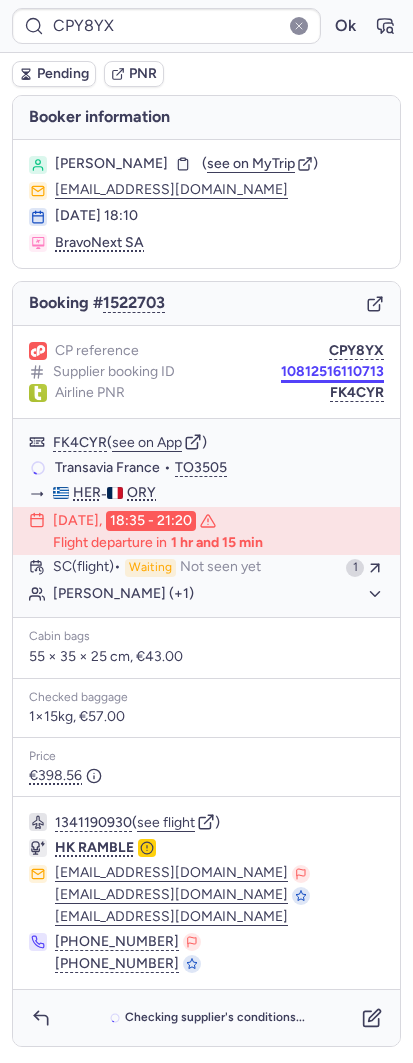 click on "10812516110713" at bounding box center [332, 372] 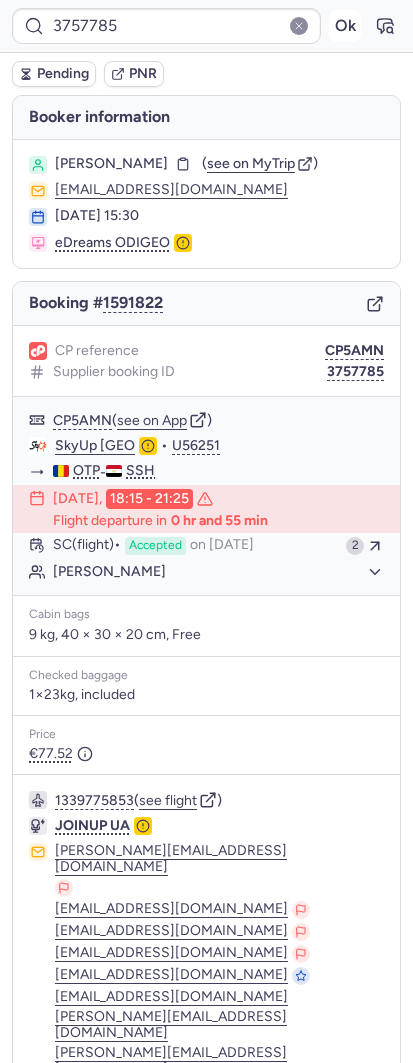 click on "Ok" at bounding box center [345, 26] 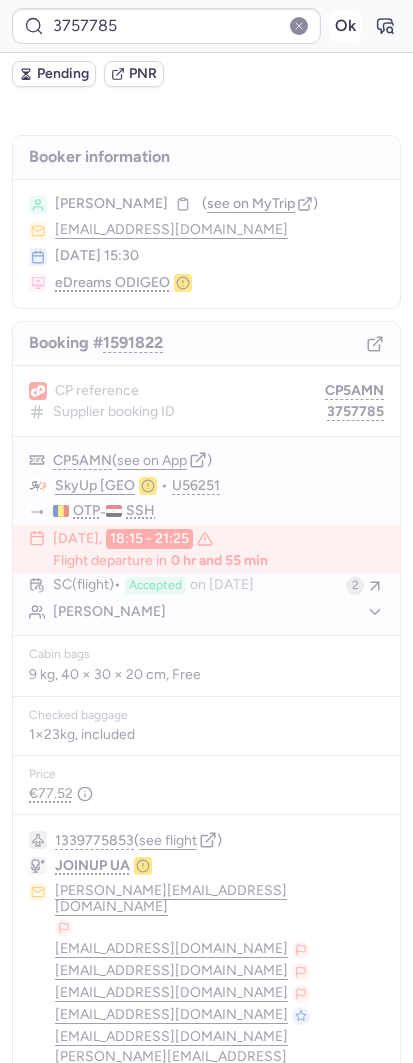 click on "Ok" at bounding box center (345, 26) 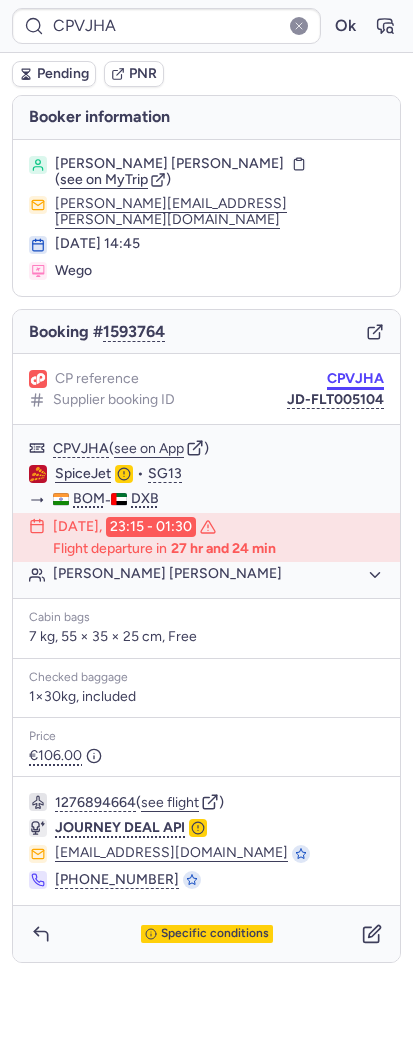 click on "CPVJHA" at bounding box center [355, 379] 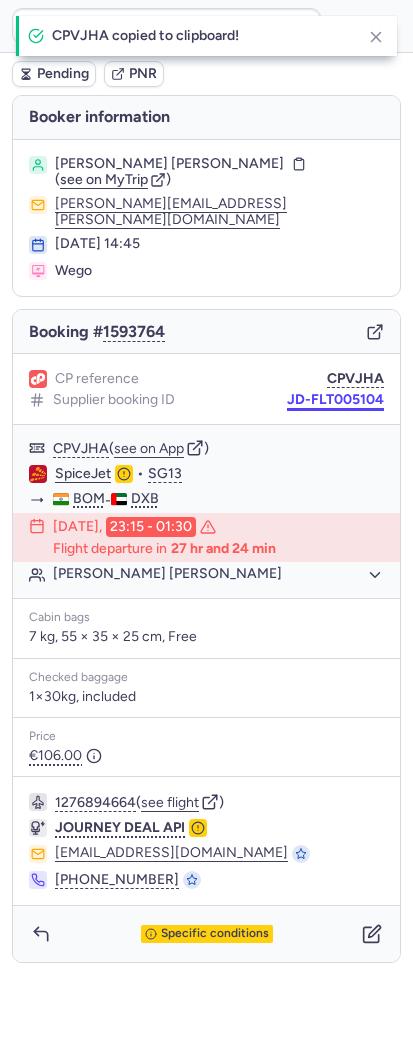click on "JD-FLT005104" at bounding box center (335, 400) 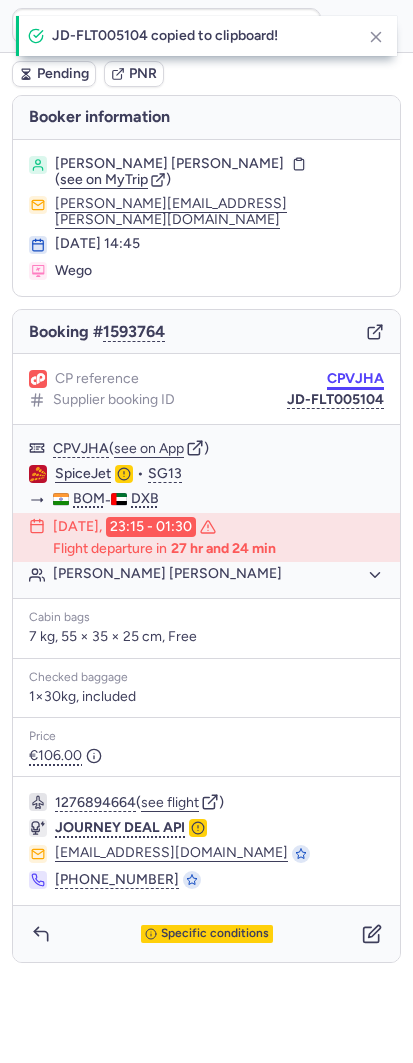 click on "CPVJHA" at bounding box center [355, 379] 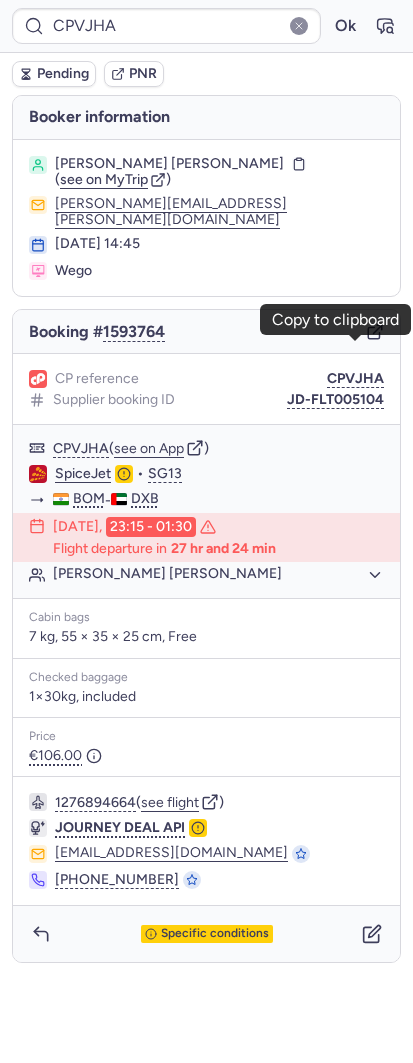 click on "CPVJHA  Ok" at bounding box center [206, 26] 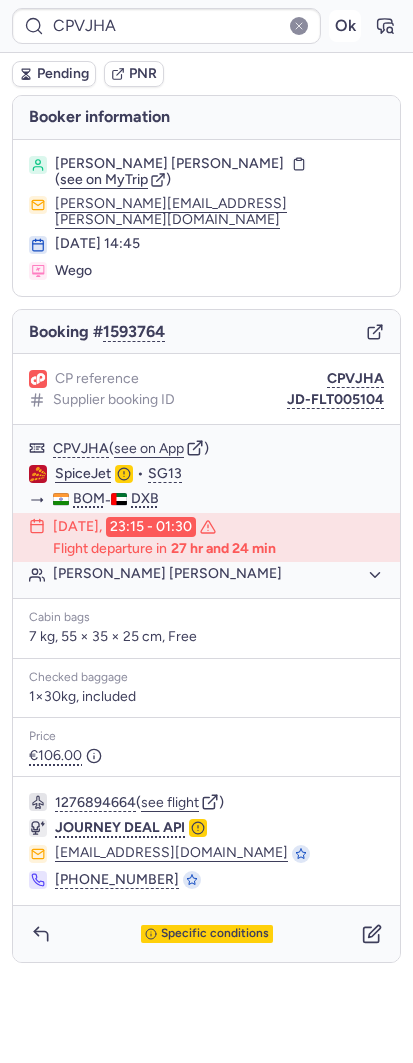 click on "Ok" at bounding box center [345, 26] 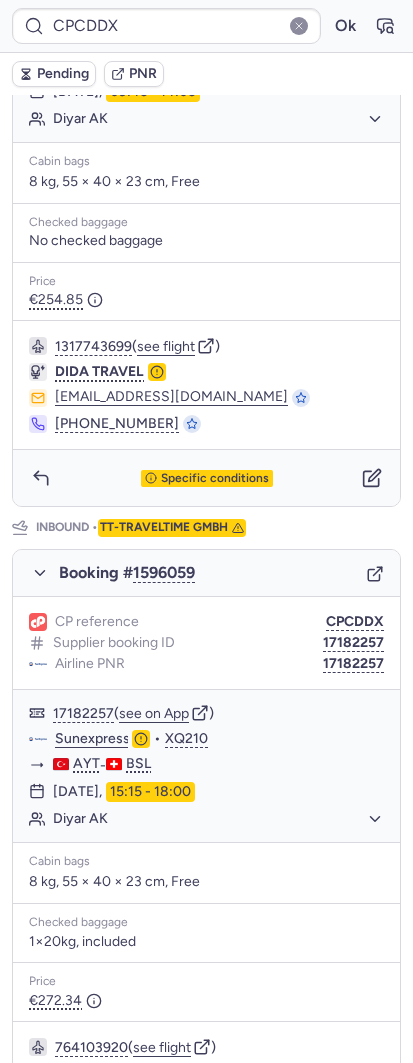 scroll, scrollTop: 625, scrollLeft: 0, axis: vertical 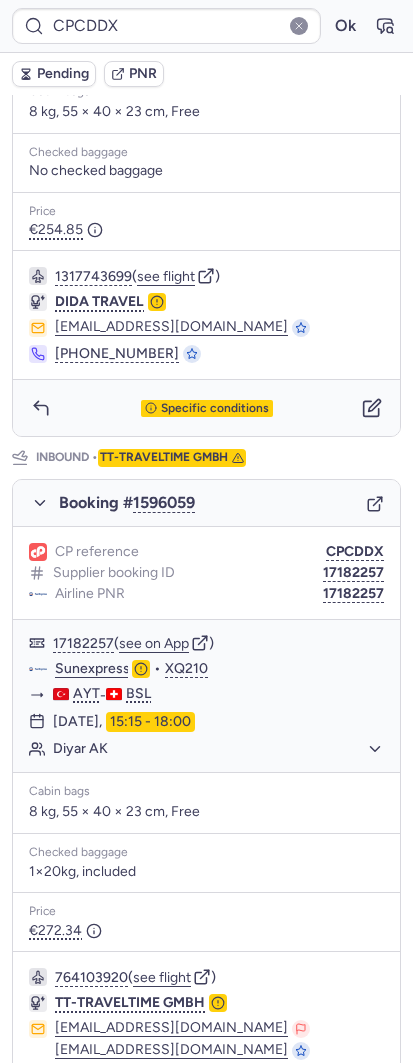 click on "Pending" at bounding box center (63, 74) 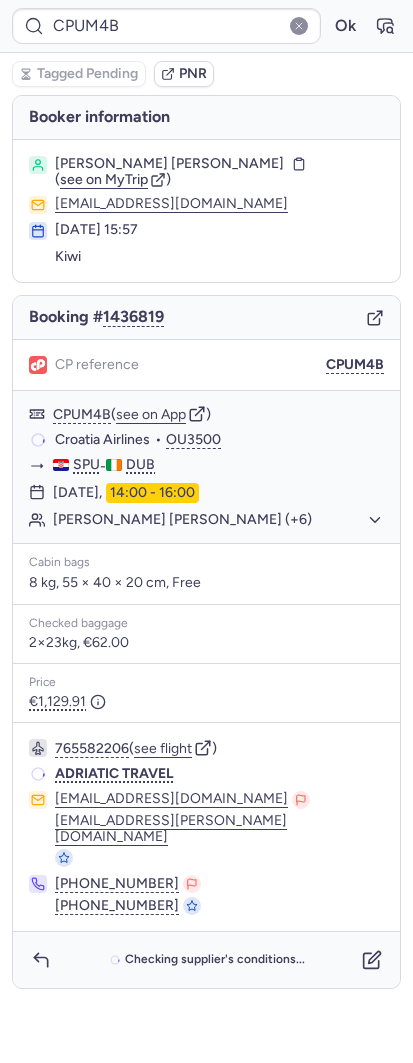 scroll, scrollTop: 0, scrollLeft: 0, axis: both 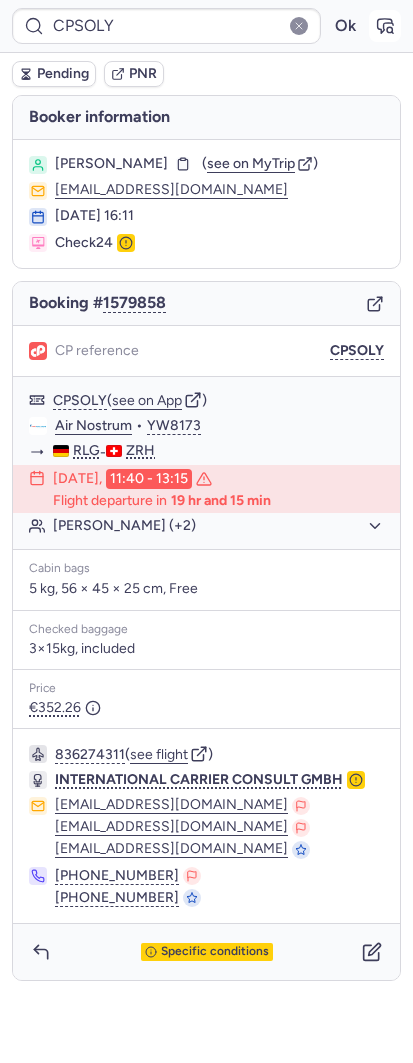click 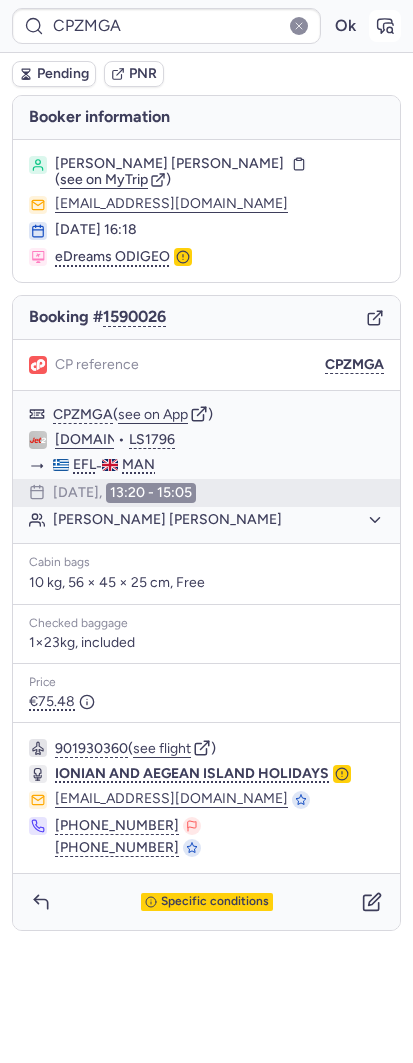 click at bounding box center (385, 26) 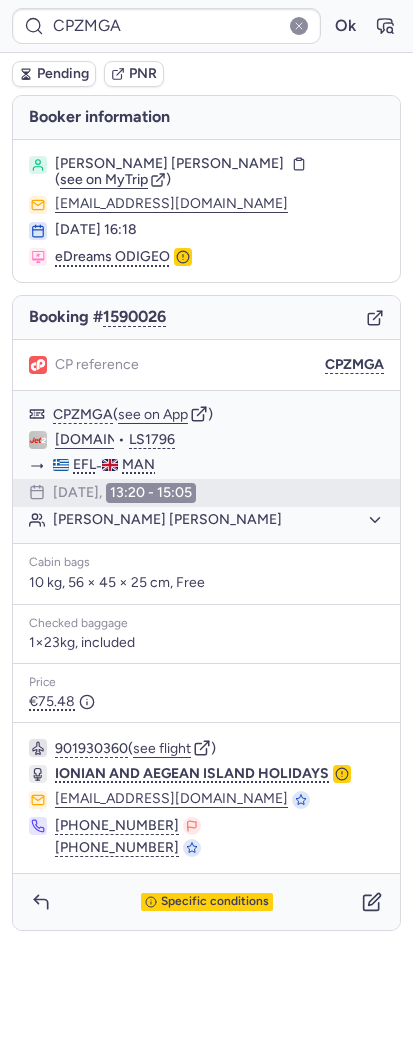 click on "Specific conditions" at bounding box center [206, 902] 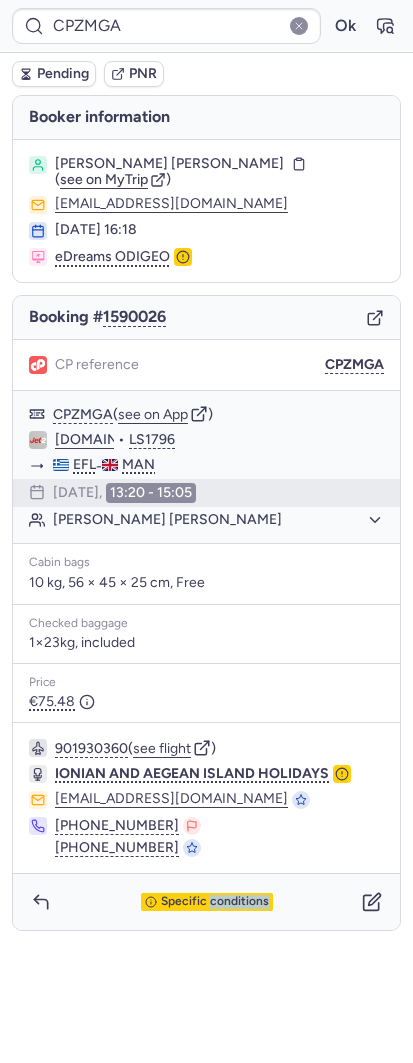 click on "Specific conditions" at bounding box center [206, 902] 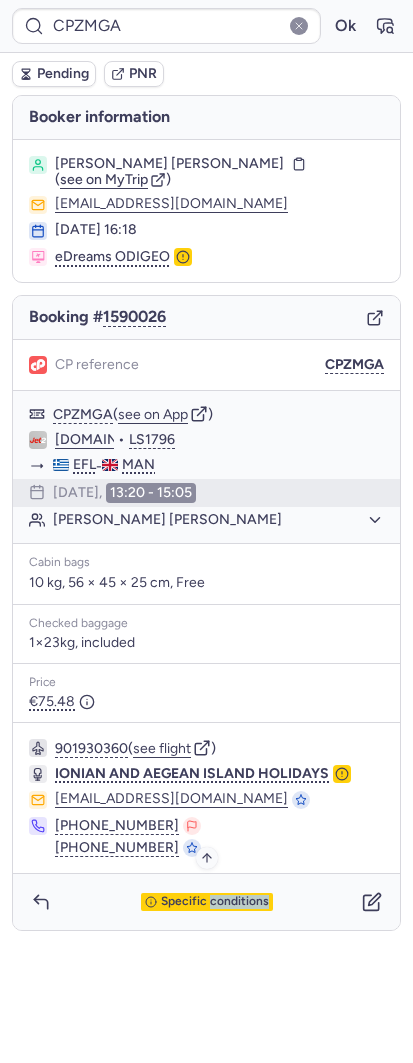 click on "Specific conditions" at bounding box center (215, 902) 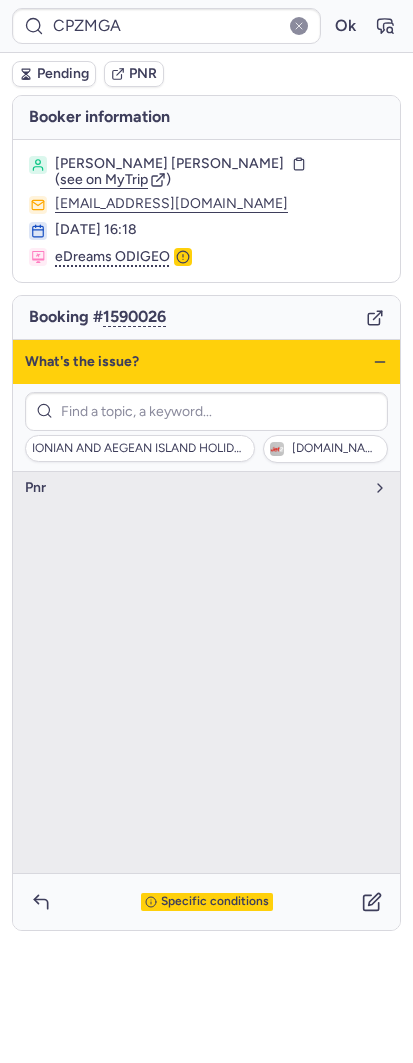 click on "pnr" at bounding box center [206, 672] 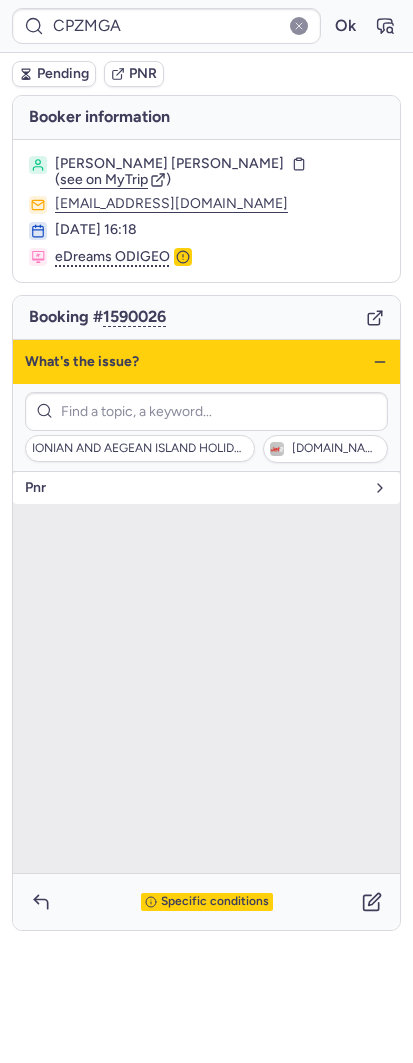 click on "pnr" at bounding box center (194, 488) 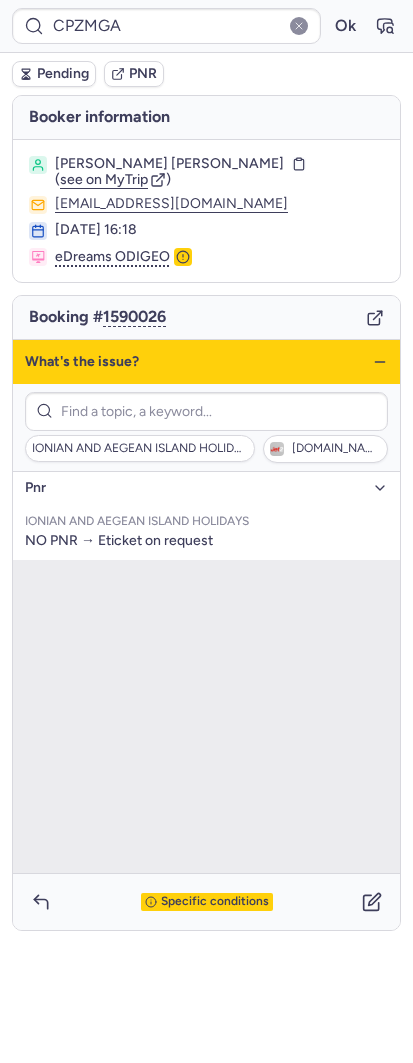 click on "pnr" at bounding box center (194, 488) 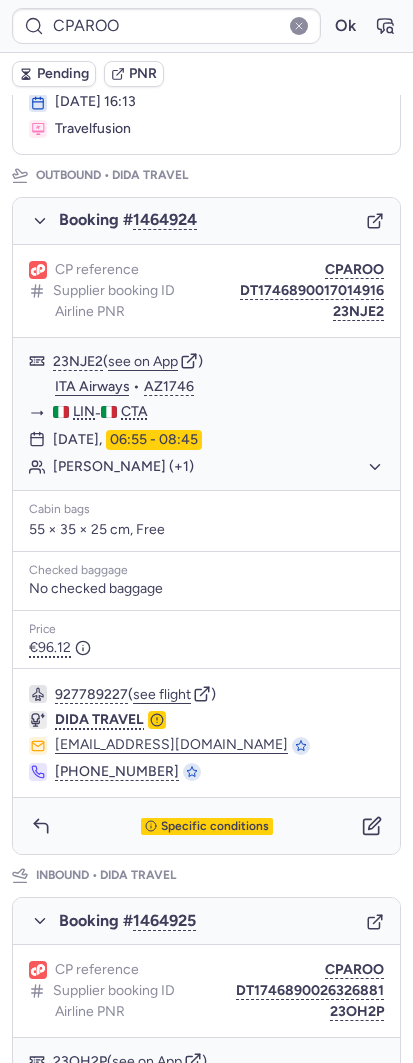 scroll, scrollTop: 204, scrollLeft: 0, axis: vertical 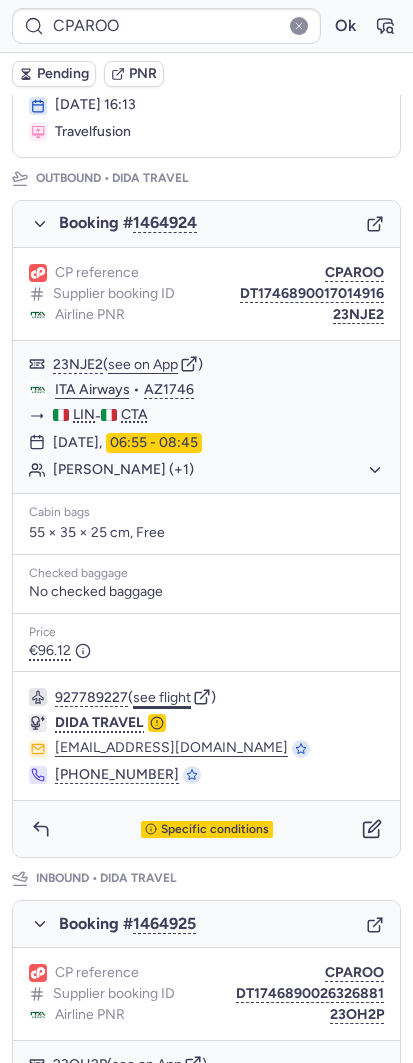 click on "see flight" 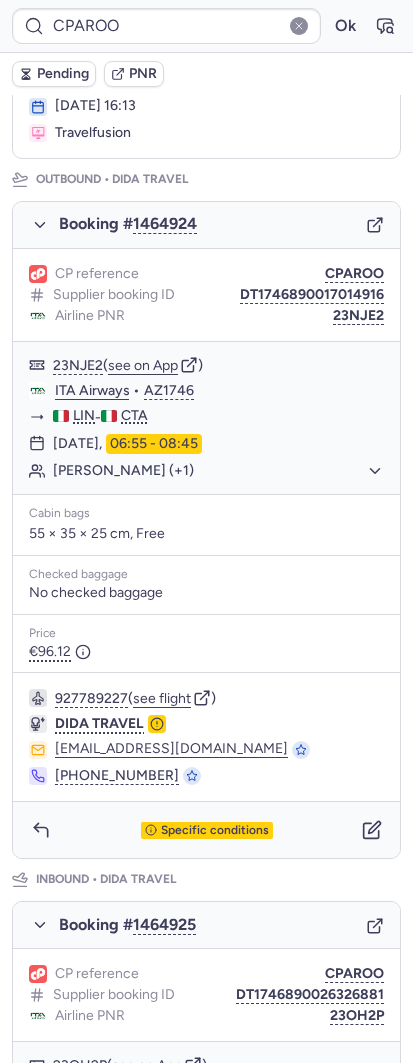 scroll, scrollTop: 204, scrollLeft: 0, axis: vertical 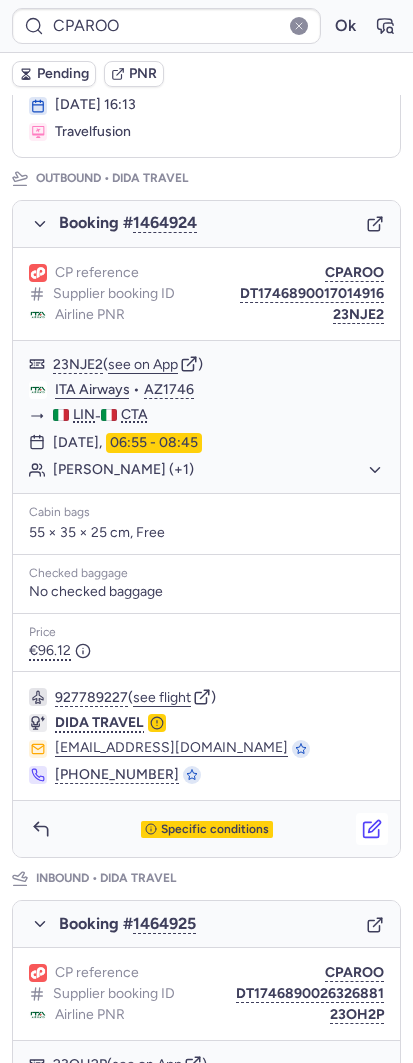 click 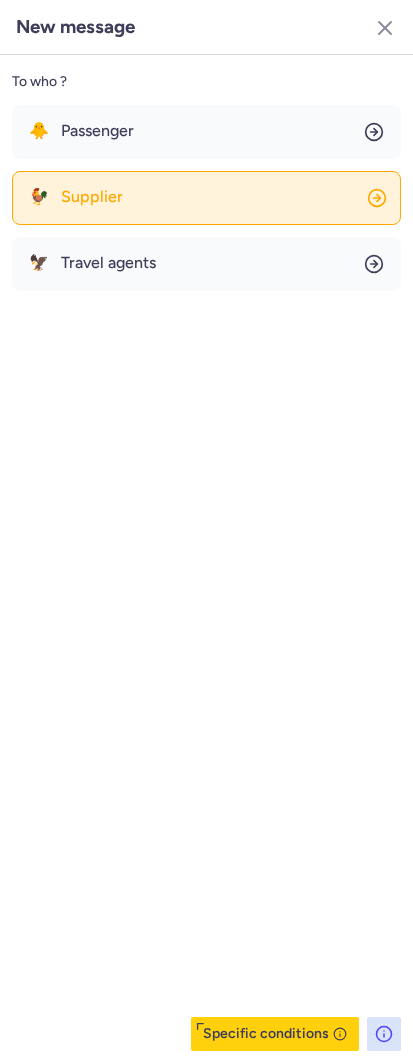 click on "🐓 Supplier" 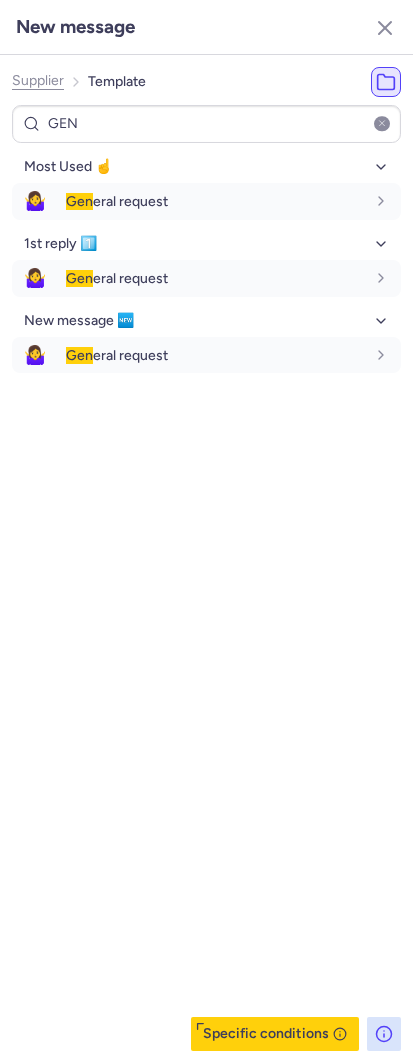 click on "Most Used ☝️ 🤷‍♀️ Gen eral request en 1st reply 1️⃣ 🤷‍♀️ Gen eral request en New message 🆕 🤷‍♀️ Gen eral request en" at bounding box center [206, 262] 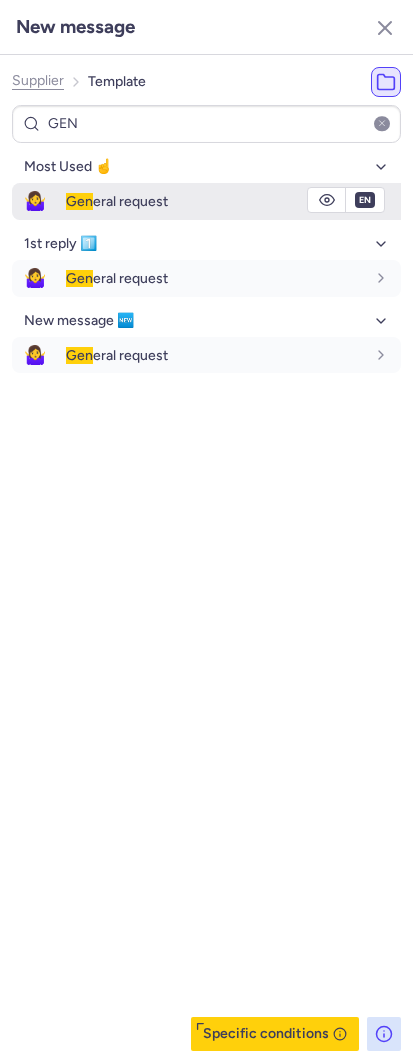 click on "Gen" at bounding box center [79, 201] 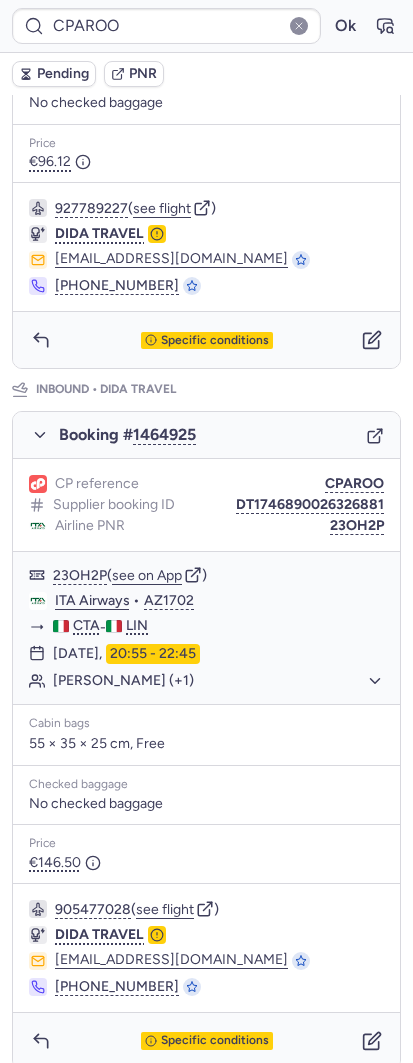 scroll, scrollTop: 704, scrollLeft: 0, axis: vertical 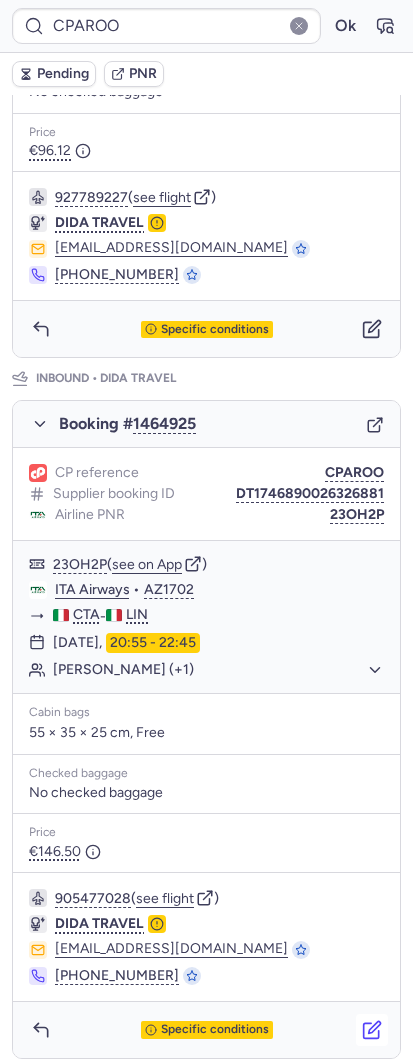 click at bounding box center [372, 1030] 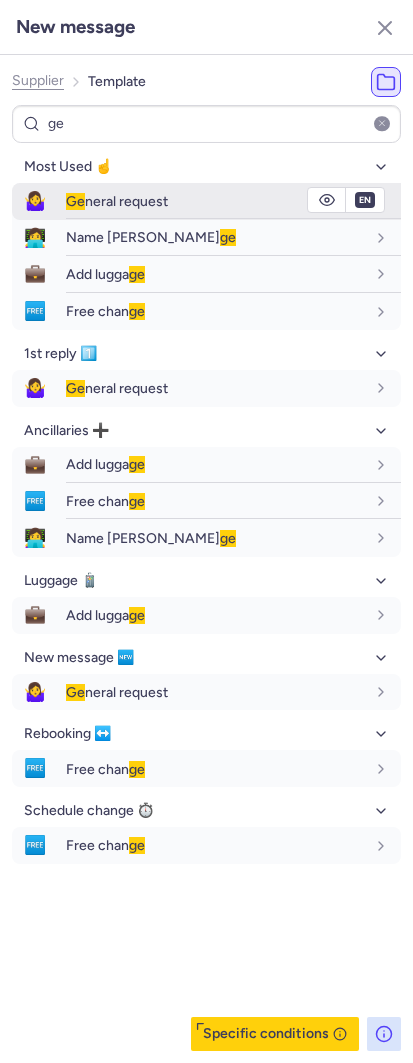 click on "[PERSON_NAME] request" at bounding box center [117, 201] 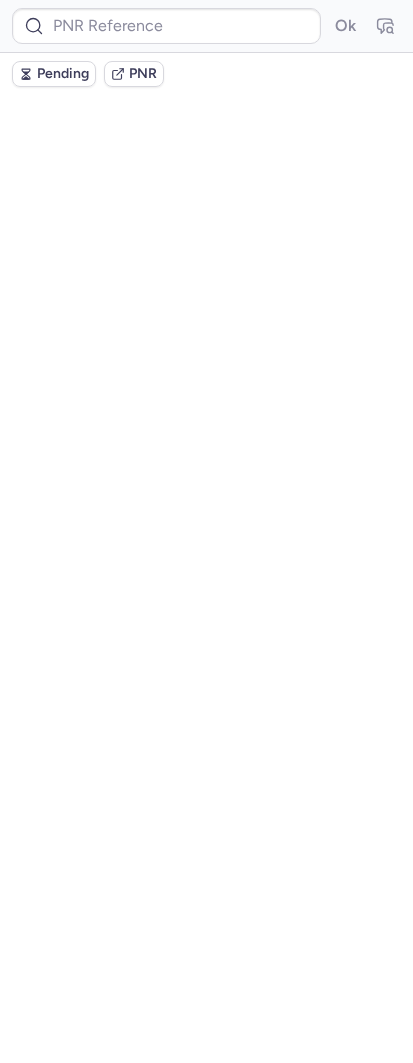 scroll, scrollTop: 0, scrollLeft: 0, axis: both 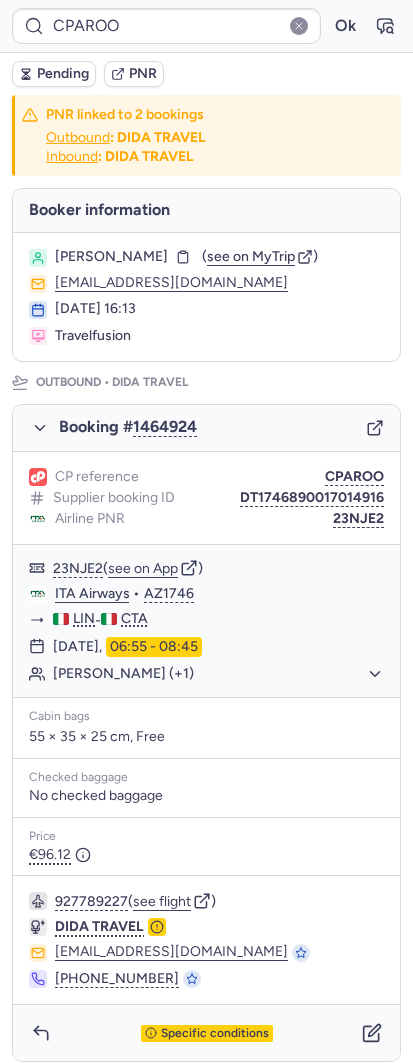click on "Pending PNR" at bounding box center [206, 74] 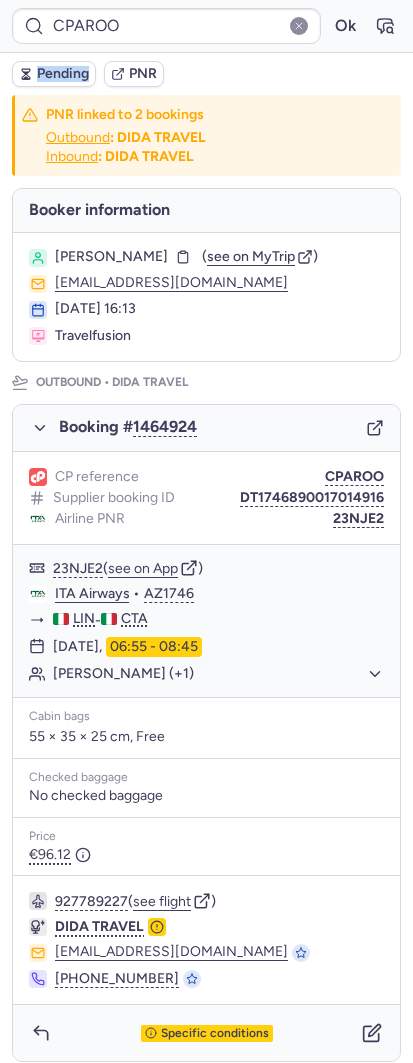 click on "Pending PNR" at bounding box center (206, 74) 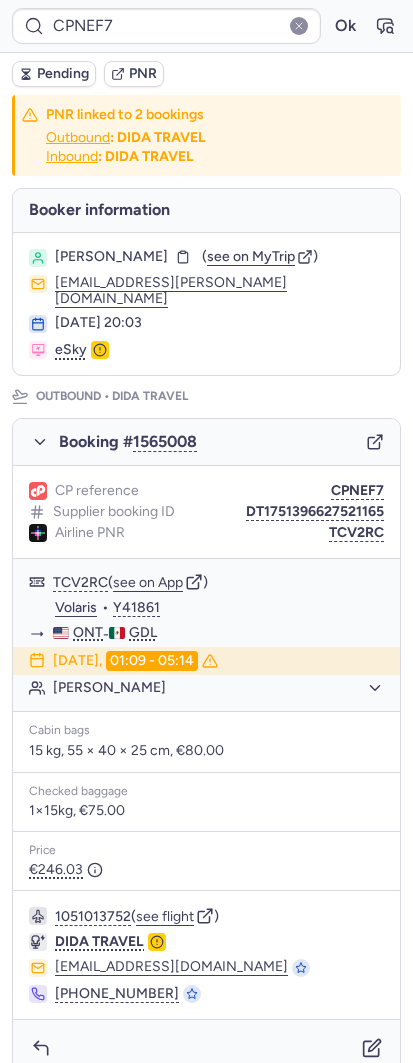 click on "CPNEF7  Ok" at bounding box center [206, 26] 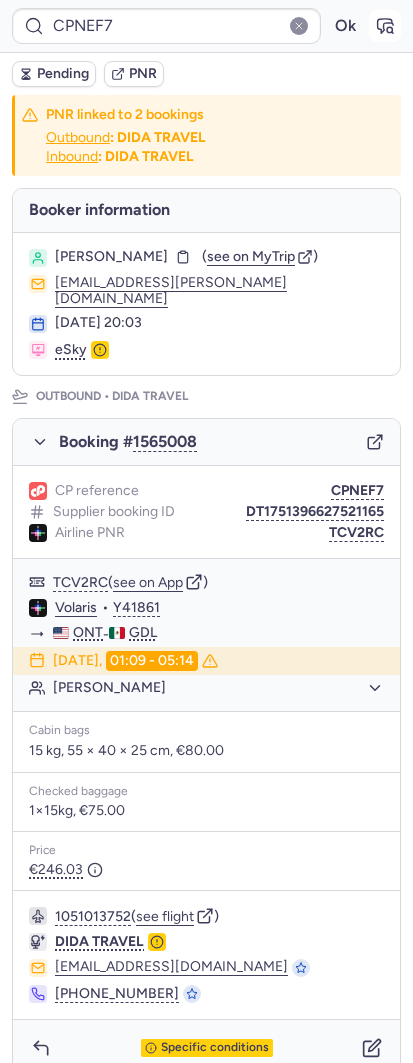 drag, startPoint x: 378, startPoint y: 18, endPoint x: 370, endPoint y: 27, distance: 12.0415945 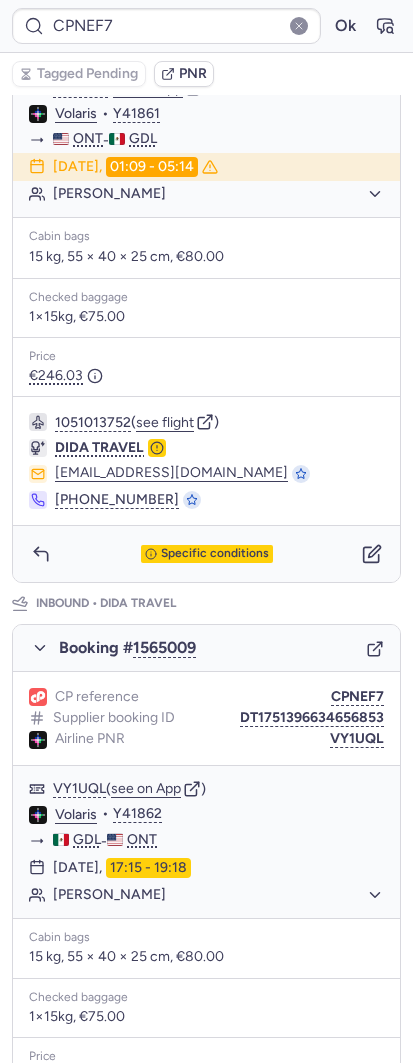 scroll, scrollTop: 500, scrollLeft: 0, axis: vertical 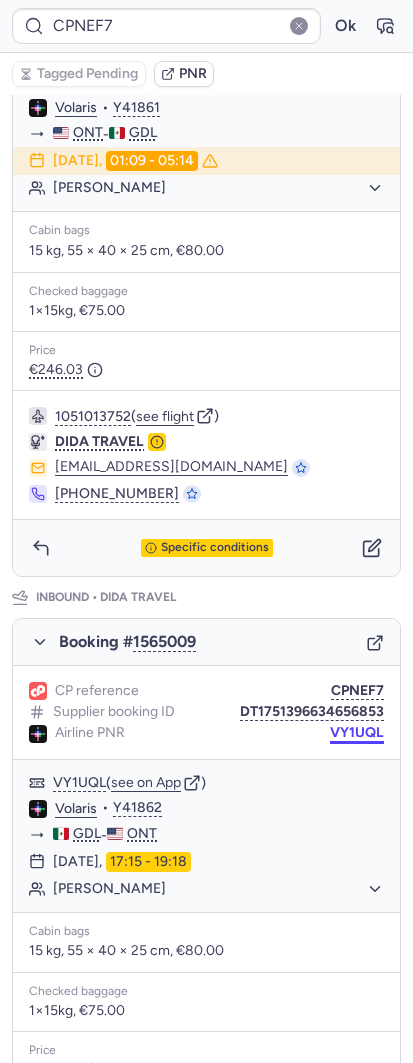 click on "VY1UQL" at bounding box center [357, 733] 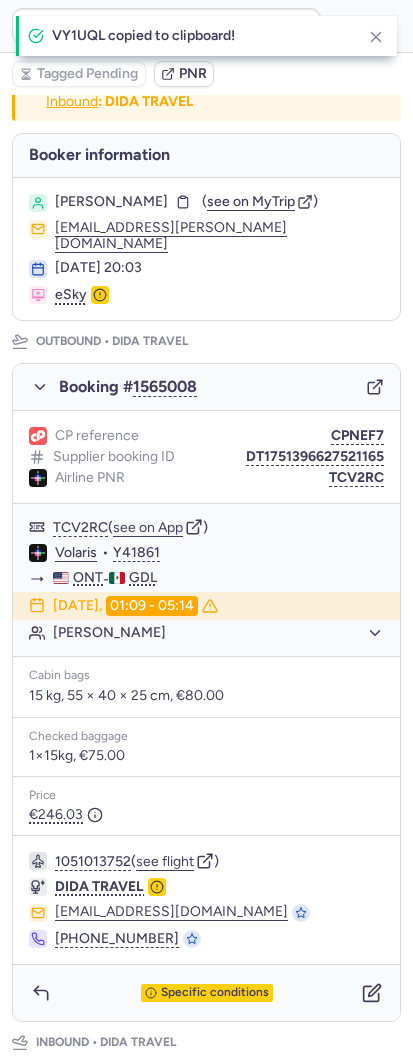 scroll, scrollTop: 0, scrollLeft: 0, axis: both 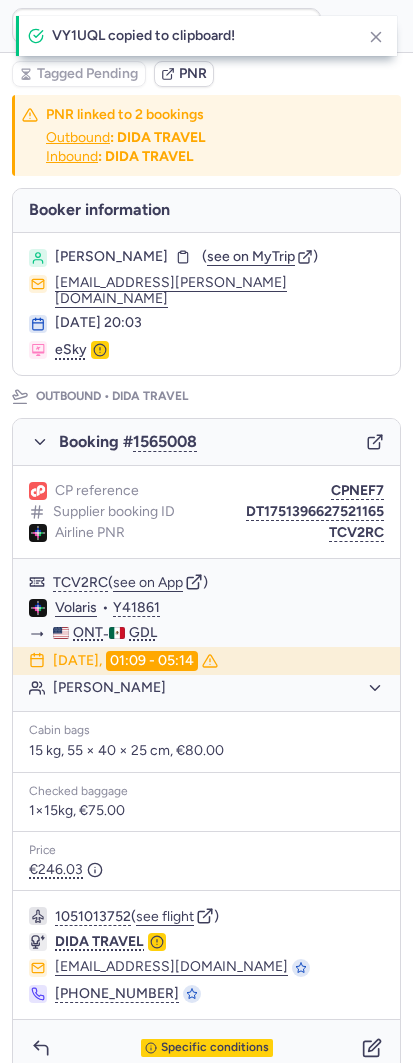 click on "CP reference CPNEF7 Supplier booking ID DT1751396627521165 Airline PNR TCV2RC" at bounding box center [206, 512] 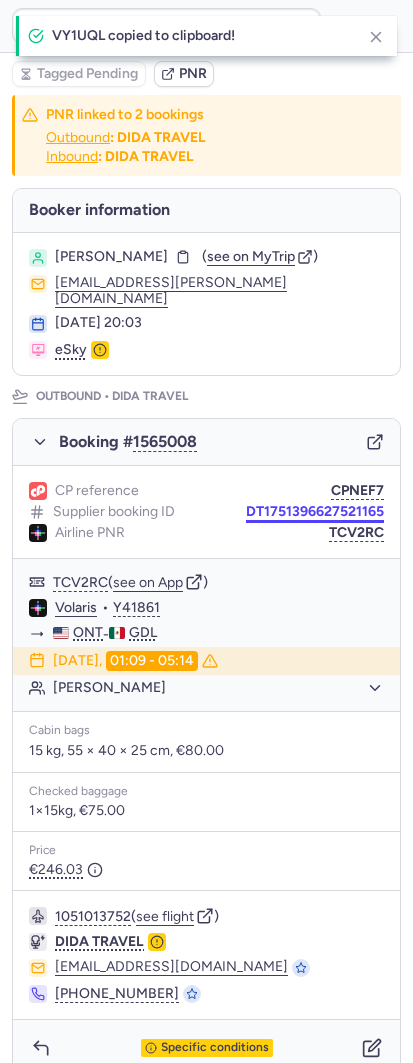 click on "DT1751396627521165" at bounding box center (315, 512) 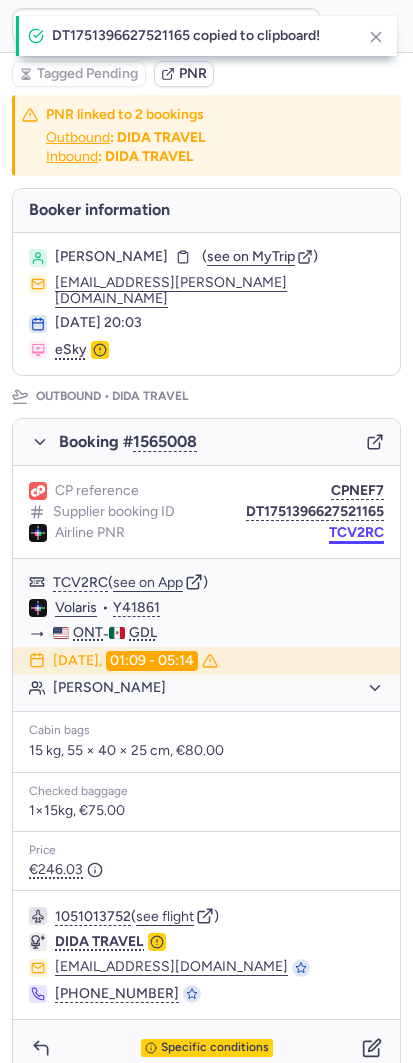 click on "TCV2RC" at bounding box center (356, 533) 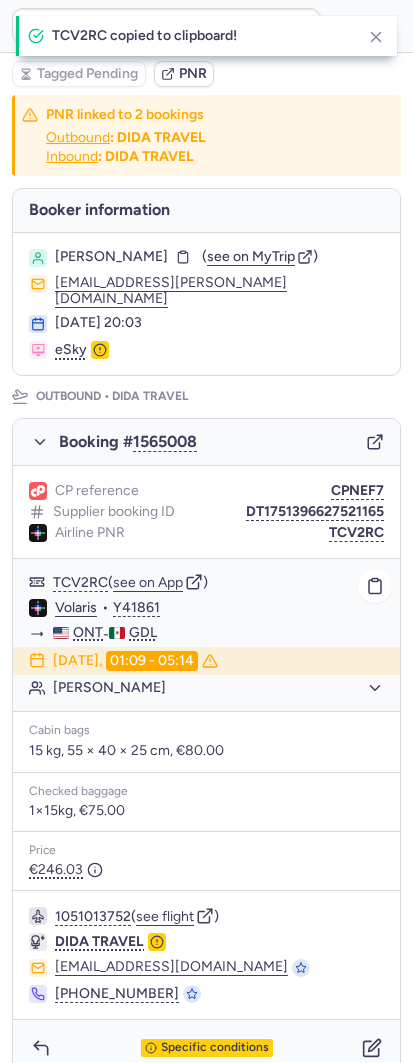 click on "Volaris" 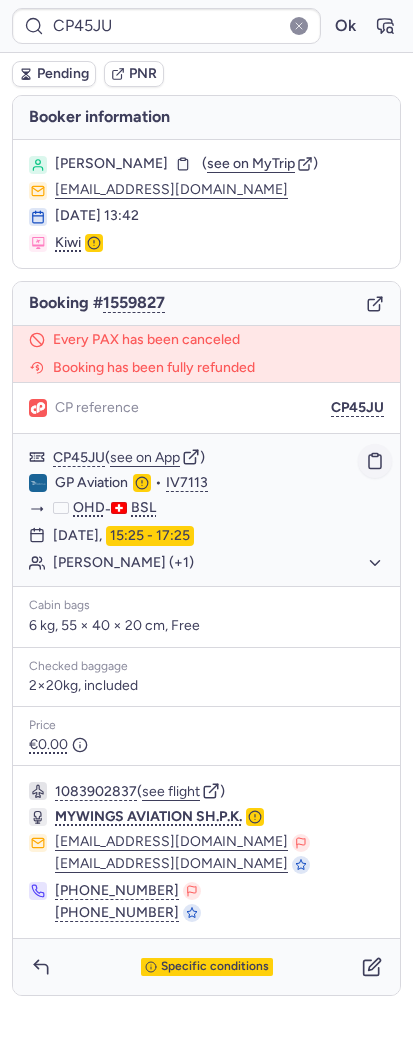 click 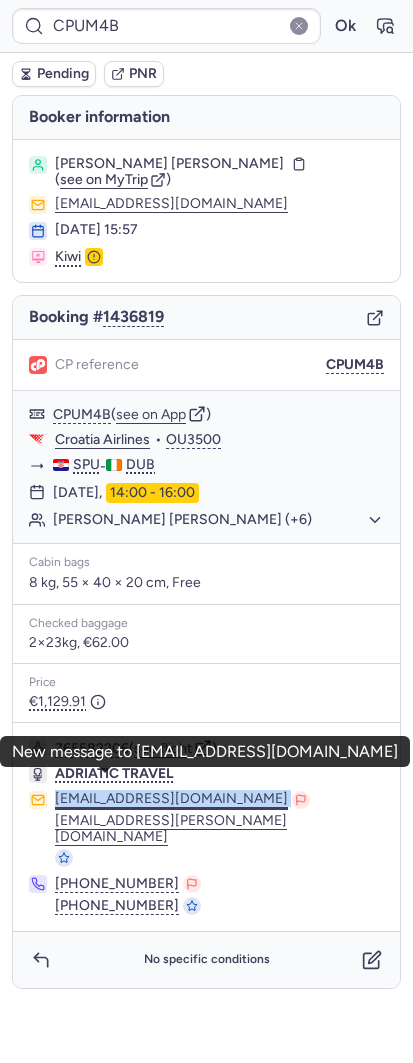 drag, startPoint x: 186, startPoint y: 786, endPoint x: 59, endPoint y: 773, distance: 127.66362 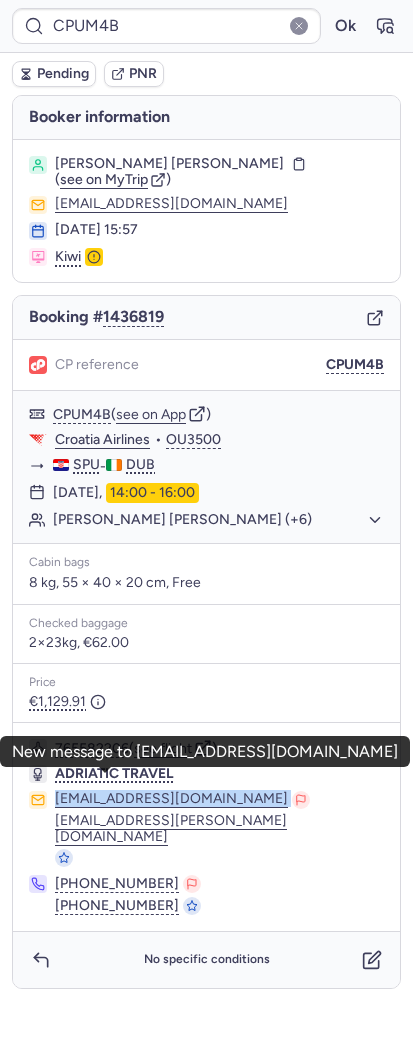 copy on "[EMAIL_ADDRESS][DOMAIN_NAME]" 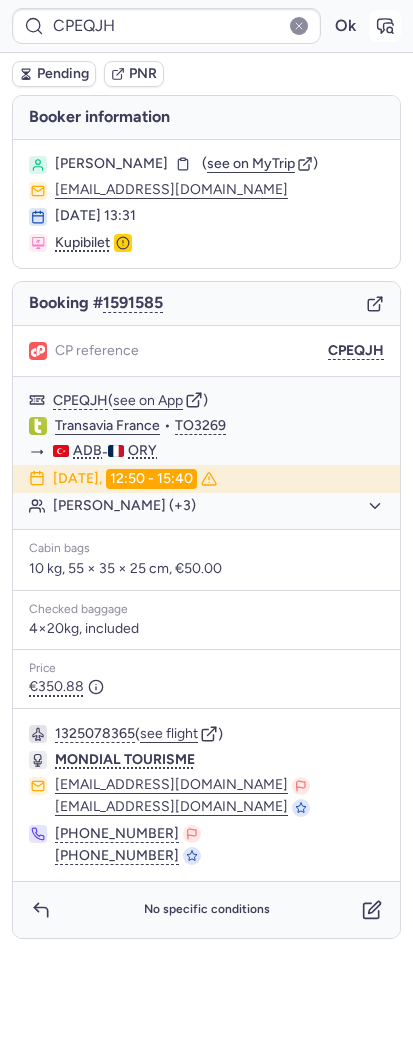 click at bounding box center [385, 26] 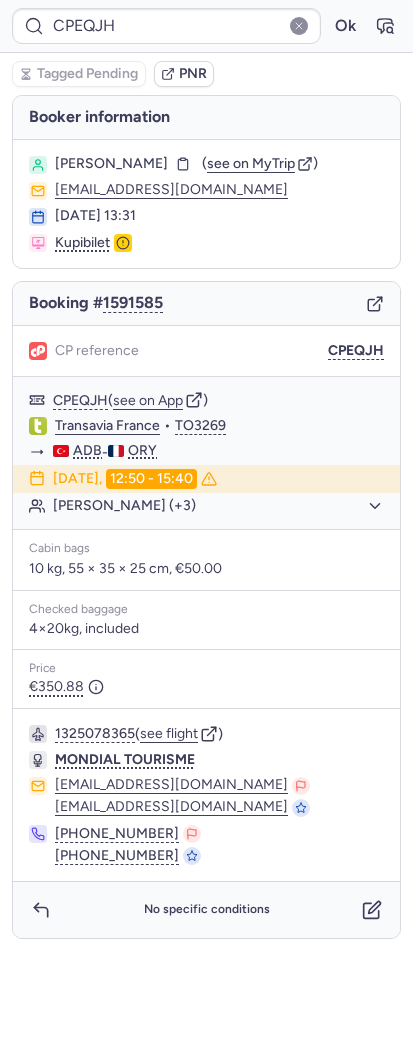 click on "Booking # 1591585" at bounding box center (206, 304) 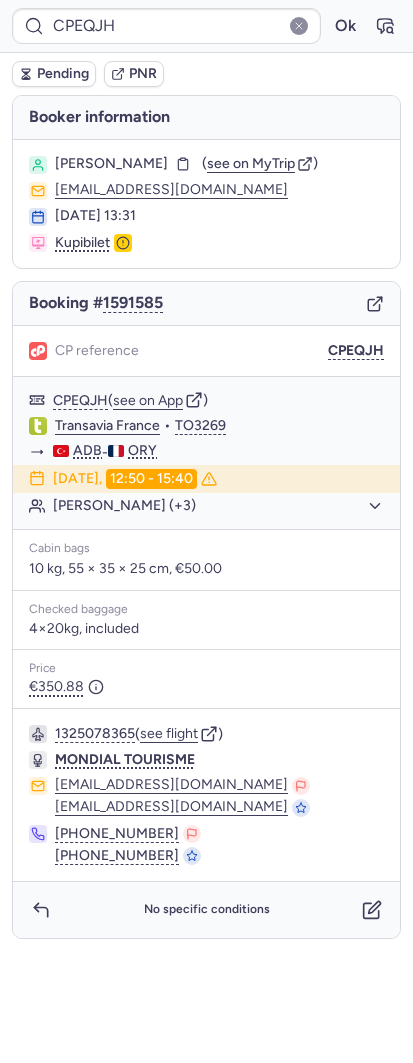 click 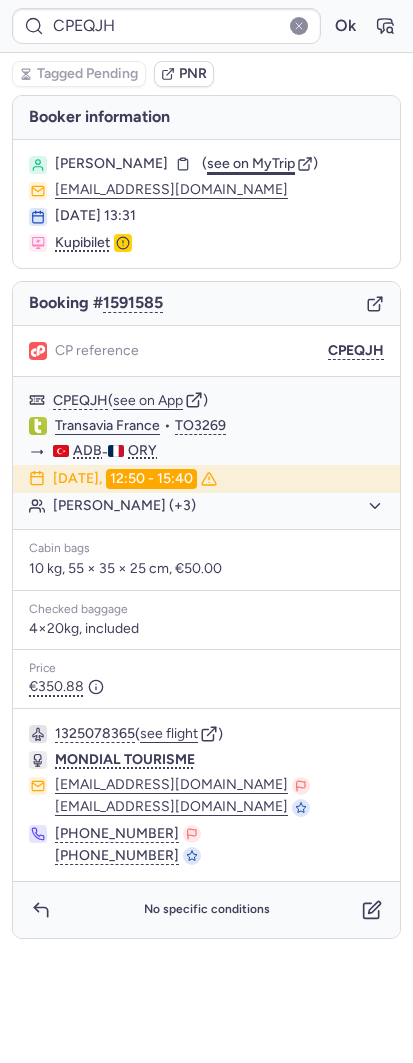 click on "see on MyTrip" at bounding box center [251, 163] 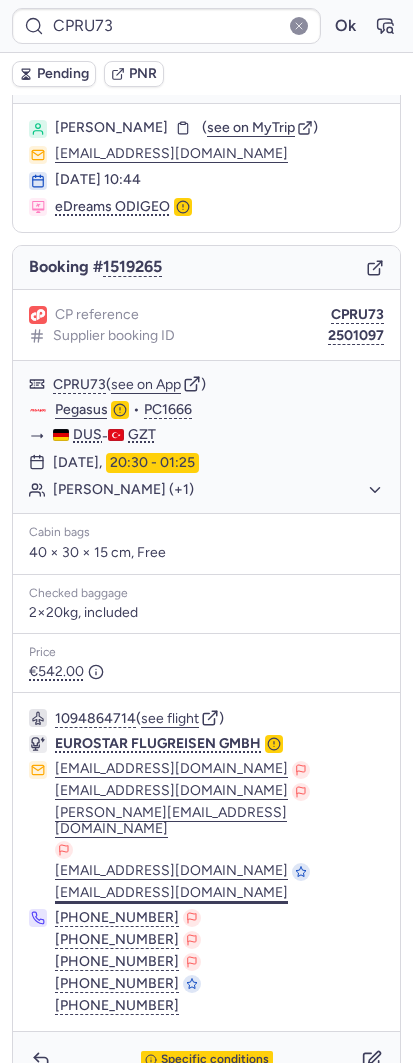 scroll, scrollTop: 47, scrollLeft: 0, axis: vertical 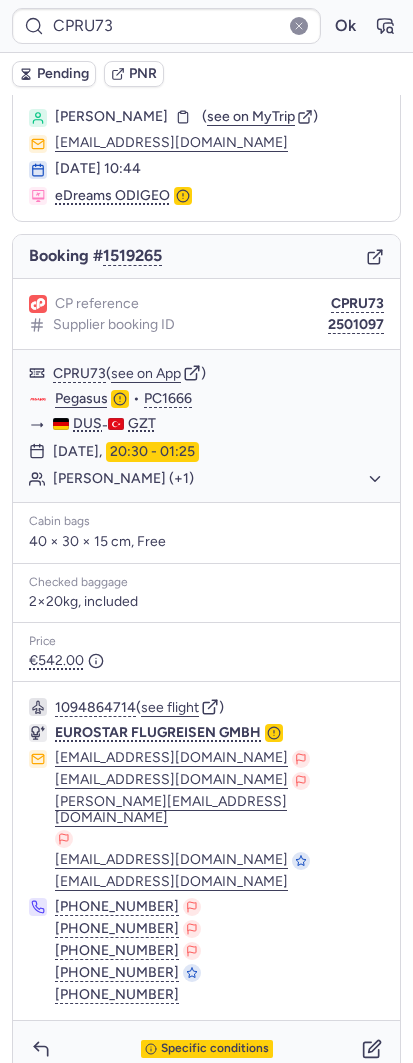 click on "Specific conditions" at bounding box center (206, 1049) 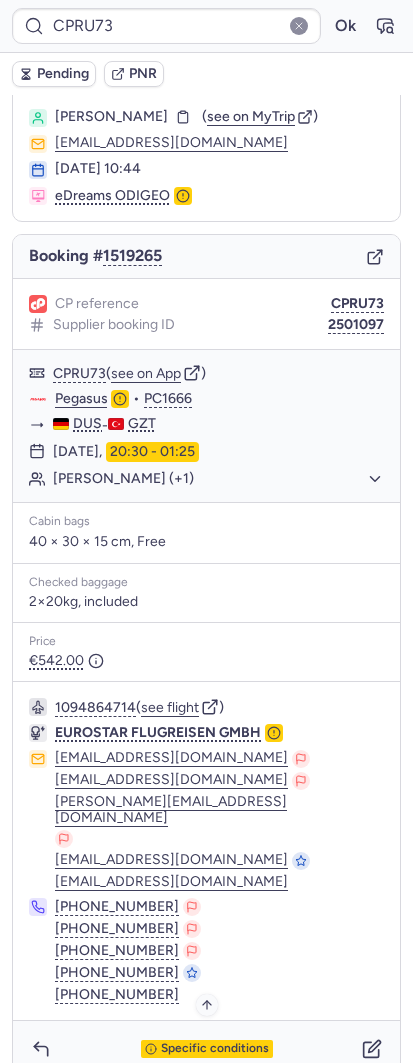 click on "Specific conditions" at bounding box center (215, 1049) 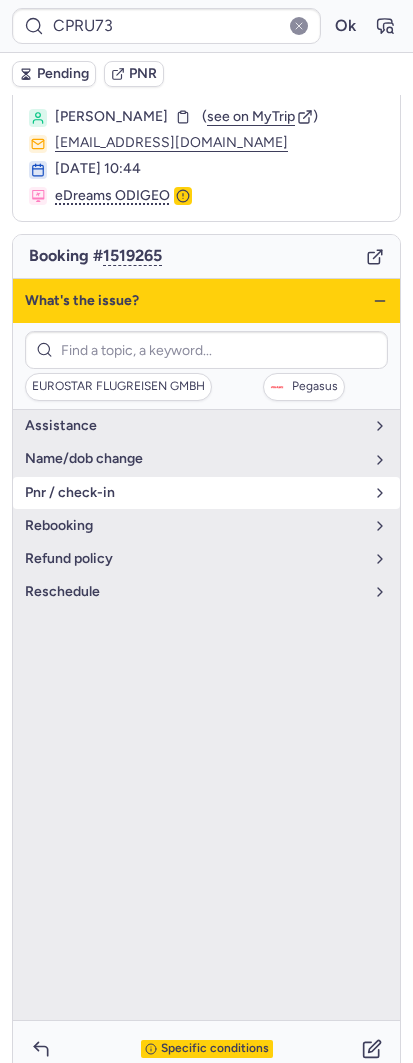 click on "pnr / check-in" at bounding box center [194, 493] 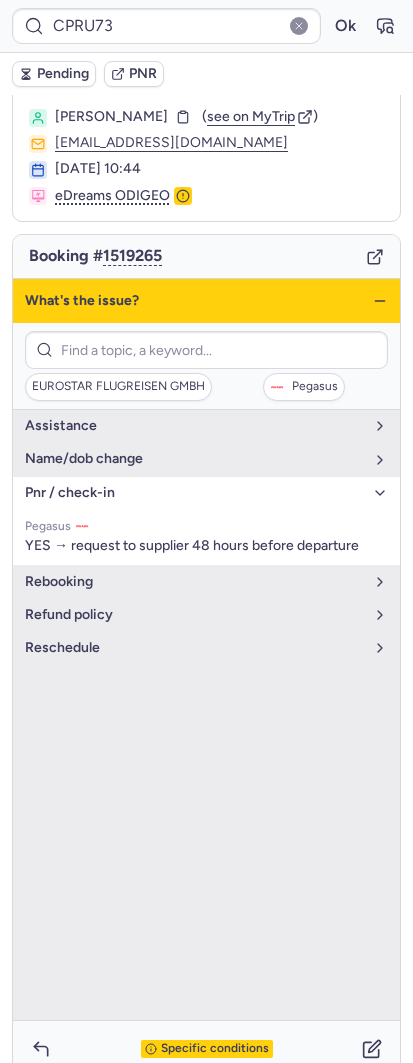 click on "pnr / check-in" at bounding box center (194, 493) 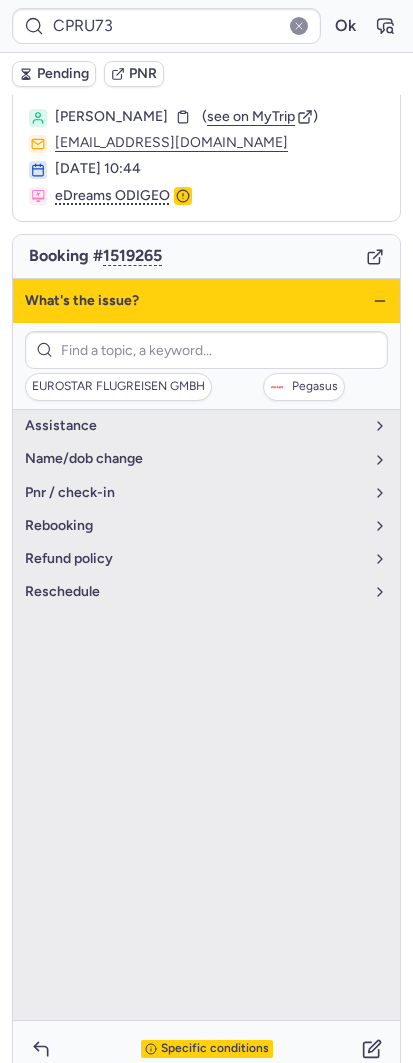 click 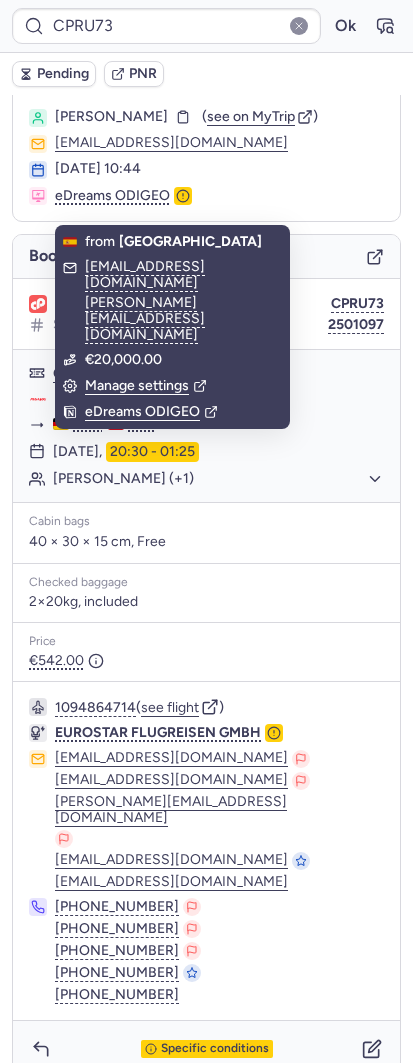 click on "Pending PNR" at bounding box center [206, 74] 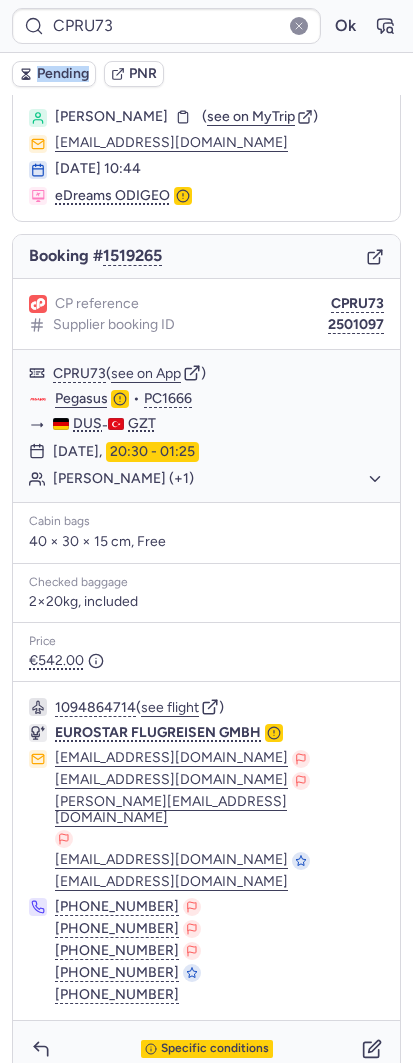 click on "Pending PNR" at bounding box center [206, 74] 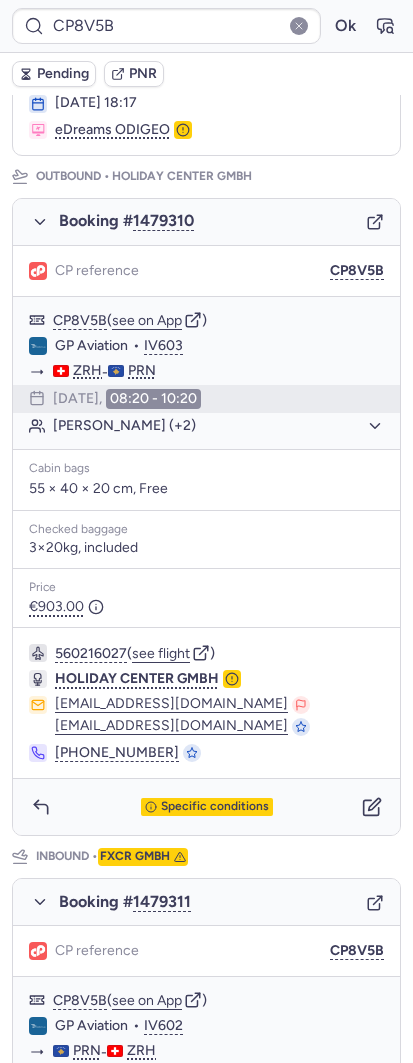 scroll, scrollTop: 205, scrollLeft: 0, axis: vertical 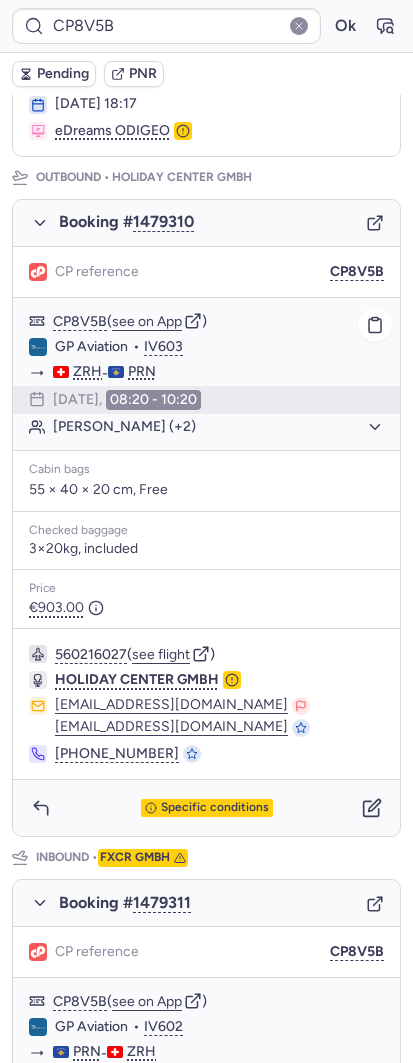 click on "CP8V5B  ( see on App )  GP Aviation  •  IV603 ZRH  -  PRN [DATE]  08:20 - 10:20 [PERSON_NAME] (+2)" at bounding box center [206, 374] 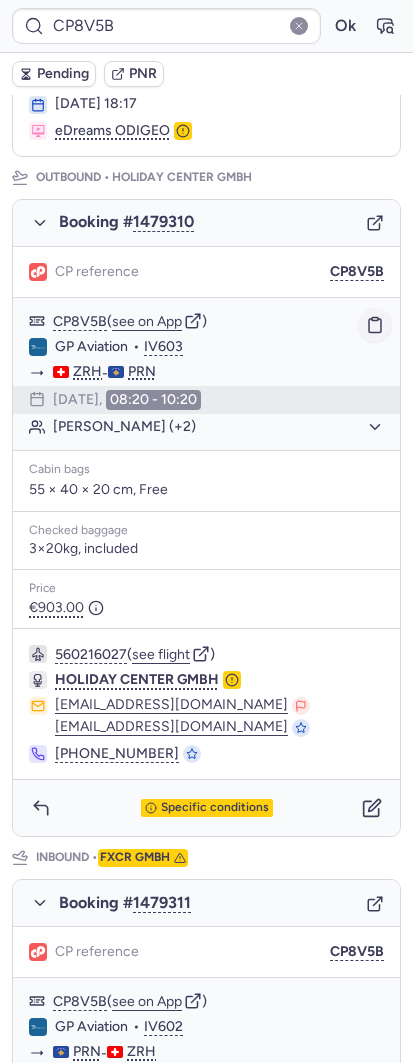 click 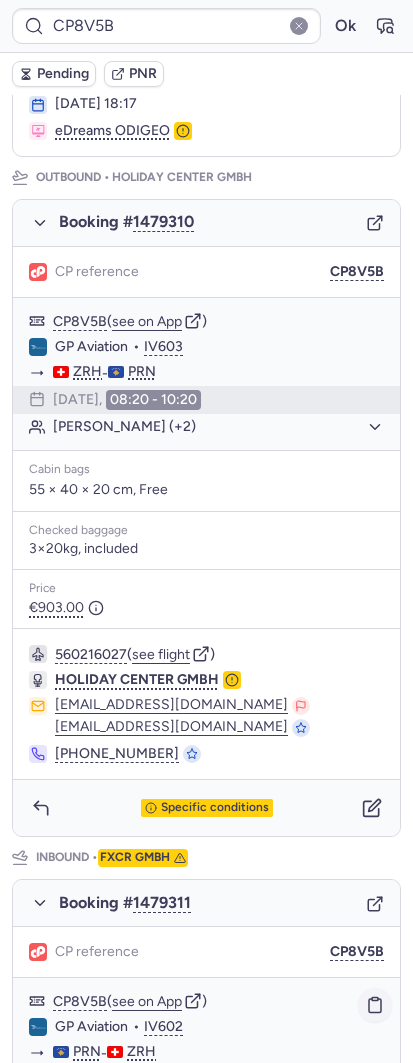 click 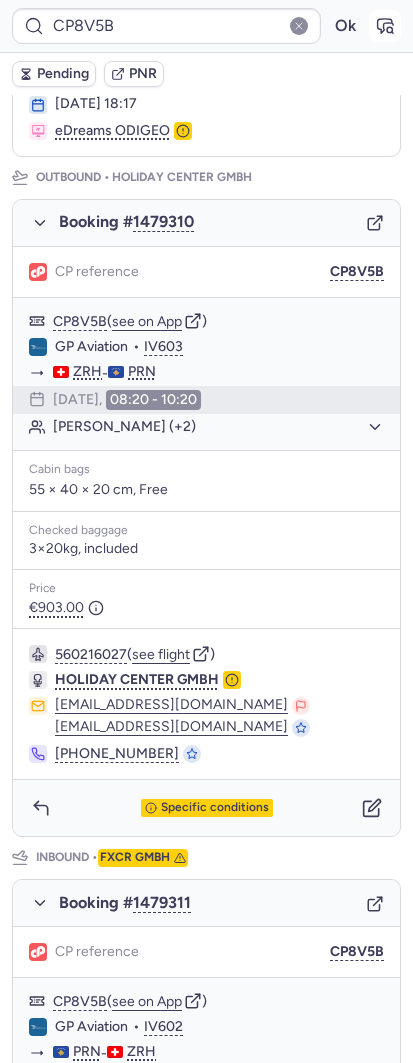 click at bounding box center (385, 26) 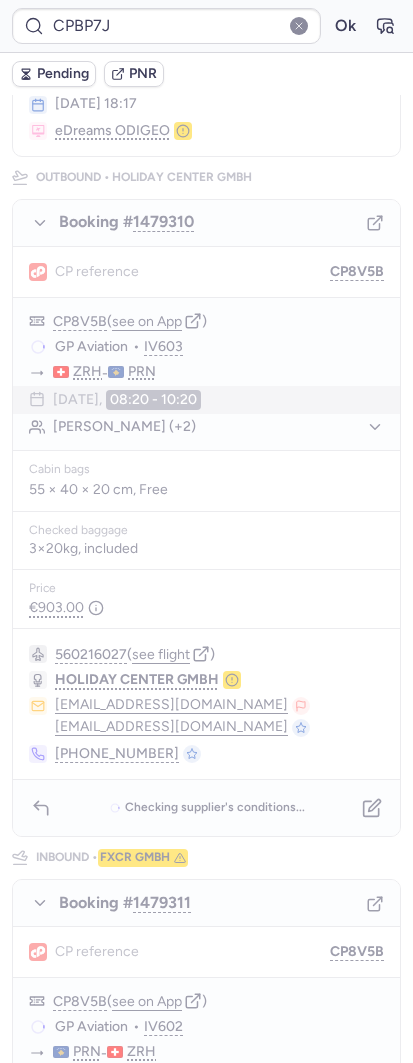 scroll, scrollTop: 0, scrollLeft: 0, axis: both 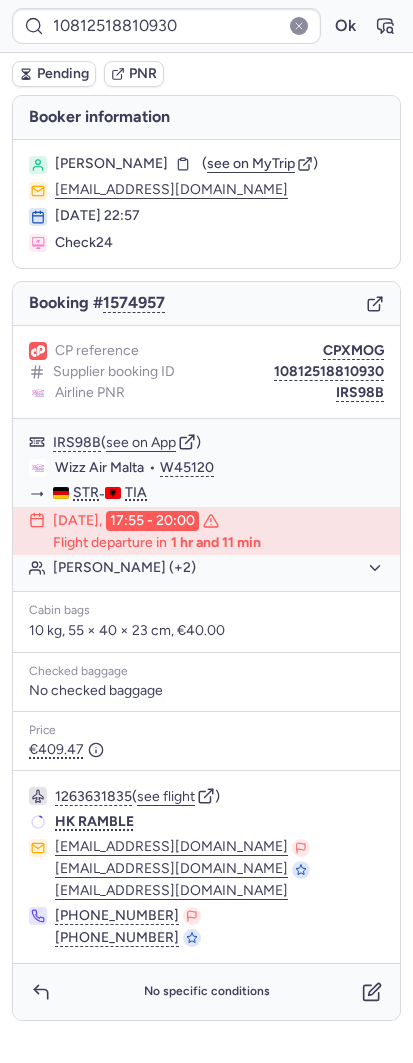 click on "1263631835  ( see flight )  HK RAMBLE [EMAIL_ADDRESS][DOMAIN_NAME] [EMAIL_ADDRESS][DOMAIN_NAME] [DOMAIN_NAME][EMAIL_ADDRESS][DOMAIN_NAME] [PHONE_NUMBER] [PHONE_NUMBER]" at bounding box center (206, 867) 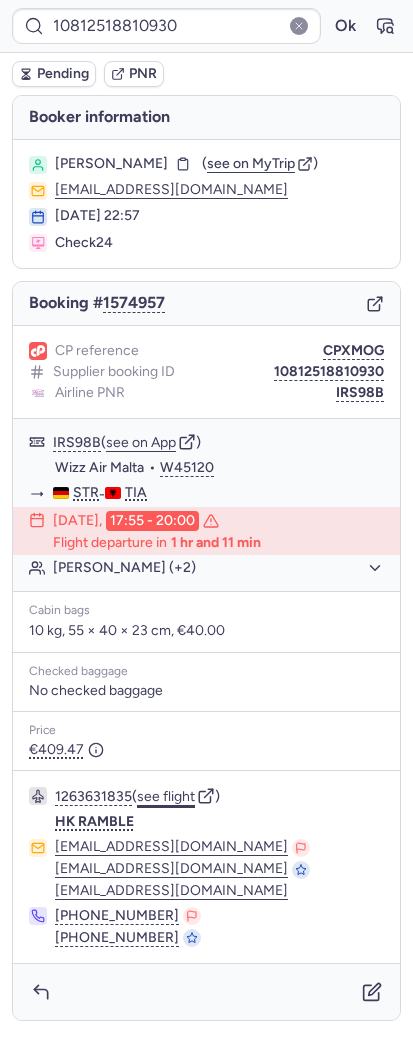 click on "see flight" 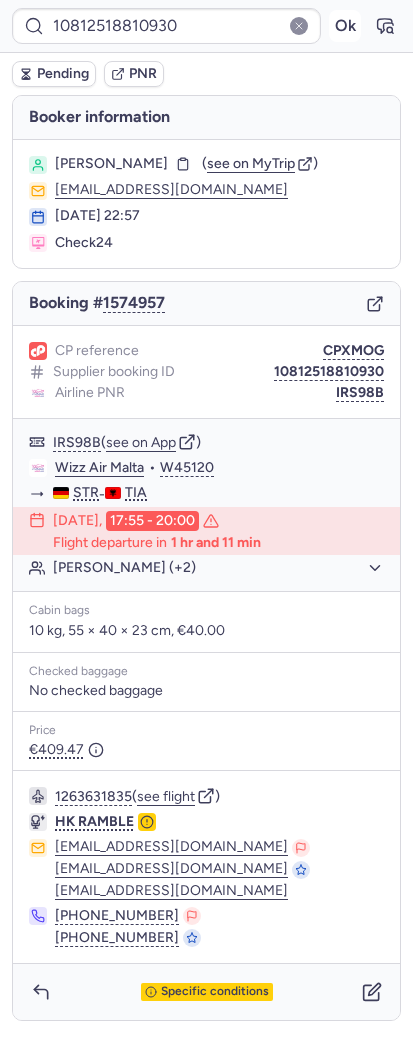 click on "Ok" at bounding box center (345, 26) 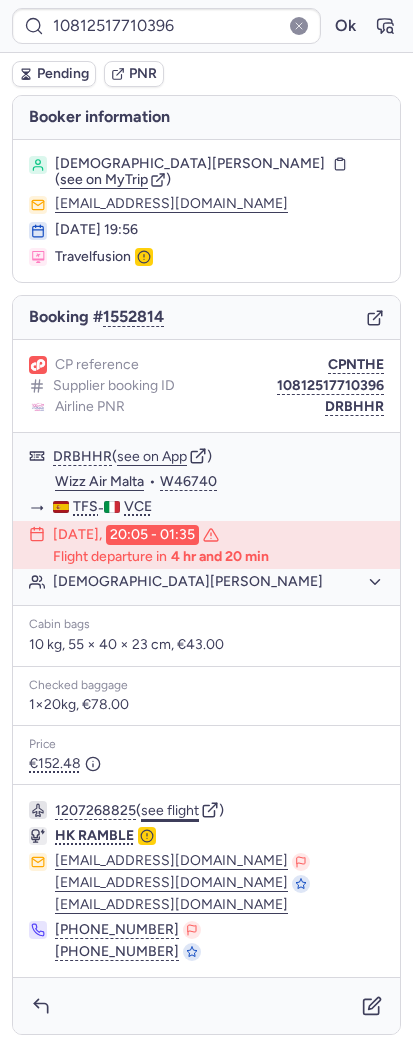 click on "see flight" 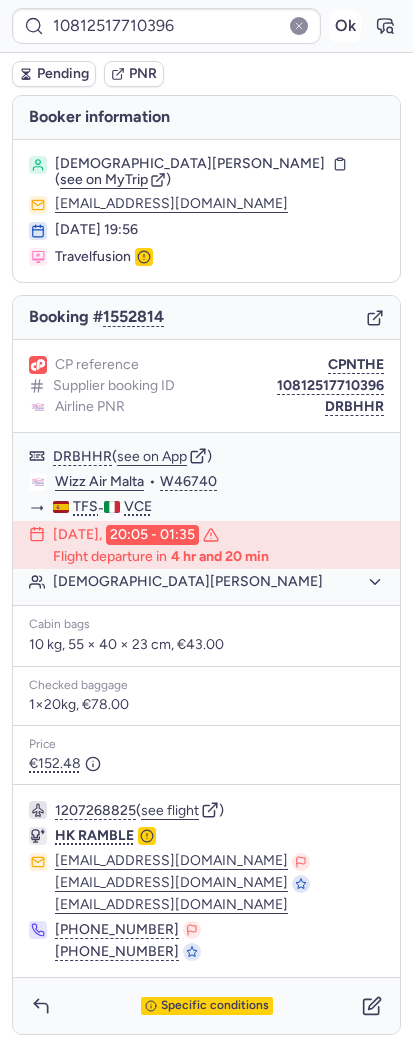 click on "Ok" at bounding box center [345, 26] 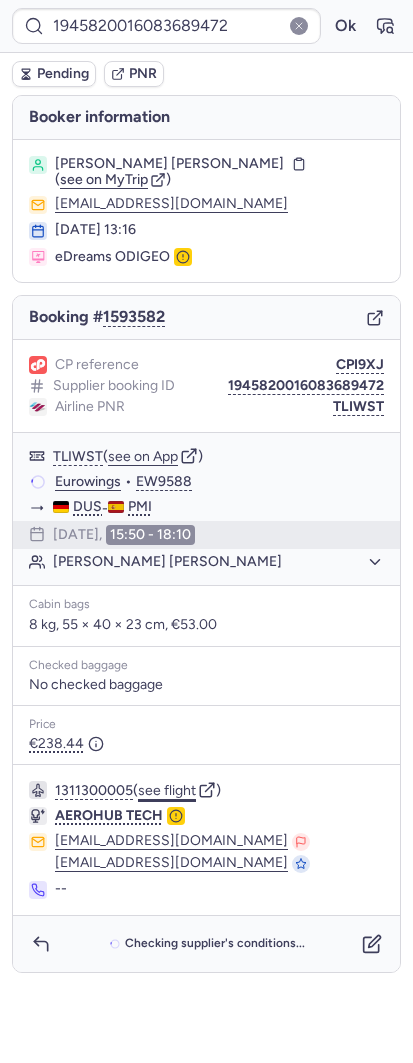 click on "see flight" 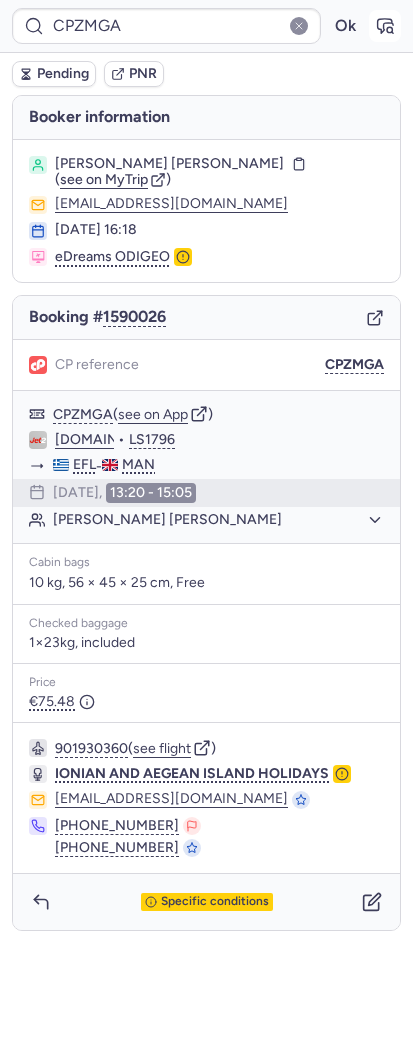 click 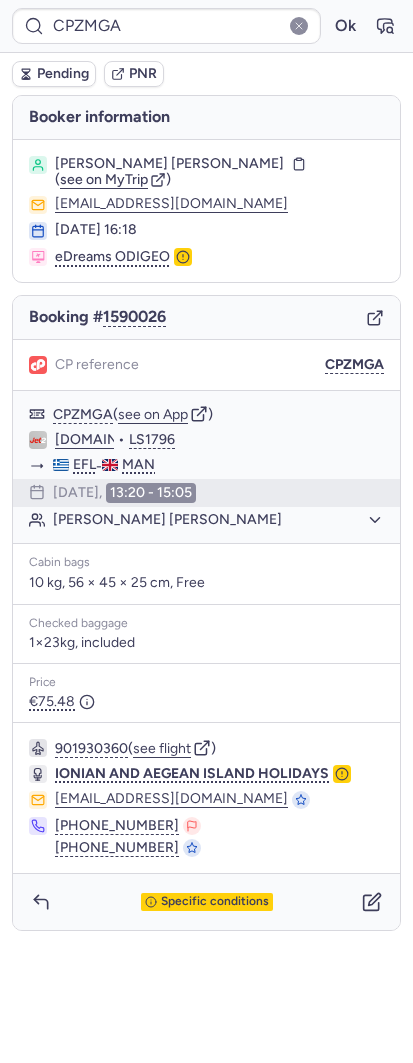 click on "Pending" at bounding box center (63, 74) 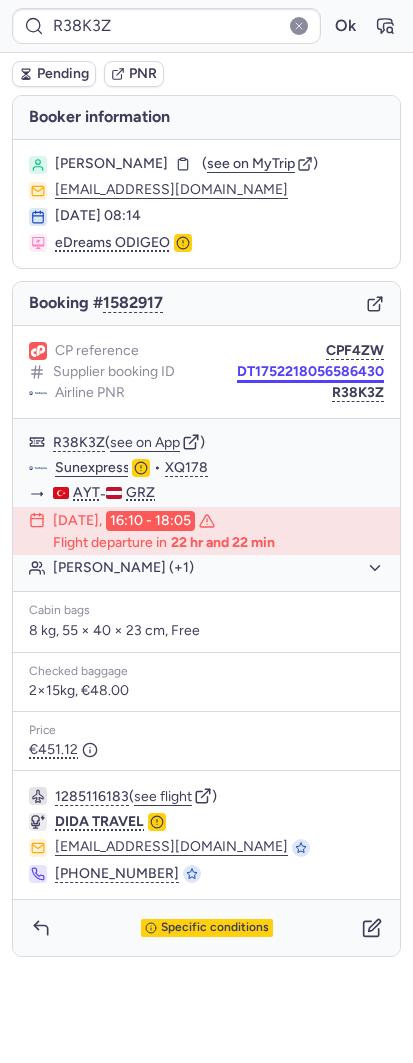 click on "DT1752218056586430" at bounding box center (310, 372) 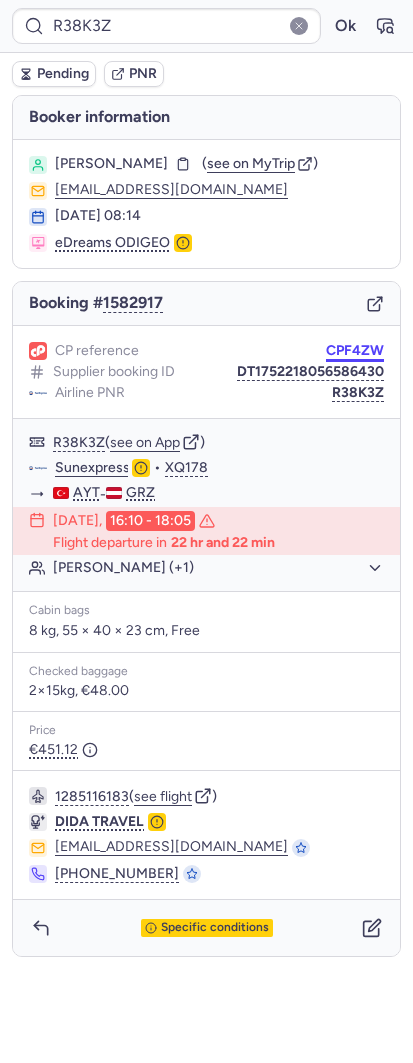 click on "CPF4ZW" at bounding box center [355, 351] 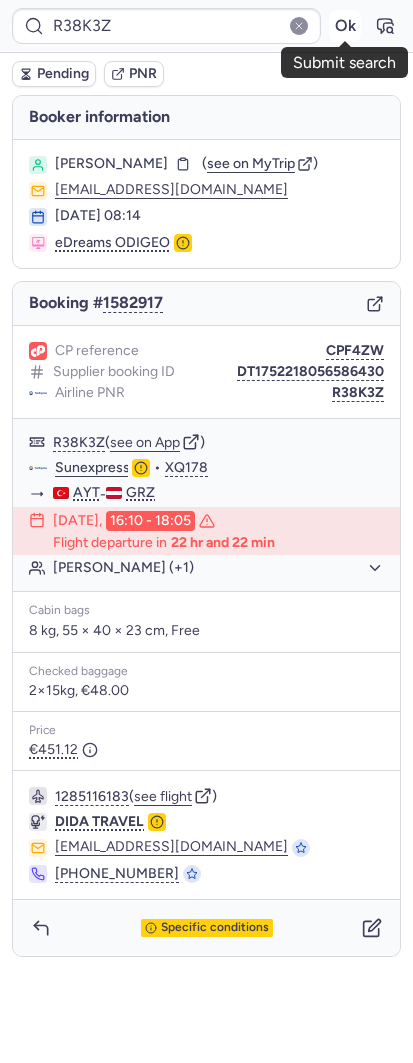 click on "Ok" at bounding box center [345, 26] 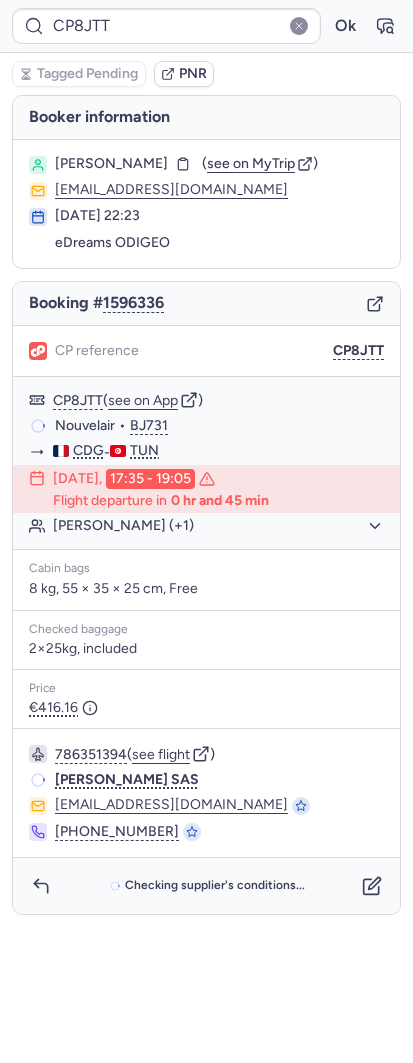 scroll, scrollTop: 0, scrollLeft: 0, axis: both 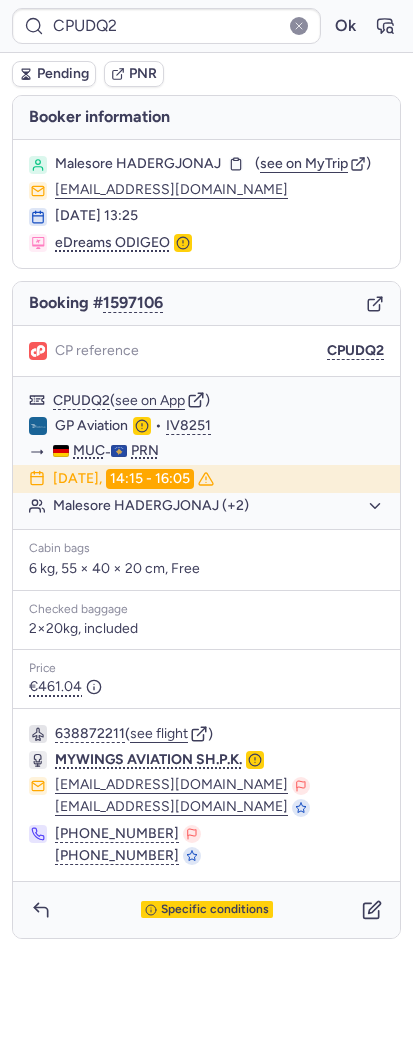 click on "Specific conditions" at bounding box center [206, 910] 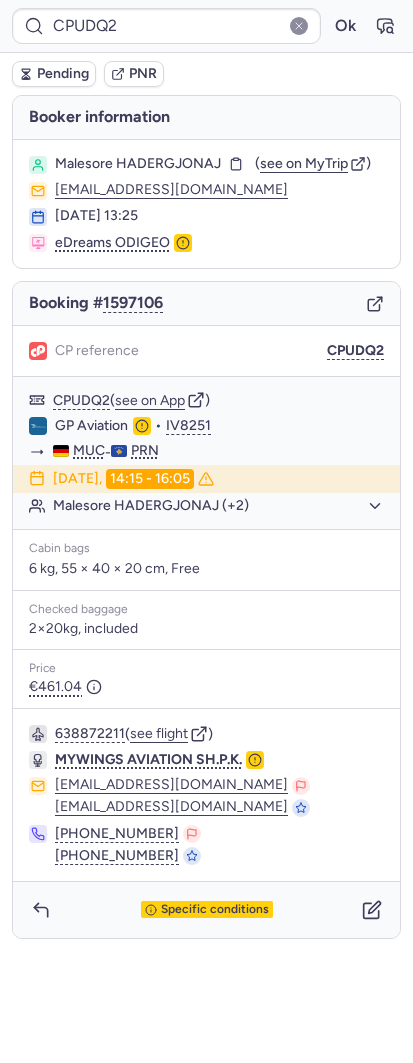 click on "CPUDQ2  Ok  Pending PNR [PERSON_NAME] information Malesore HADERGJONAJ  ( see on MyTrip  )  [EMAIL_ADDRESS][DOMAIN_NAME] [DATE] 13:25 eDreams ODIGEO Booking # 1597106 CP reference CPUDQ2 CPUDQ2  ( see on App )  GP Aviation  •  IV8251 MUC  -  PRN [DATE]  14:15 - 16:05 Malesore HADERGJONAJ (+2)  Cabin bags  6 kg, 55 × 40 × 20 cm, Free Checked baggage 2×20kg, included Price €461.04  638872211  ( see flight )  MYWINGS AVIATION SH.P.K. [EMAIL_ADDRESS][DOMAIN_NAME] [EMAIL_ADDRESS][DOMAIN_NAME] [PHONE_NUMBER] [PHONE_NUMBER] Specific conditions" 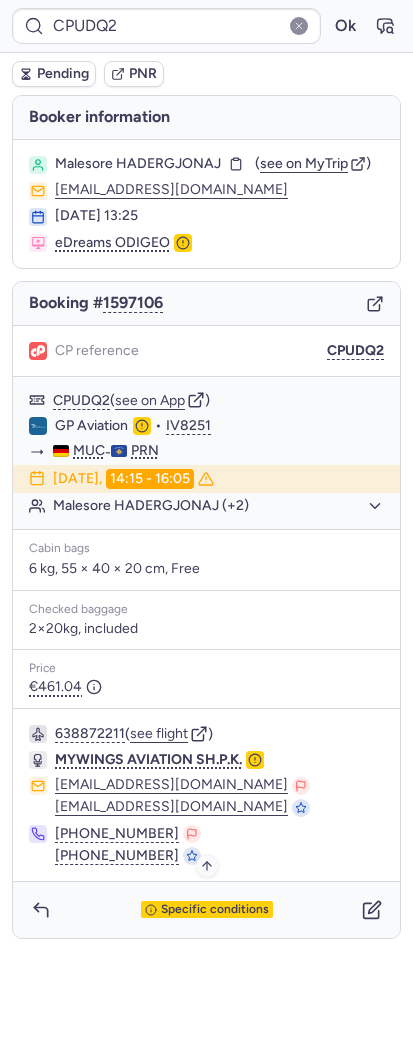 click on "Specific conditions" at bounding box center [215, 910] 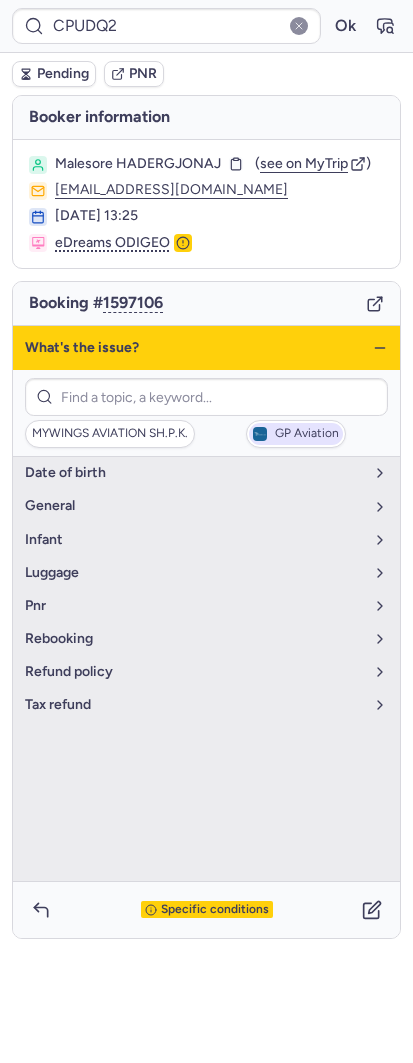 click on "GP Aviation" at bounding box center (307, 434) 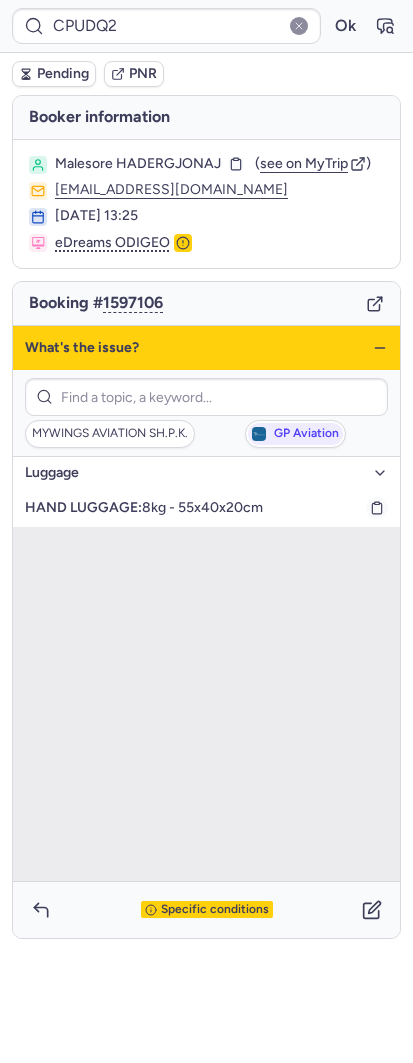 drag, startPoint x: 151, startPoint y: 511, endPoint x: 322, endPoint y: 503, distance: 171.18703 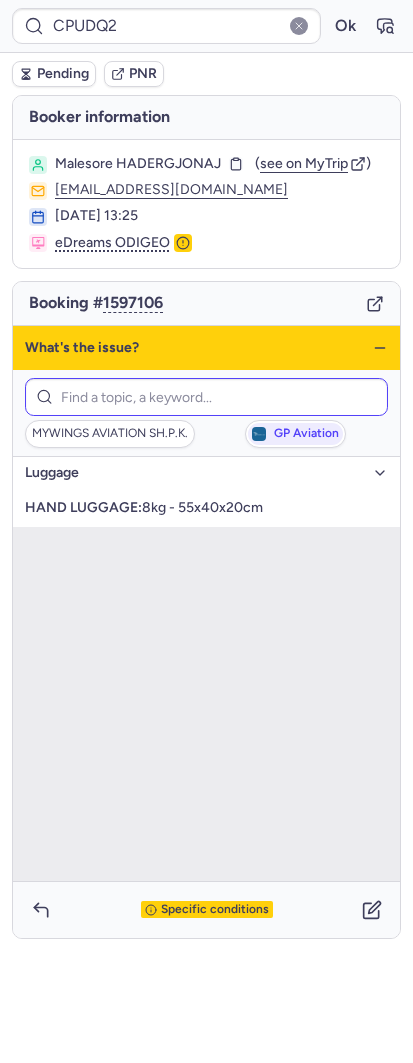 copy on "8kg - 55x40x20cm" 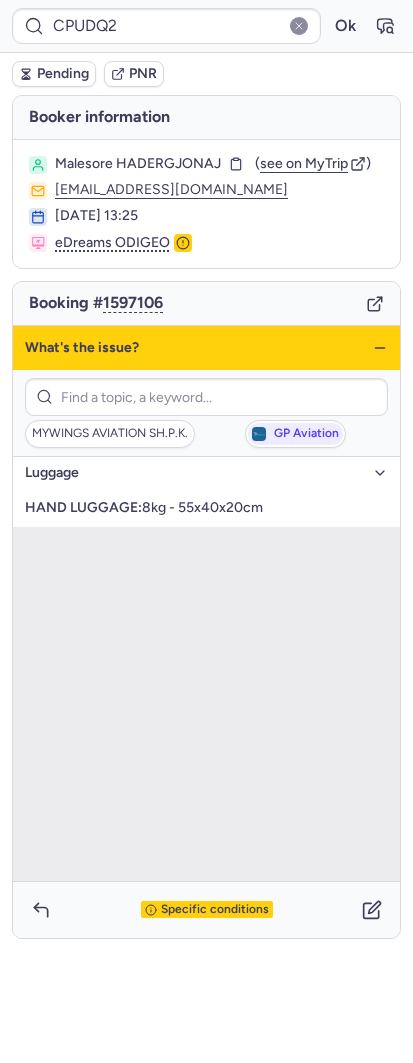 click on "What's the issue?" at bounding box center (206, 348) 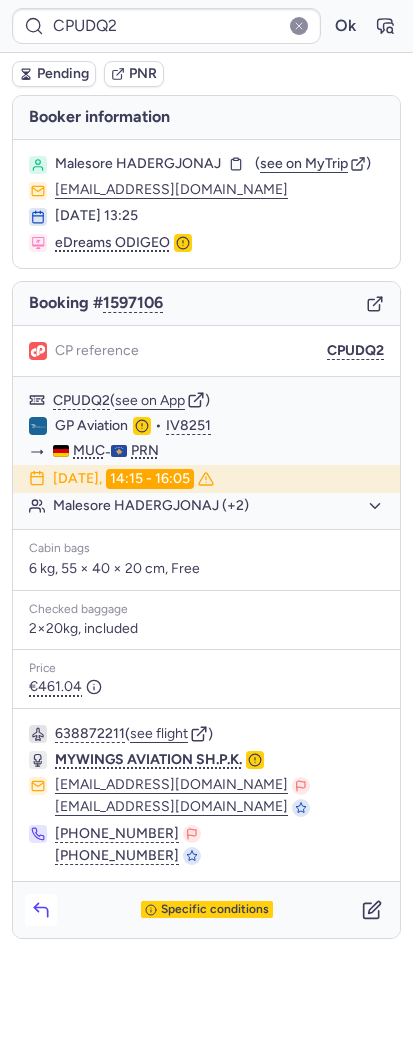 click at bounding box center [41, 910] 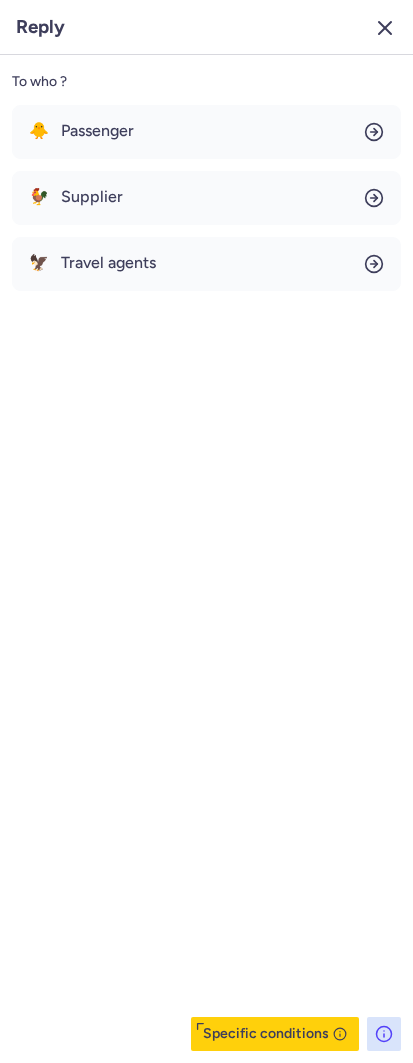 click 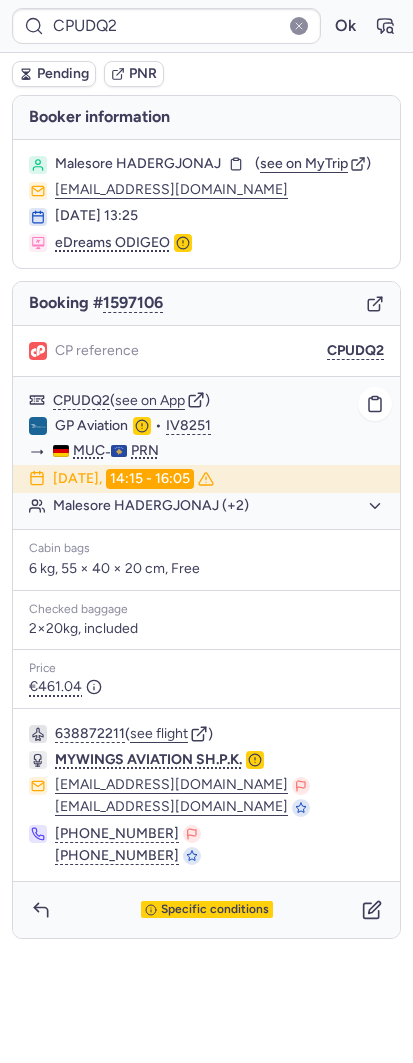click on "Malesore HADERGJONAJ (+2)" 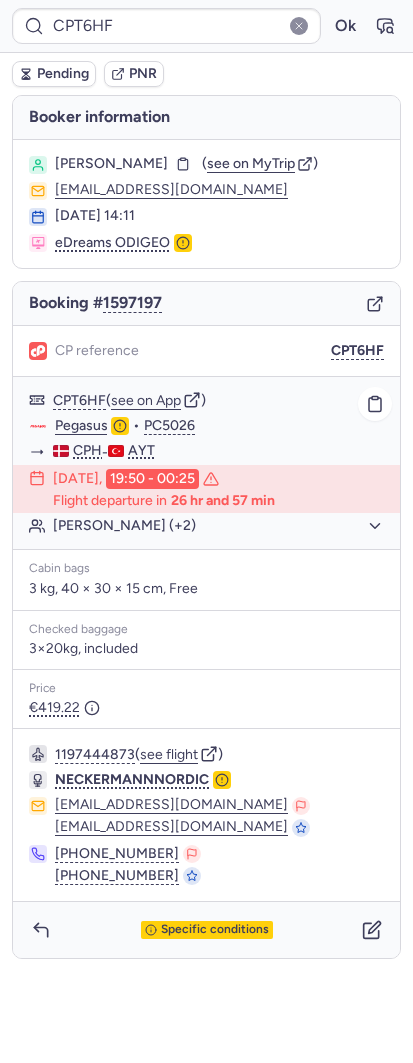 click on "[PERSON_NAME] (+2)" 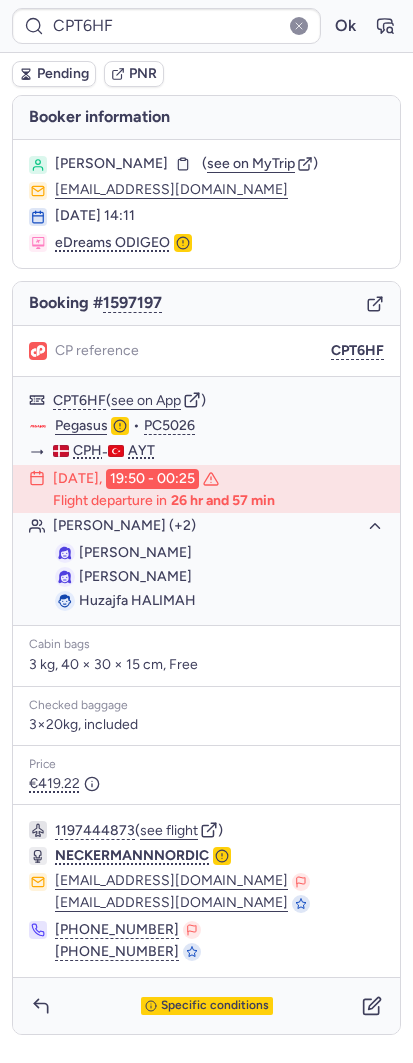 click 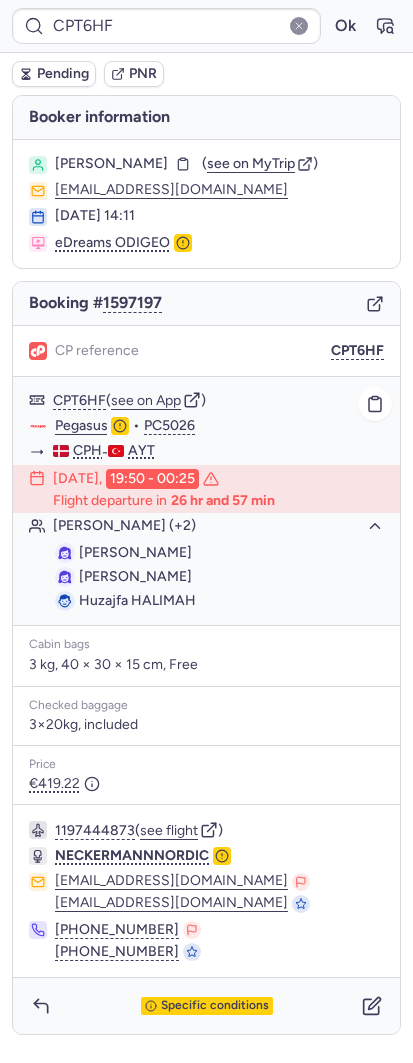 drag, startPoint x: 220, startPoint y: 577, endPoint x: 80, endPoint y: 568, distance: 140.28899 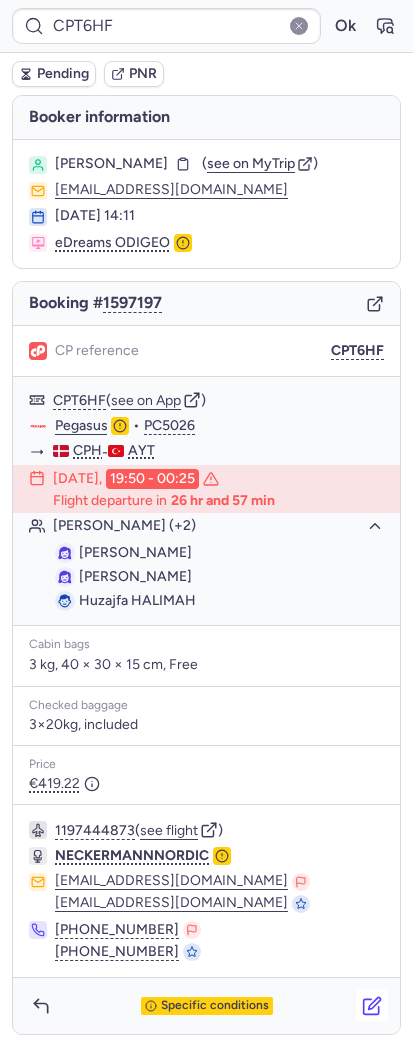 click 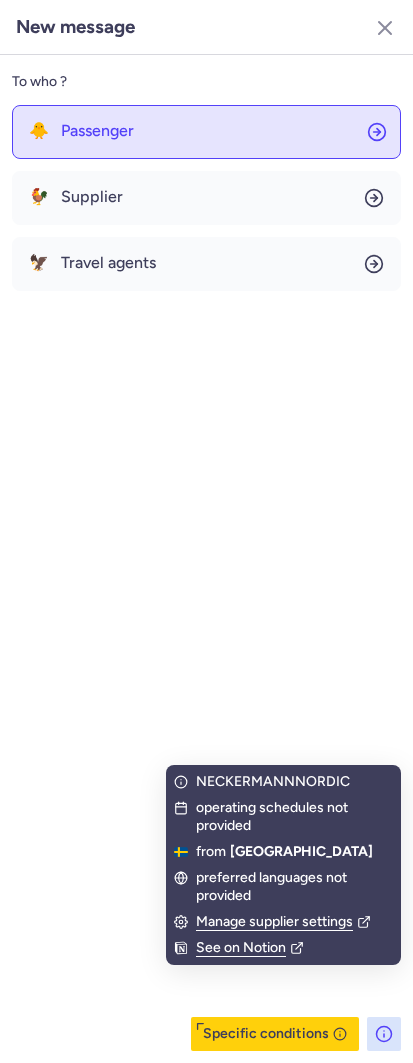 click on "Passenger" at bounding box center [97, 131] 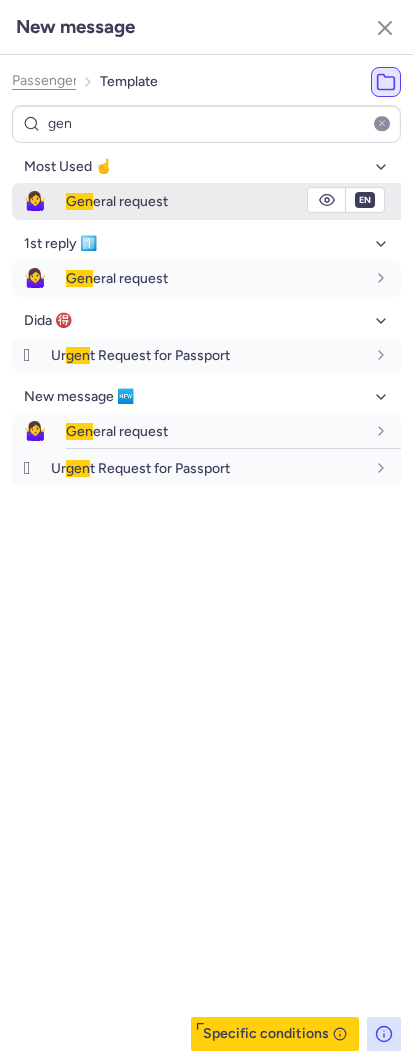 click on "Gen eral request" at bounding box center [233, 201] 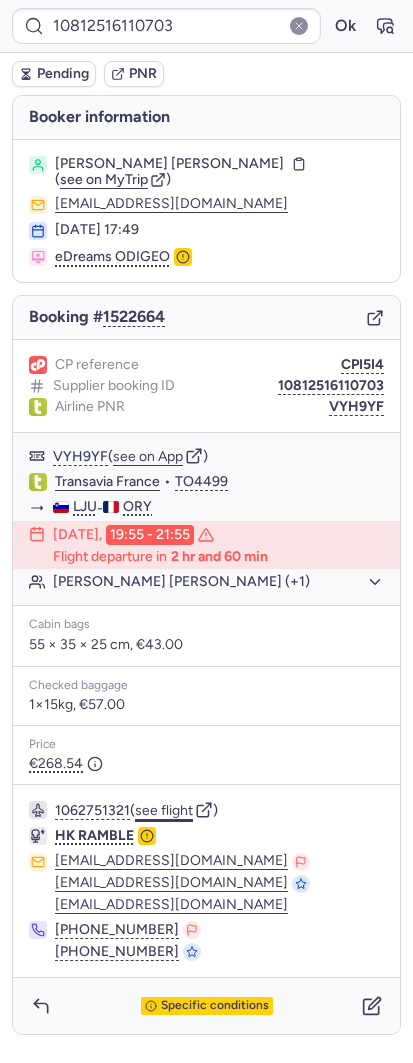 click on "see flight" 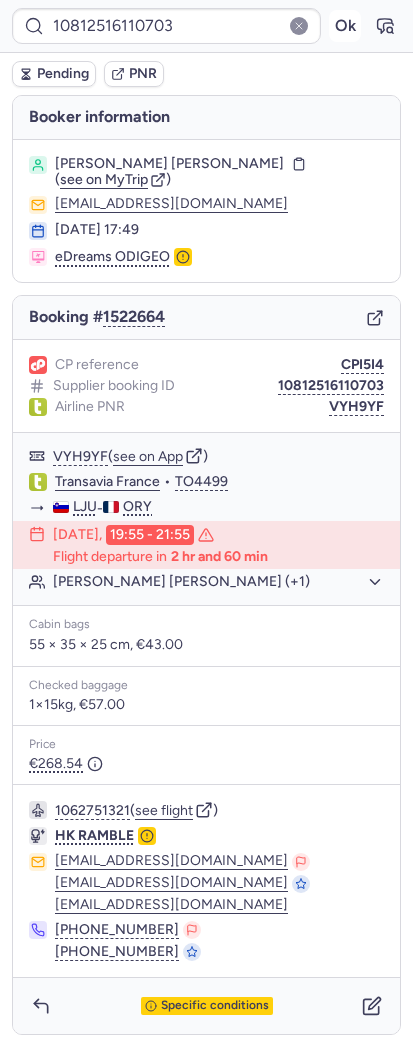 click on "Ok" at bounding box center [345, 26] 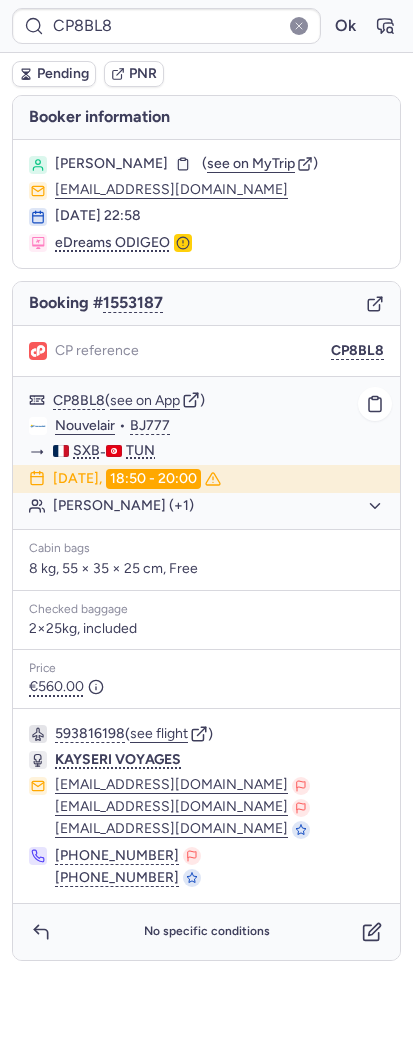 click on "[PERSON_NAME] (+1)" 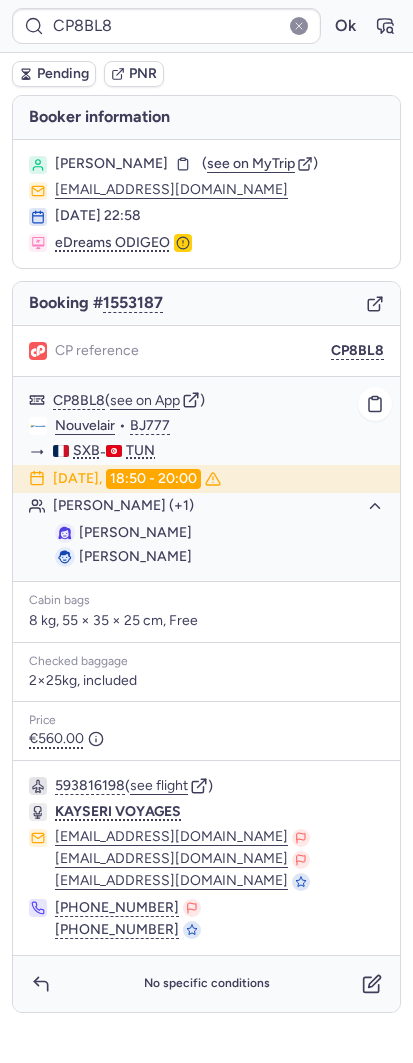 drag, startPoint x: 196, startPoint y: 554, endPoint x: 70, endPoint y: 554, distance: 126 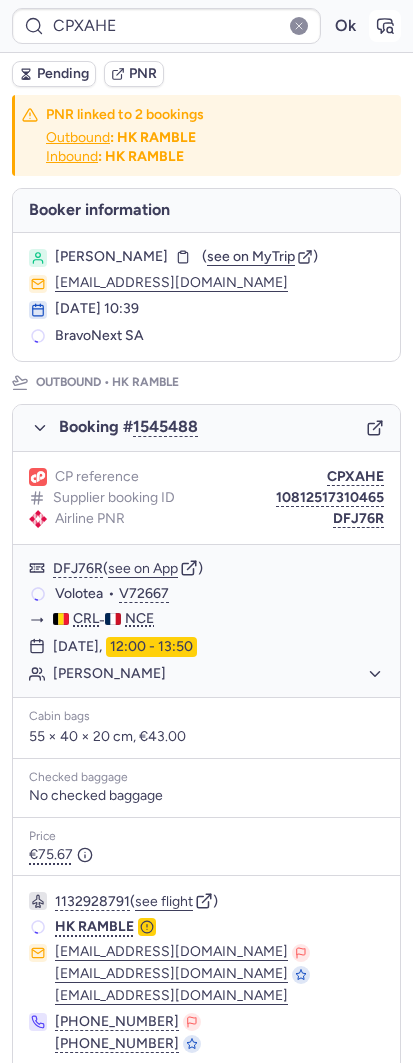 click 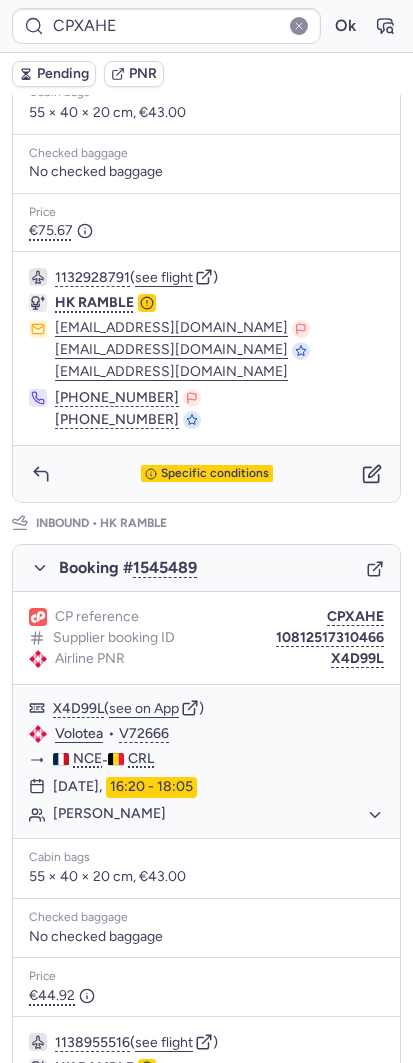 scroll, scrollTop: 625, scrollLeft: 0, axis: vertical 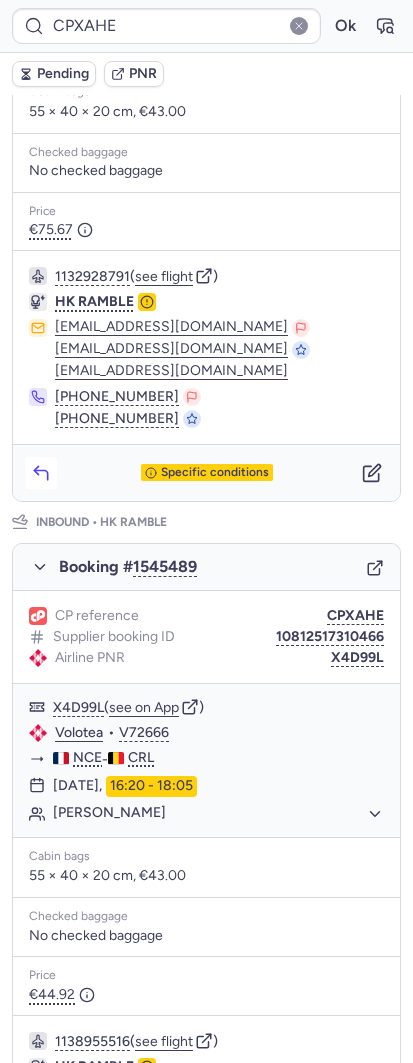 click 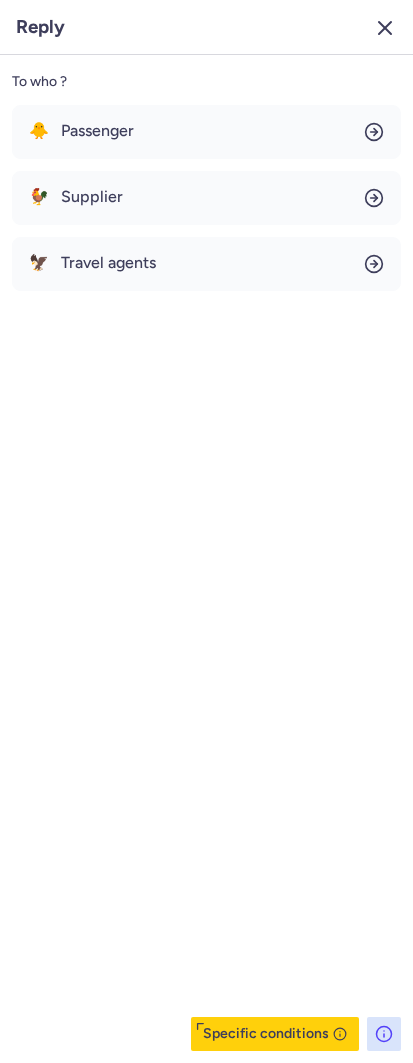 click 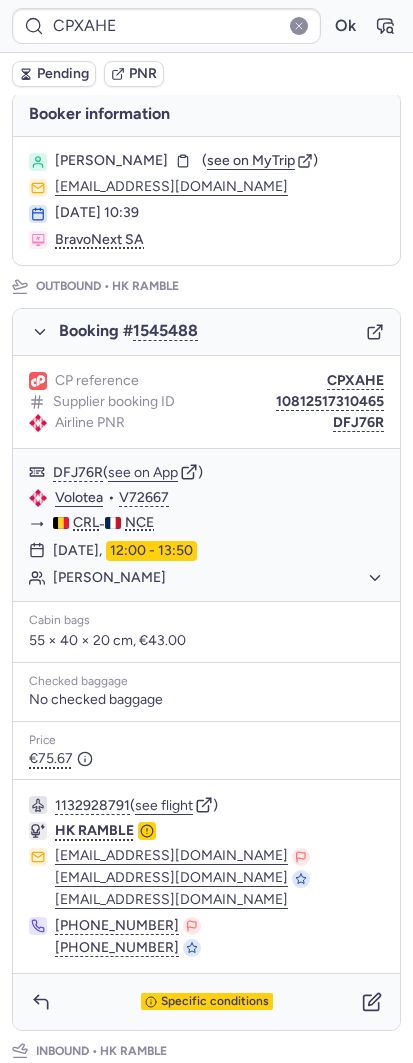 scroll, scrollTop: 82, scrollLeft: 0, axis: vertical 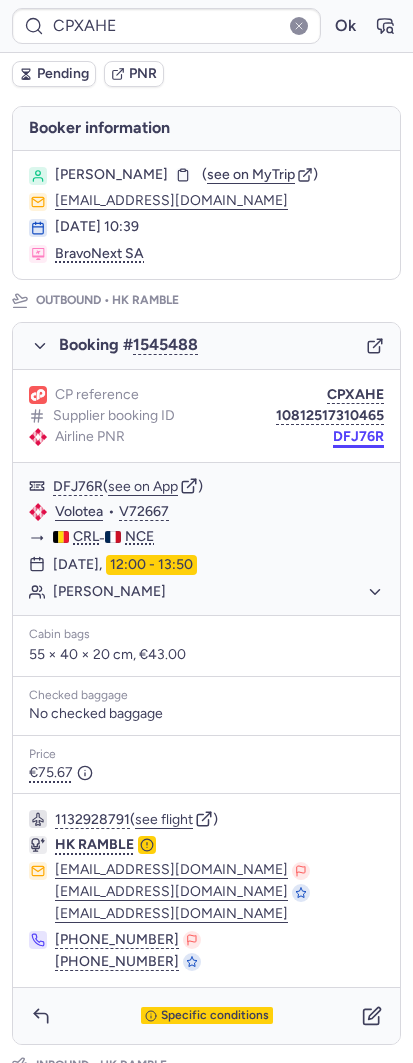 click on "DFJ76R" at bounding box center [358, 437] 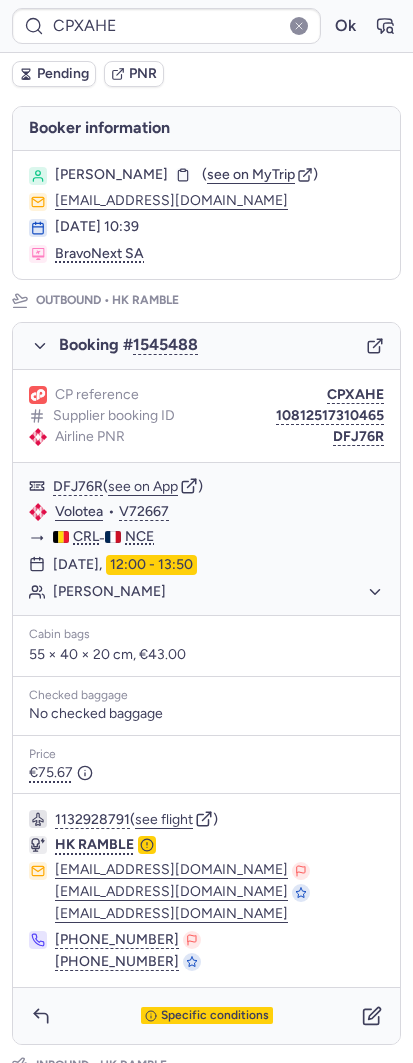 click on "CP reference CPXAHE Supplier booking ID 10812517310465 Airline PNR DFJ76R" at bounding box center [206, 416] 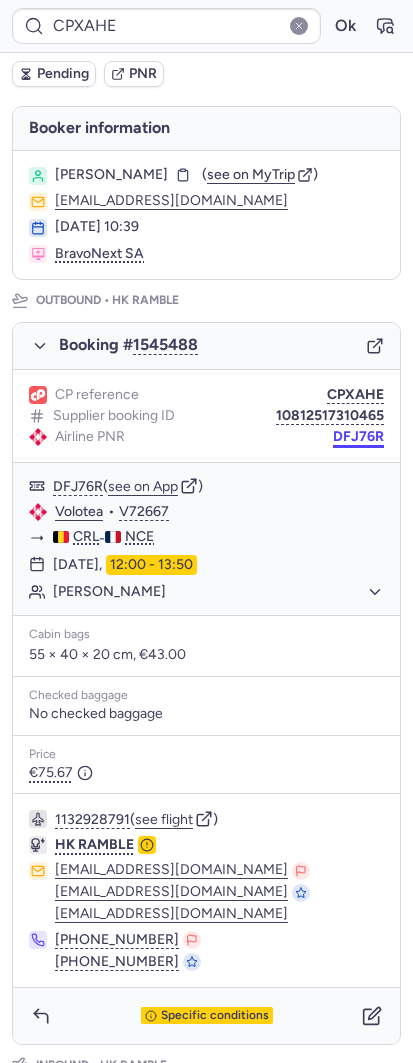 drag, startPoint x: 335, startPoint y: 437, endPoint x: 321, endPoint y: 432, distance: 14.866069 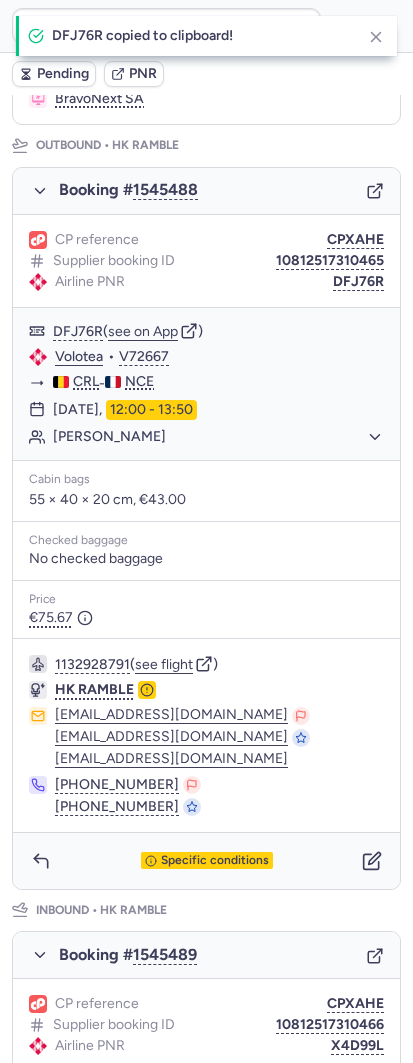 scroll, scrollTop: 457, scrollLeft: 0, axis: vertical 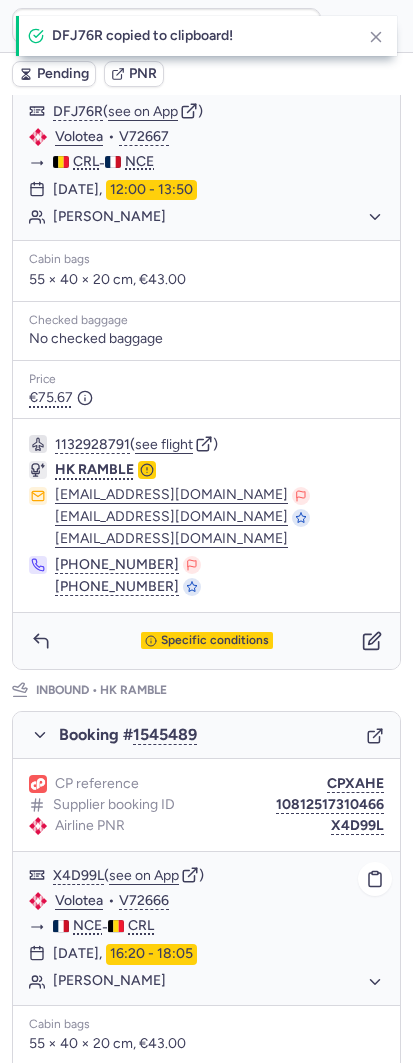 click on "X4D99L" at bounding box center [357, 826] 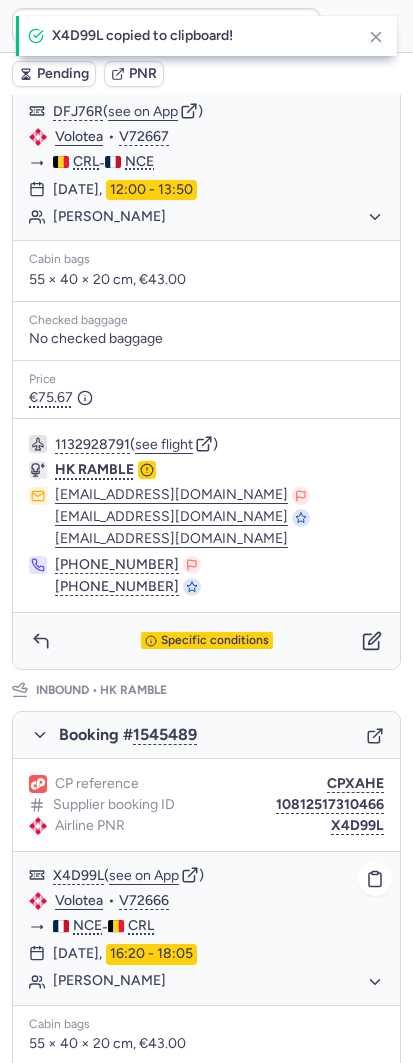 click on "Volotea" 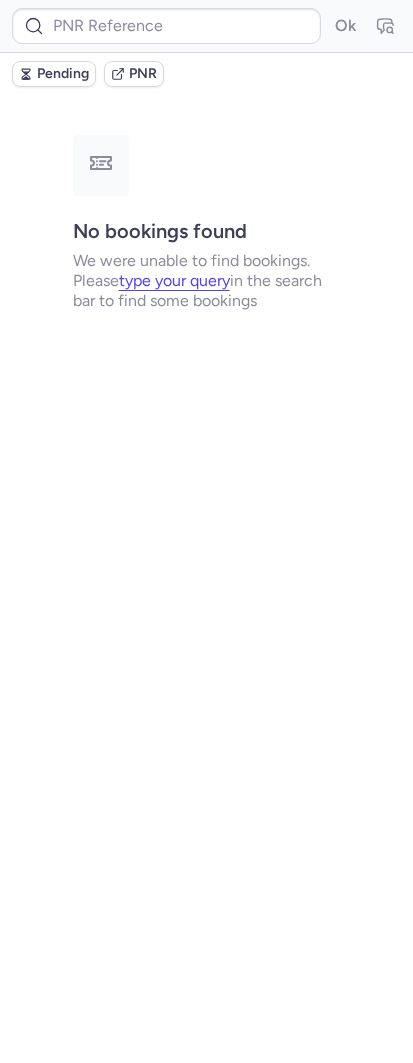 scroll, scrollTop: 0, scrollLeft: 0, axis: both 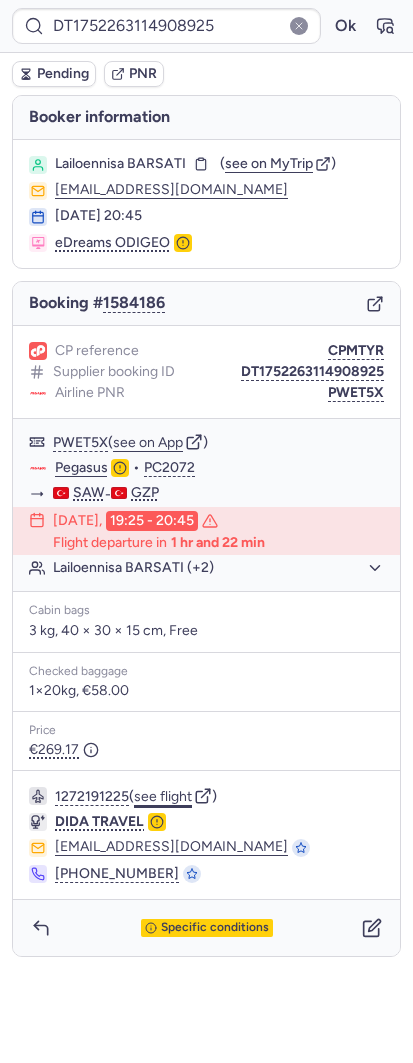 click on "see flight" 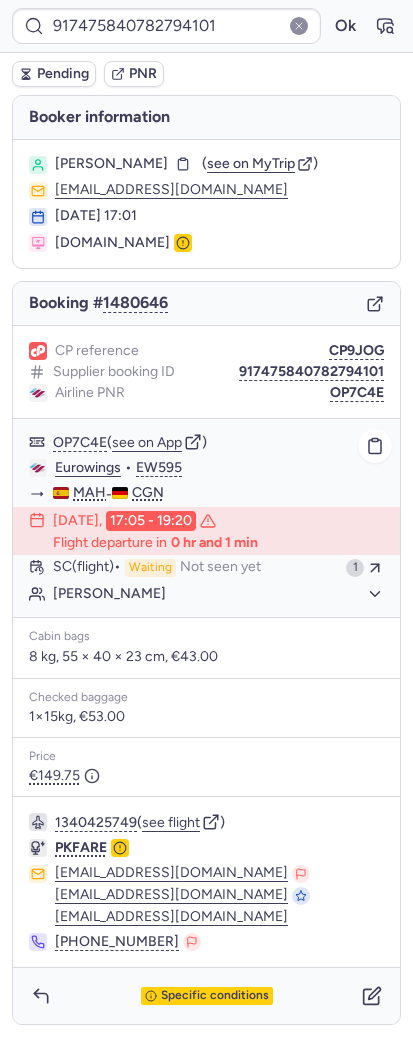 click on "0 hr and 1 min" at bounding box center [214, 543] 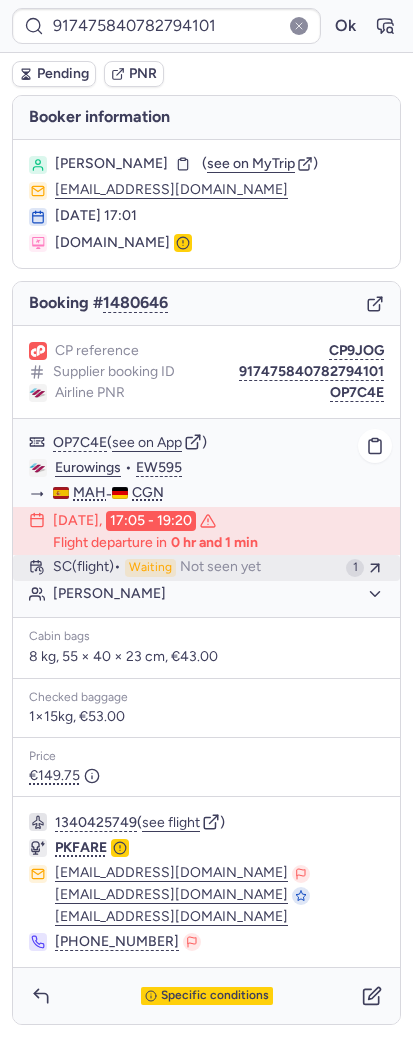 click on "Waiting" at bounding box center [150, 568] 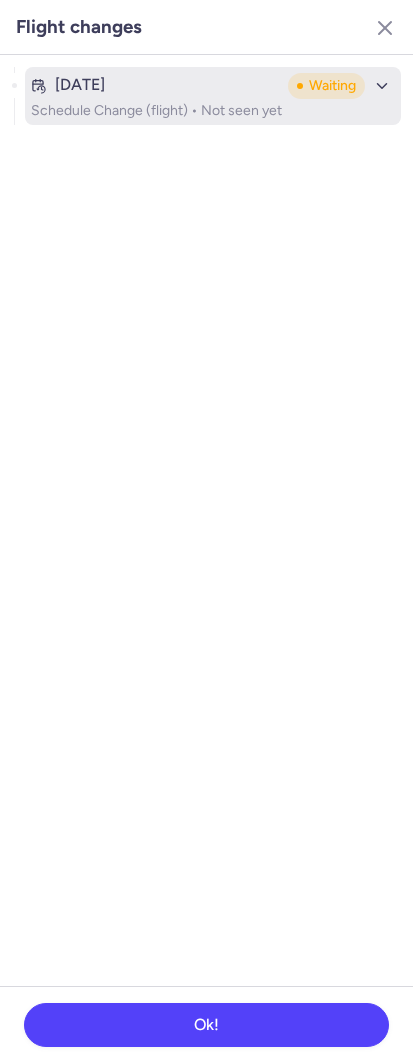 click on "[DATE] Waiting" at bounding box center [213, 86] 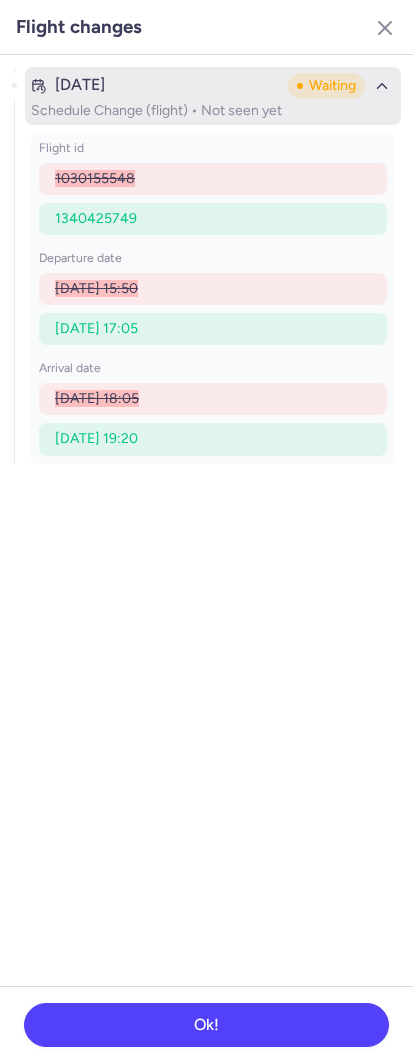 click on "[DATE] Waiting" at bounding box center [213, 86] 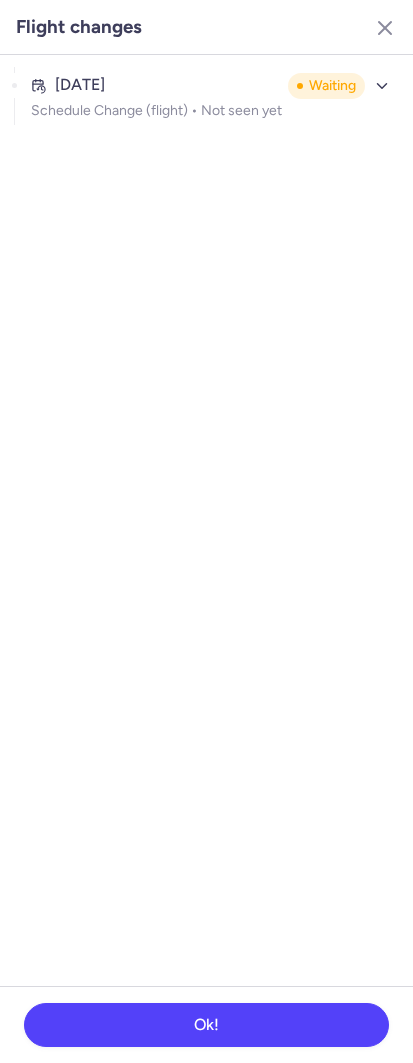 click on "Flight changes" at bounding box center (206, 27) 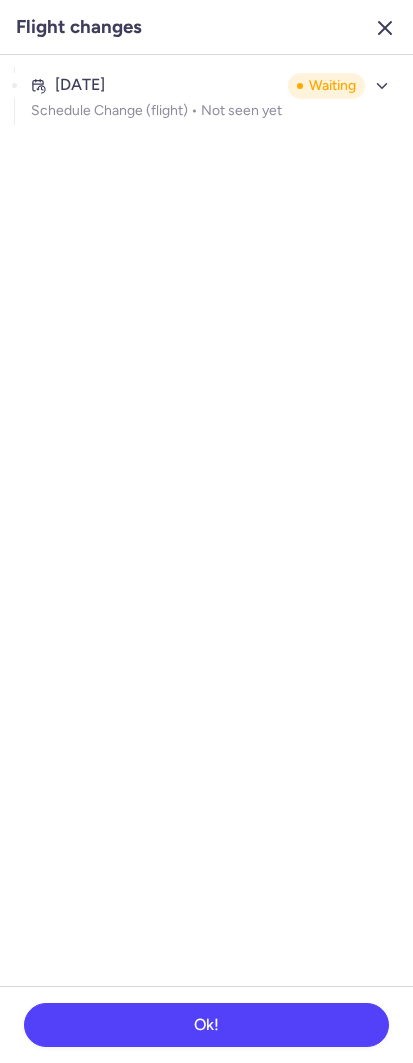 click 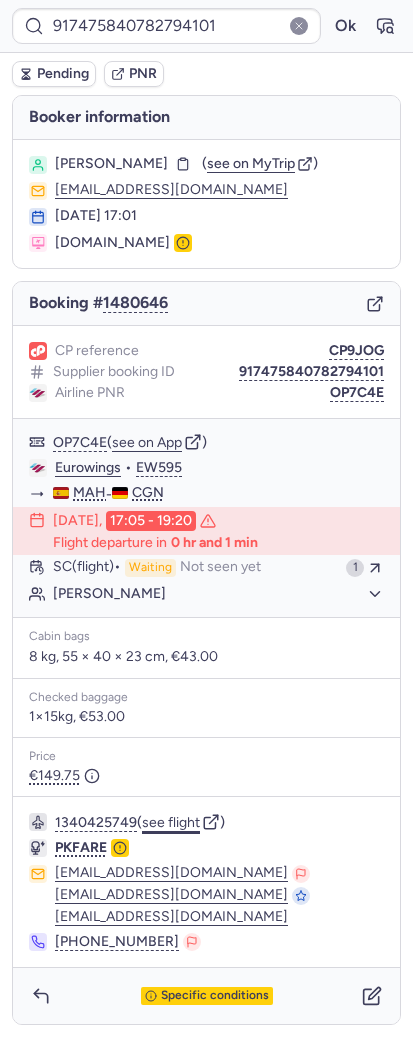 click on "see flight" 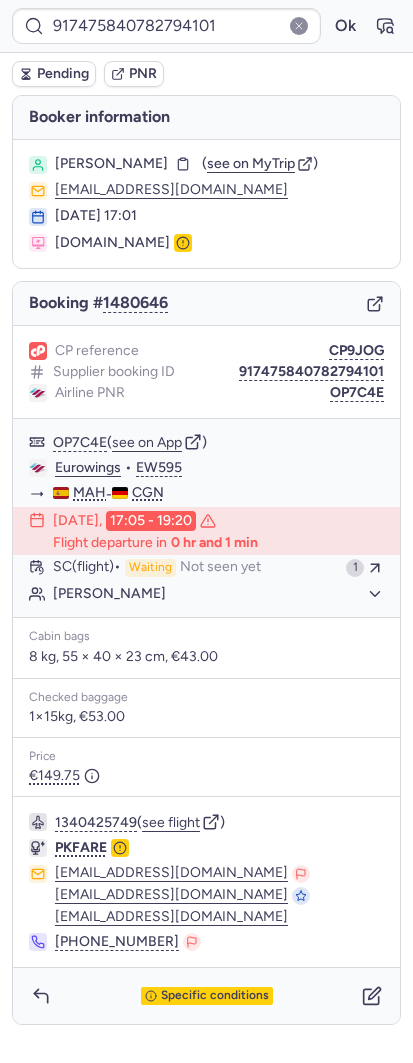 click on "917475840782794101  Ok" at bounding box center [206, 26] 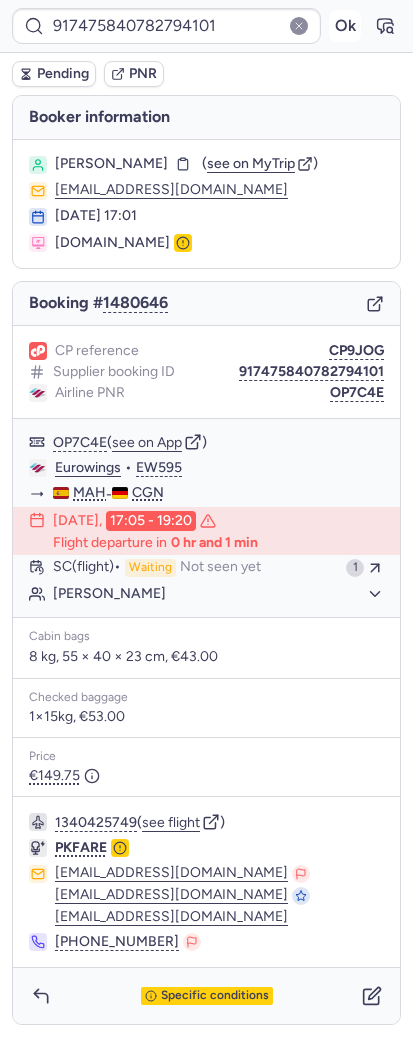 click on "Ok" at bounding box center [345, 26] 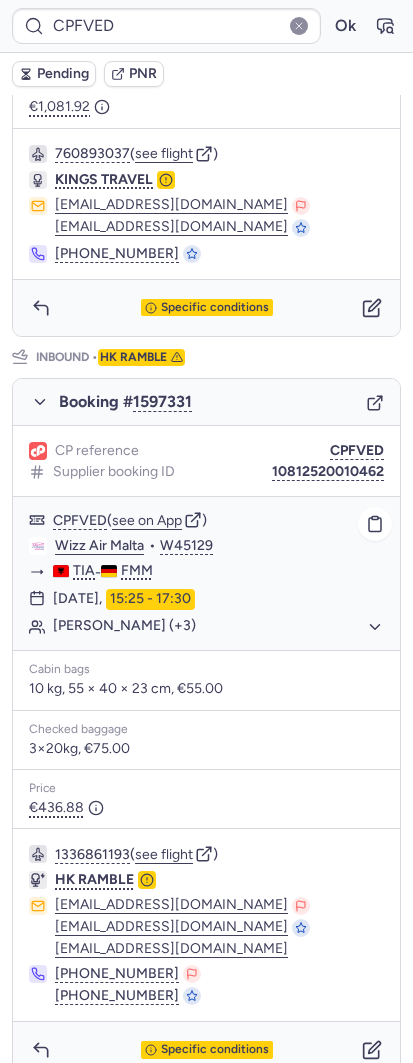 scroll, scrollTop: 726, scrollLeft: 0, axis: vertical 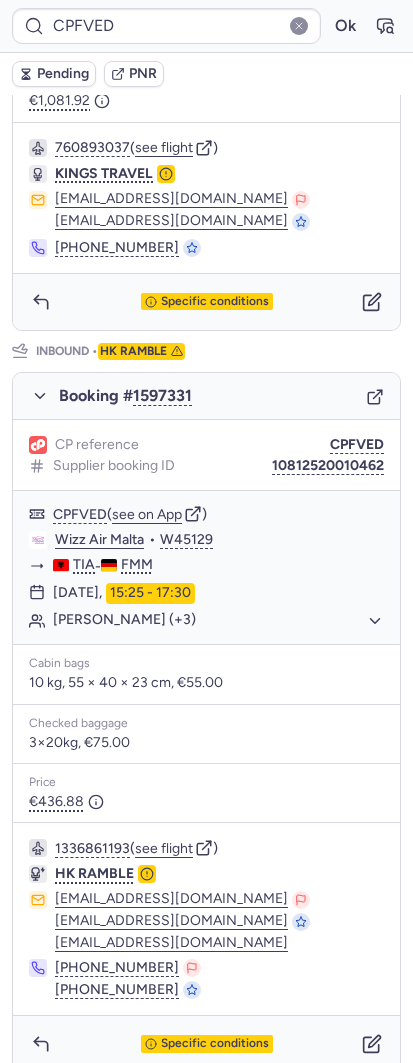 click on "Pending" at bounding box center [54, 74] 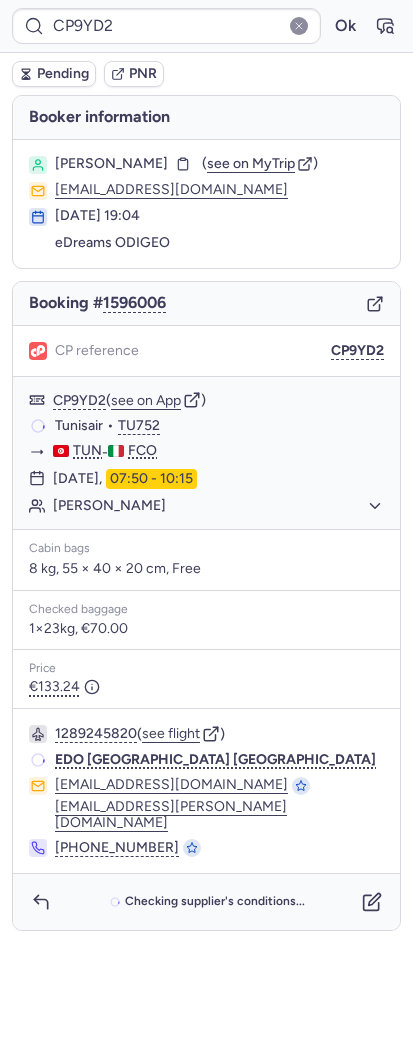 scroll, scrollTop: 0, scrollLeft: 0, axis: both 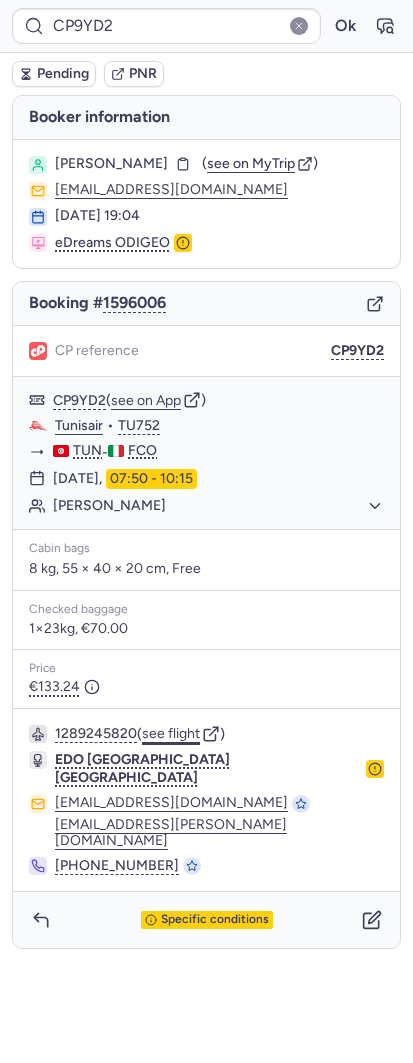 click on "see flight" 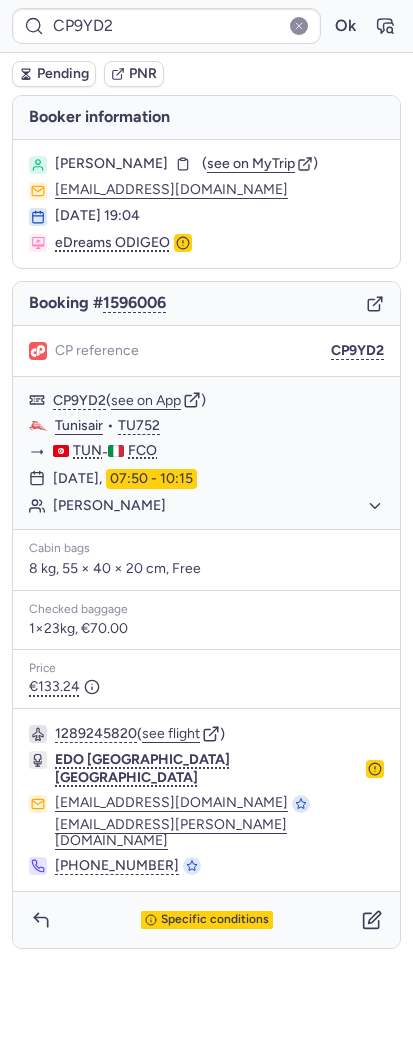 click on "Pending" at bounding box center (63, 74) 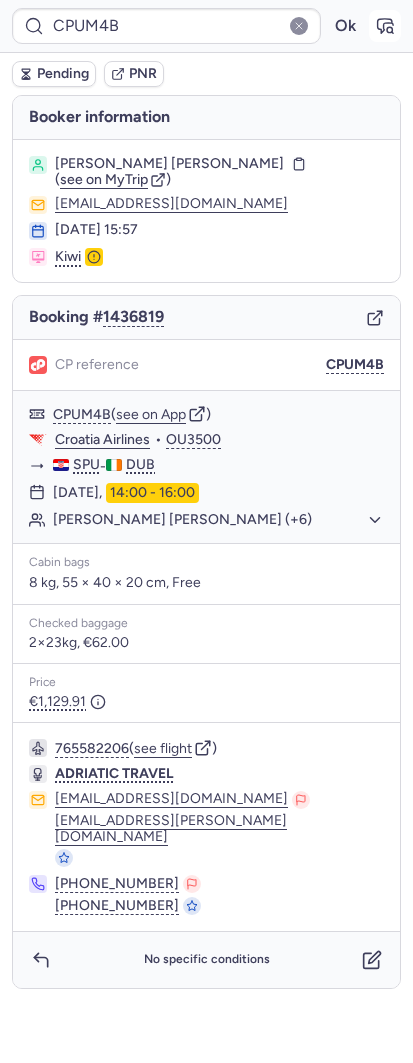 click at bounding box center [385, 26] 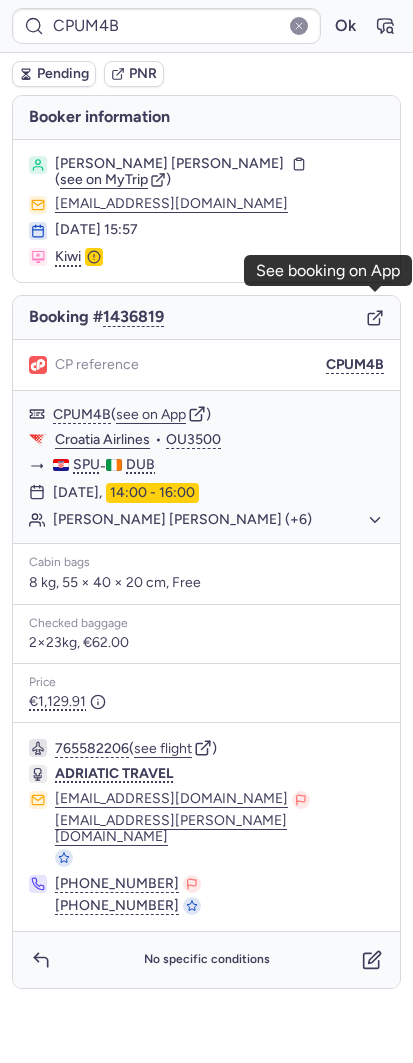 click 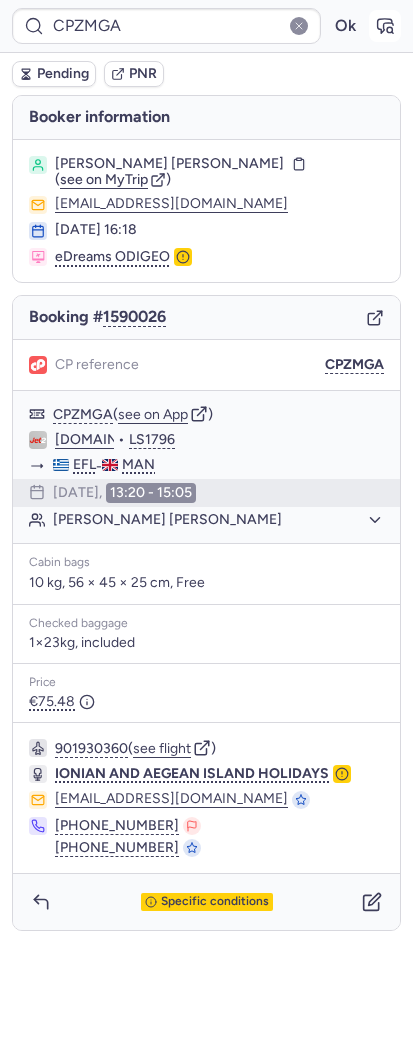 click 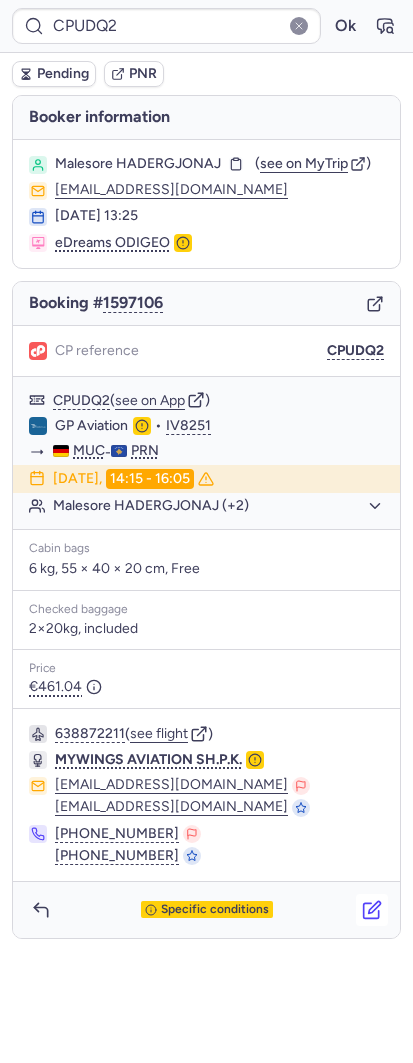 click at bounding box center (372, 910) 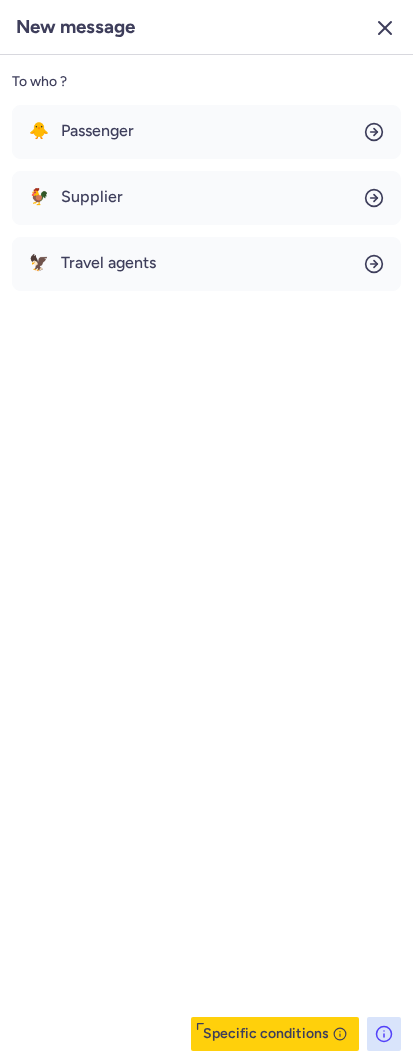 click 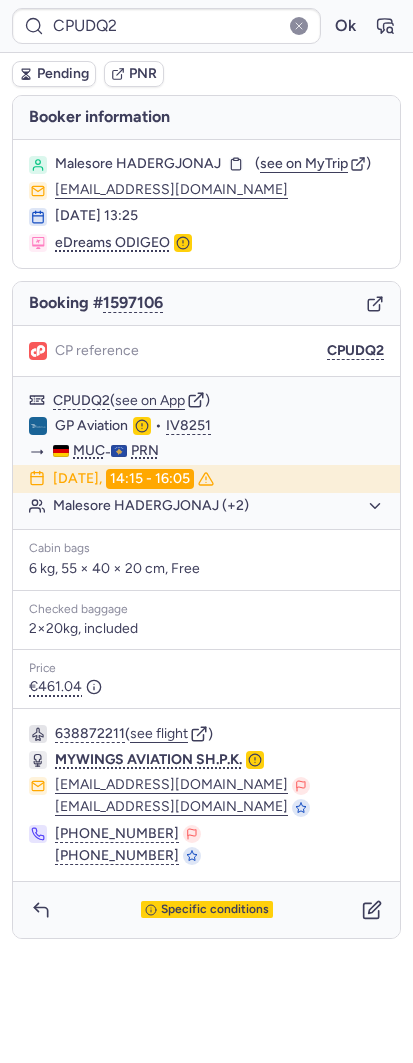 click on "Specific conditions" at bounding box center (206, 910) 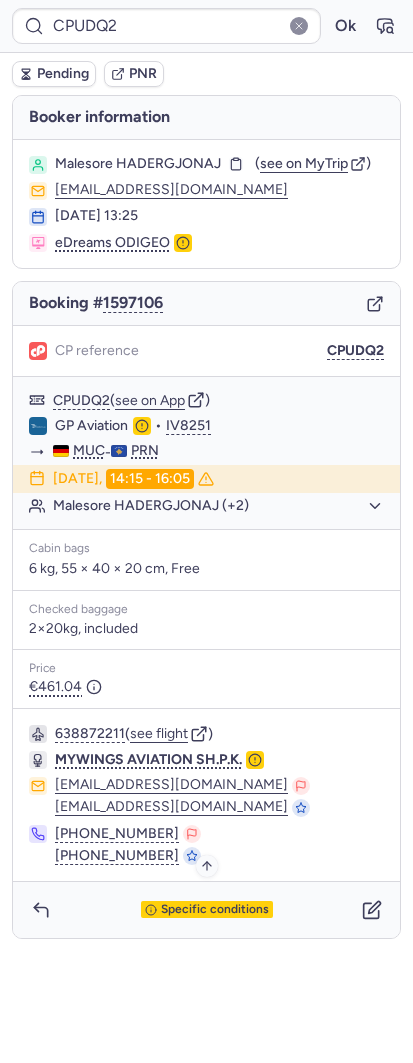 click on "Specific conditions" at bounding box center (206, 910) 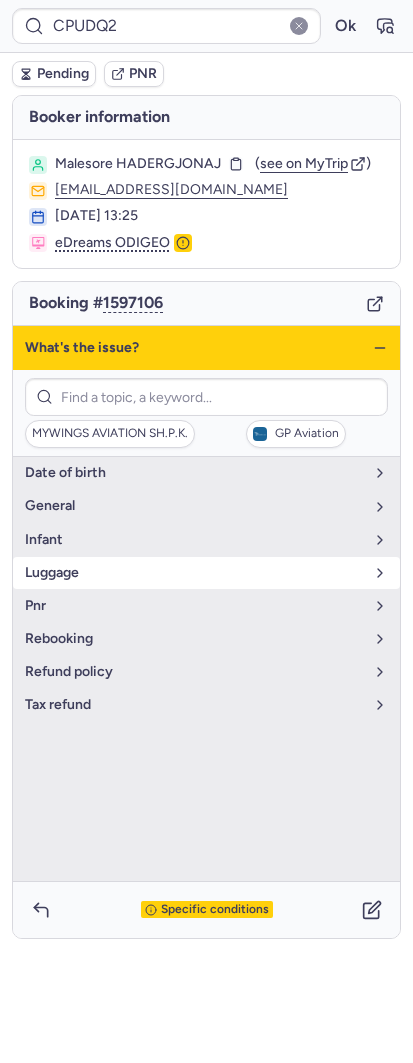 click on "luggage" at bounding box center [206, 573] 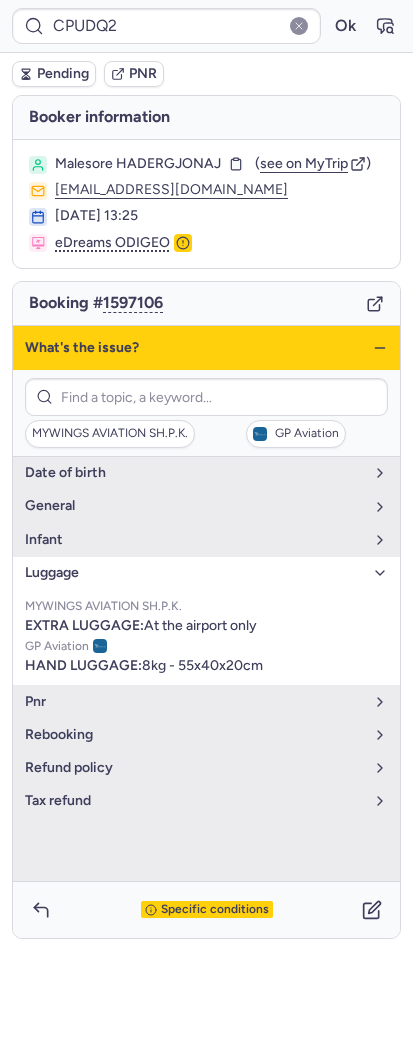 click on "What's the issue?" at bounding box center [206, 348] 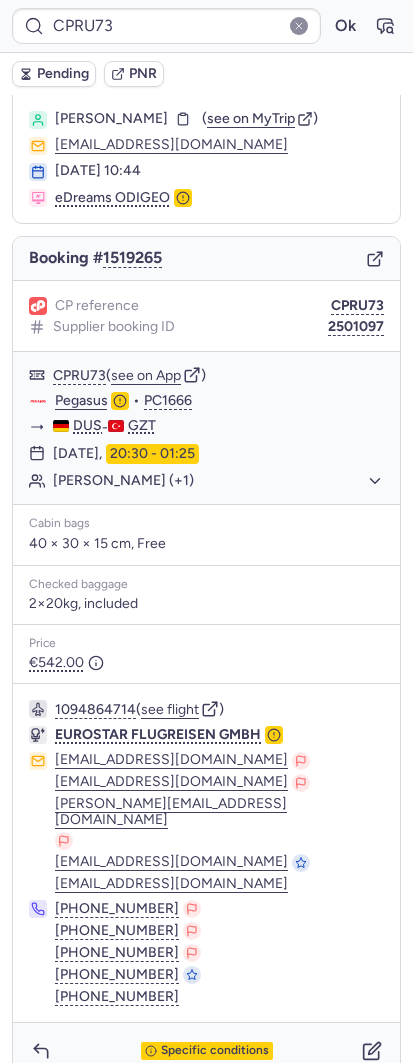 scroll, scrollTop: 47, scrollLeft: 0, axis: vertical 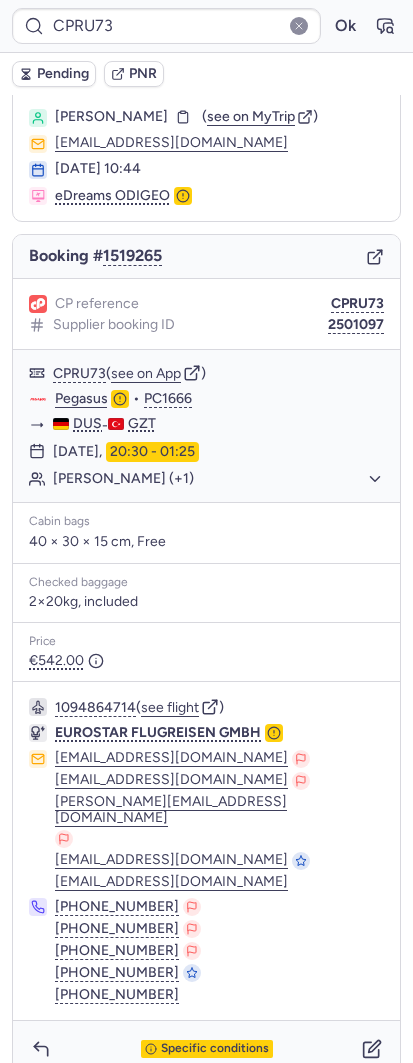 click on "Specific conditions" at bounding box center [206, 1049] 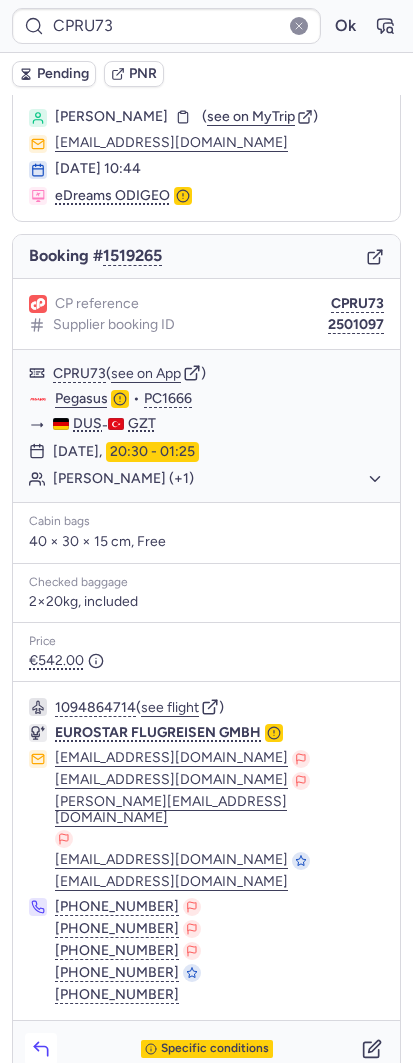 click at bounding box center (41, 1049) 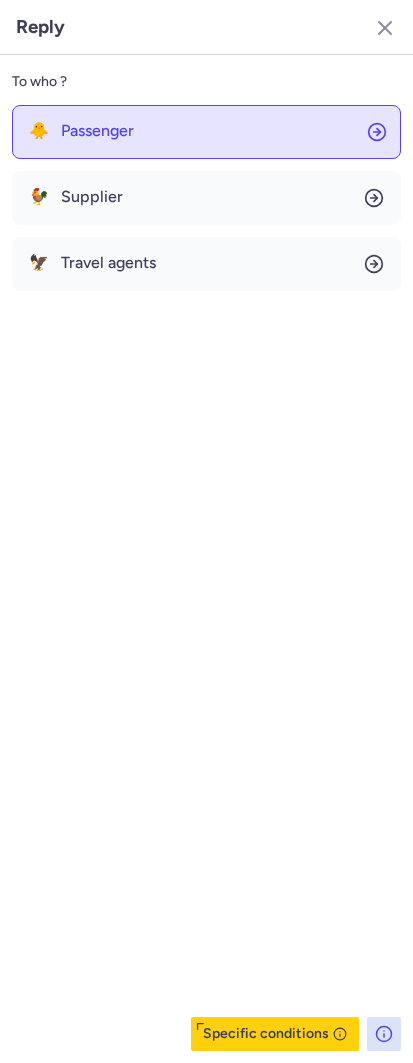 click on "🐥 Passenger" 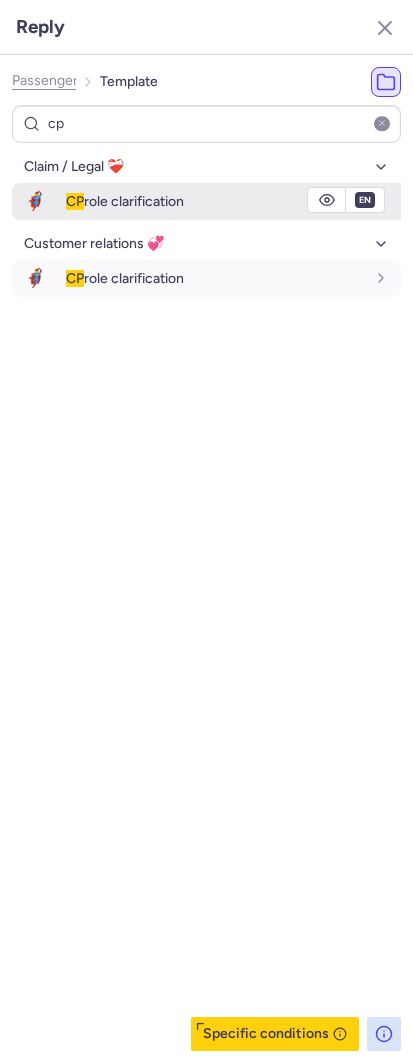 click on "Claim / Legal ❤️‍🩹 🦸‍♂️ CP  role clarification fr en de nl pt es it ru en Customer relations 💞 🦸‍♂️ CP  role clarification fr en de nl pt es it ru en" at bounding box center [206, 224] 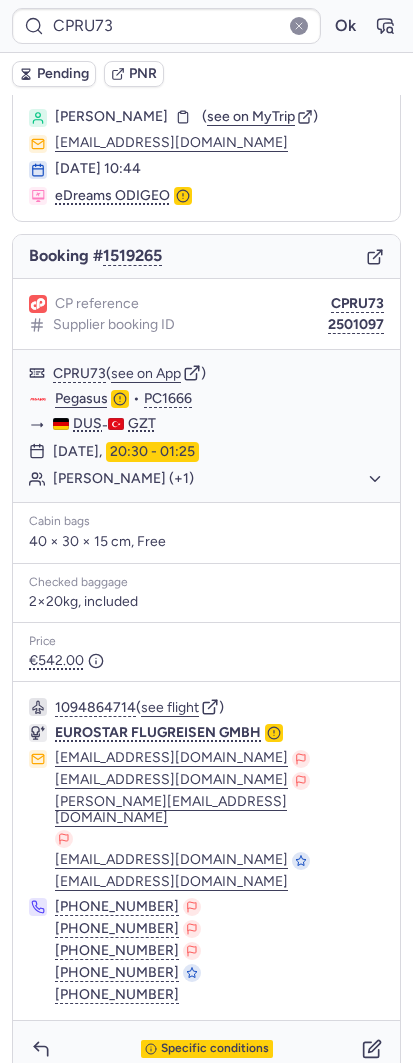 click on "Pending PNR" at bounding box center [206, 74] 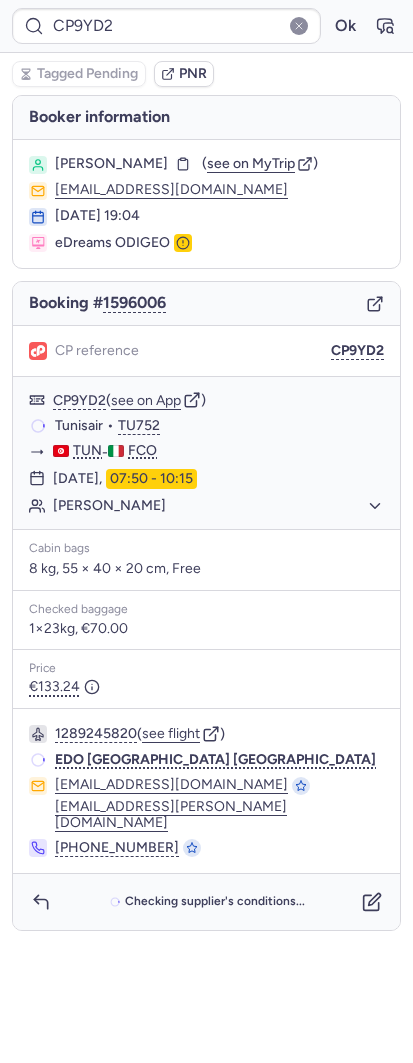 scroll, scrollTop: 0, scrollLeft: 0, axis: both 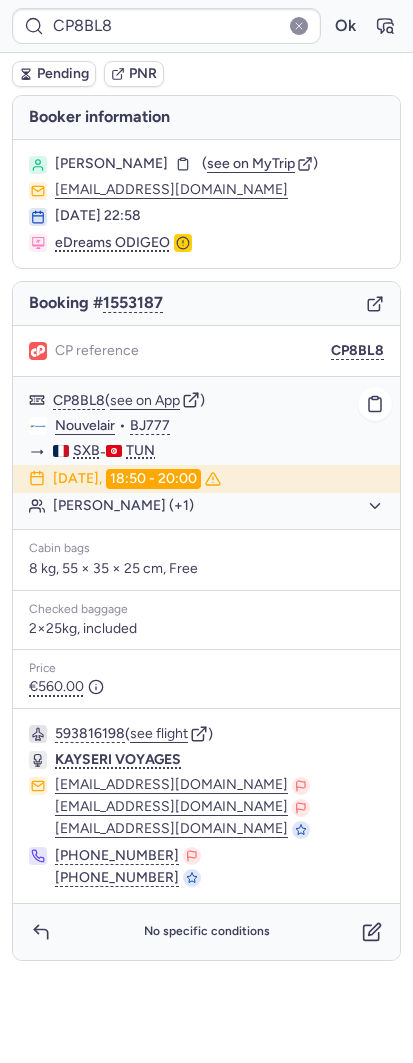 click on "[PERSON_NAME] (+1)" 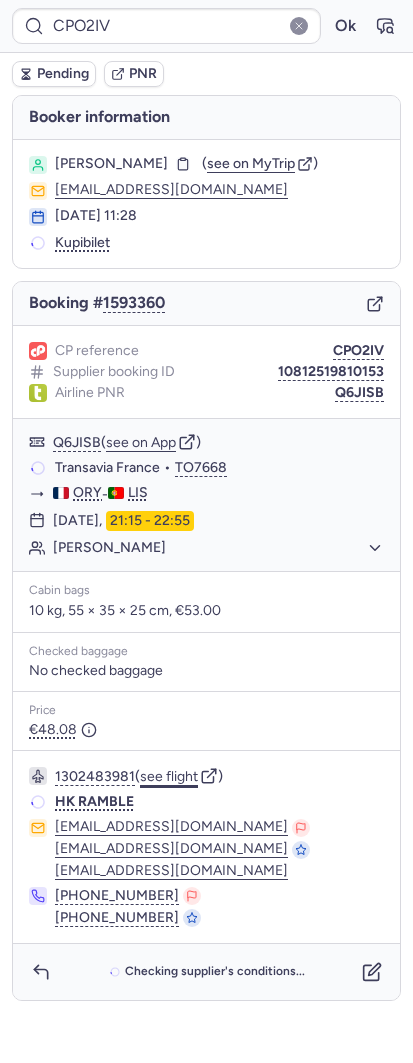 click on "see flight" 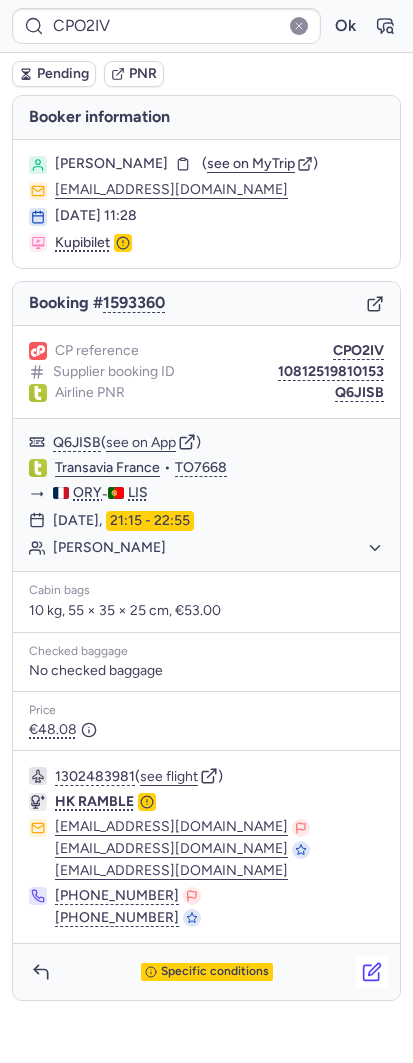 click at bounding box center [372, 972] 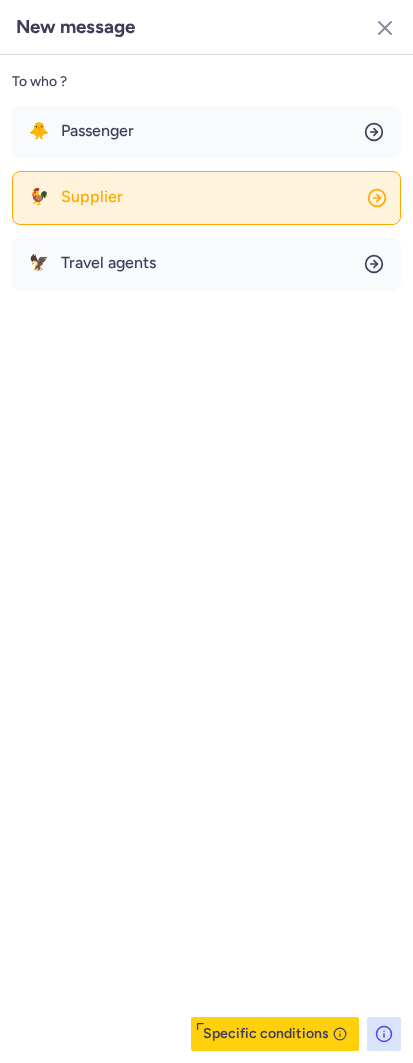 click on "🐓 Supplier" 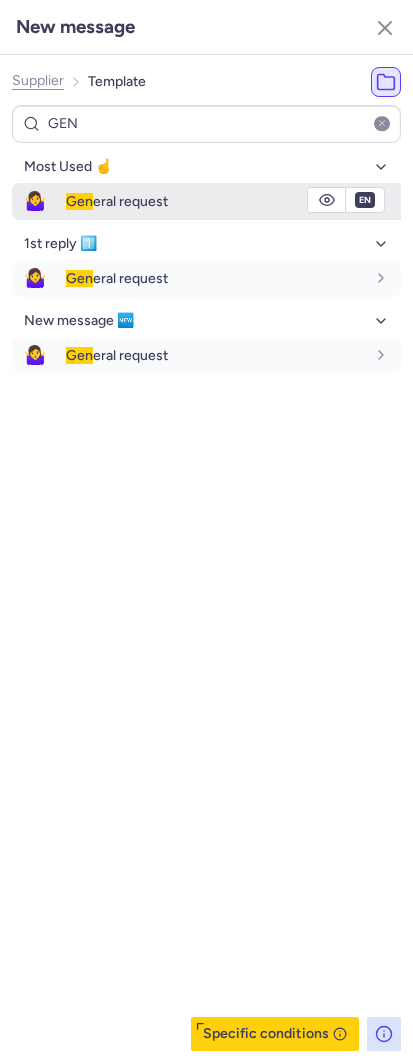 click on "Gen eral request" at bounding box center [215, 201] 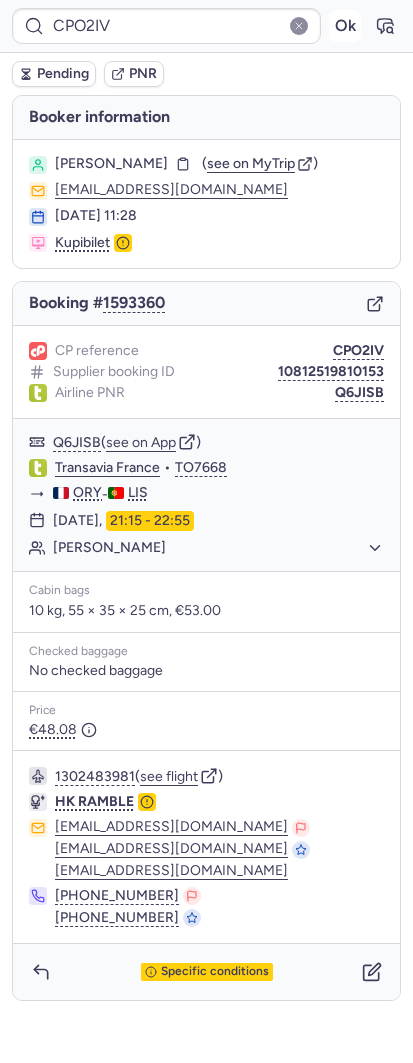 click on "Ok" at bounding box center [345, 26] 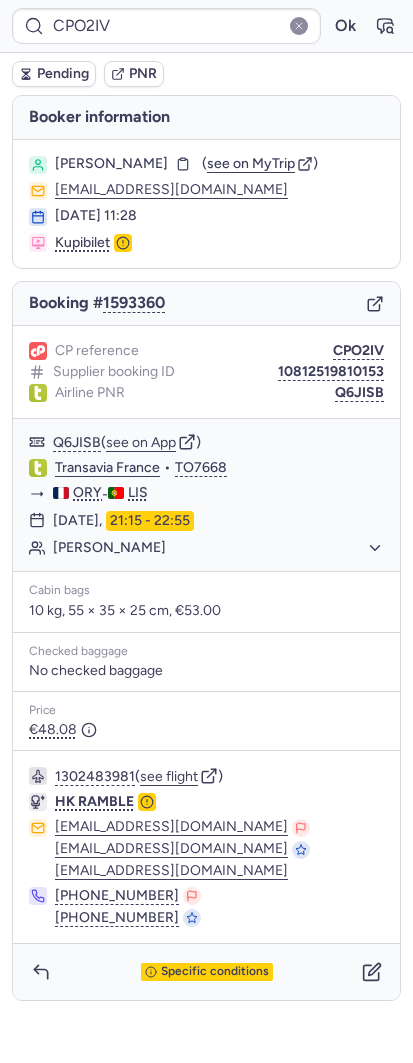 click on "Pending" at bounding box center [63, 74] 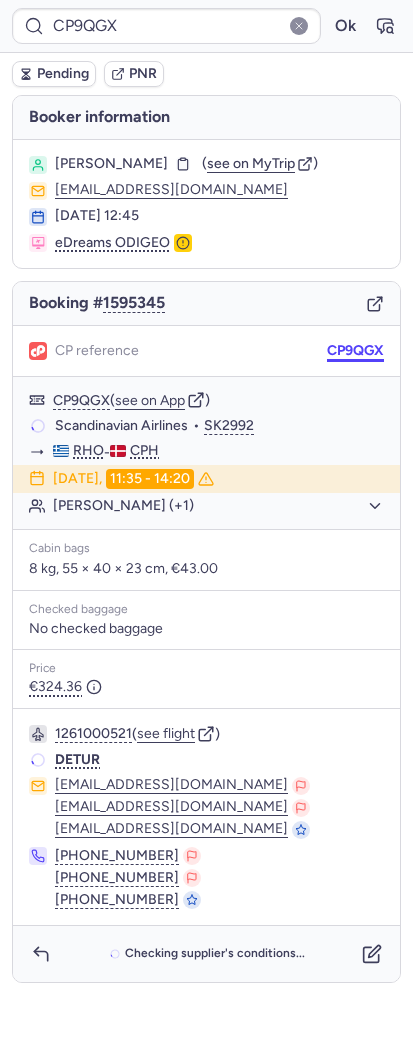 click on "CP9QGX" at bounding box center [355, 351] 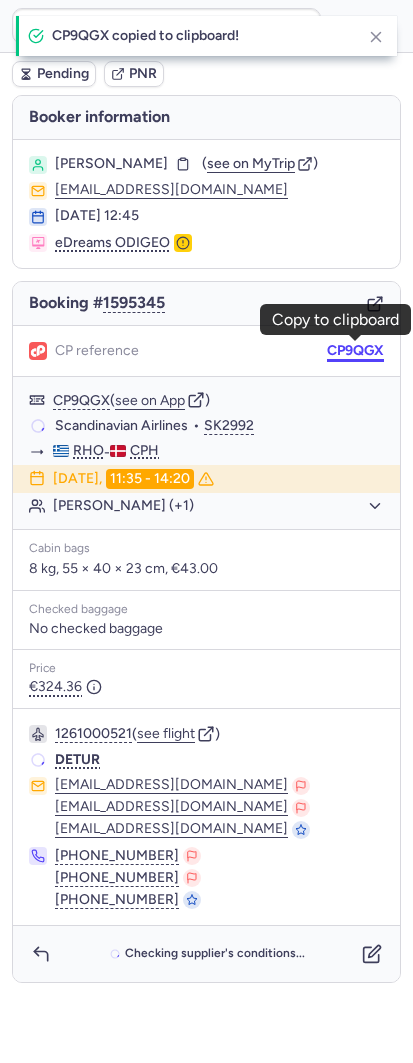 click on "CP9QGX" at bounding box center (355, 351) 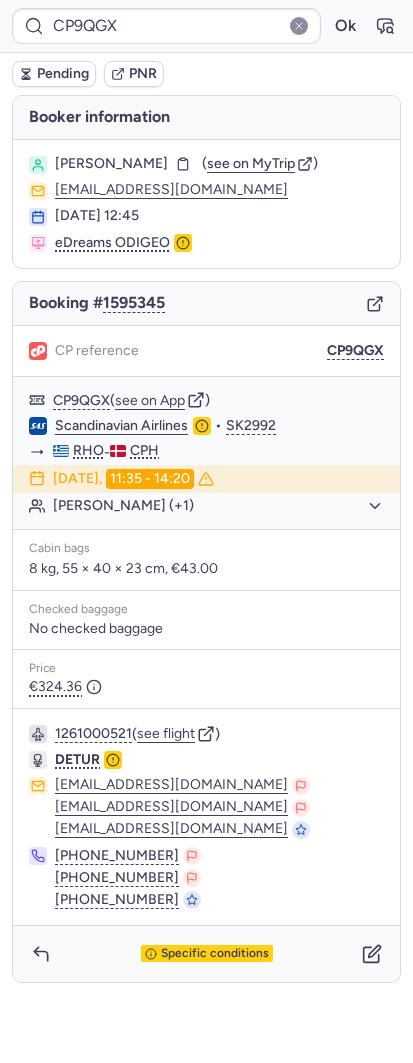 click on "Specific conditions" at bounding box center [206, 954] 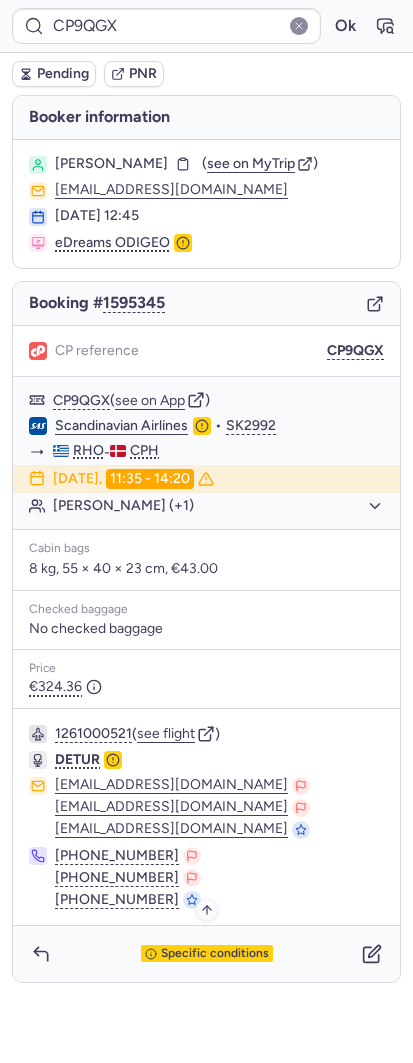 click on "Specific conditions" at bounding box center [215, 954] 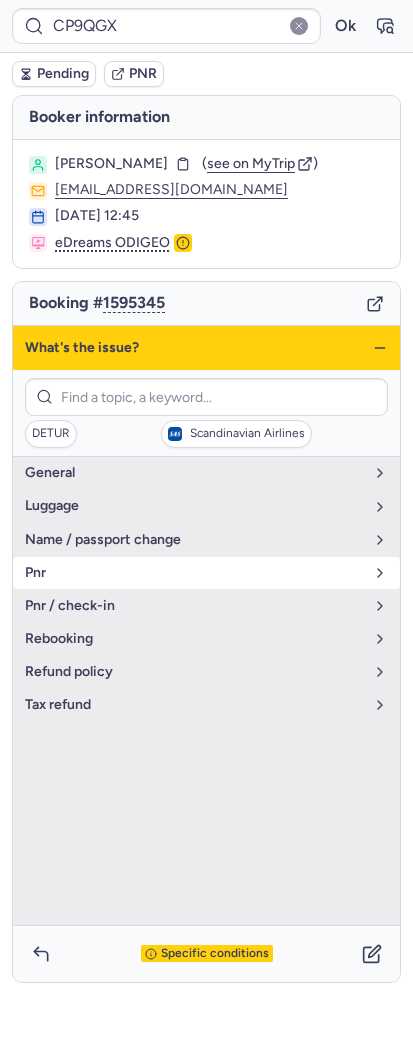 click on "pnr" at bounding box center [206, 573] 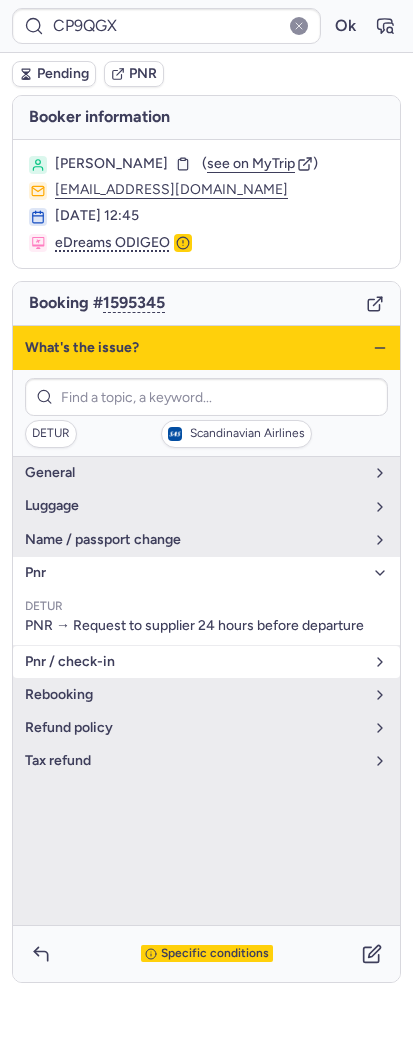 click on "pnr / check-in" at bounding box center (194, 662) 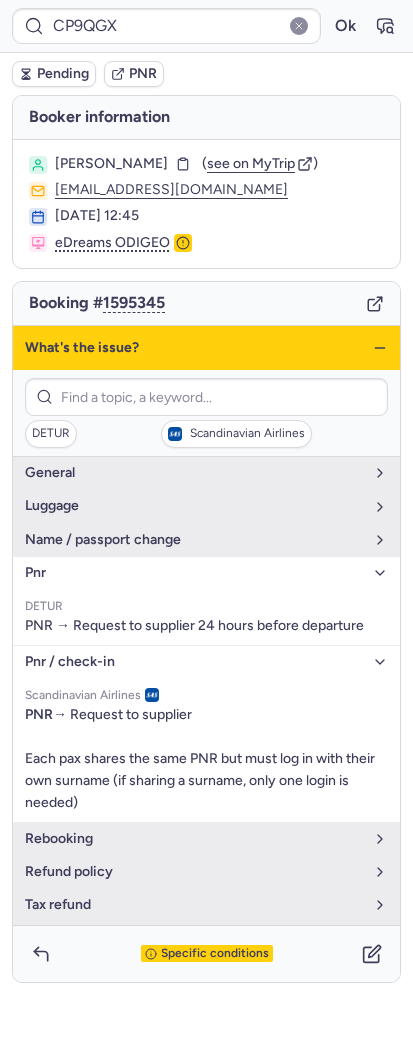 click 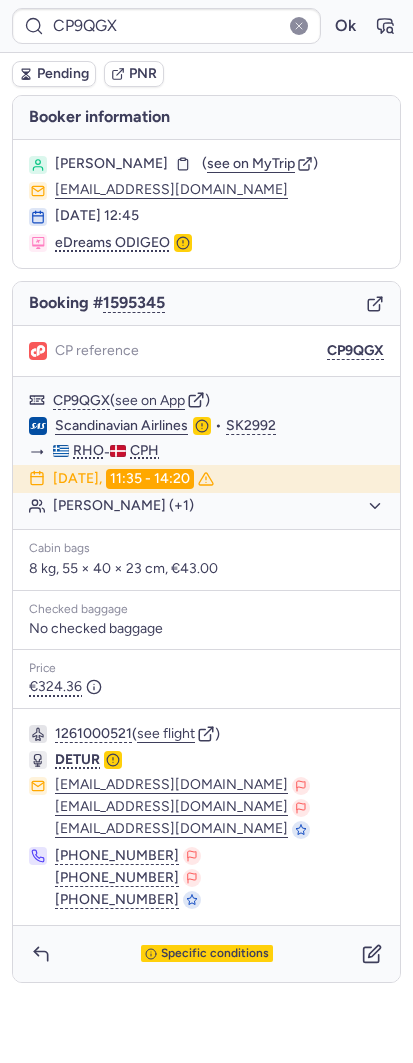 click on "Specific conditions" at bounding box center [206, 954] 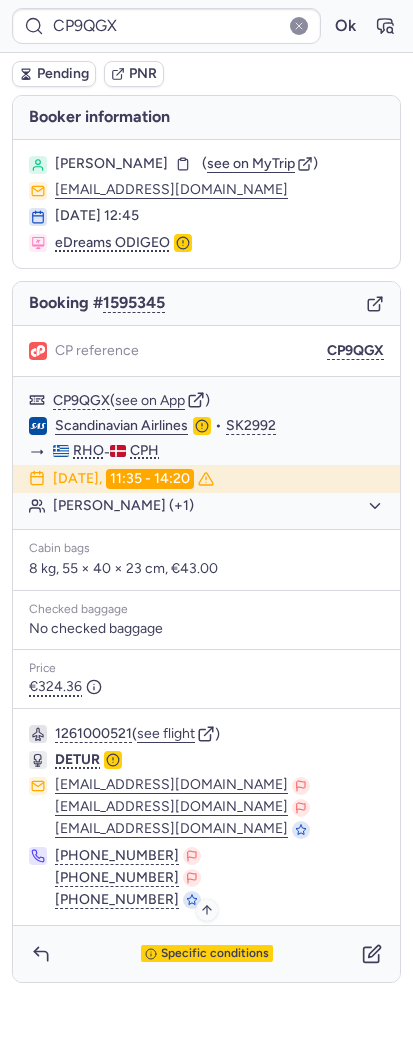 click on "Specific conditions" at bounding box center (215, 954) 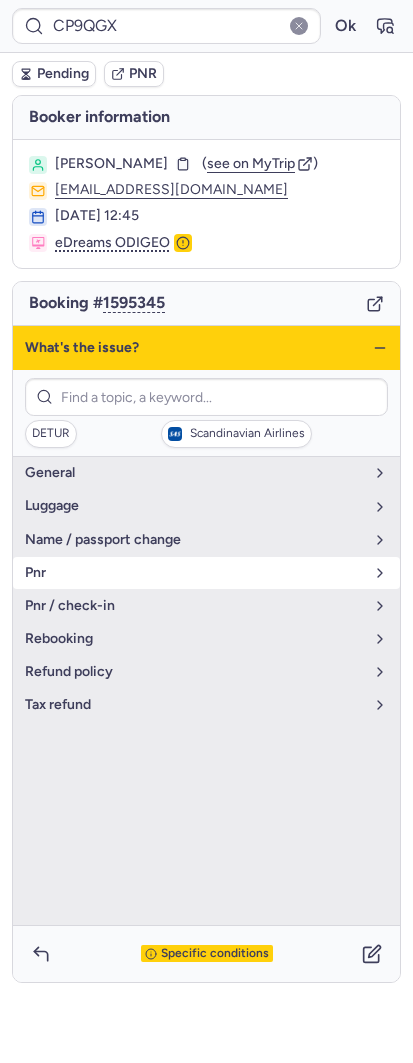 click on "pnr" at bounding box center (206, 573) 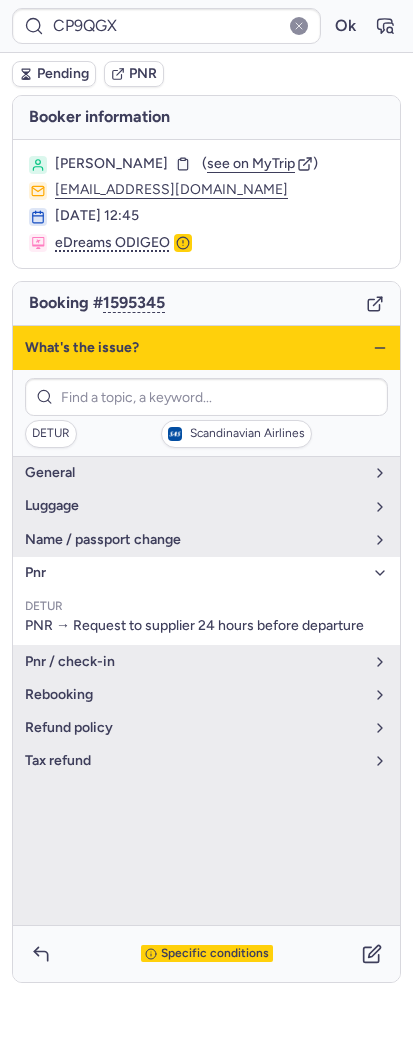 click on "What's the issue?" at bounding box center [206, 348] 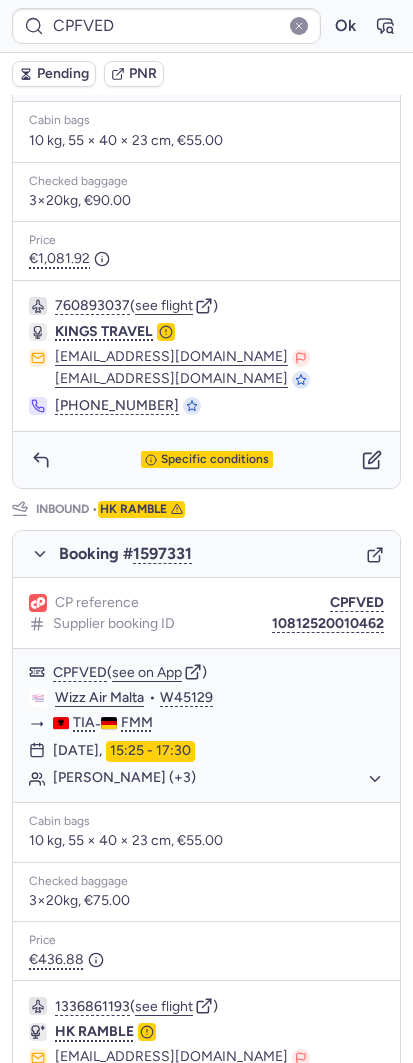 scroll, scrollTop: 101, scrollLeft: 0, axis: vertical 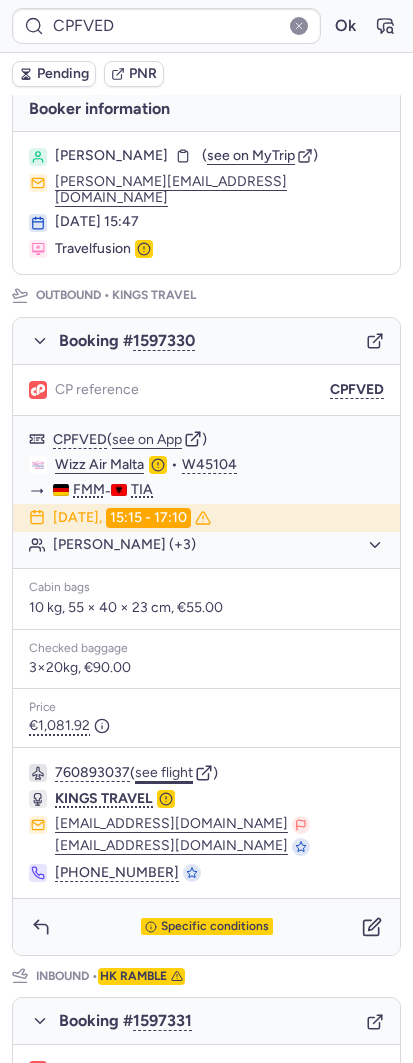 click on "see flight" 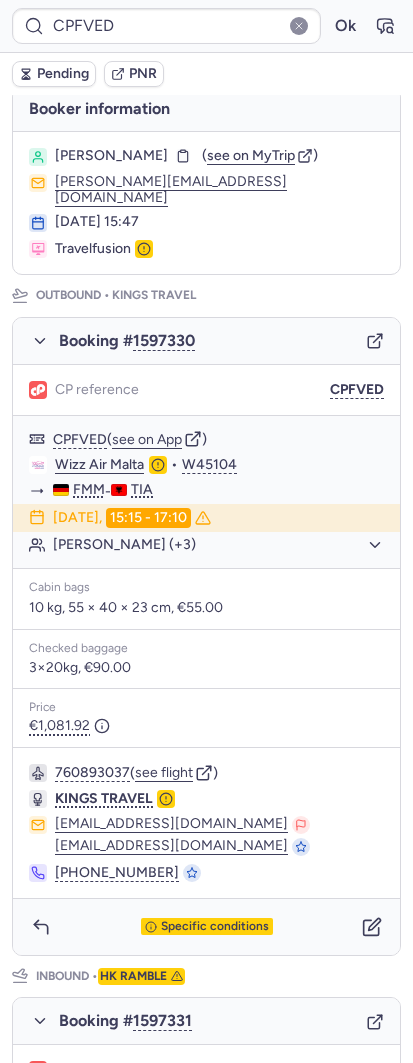 click 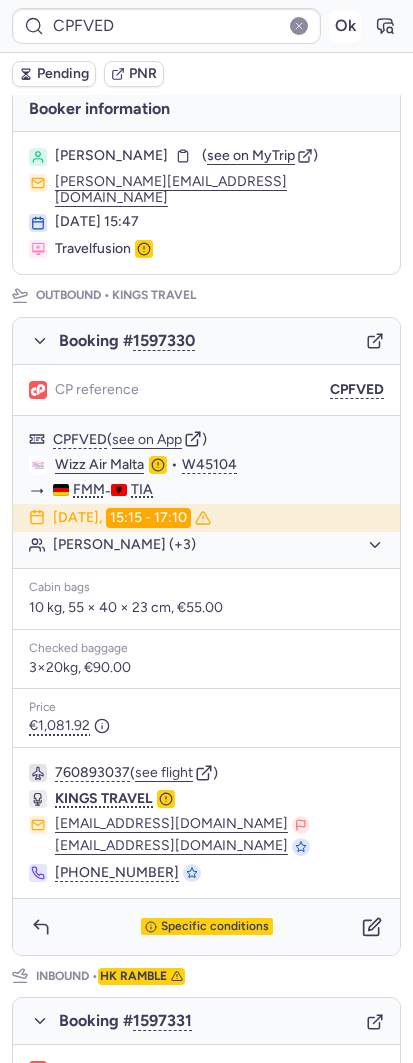 click on "Ok" at bounding box center [345, 26] 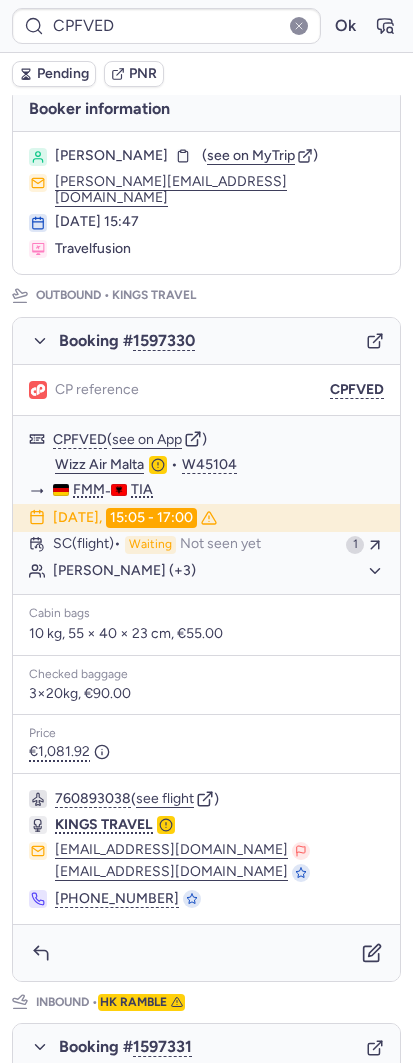 scroll, scrollTop: 601, scrollLeft: 0, axis: vertical 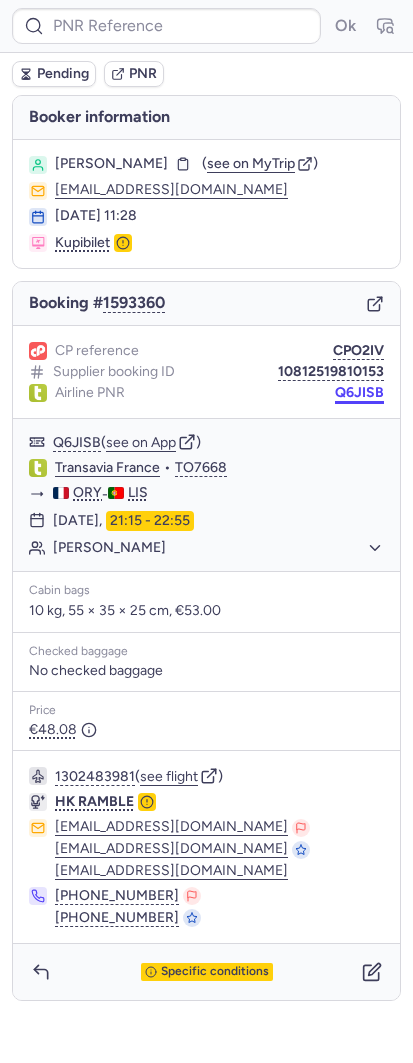 click on "Q6JISB" at bounding box center (359, 393) 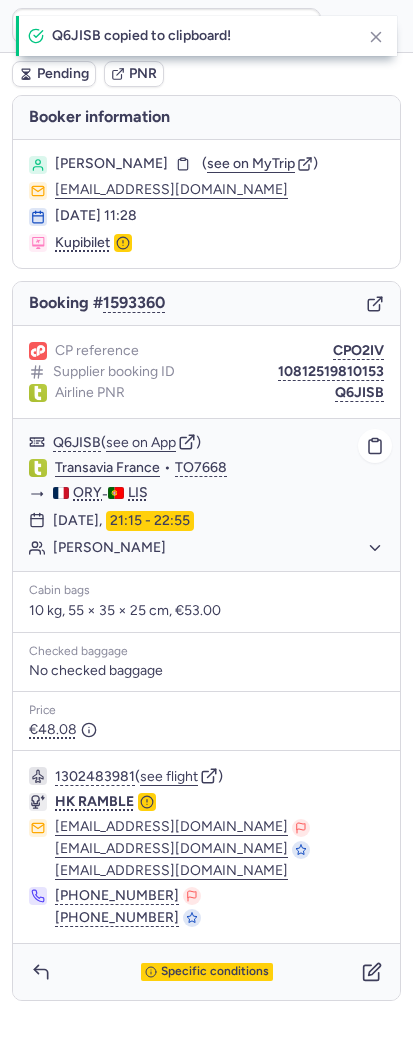 click on "Transavia France" 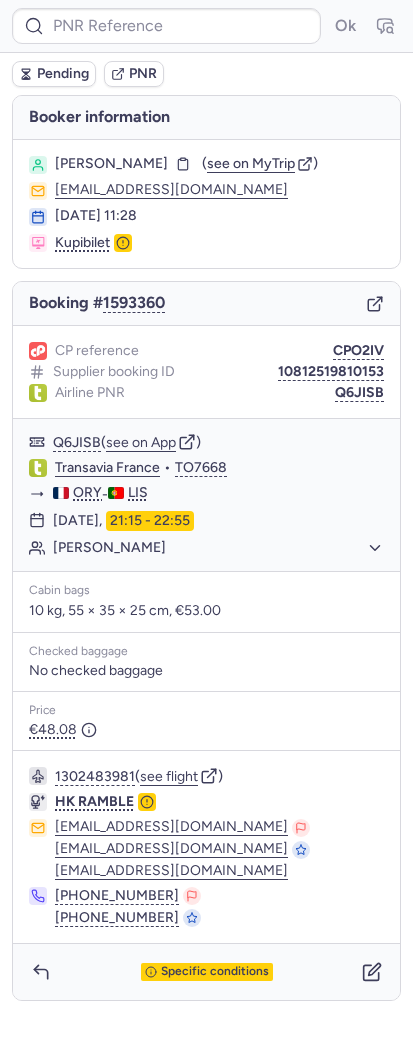 click on "[PERSON_NAME]" at bounding box center [111, 164] 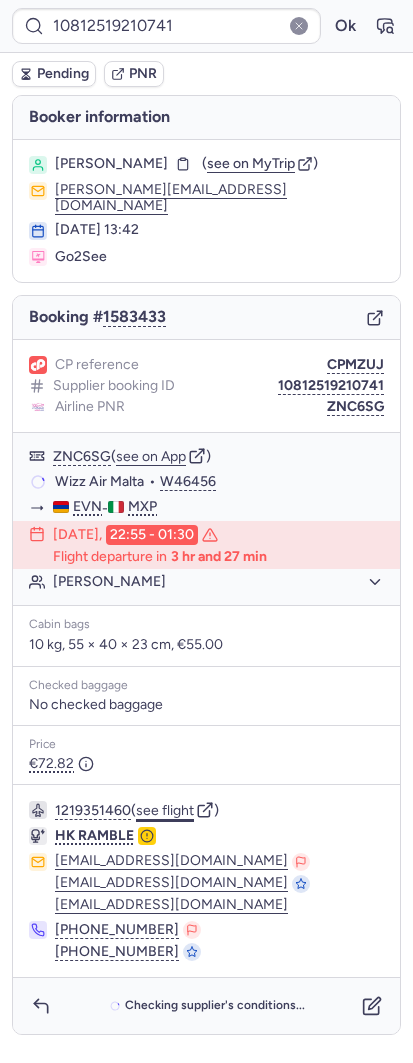 click on "see flight" 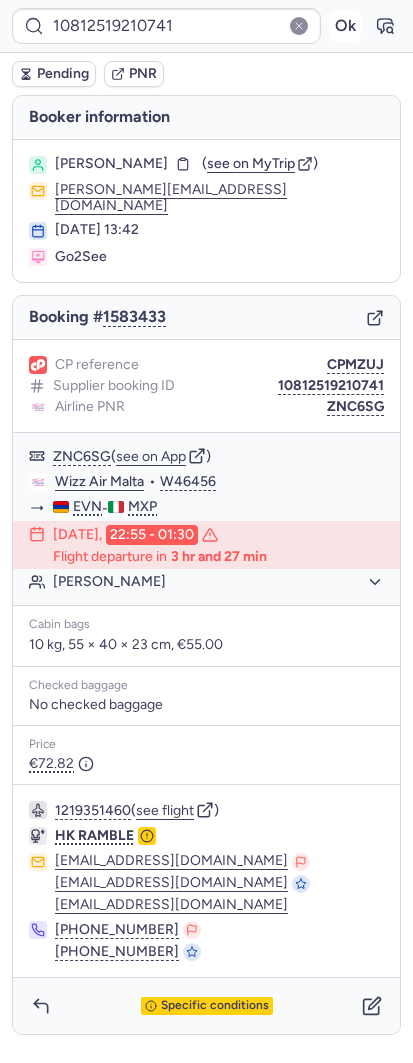 click on "Ok" at bounding box center (345, 26) 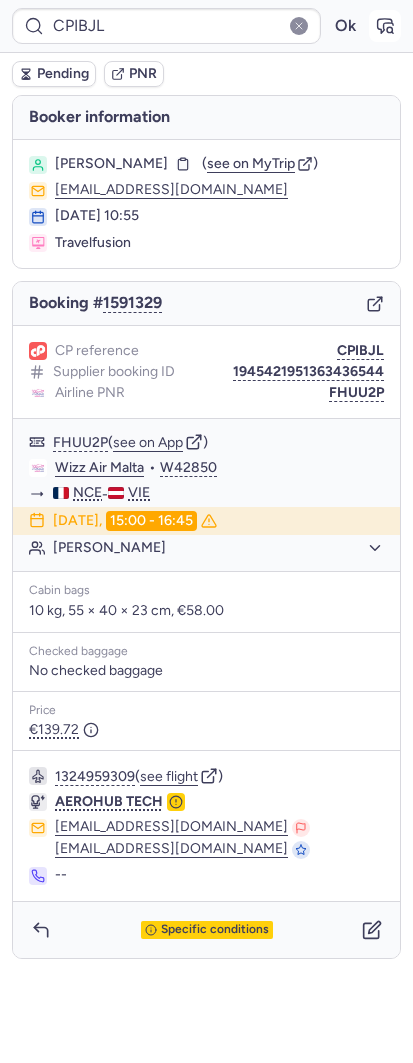 click 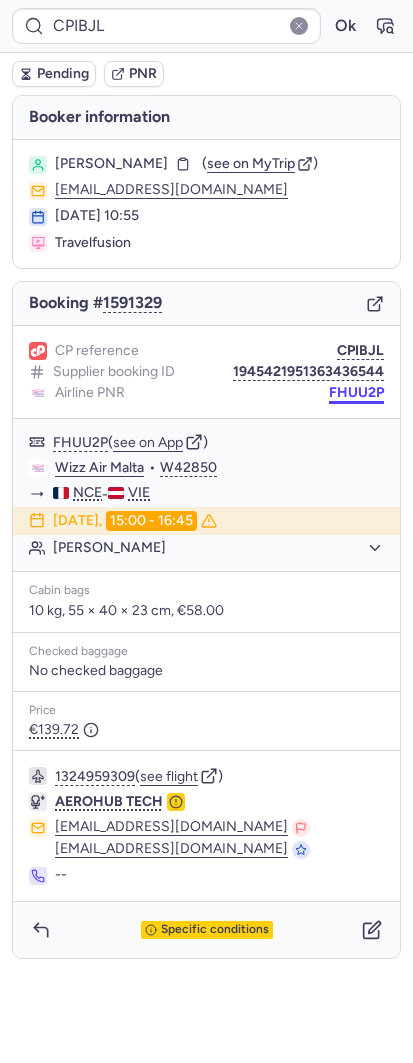 click on "FHUU2P" at bounding box center [356, 393] 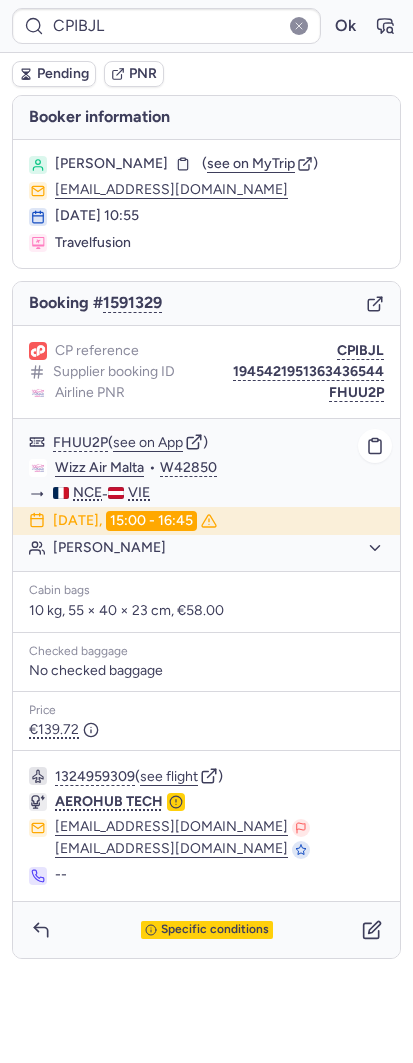 click on "Wizz Air Malta  •  W42850" 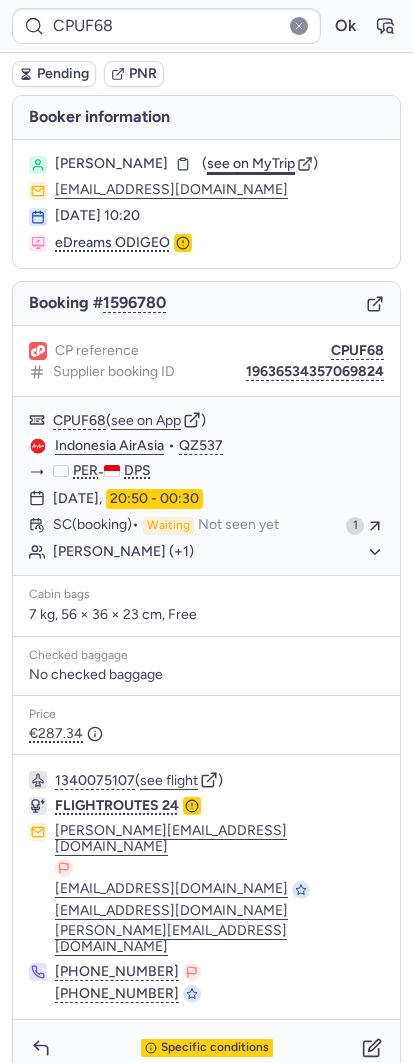 click on "see on MyTrip" at bounding box center [251, 163] 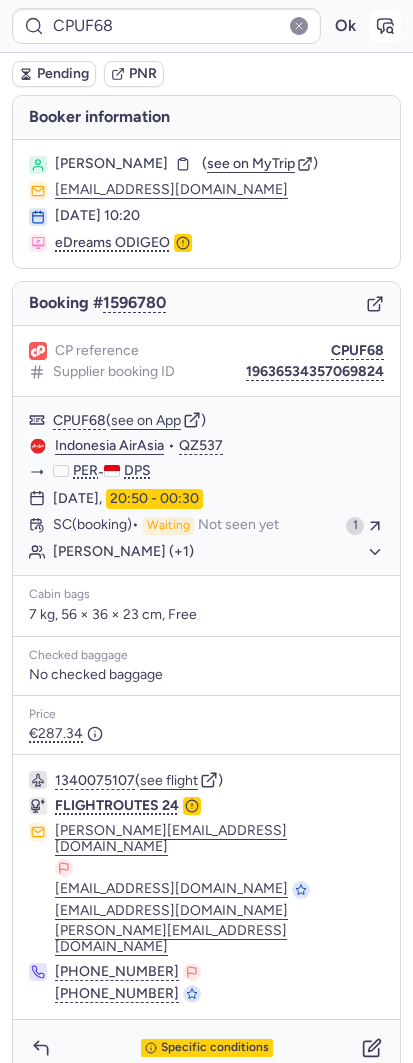click 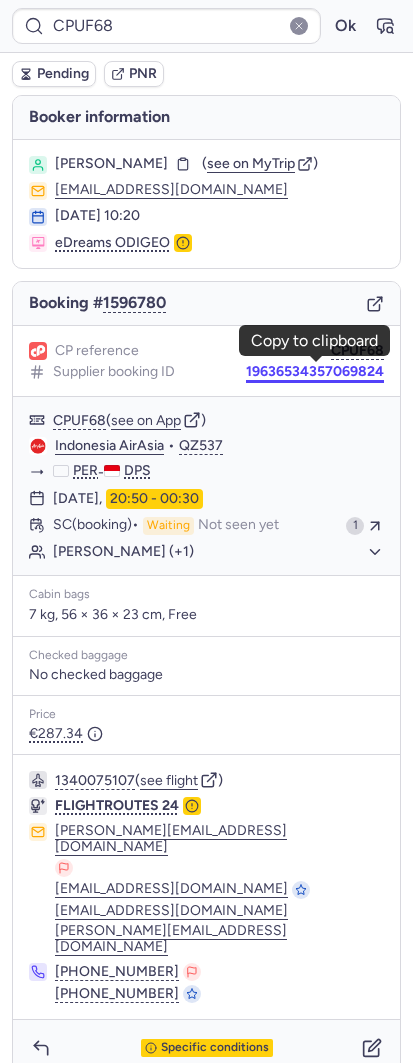 click on "19636534357069824" at bounding box center (315, 372) 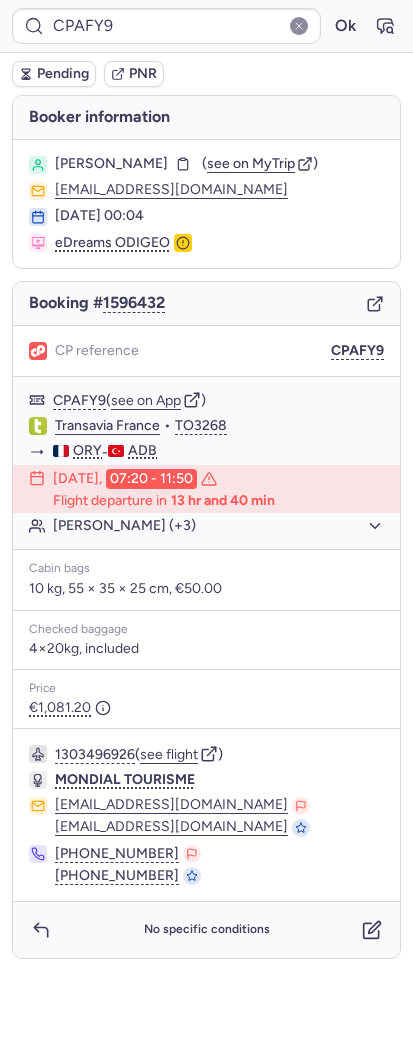 click on "CPAFY9  Ok" at bounding box center [206, 26] 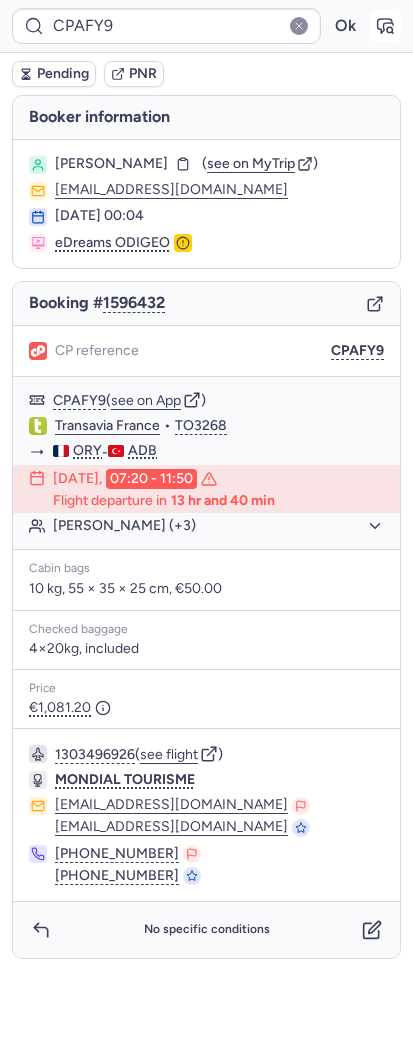 click 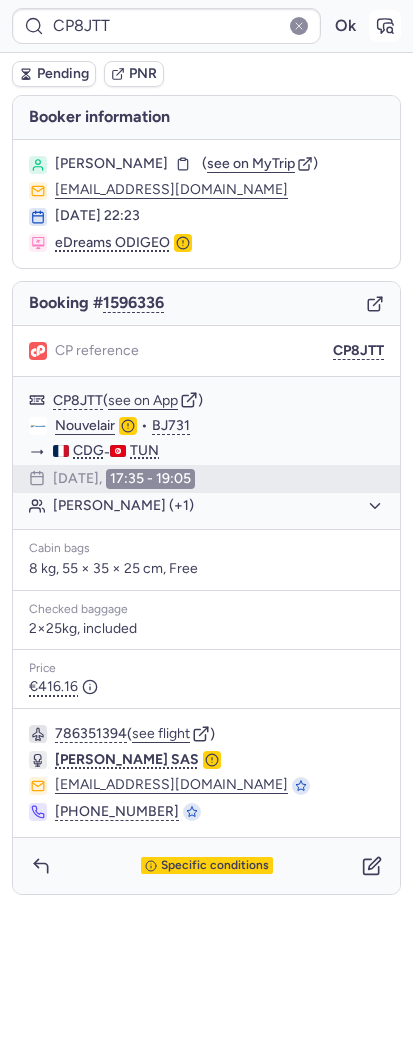 click at bounding box center [385, 26] 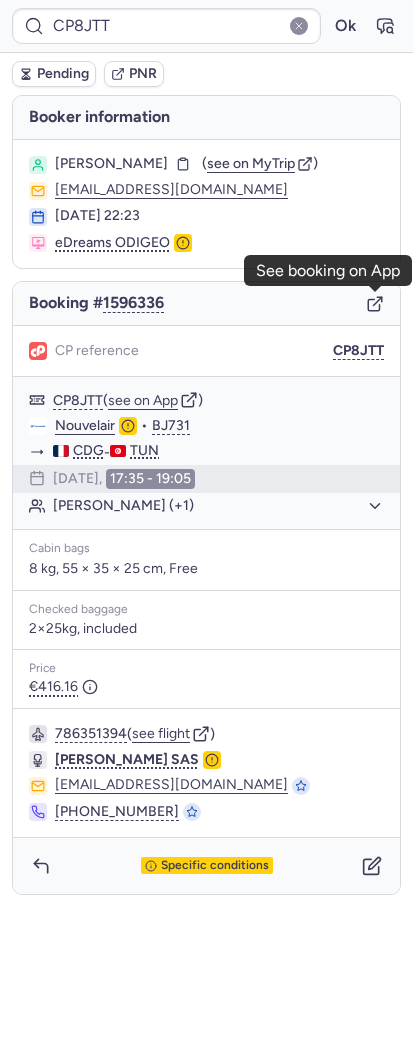click 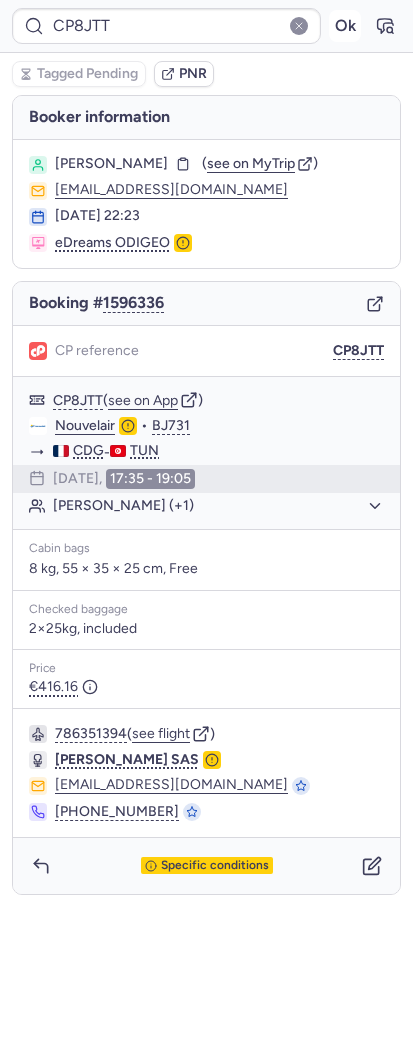 click on "Ok" at bounding box center (345, 26) 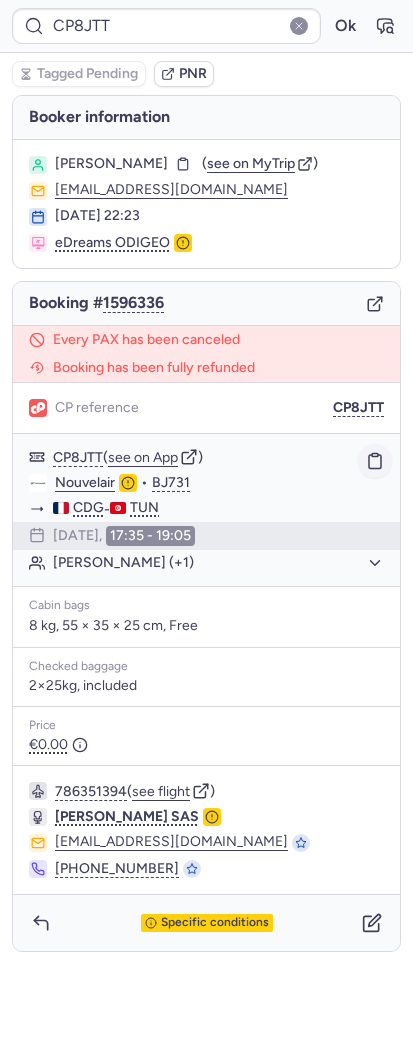 click 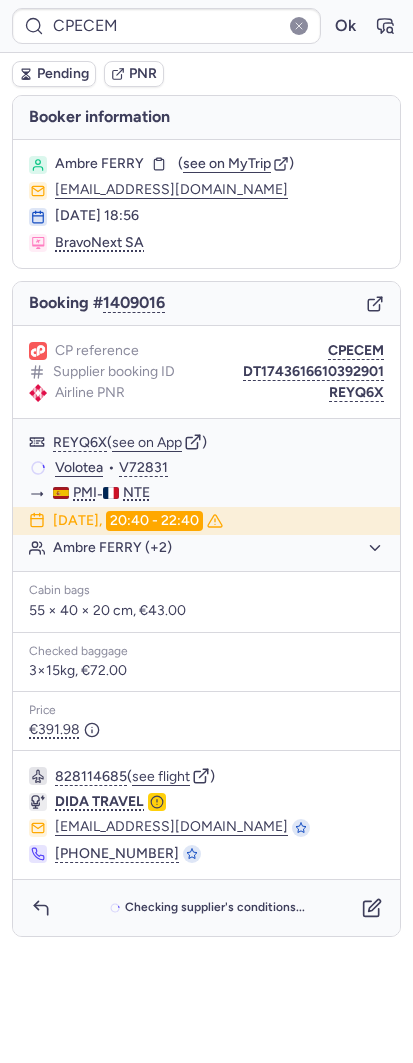 click on "CP reference CPECEM" 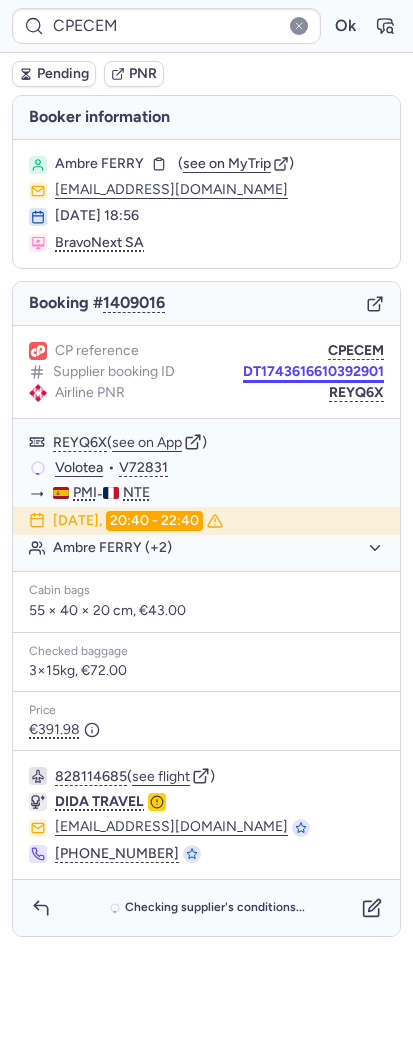click on "DT1743616610392901" at bounding box center [313, 372] 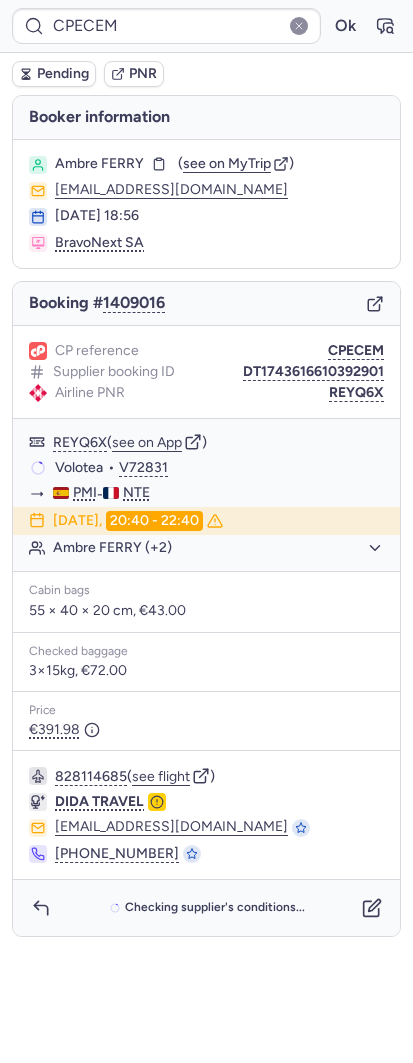 click on "CP reference CPECEM Supplier booking ID DT1743616610392901 Airline PNR REYQ6X" at bounding box center (206, 372) 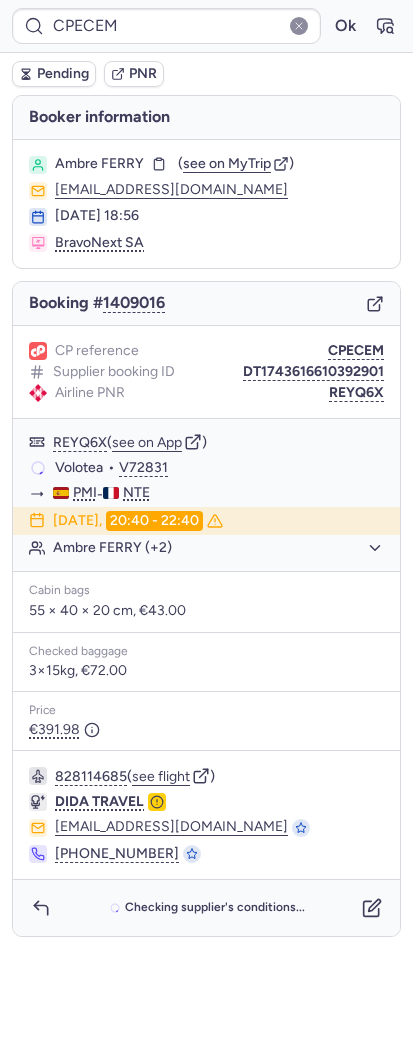 click on "CP reference CPECEM Supplier booking ID DT1743616610392901 Airline PNR REYQ6X" at bounding box center (206, 372) 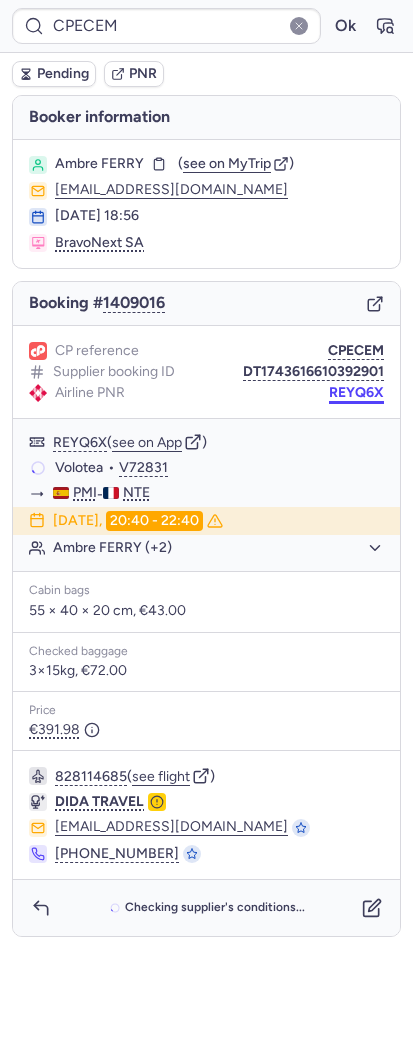 click on "REYQ6X" at bounding box center [356, 393] 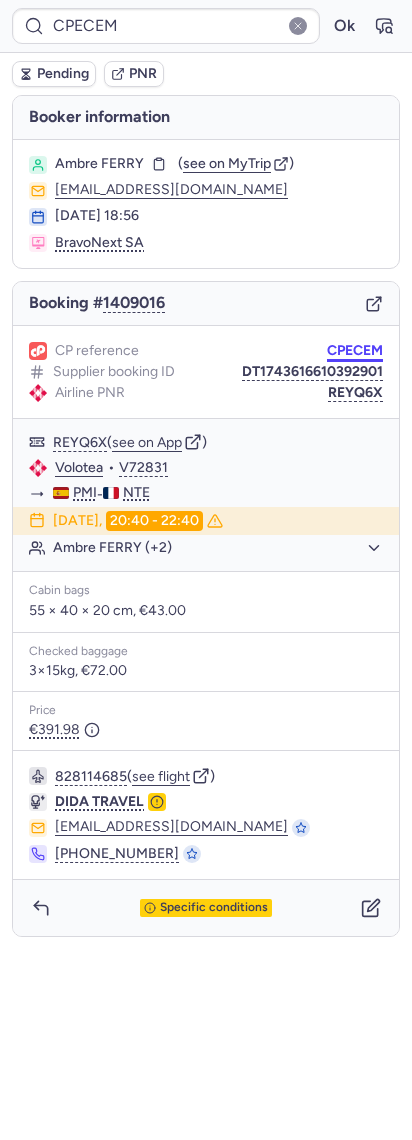 click on "CPECEM" at bounding box center [355, 351] 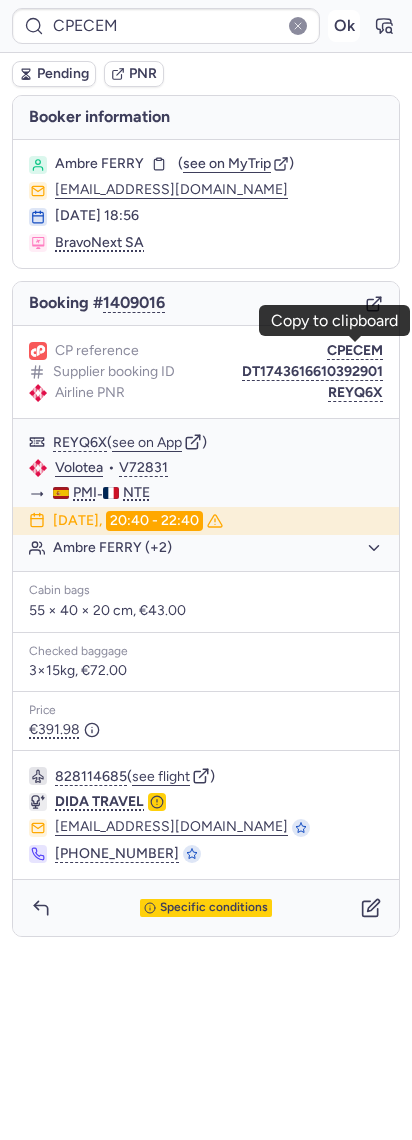 click on "Ok" at bounding box center (344, 26) 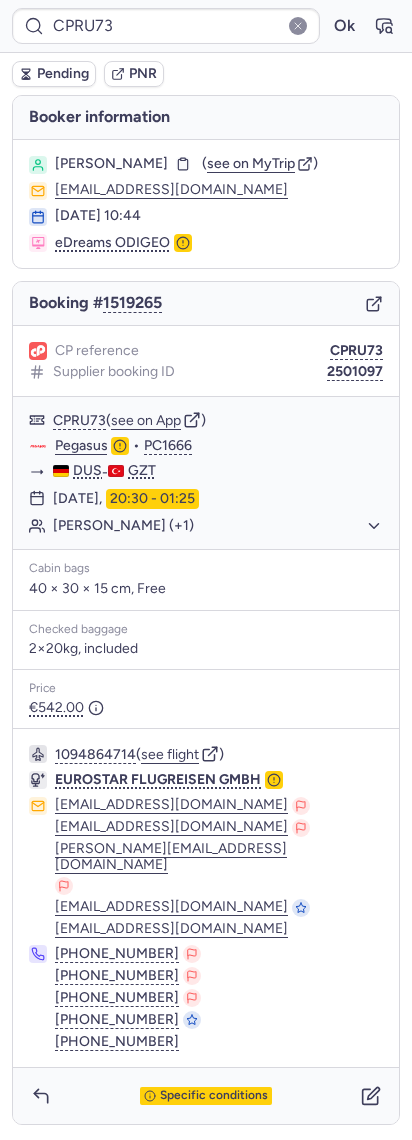 click on "Pending" at bounding box center [63, 74] 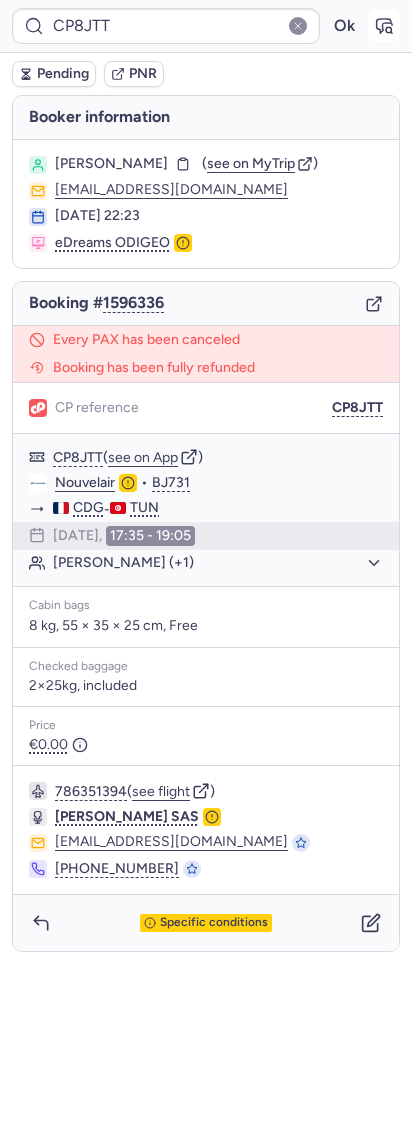 click 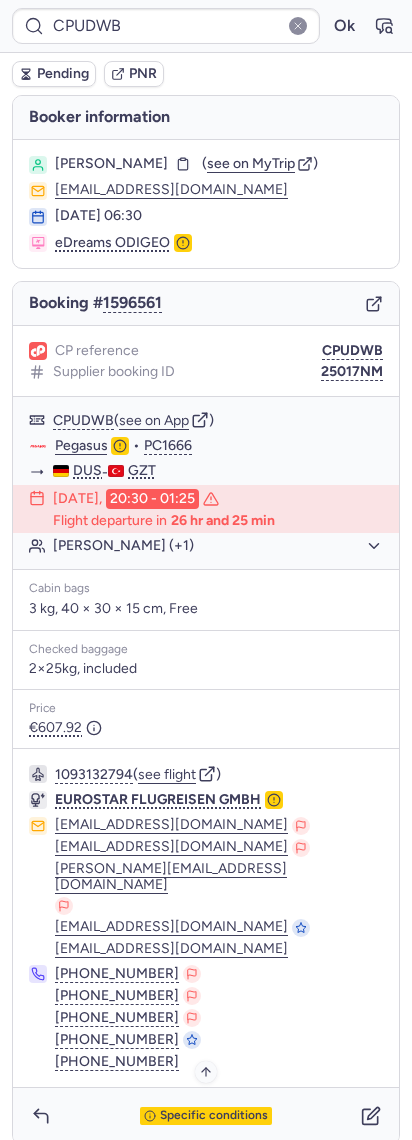 click on "Specific conditions" at bounding box center [214, 1116] 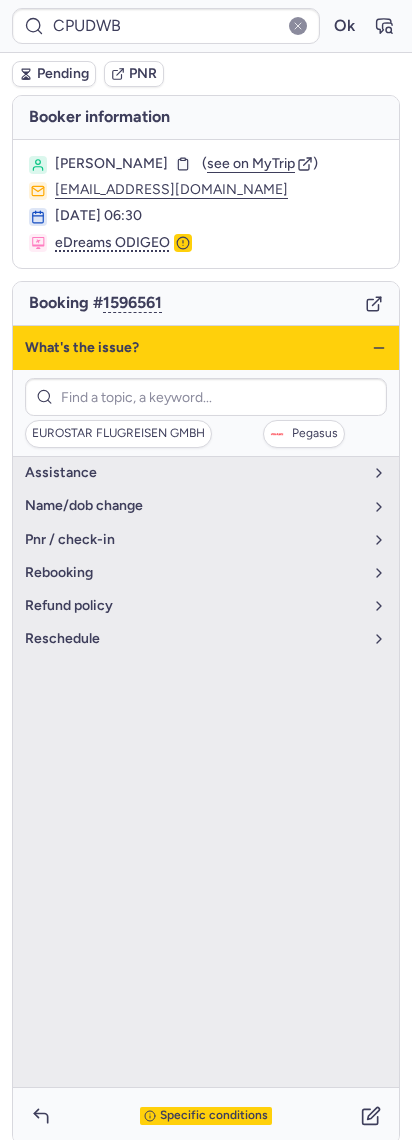 click on "What's the issue?" at bounding box center [206, 348] 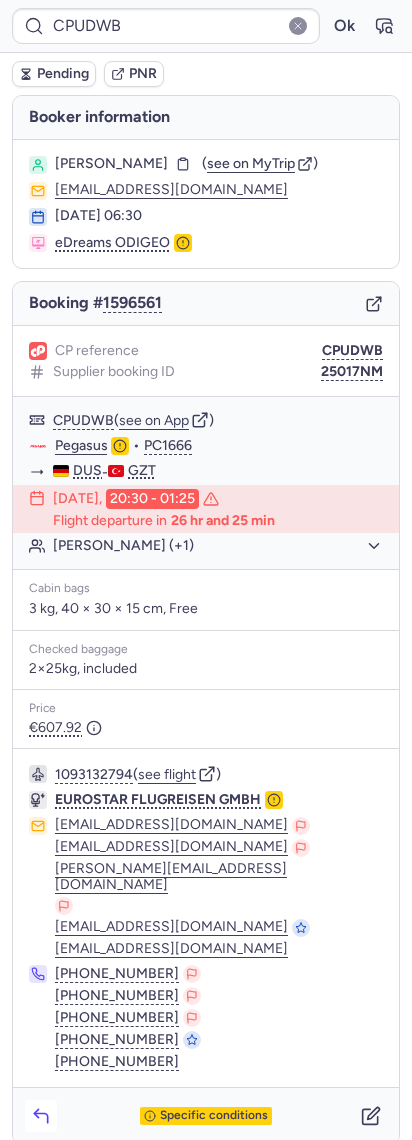 click 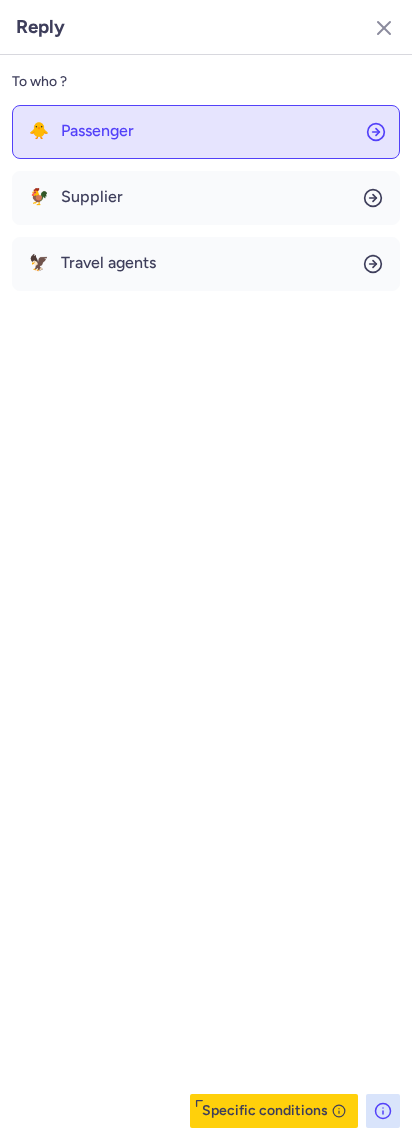 click on "🐥 Passenger" 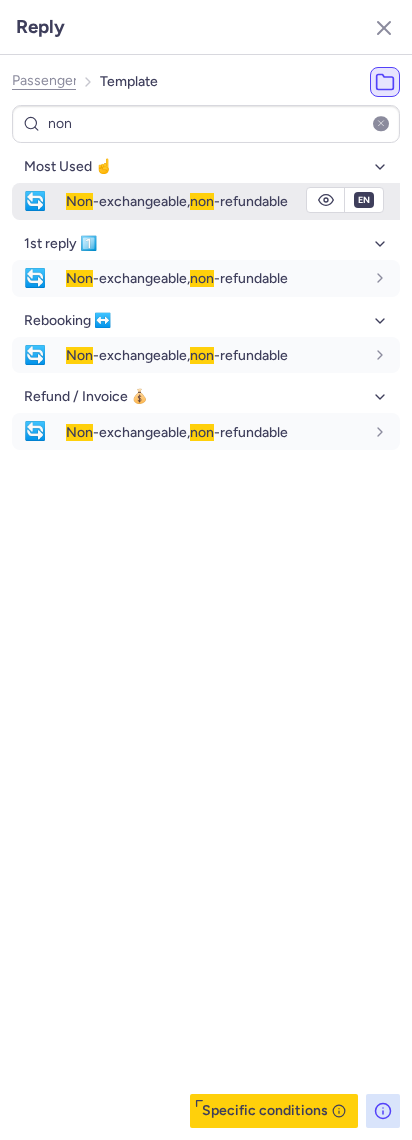 click on "fr en de nl pt es it ru en" at bounding box center (364, 200) 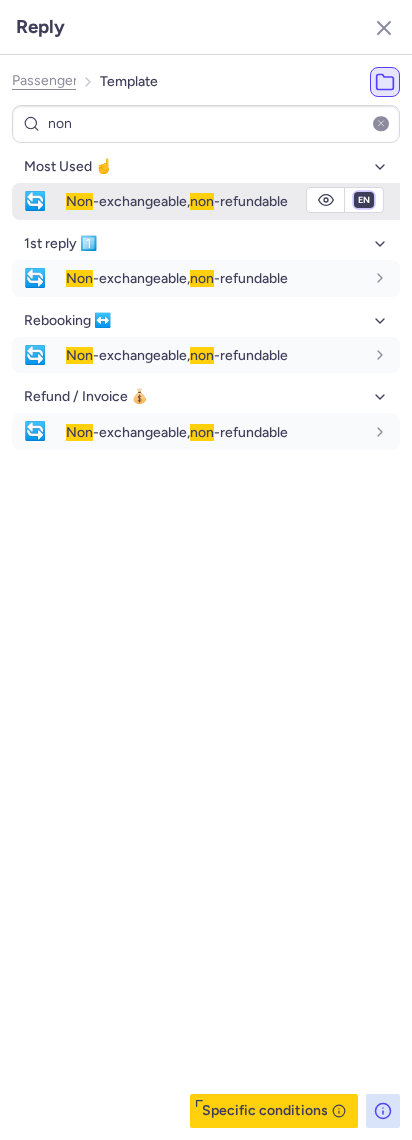 click on "fr en de nl pt es it ru" at bounding box center (364, 200) 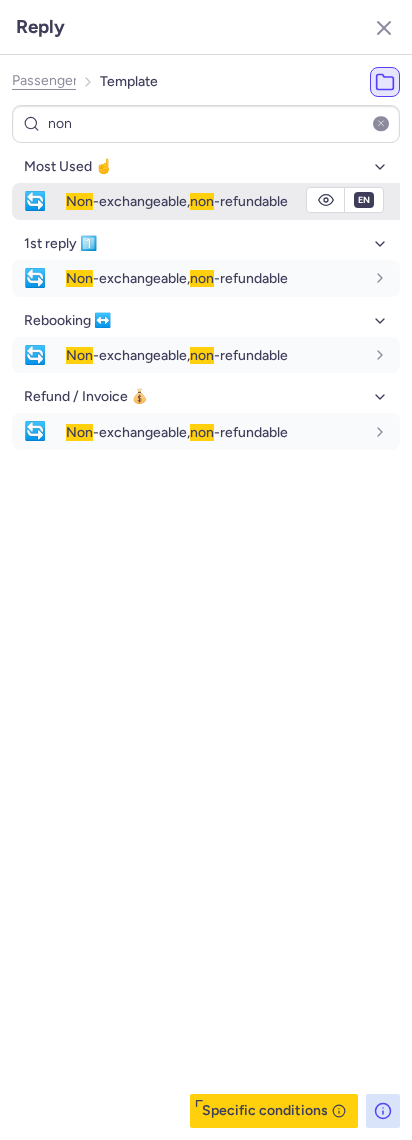 click on "fr en de nl pt es it ru" at bounding box center [364, 200] 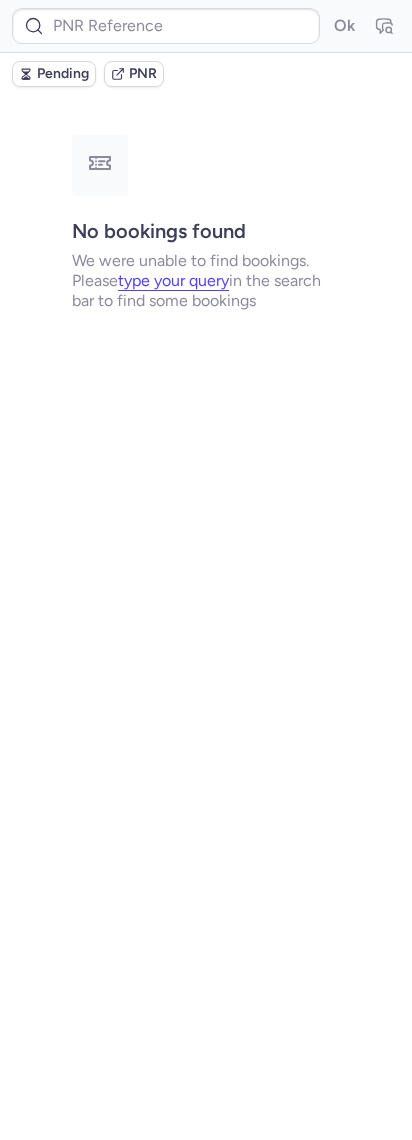 click on "Pending PNR" at bounding box center [206, 74] 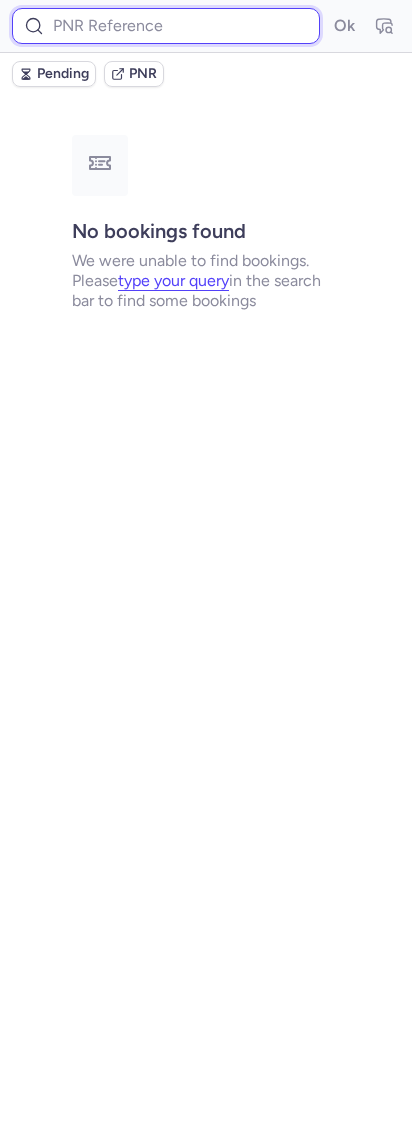 click at bounding box center (166, 26) 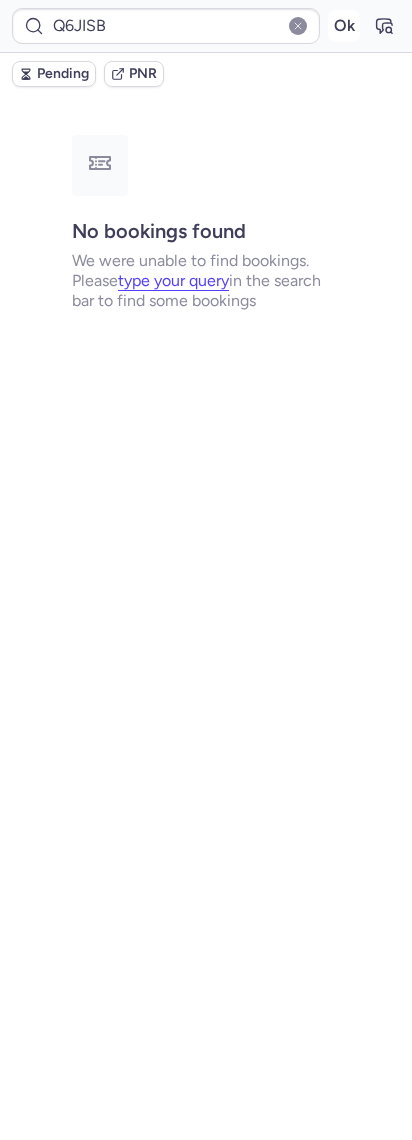 click on "Ok" at bounding box center (344, 26) 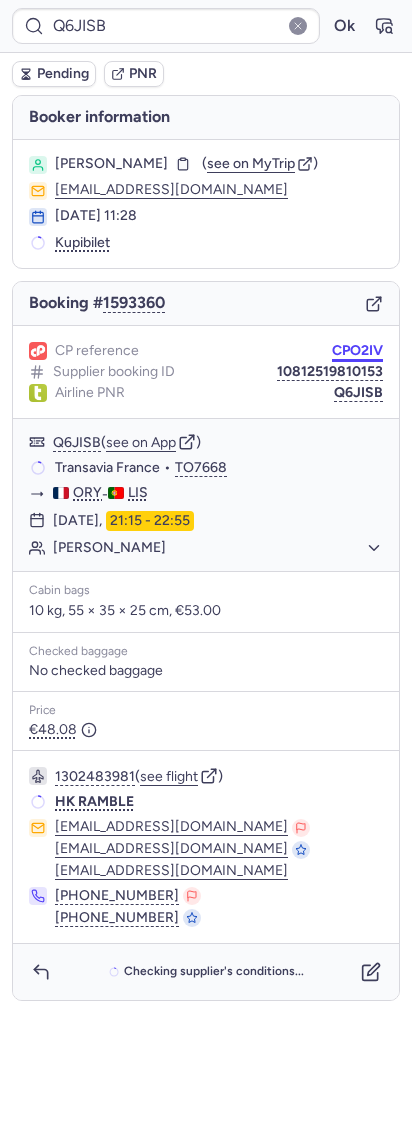 click on "CPO2IV" at bounding box center (357, 351) 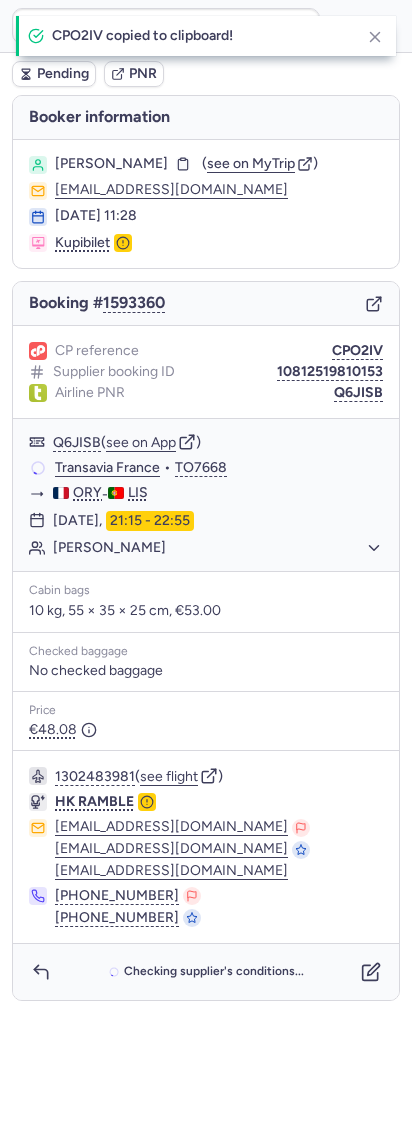click on "[PERSON_NAME]  ( see on MyTrip  )  [EMAIL_ADDRESS][DOMAIN_NAME] [DATE] 11:28 Kupibilet" at bounding box center [206, 204] 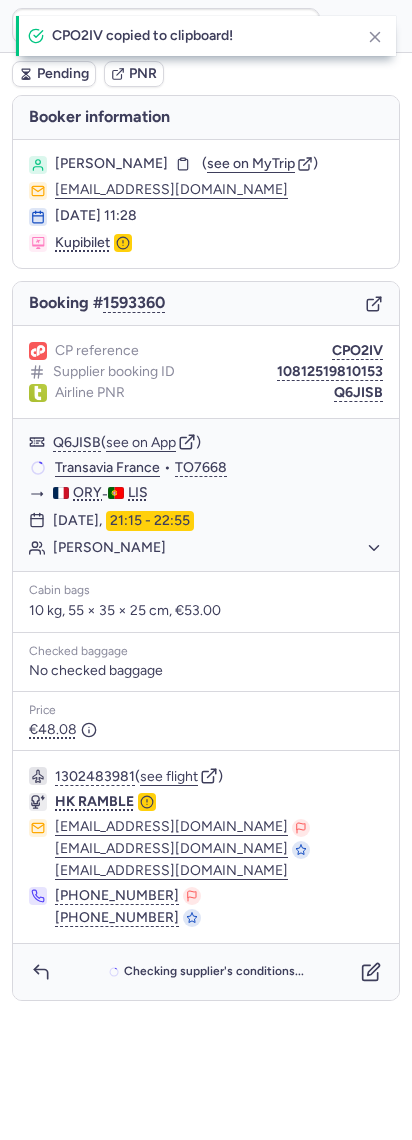 click on "[PERSON_NAME]  ( see on MyTrip  )  [EMAIL_ADDRESS][DOMAIN_NAME] [DATE] 11:28 Kupibilet" at bounding box center (206, 204) 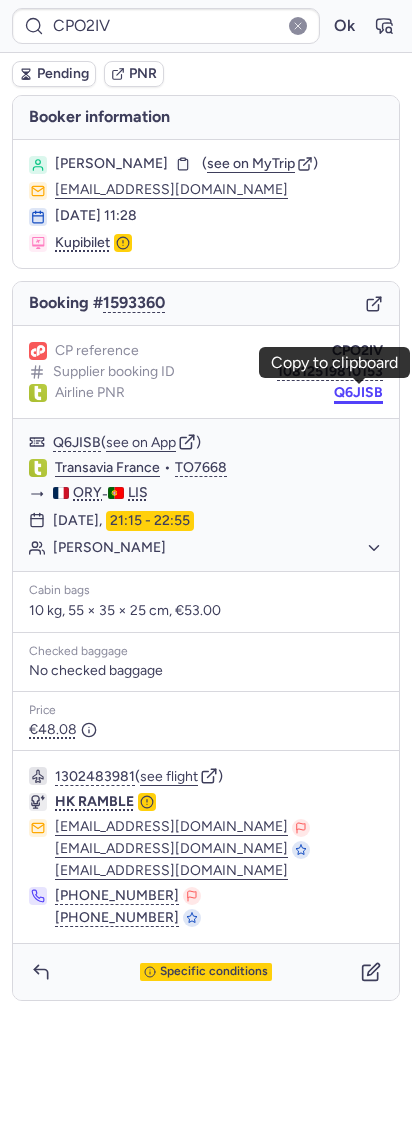click on "Q6JISB" at bounding box center [358, 393] 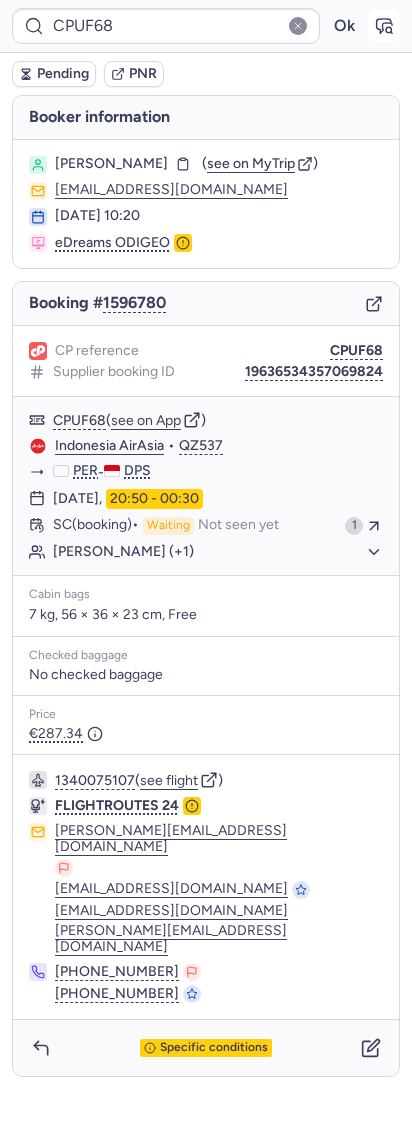 click 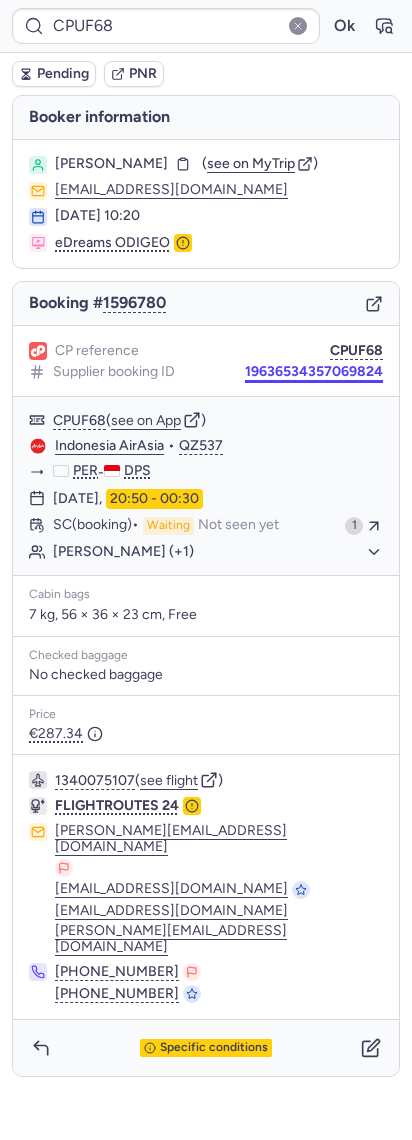click on "19636534357069824" at bounding box center [314, 372] 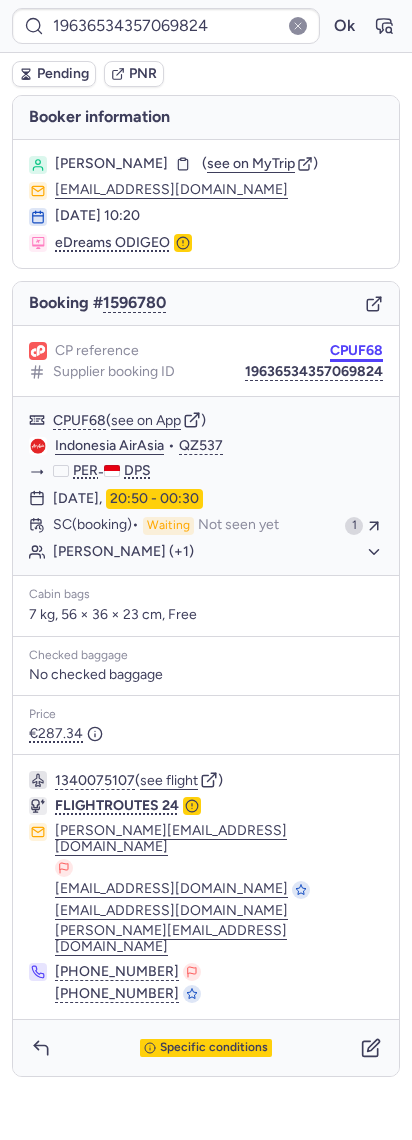 click on "CPUF68" at bounding box center [356, 351] 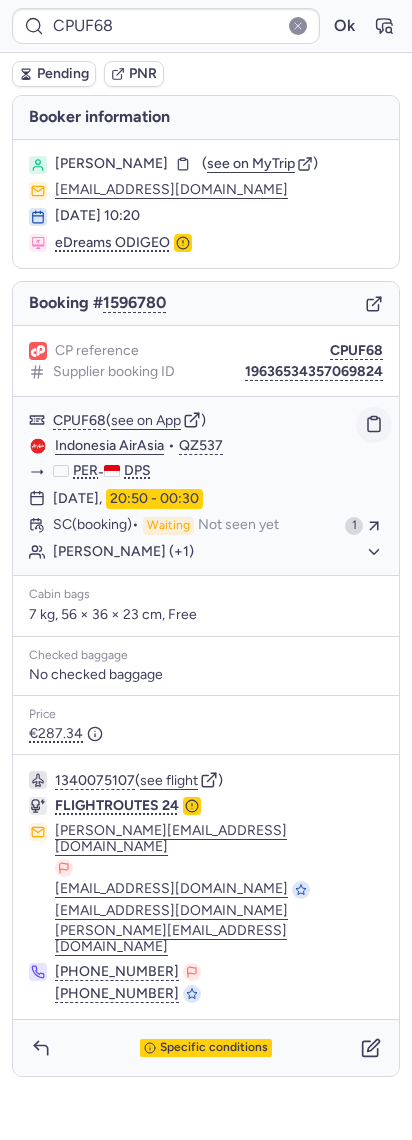 click 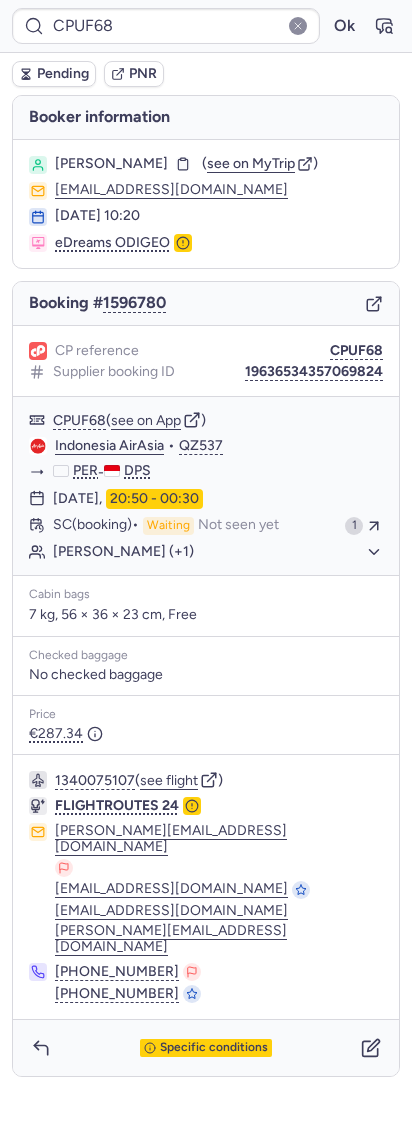click on "CP reference CPUF68" 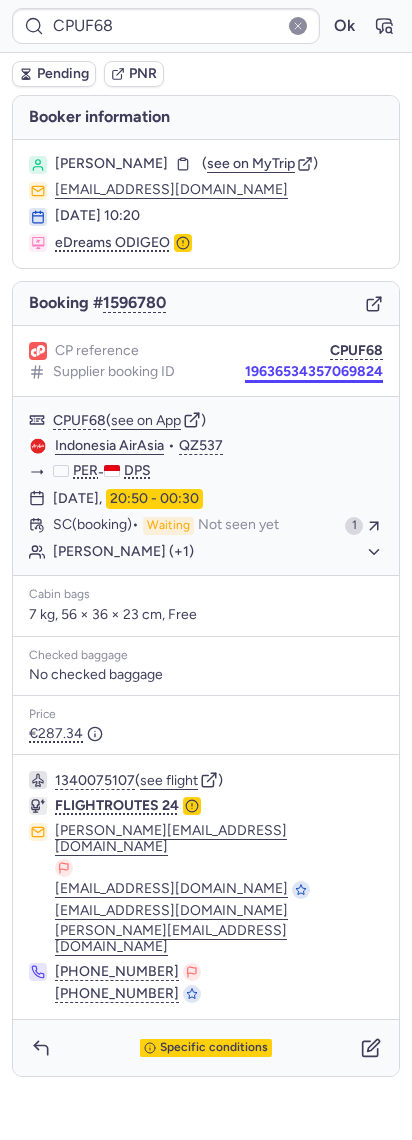 click on "19636534357069824" at bounding box center (314, 372) 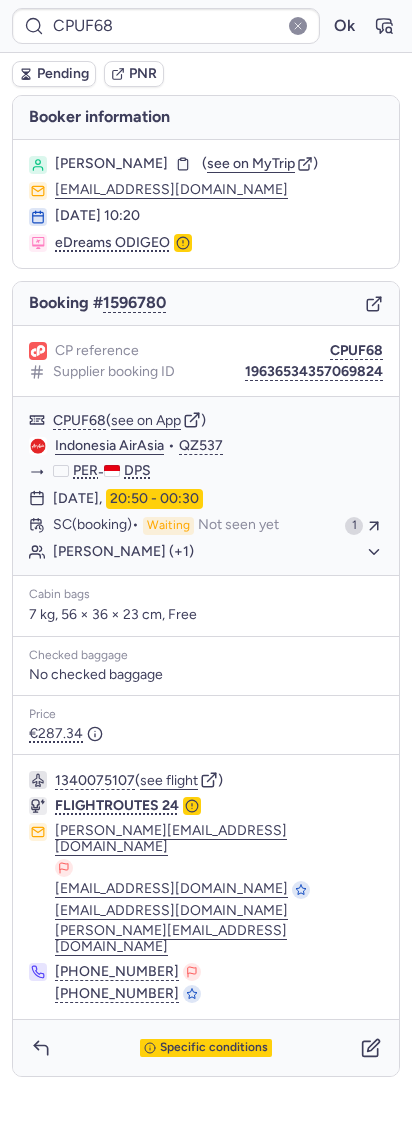 click 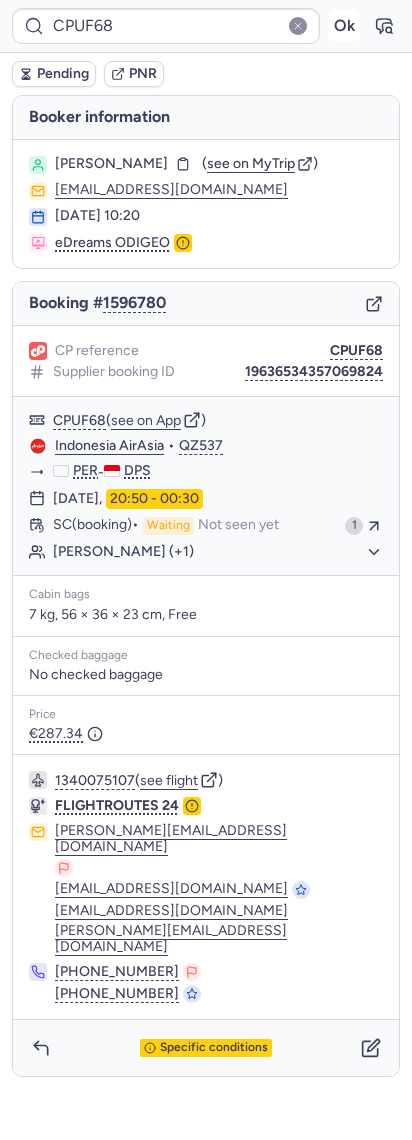 click on "Ok" at bounding box center [344, 26] 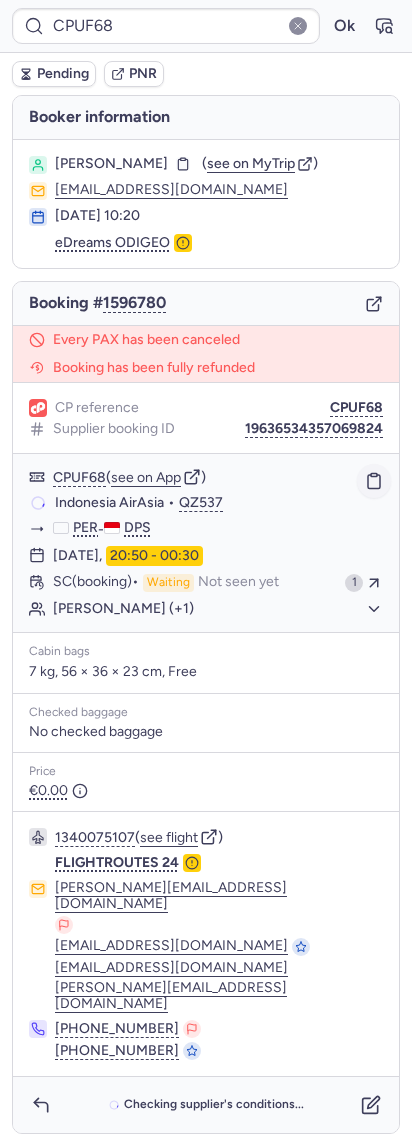 click 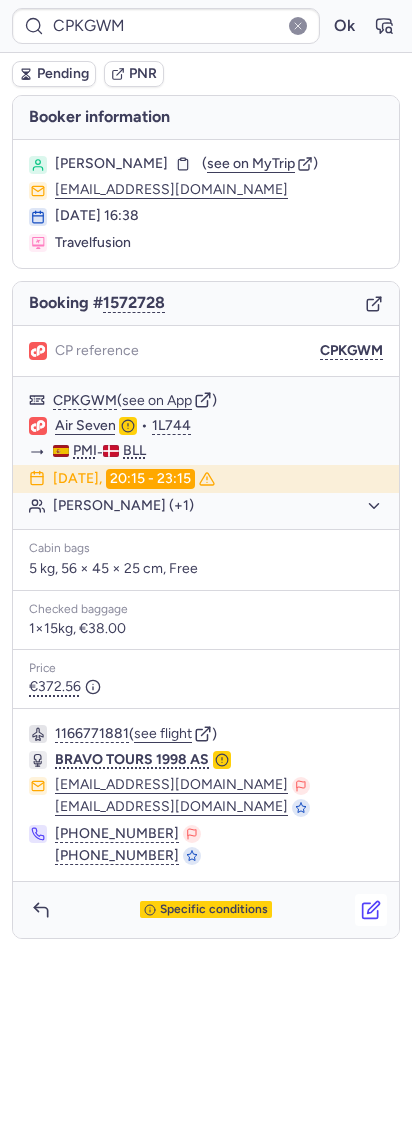 click on "Specific conditions" at bounding box center (206, 910) 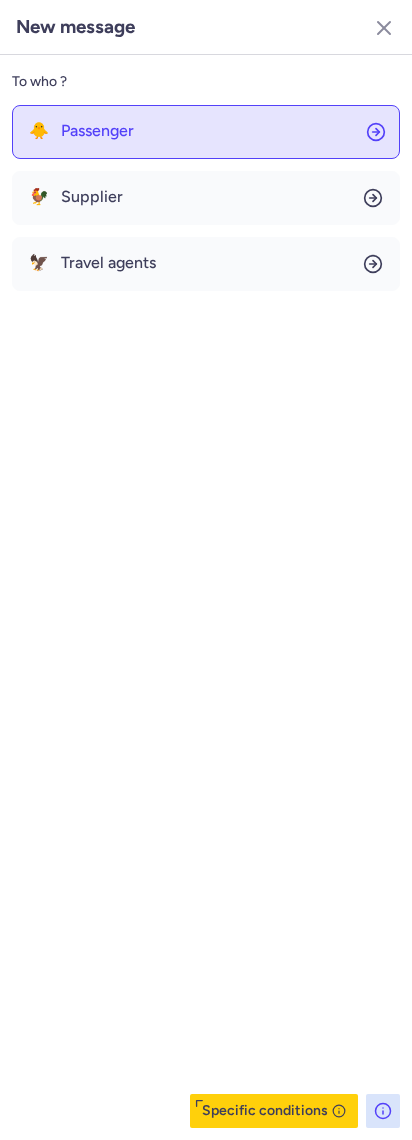 click on "🐥 Passenger" at bounding box center [81, 131] 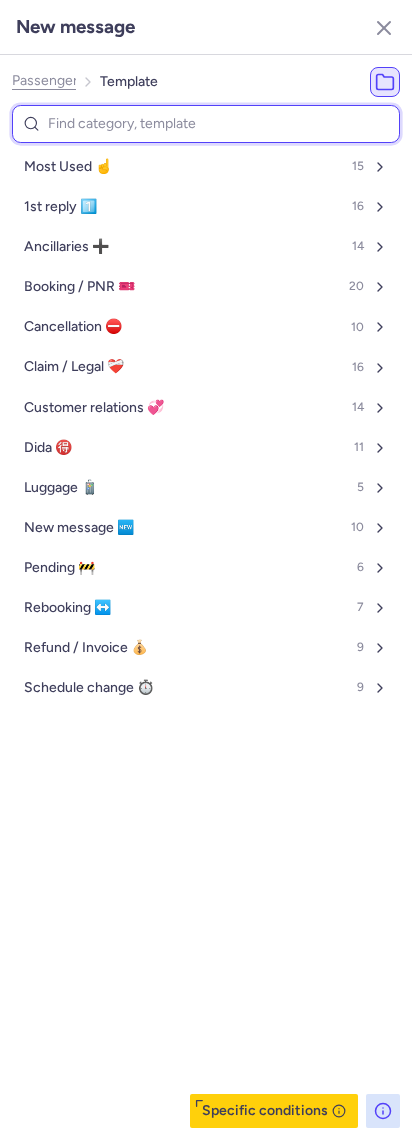 click at bounding box center (206, 124) 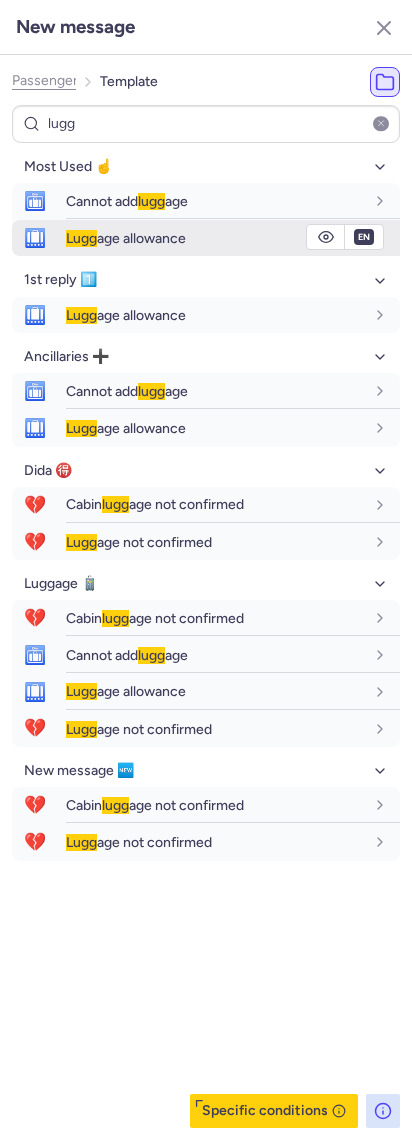 click on "[PERSON_NAME] age allowance" at bounding box center (233, 238) 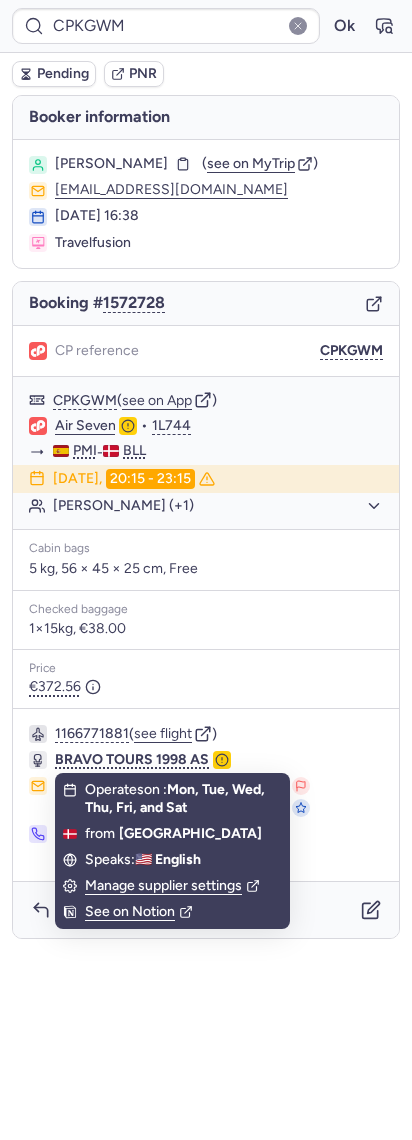 click on "Specific conditions" at bounding box center (206, 910) 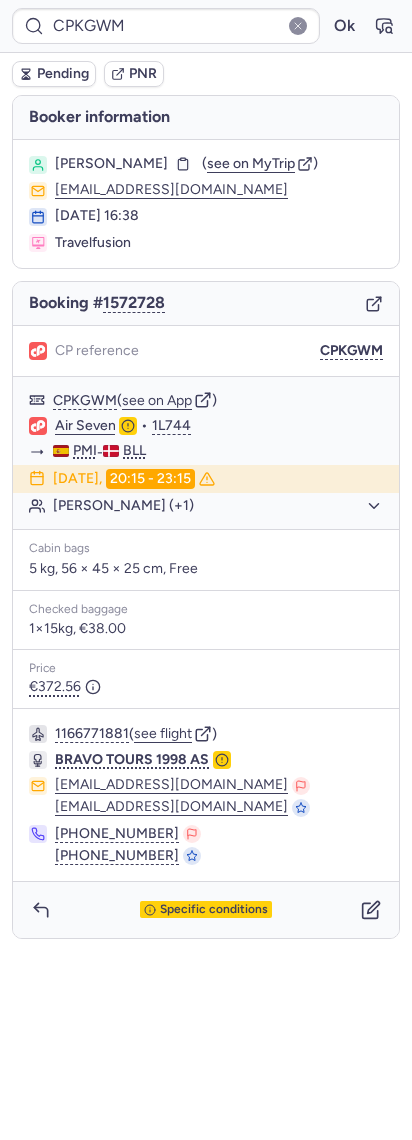 click on "Specific conditions" at bounding box center [206, 910] 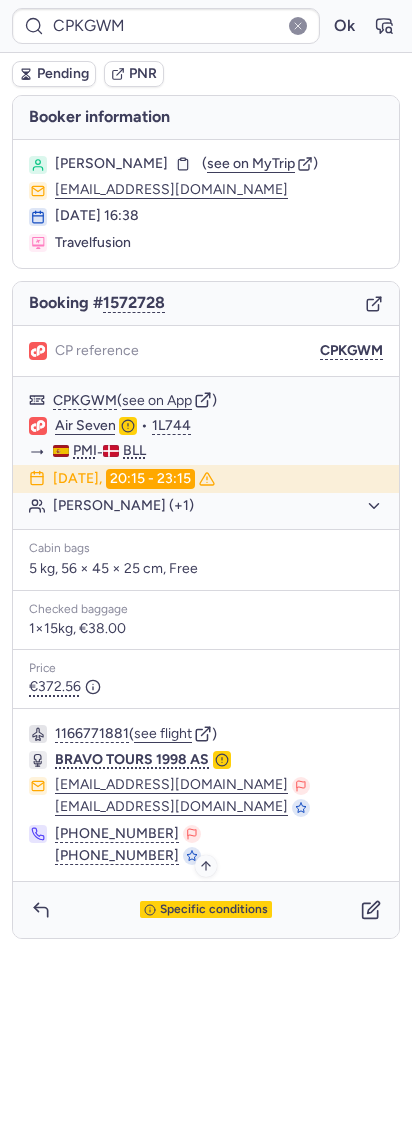 click on "Specific conditions" at bounding box center [214, 910] 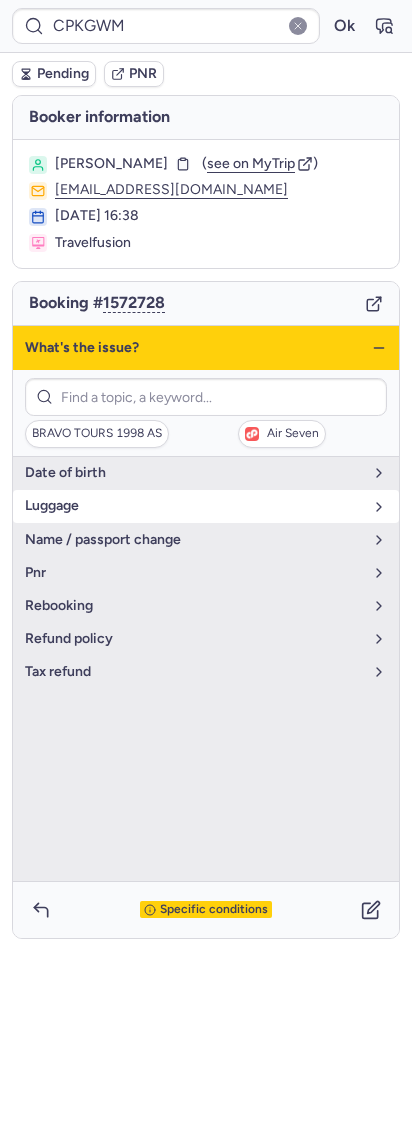 click on "luggage" at bounding box center (194, 506) 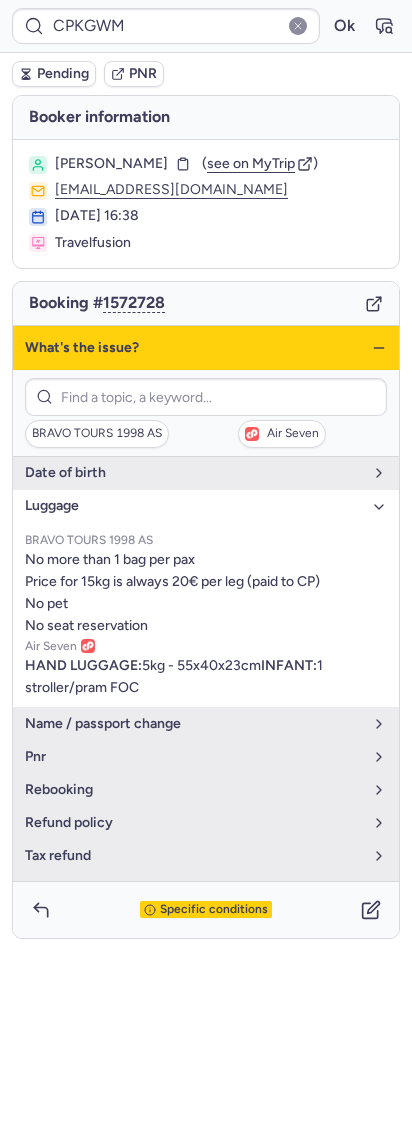 click 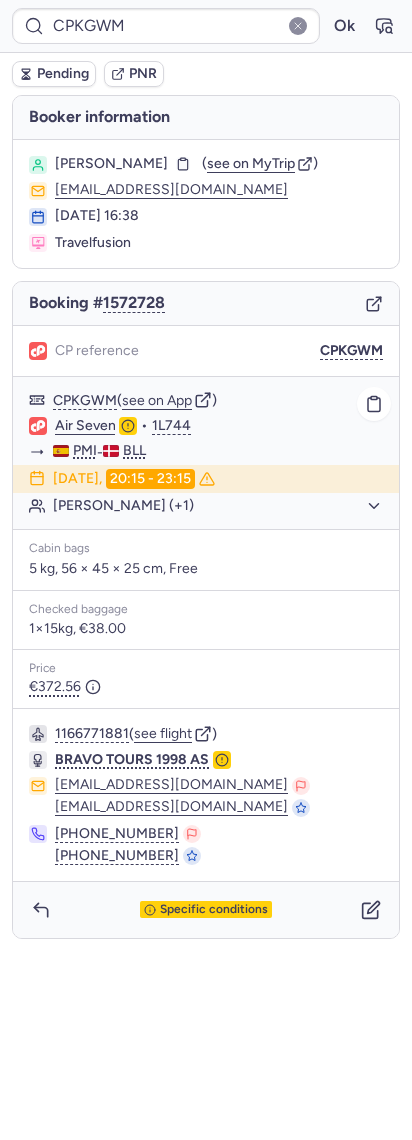 click on "CPKGWM  ( see on App )  Air Seven  •  1L744 PMI  -  BLL [DATE]  20:15 - 23:15 [PERSON_NAME] (+1)" at bounding box center (206, 453) 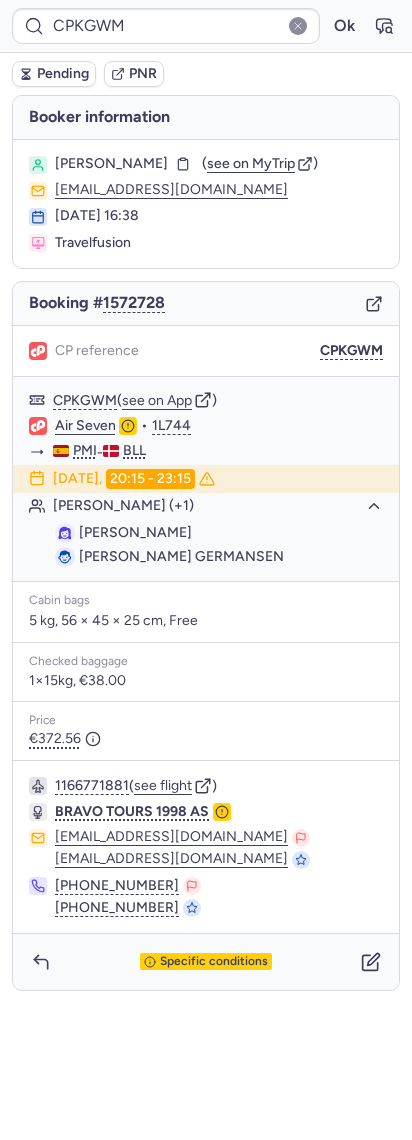 click 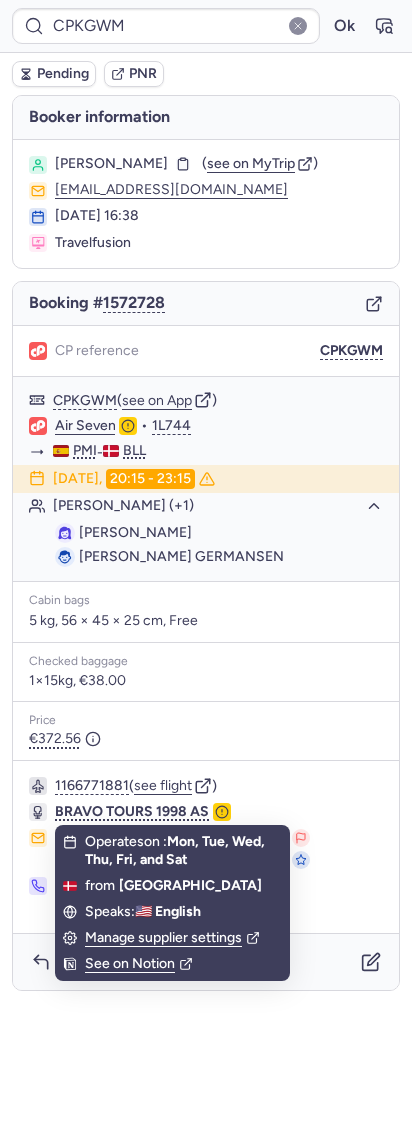 click on "Manage supplier settings" at bounding box center [172, 938] 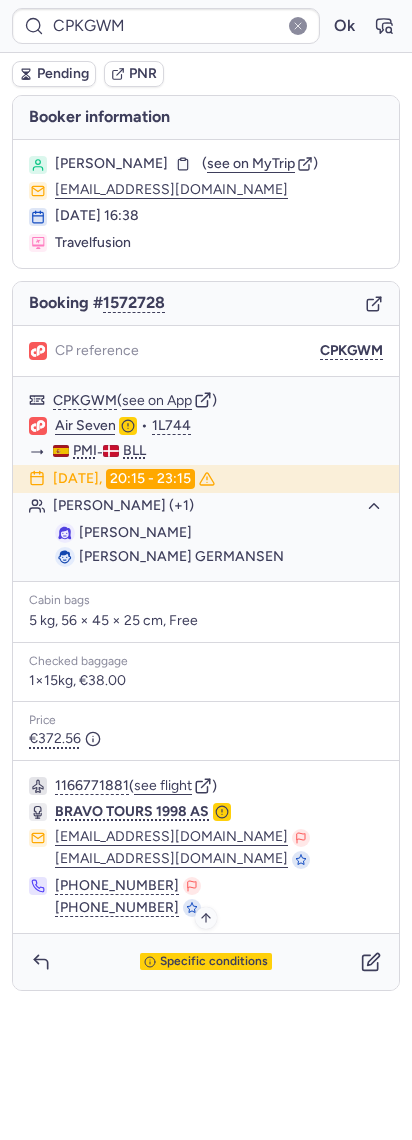 drag, startPoint x: 297, startPoint y: 948, endPoint x: 288, endPoint y: 975, distance: 28.460499 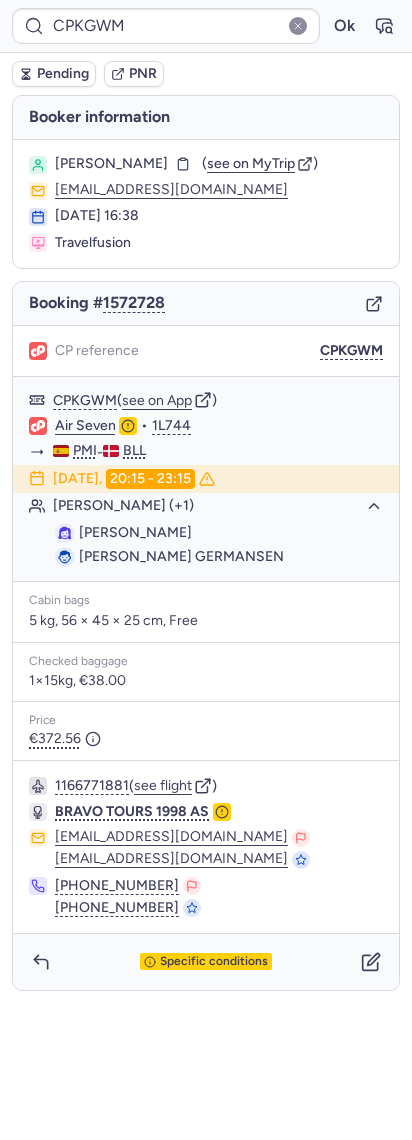 click on "Specific conditions" at bounding box center [206, 962] 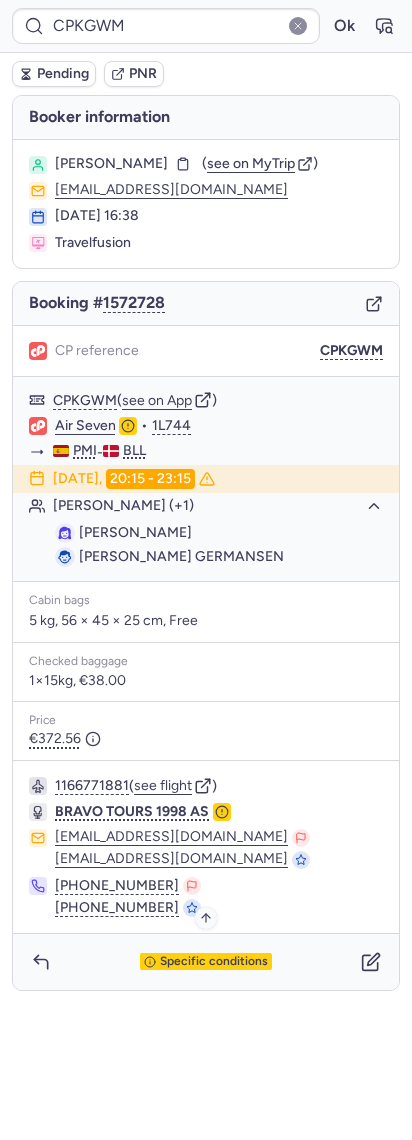 click on "Specific conditions" at bounding box center [214, 962] 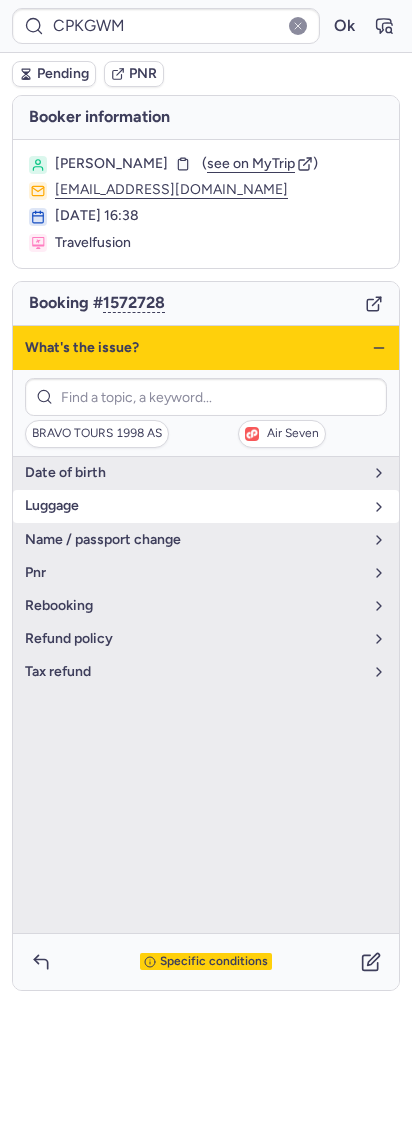 click on "luggage" at bounding box center (194, 506) 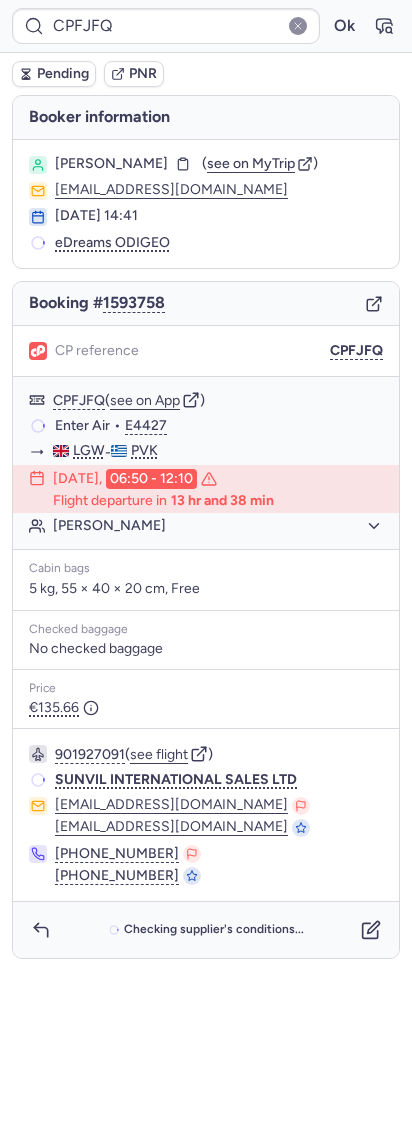 click on "CP reference CPFJFQ" at bounding box center [206, 351] 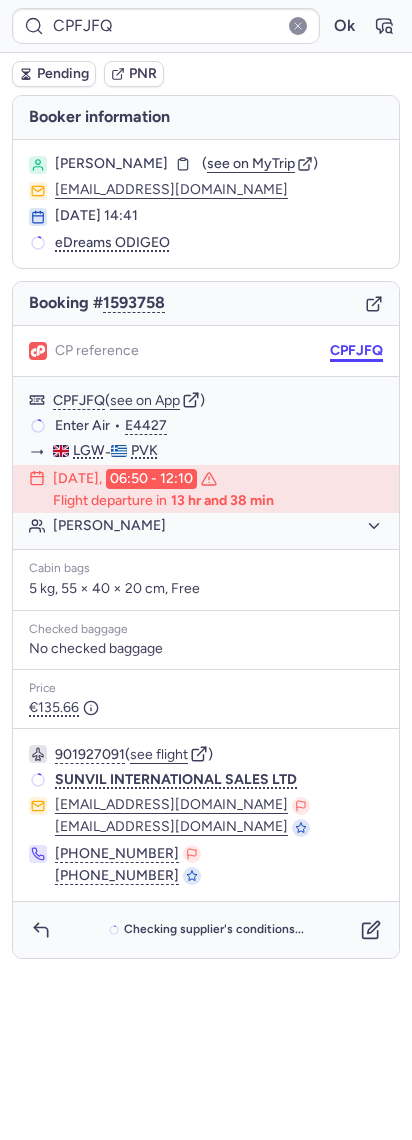 click on "CPFJFQ" at bounding box center (356, 351) 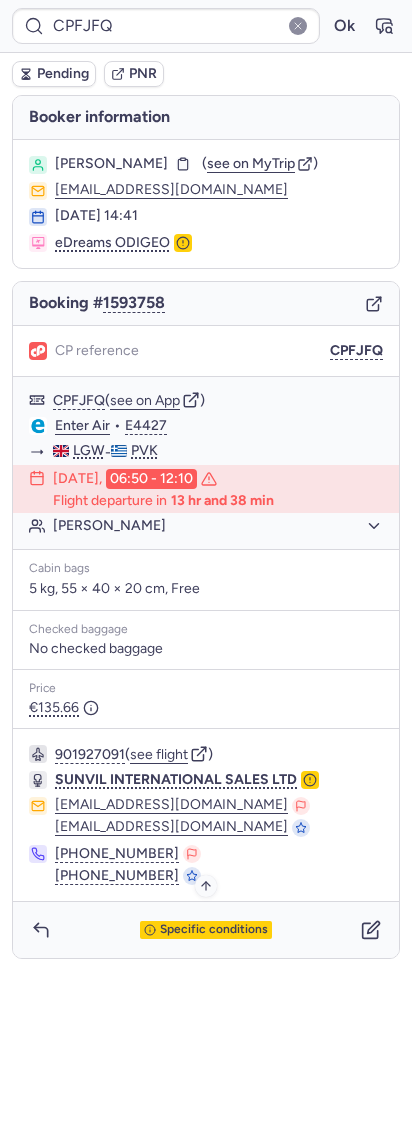 click on "Specific conditions" at bounding box center [214, 930] 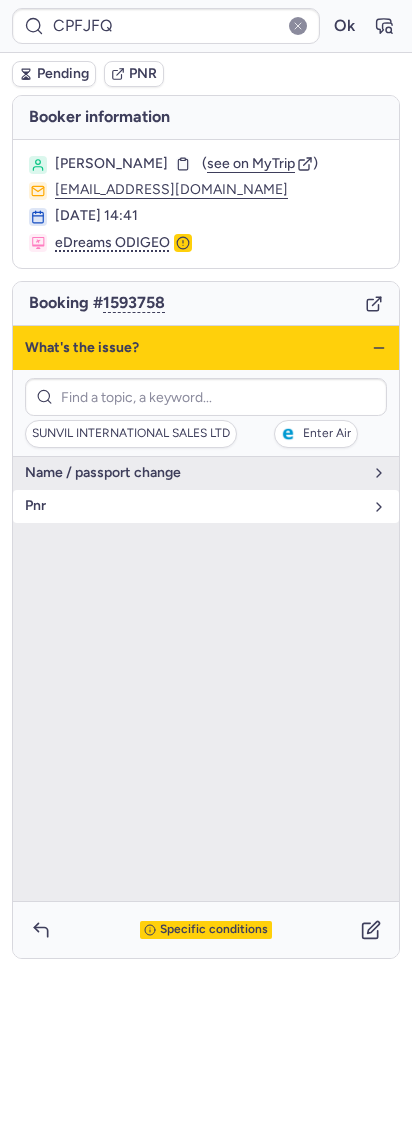 click on "pnr" at bounding box center [206, 506] 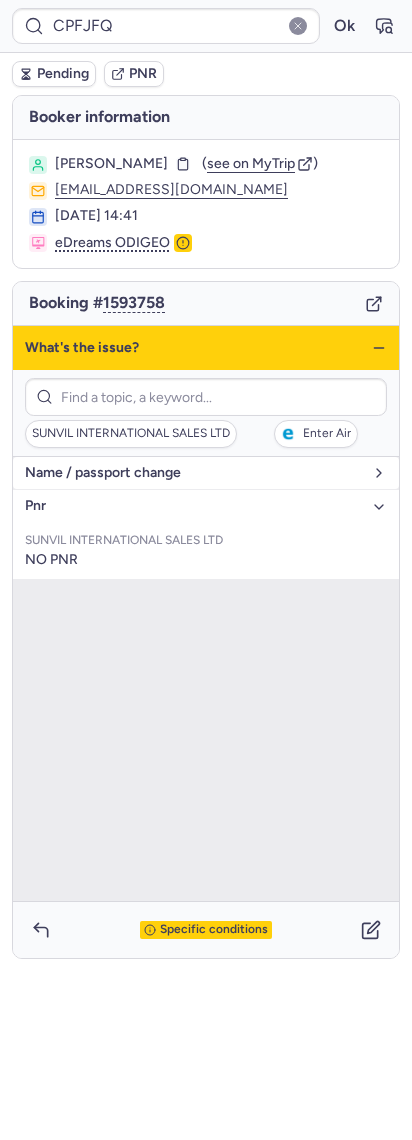 click on "name / passport change" at bounding box center (194, 473) 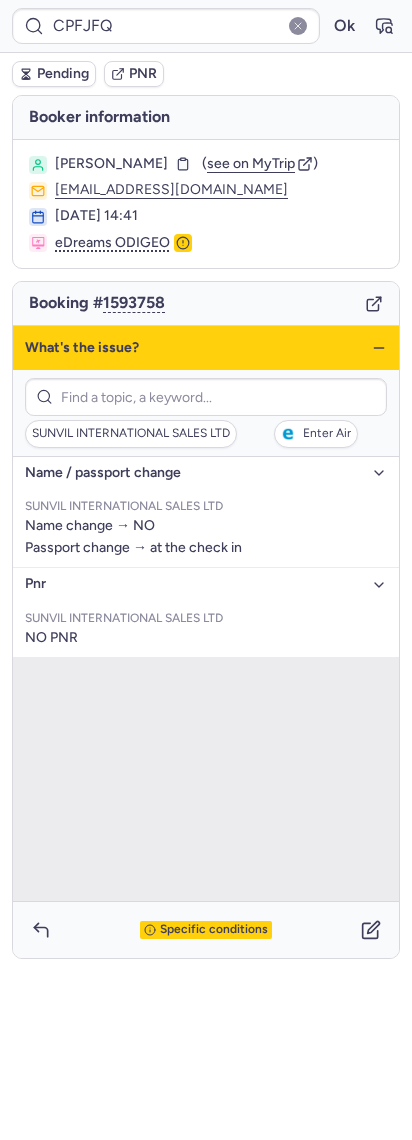click 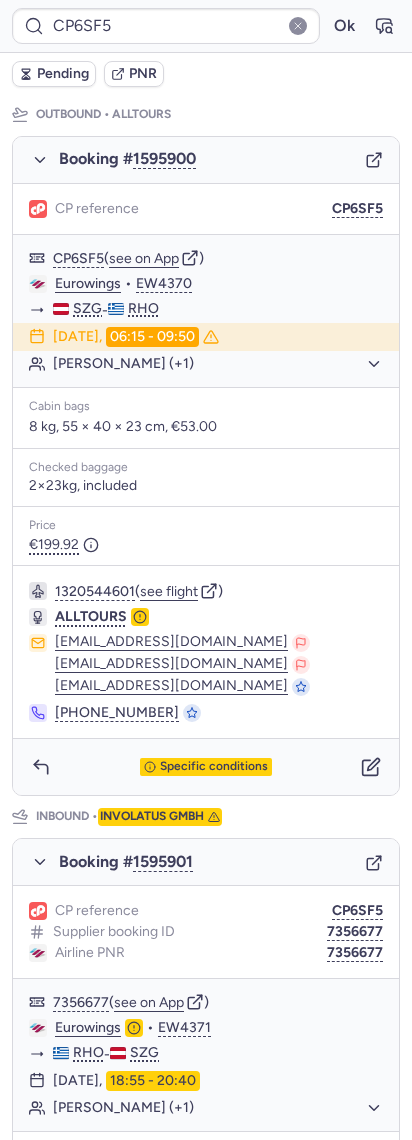 scroll, scrollTop: 266, scrollLeft: 0, axis: vertical 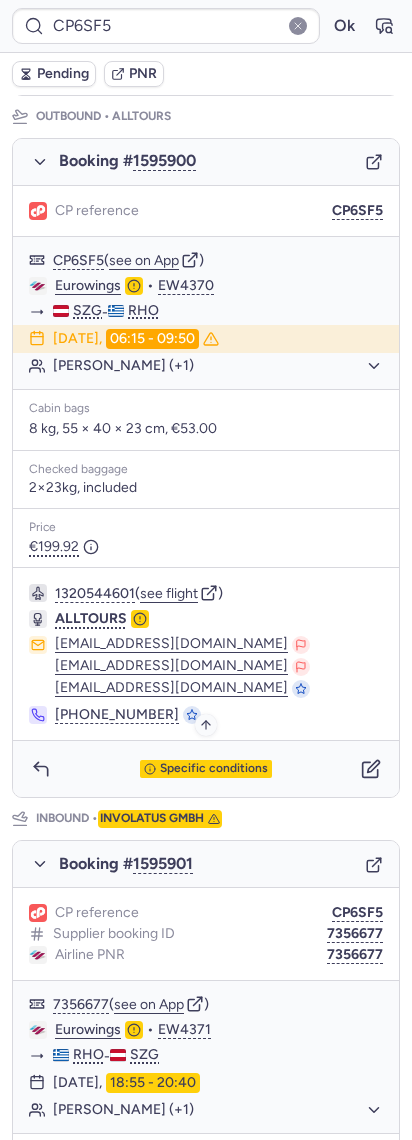 click on "Specific conditions" at bounding box center (214, 769) 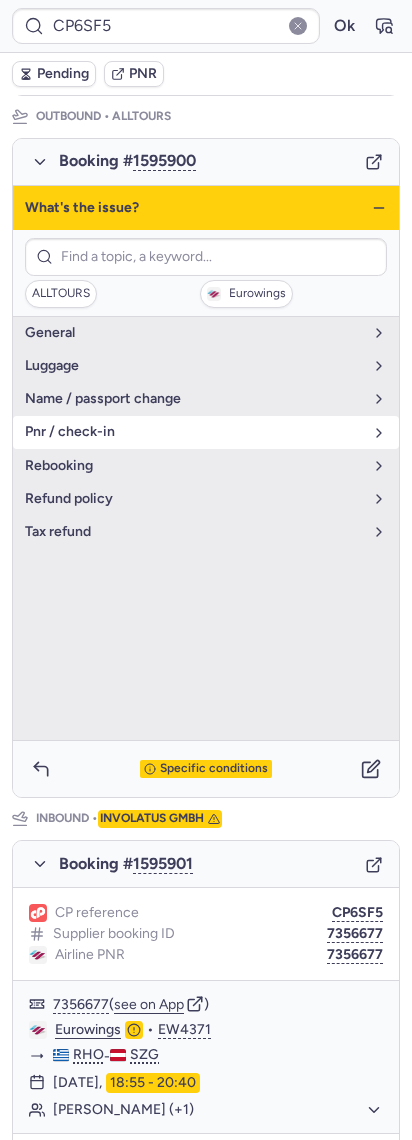 click on "pnr / check-in" at bounding box center (206, 432) 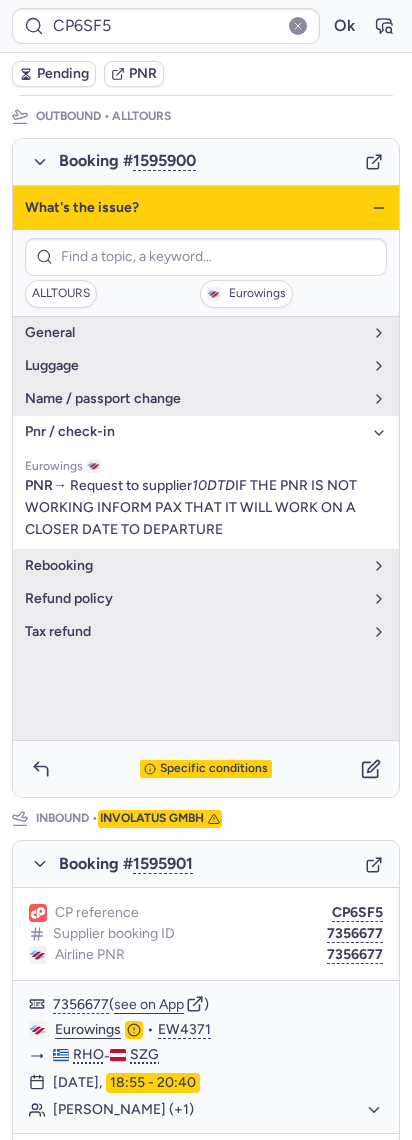 click on "pnr / check-in" at bounding box center (206, 432) 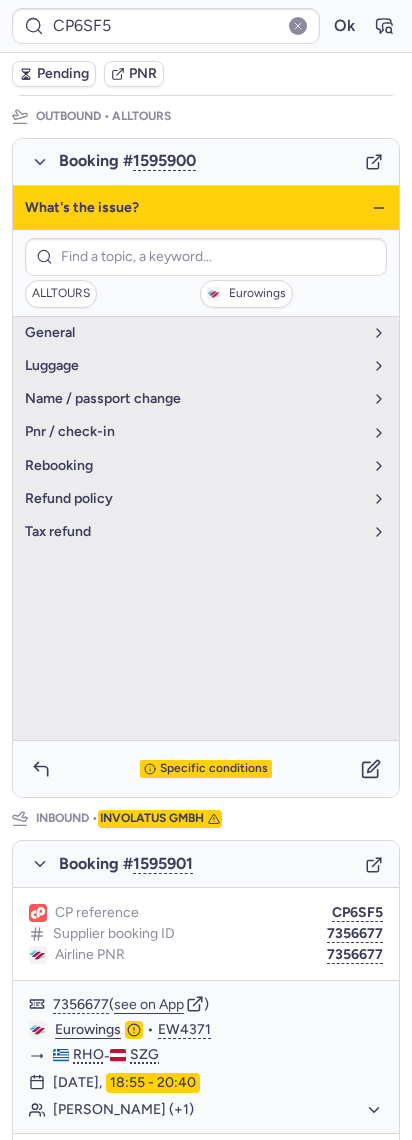 click 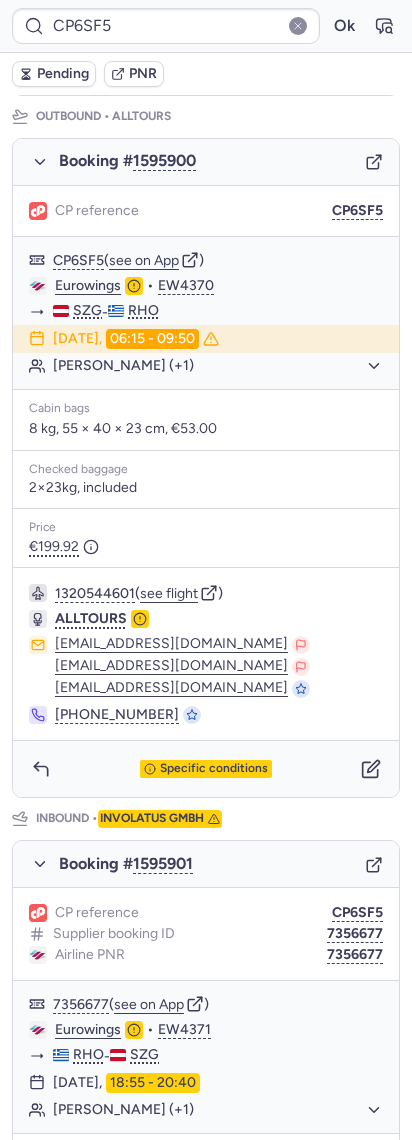 click on "Specific conditions" at bounding box center [206, 769] 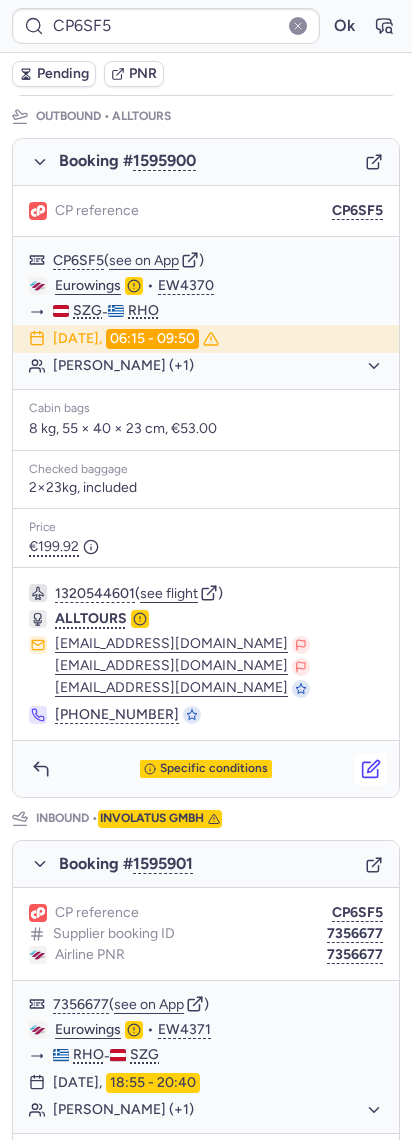 click at bounding box center [371, 769] 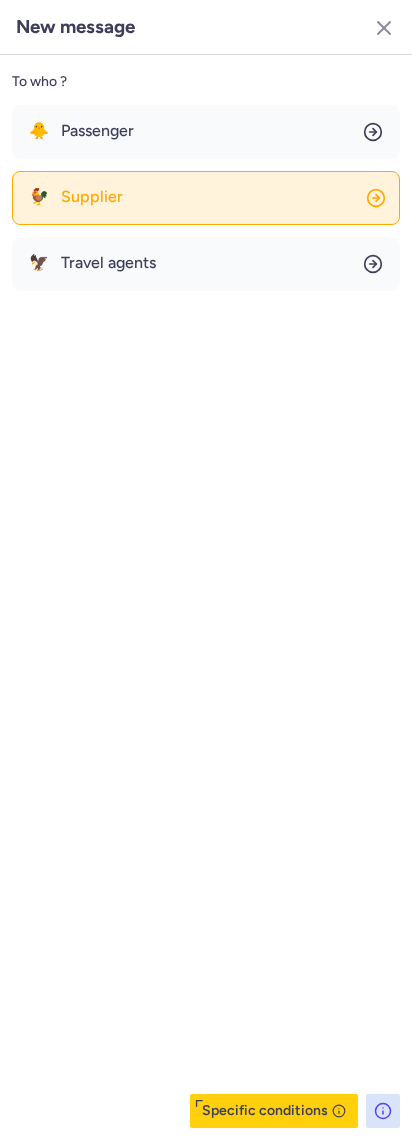 click on "🐓 Supplier" 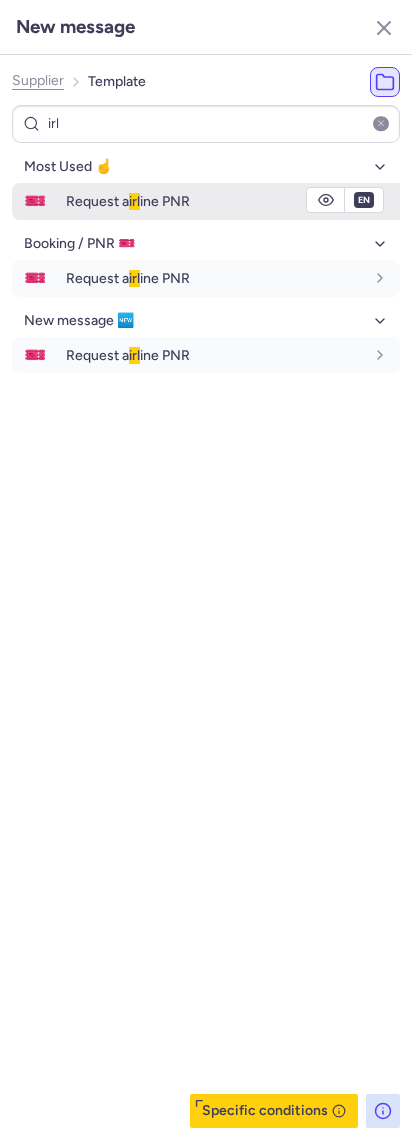 click on "Request a irl ine PNR" at bounding box center (233, 201) 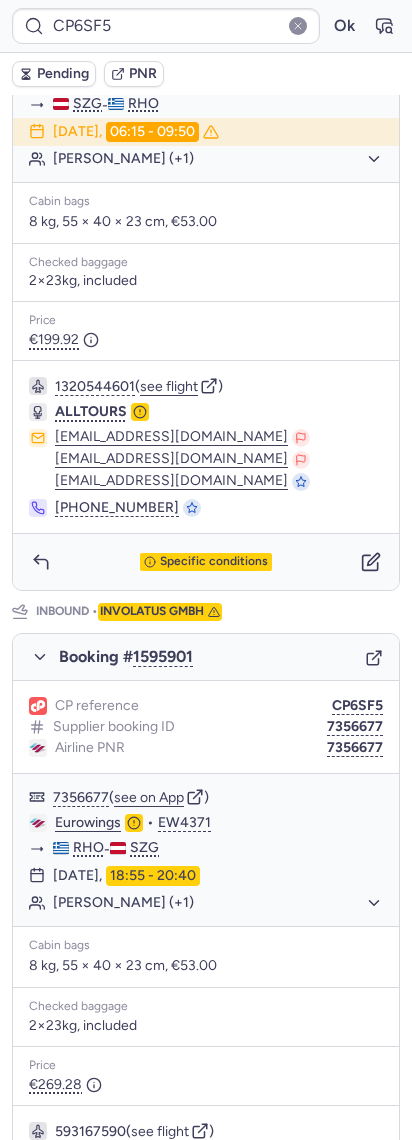 scroll, scrollTop: 736, scrollLeft: 0, axis: vertical 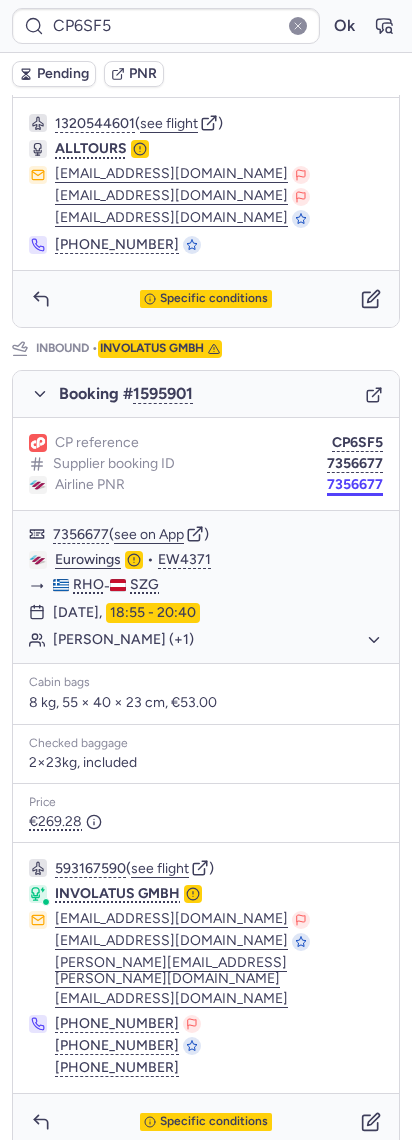 click on "7356677" at bounding box center (355, 485) 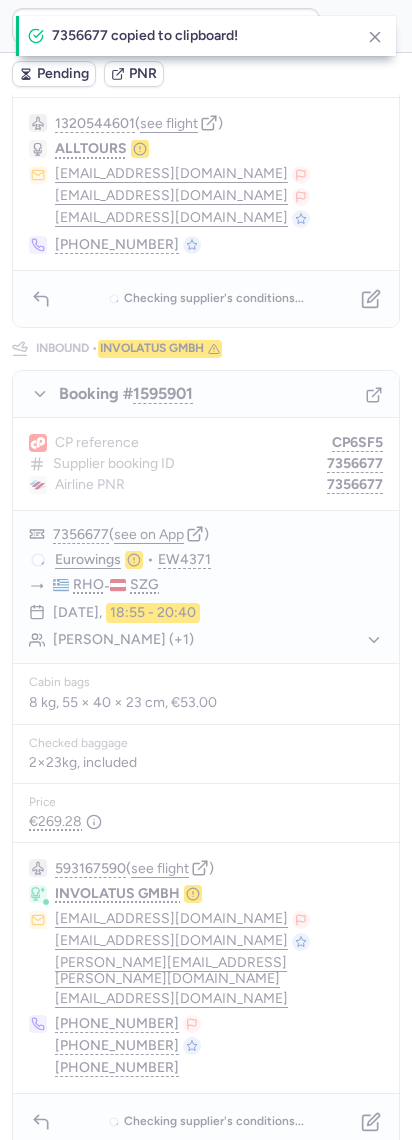 scroll, scrollTop: 0, scrollLeft: 0, axis: both 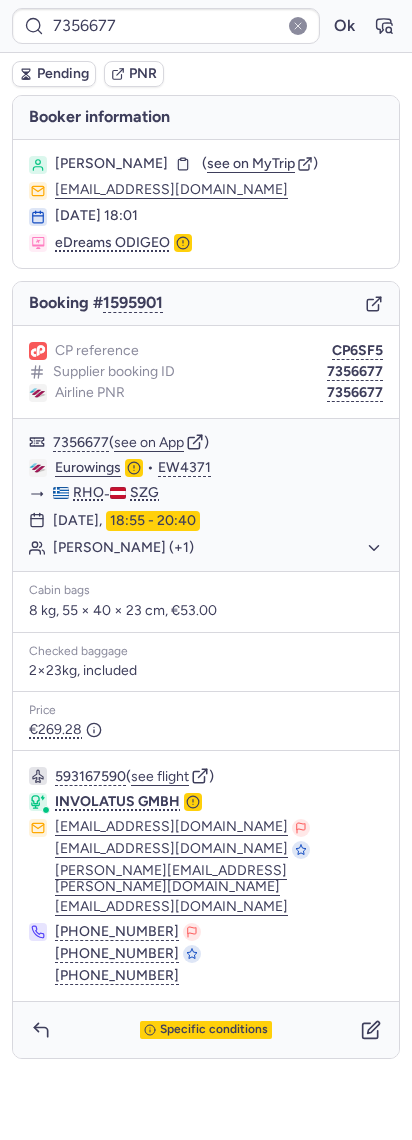 click on "CP reference CP6SF5 Supplier booking ID 7356677 Airline PNR 7356677" at bounding box center [206, 372] 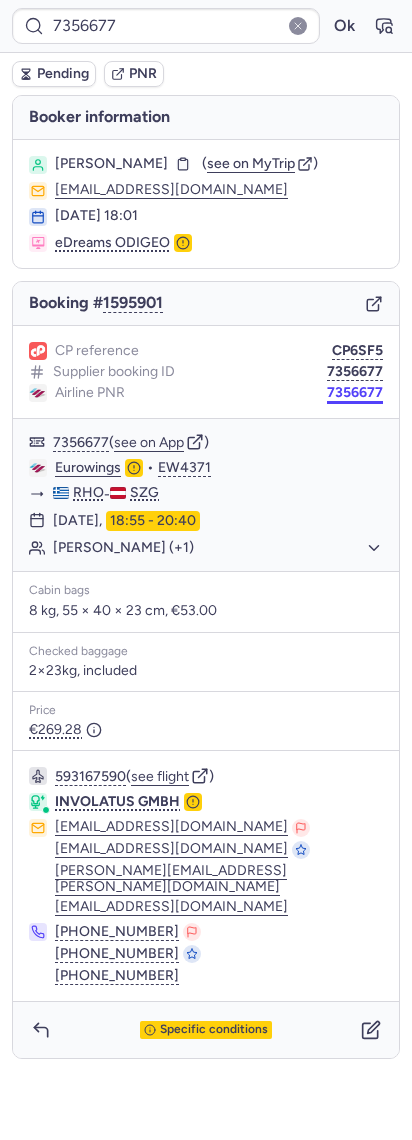 click on "7356677" at bounding box center [355, 393] 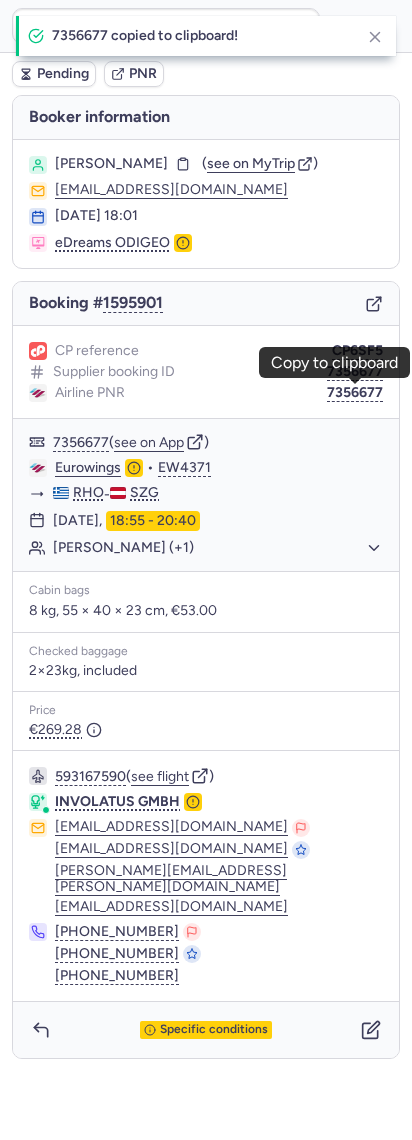 click on "[PERSON_NAME]" at bounding box center [111, 164] 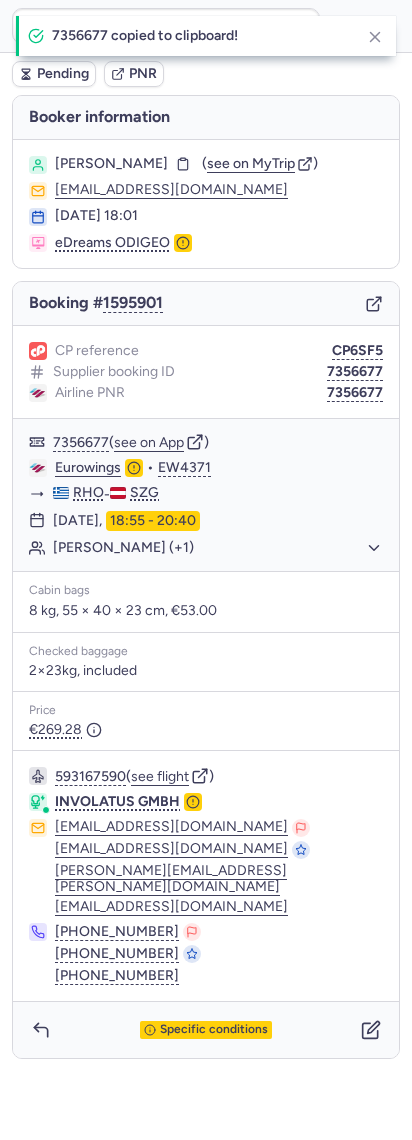 click on "[PERSON_NAME]" at bounding box center (111, 164) 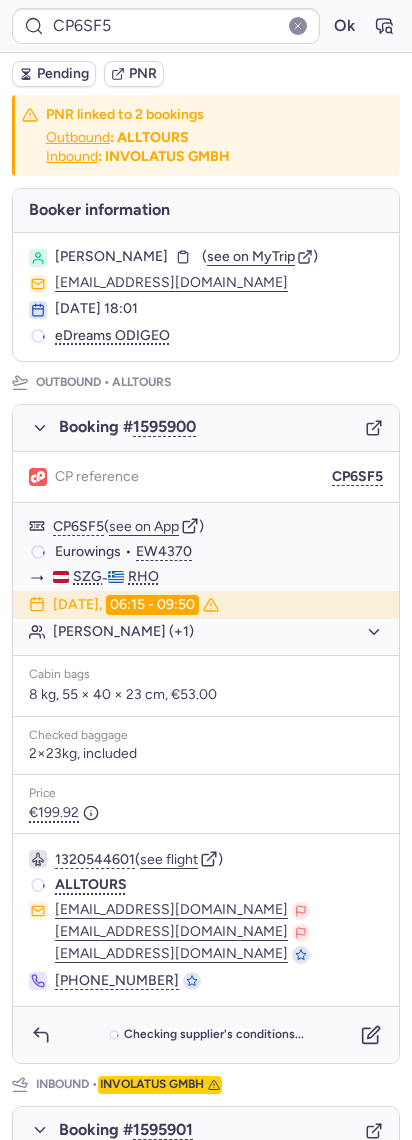 scroll, scrollTop: 736, scrollLeft: 0, axis: vertical 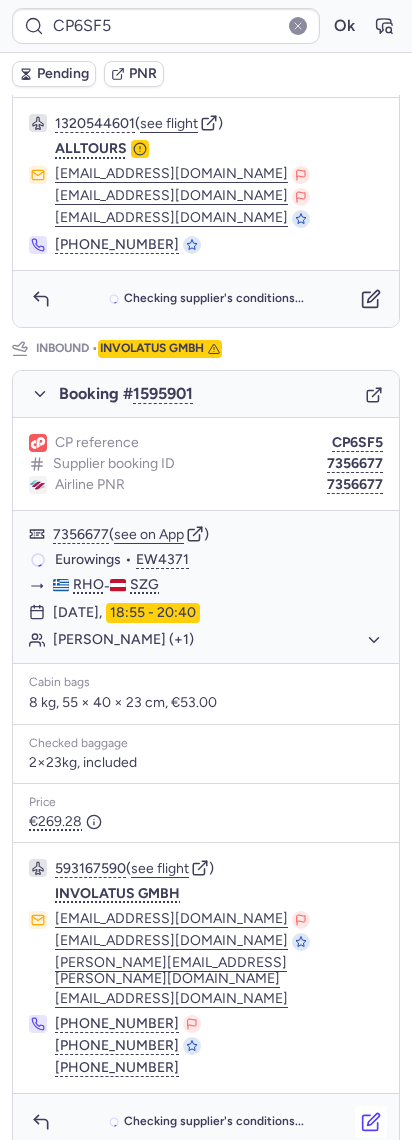 click at bounding box center (371, 1122) 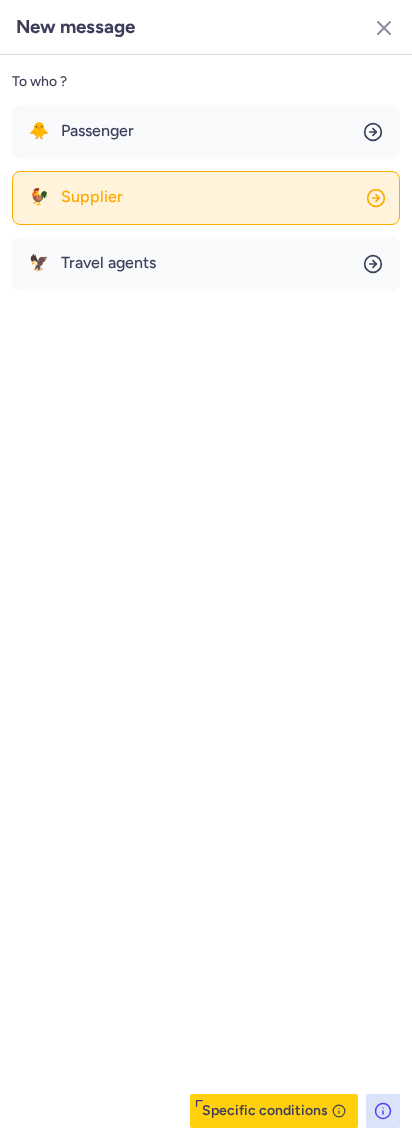 click on "Supplier" at bounding box center (92, 197) 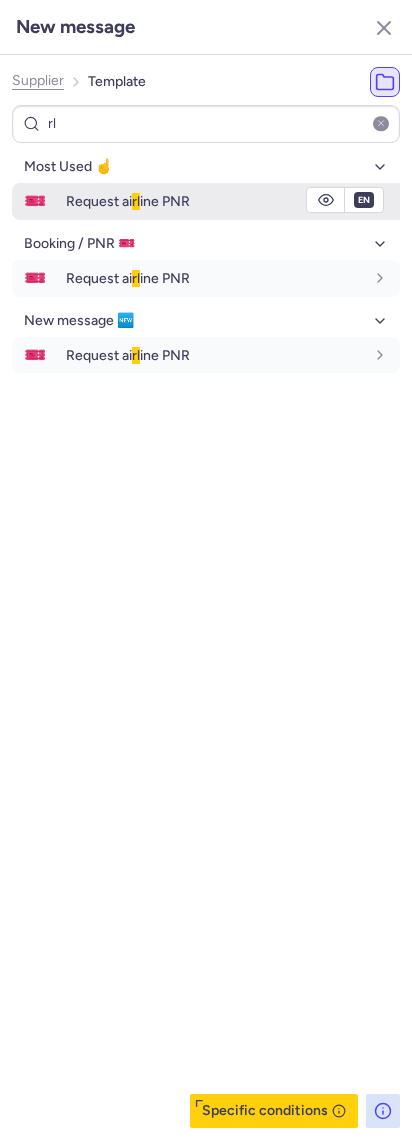 click on "Request ai rl ine PNR" at bounding box center (128, 201) 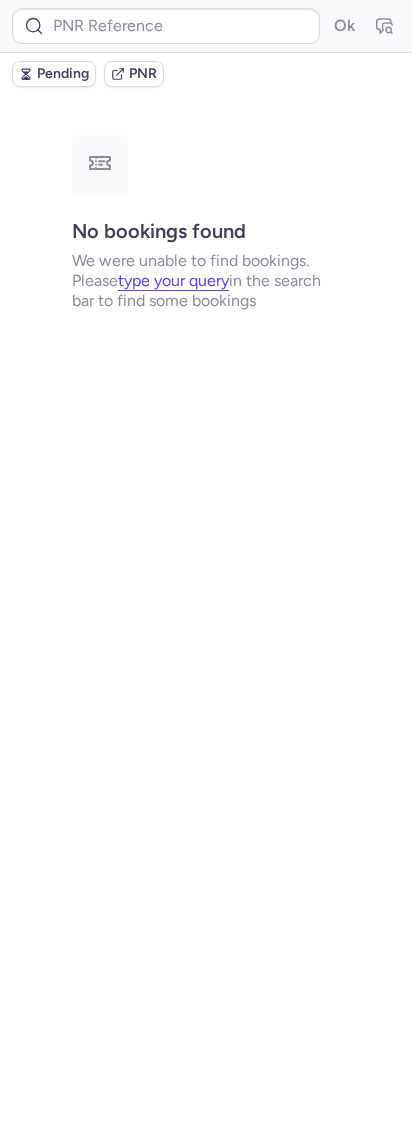 scroll, scrollTop: 0, scrollLeft: 0, axis: both 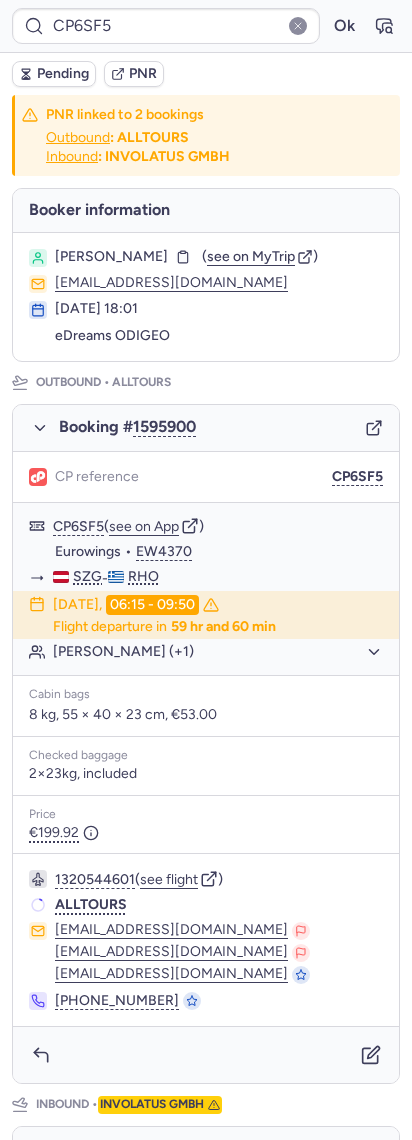 click on "Pending" at bounding box center [63, 74] 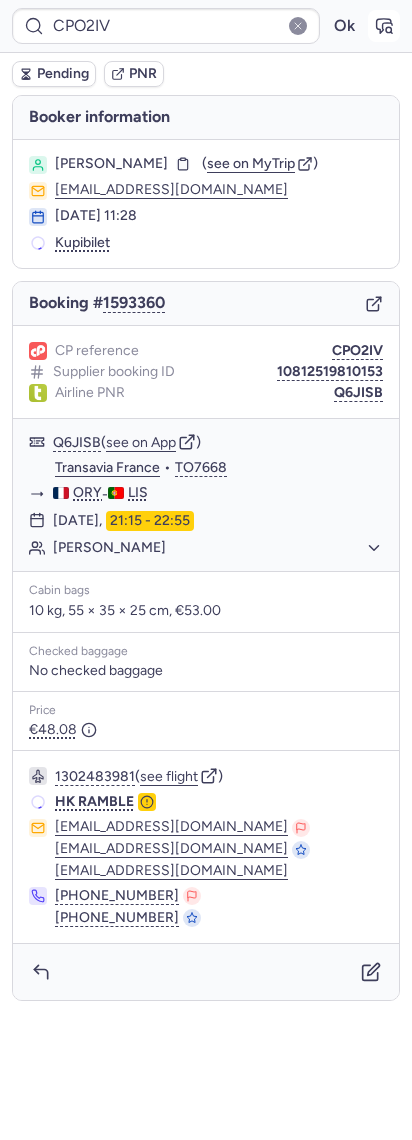 click 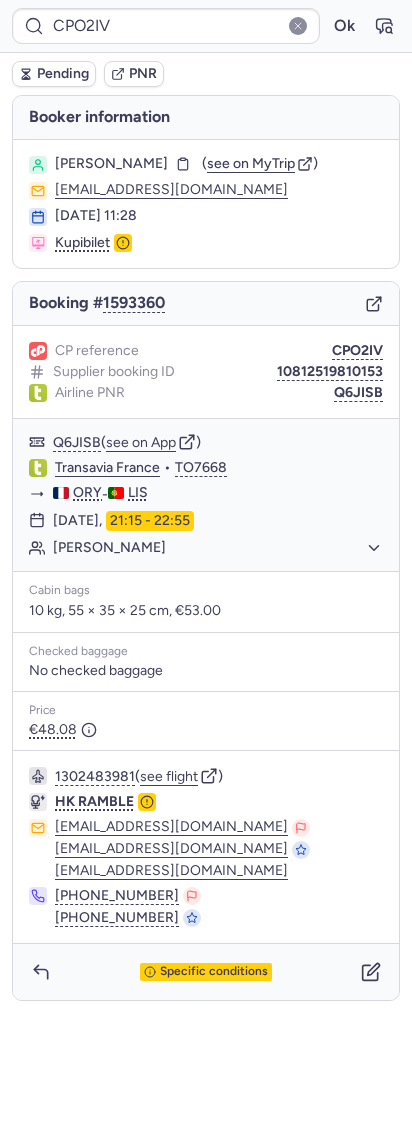 click 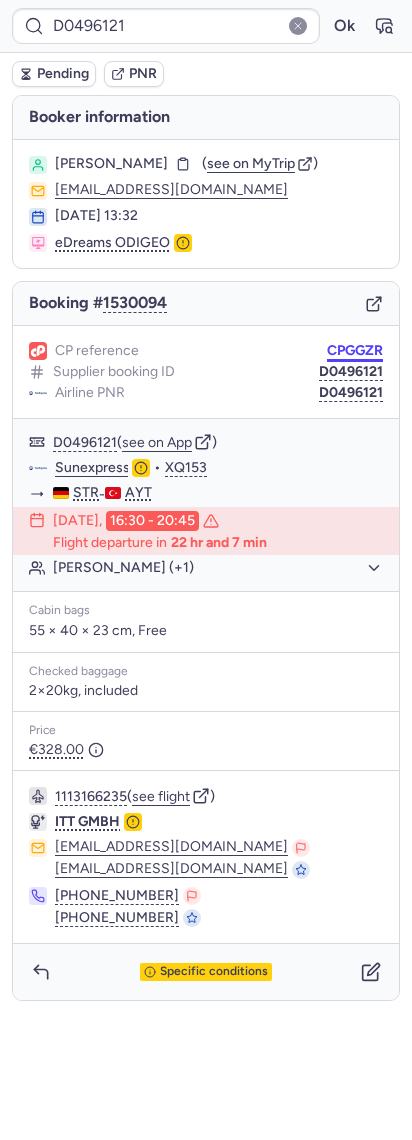 click on "CPGGZR" at bounding box center (355, 351) 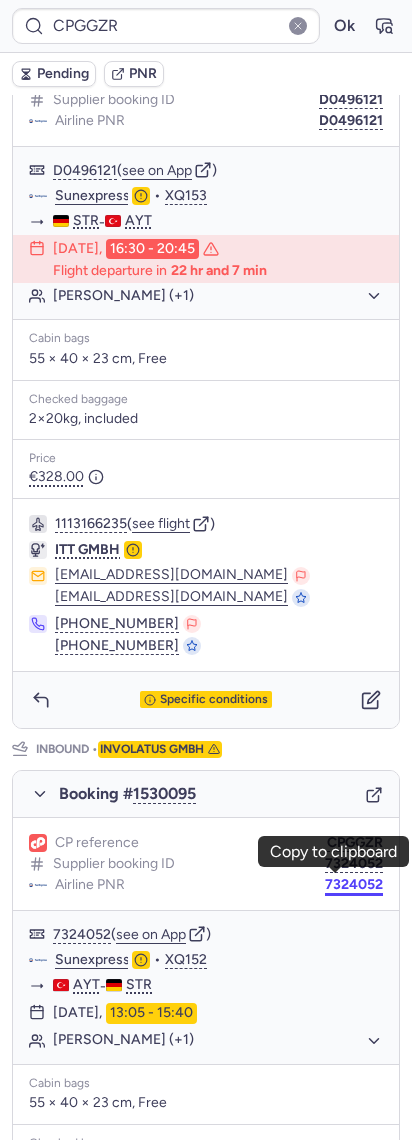 scroll, scrollTop: 131, scrollLeft: 0, axis: vertical 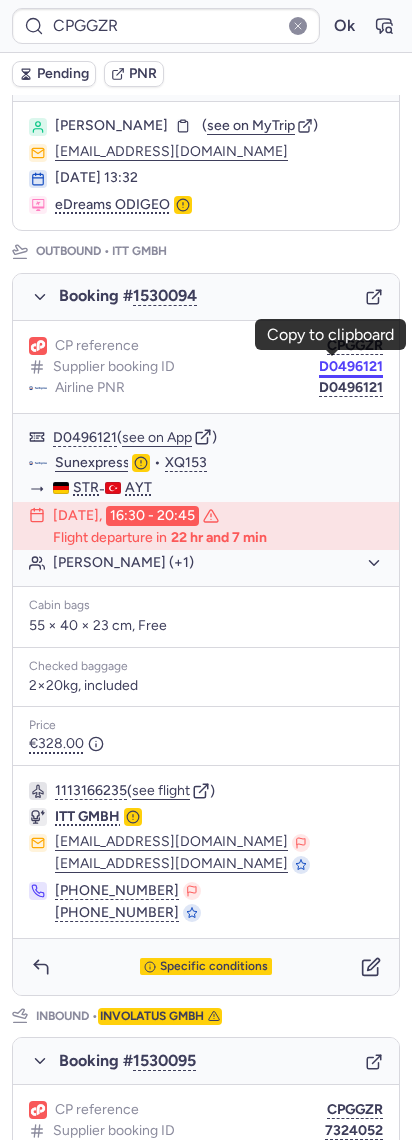 click on "D0496121" at bounding box center [351, 367] 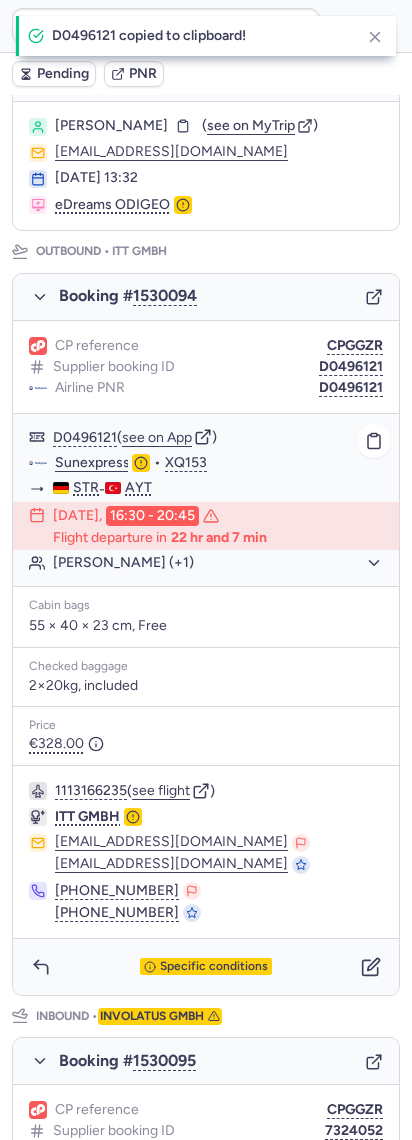 click on "Sunexpress" 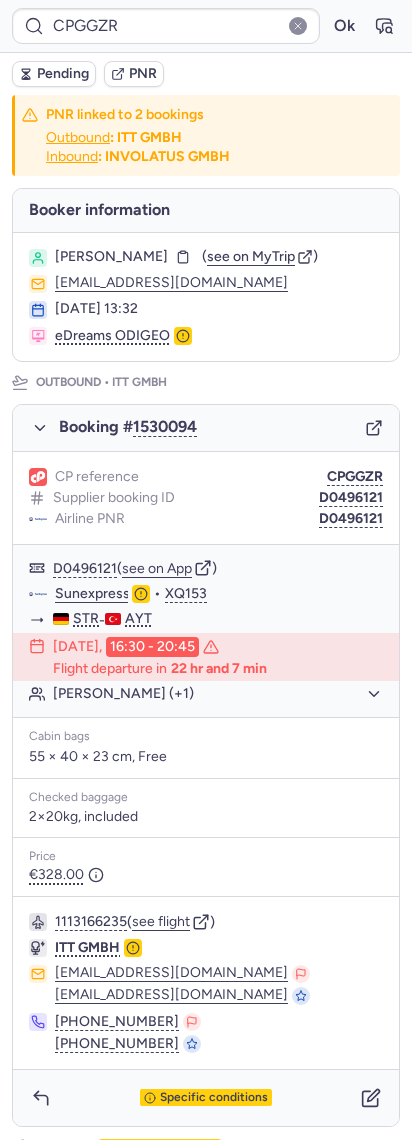scroll, scrollTop: 0, scrollLeft: 0, axis: both 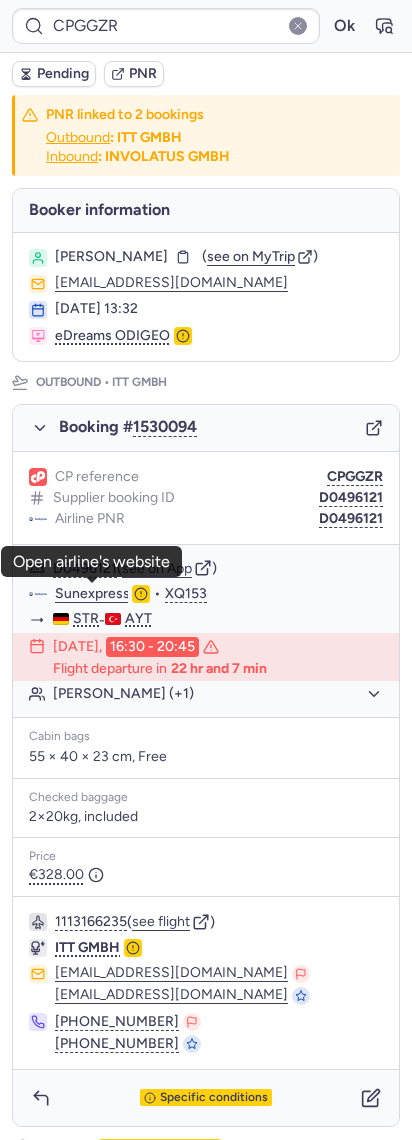 click on "Booker information" at bounding box center (206, 210) 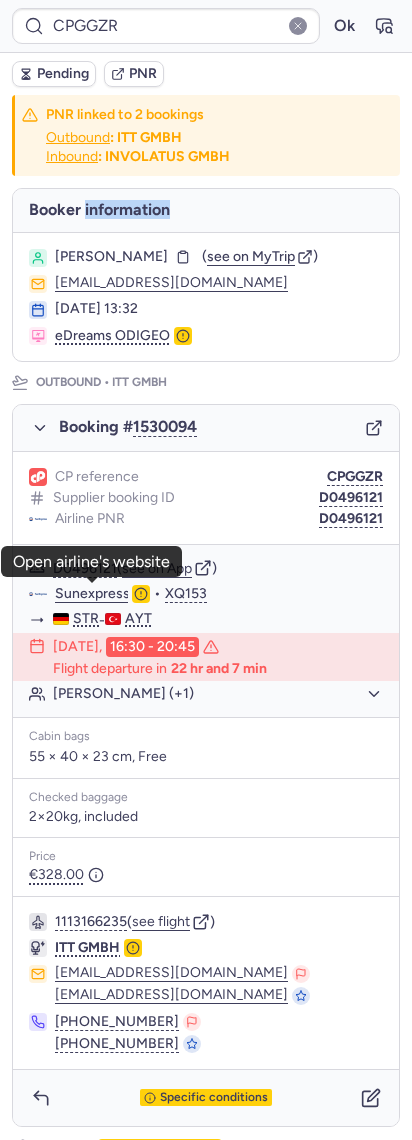 click on "Booker information" at bounding box center (206, 210) 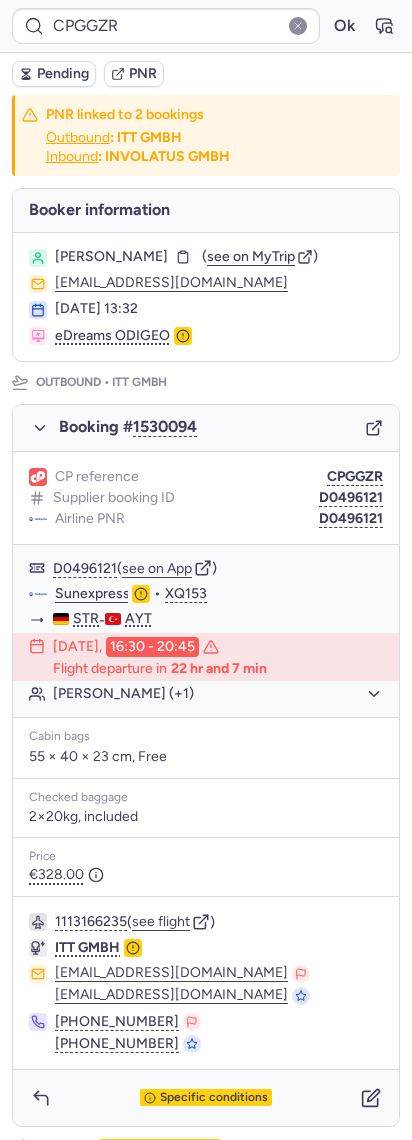 click on "[PERSON_NAME]" at bounding box center [111, 257] 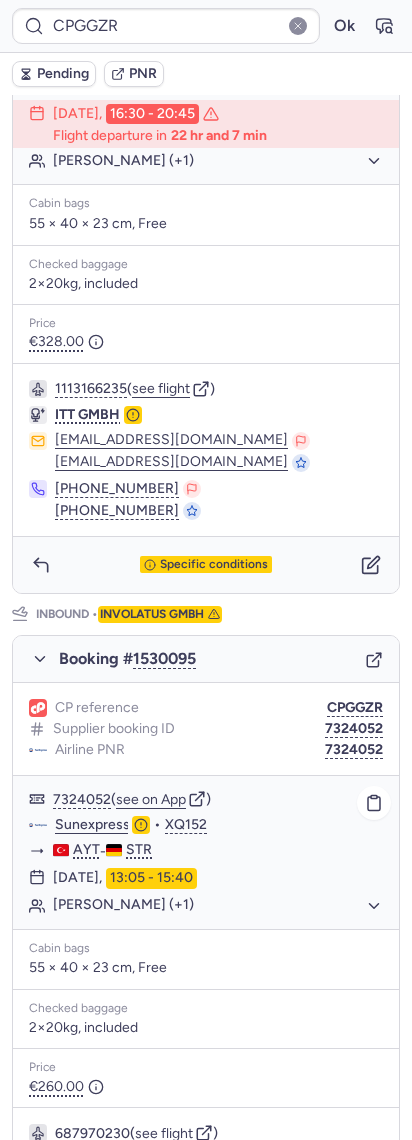 scroll, scrollTop: 798, scrollLeft: 0, axis: vertical 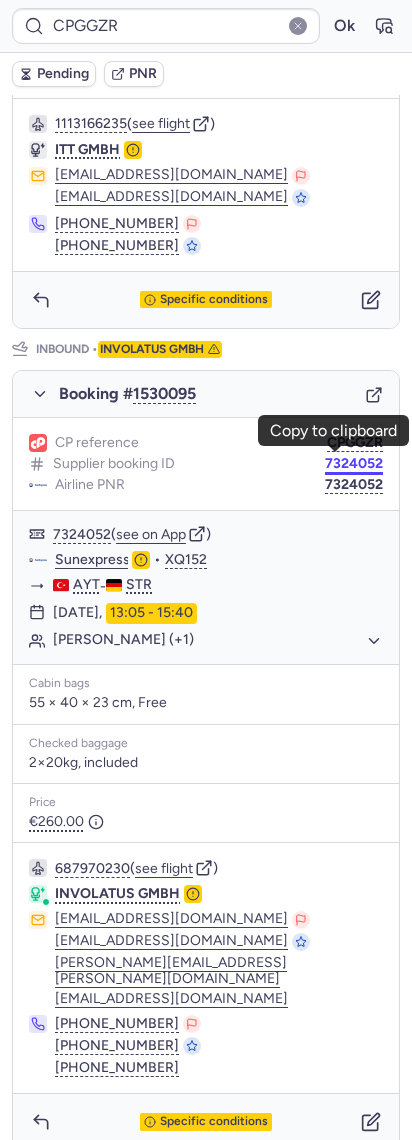 click on "7324052" at bounding box center [354, 464] 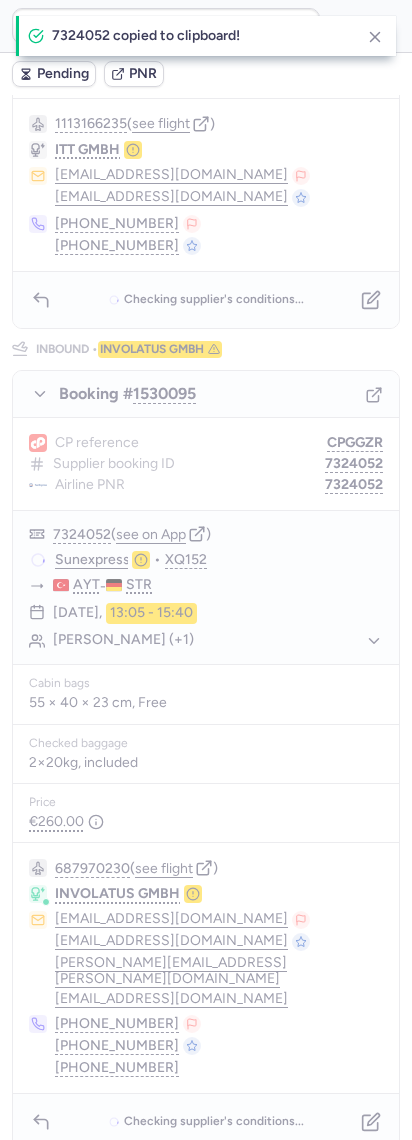 scroll, scrollTop: 0, scrollLeft: 0, axis: both 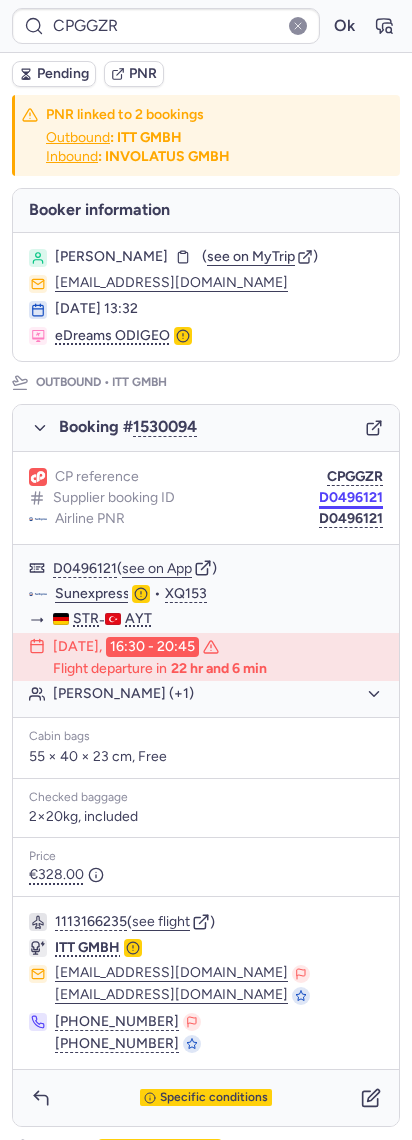 click on "D0496121" at bounding box center [351, 498] 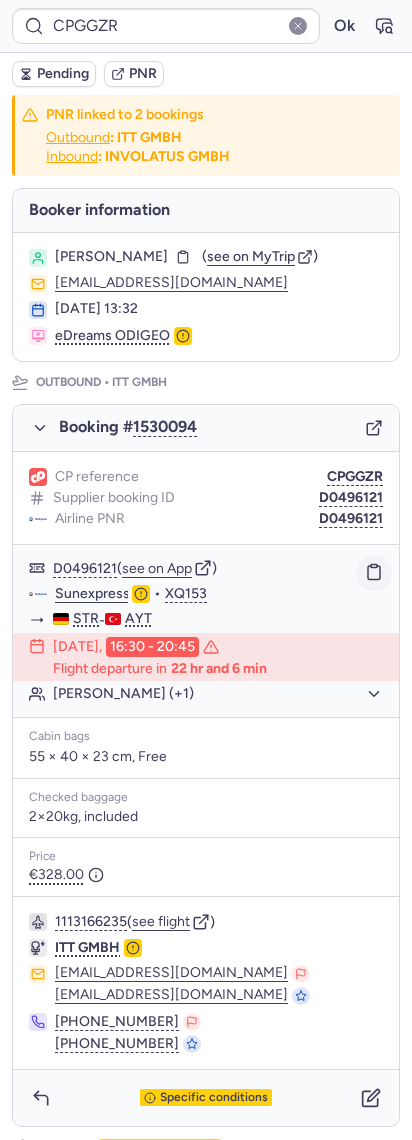 click 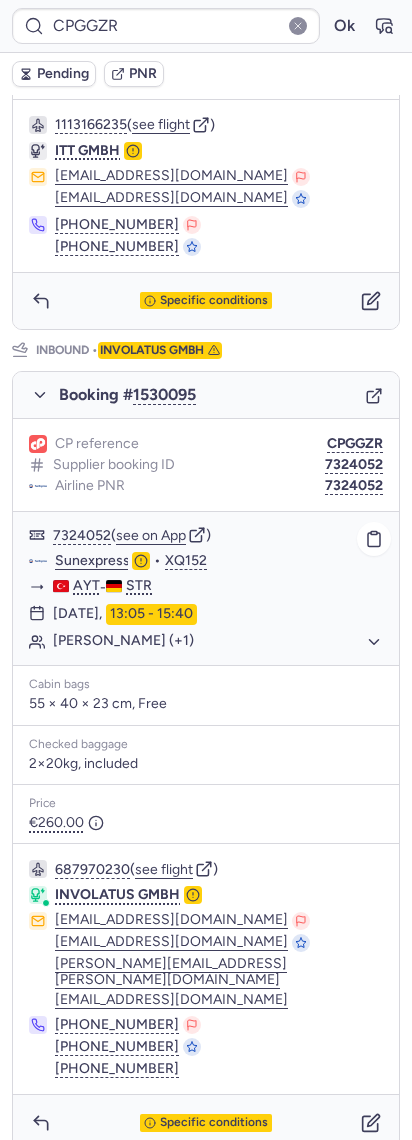 scroll, scrollTop: 798, scrollLeft: 0, axis: vertical 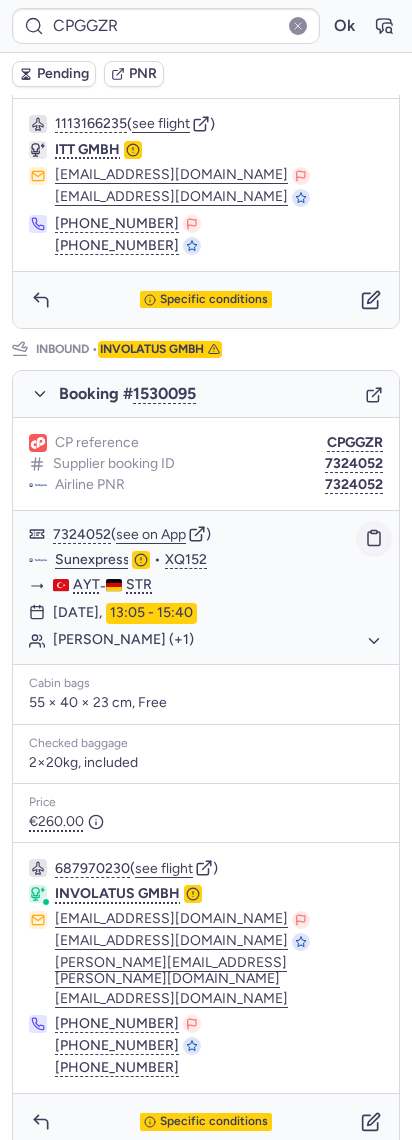 click 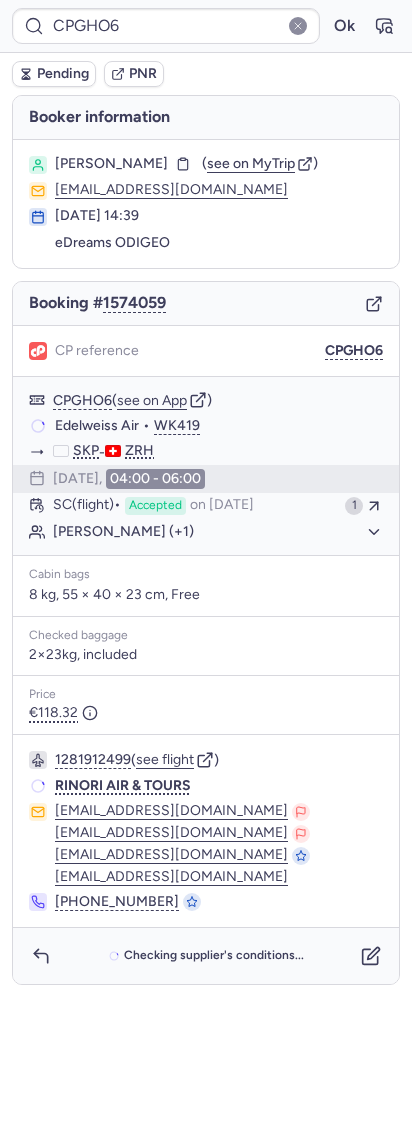 scroll, scrollTop: 0, scrollLeft: 0, axis: both 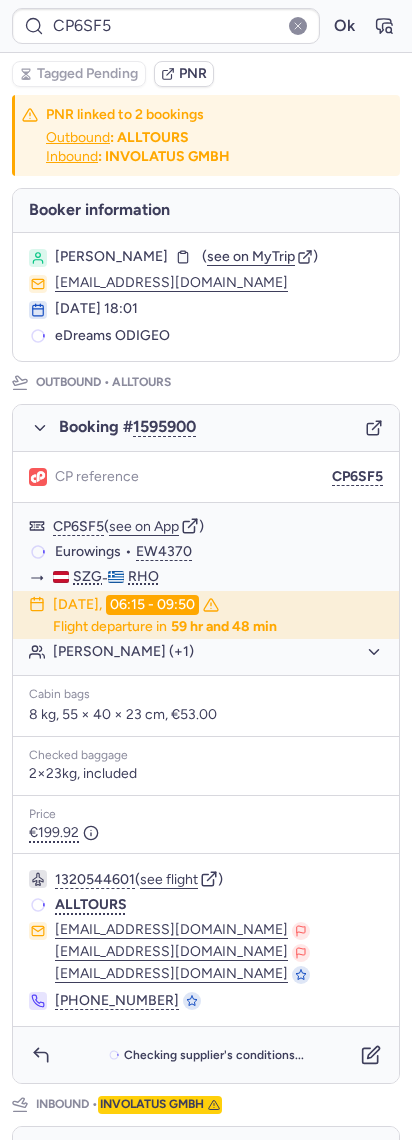 type on "CPGHO6" 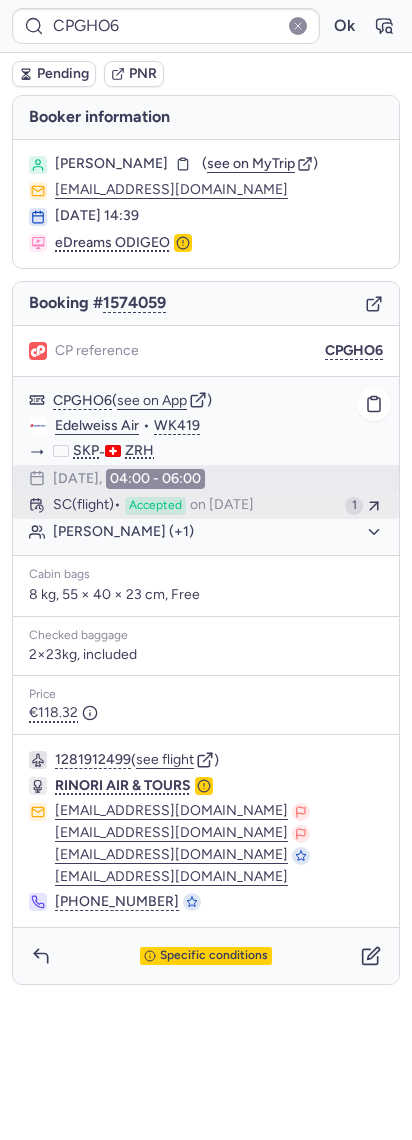 click on "Accepted" at bounding box center [155, 506] 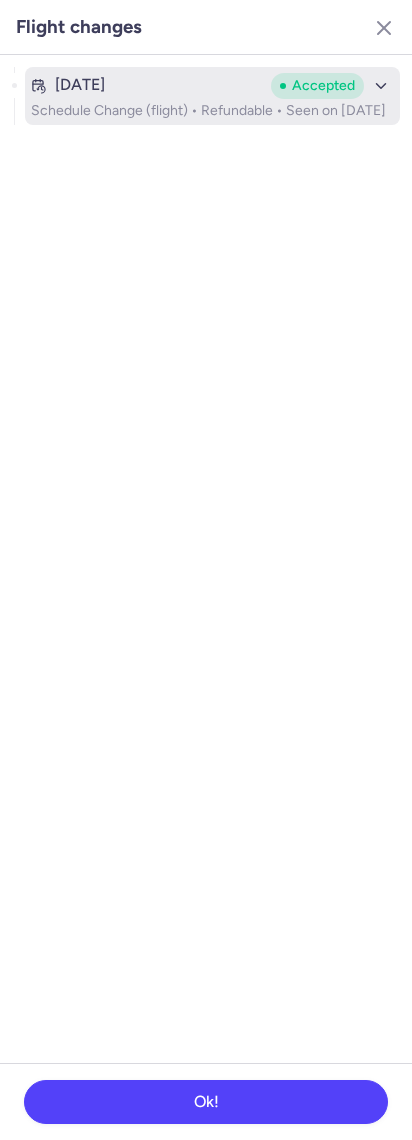 click on "Accepted" at bounding box center [317, 86] 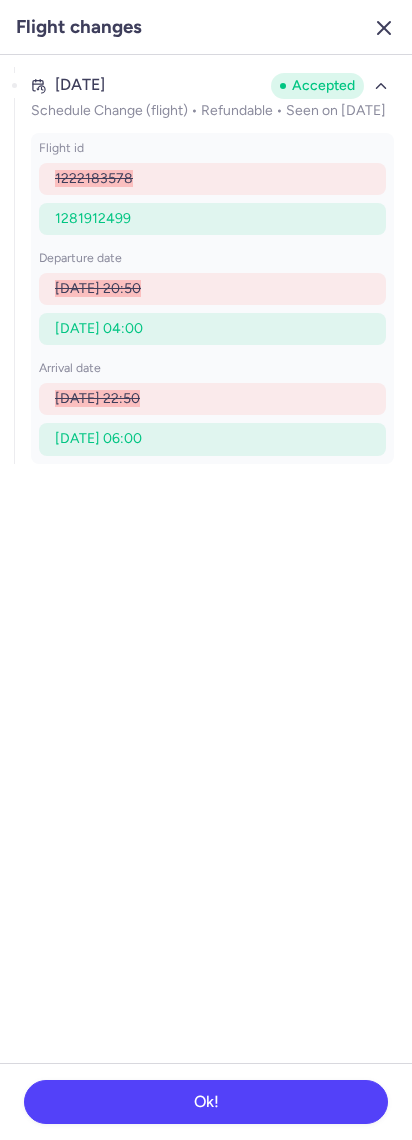 click 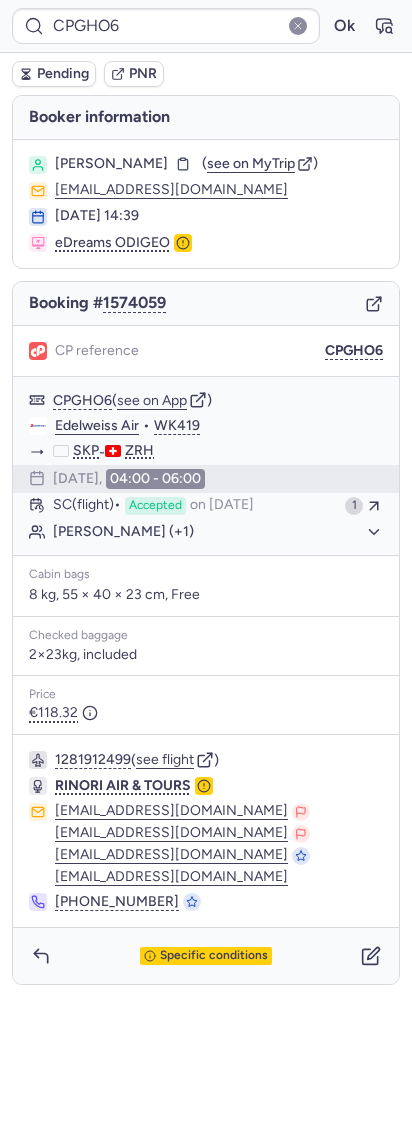 click 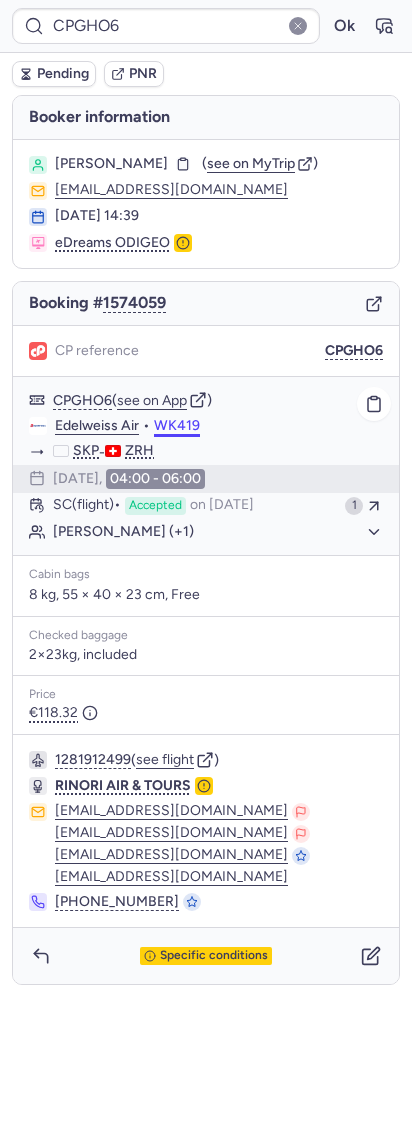 click on "WK419" at bounding box center (177, 426) 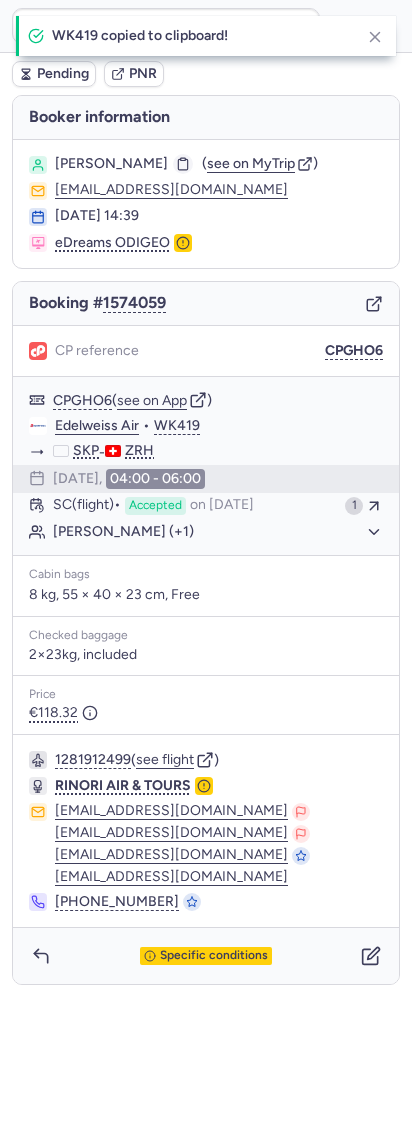 click 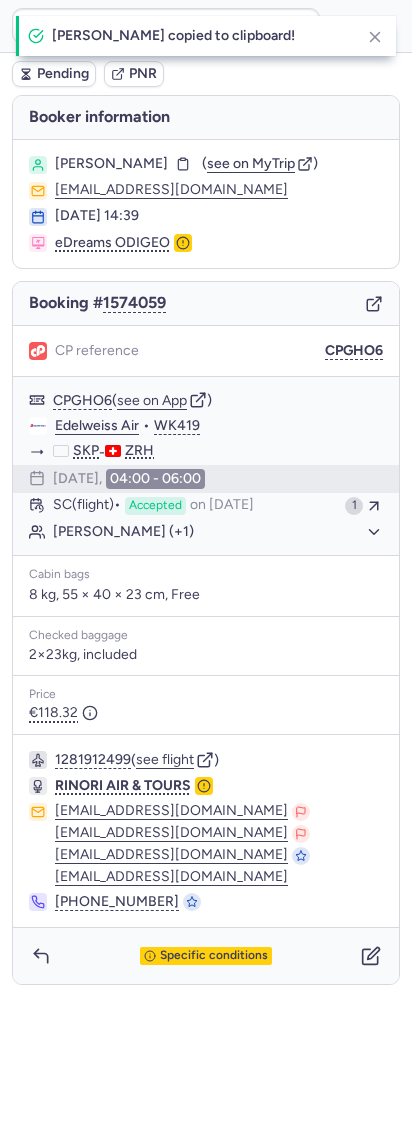 type on "CPMT2I" 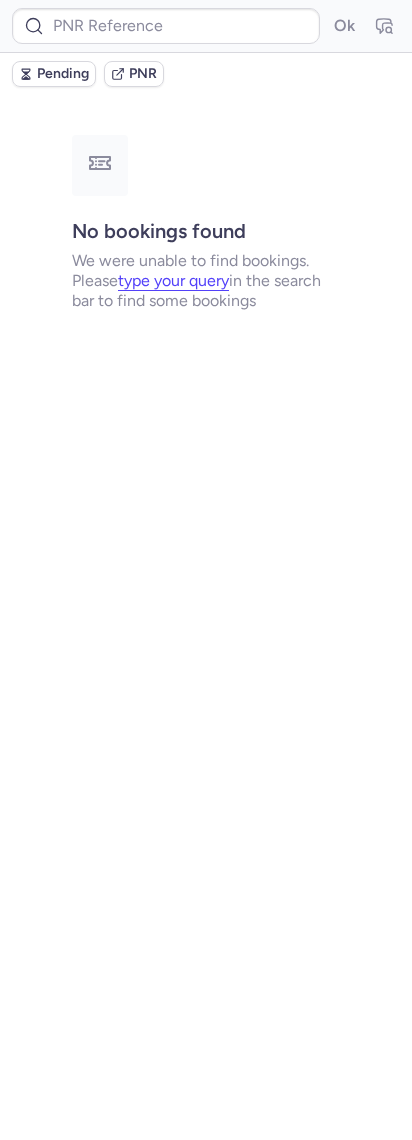 type on "CPGHO6" 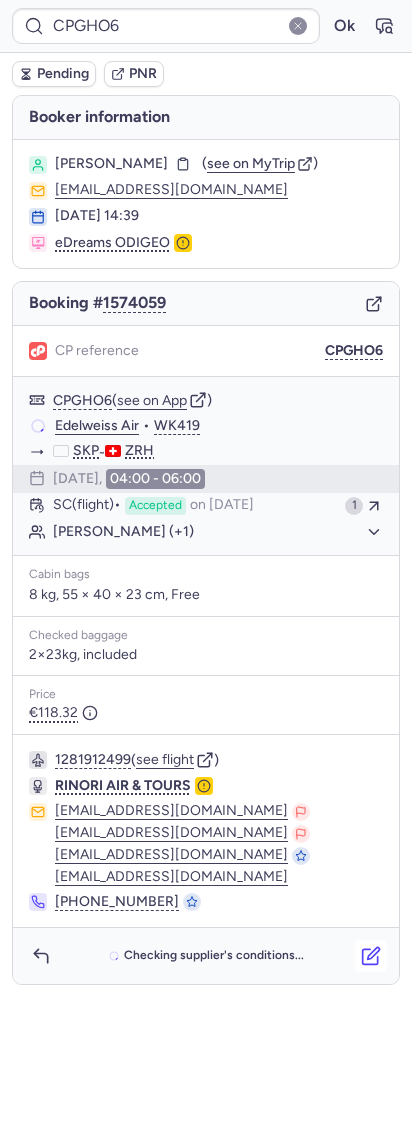 click 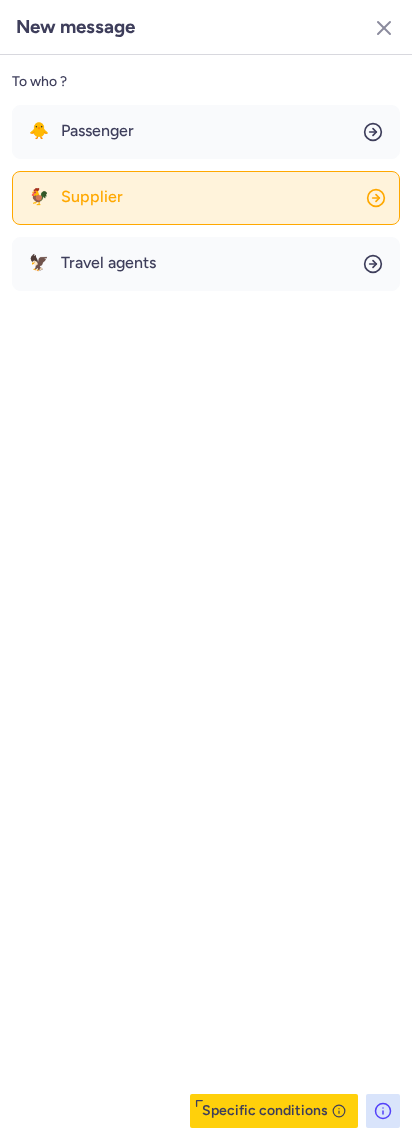 click on "🐓 Supplier" 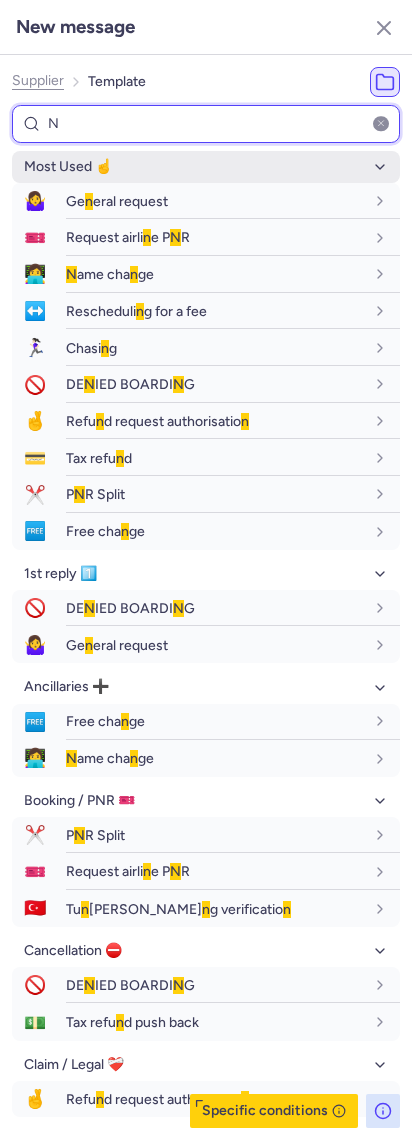 type on "N" 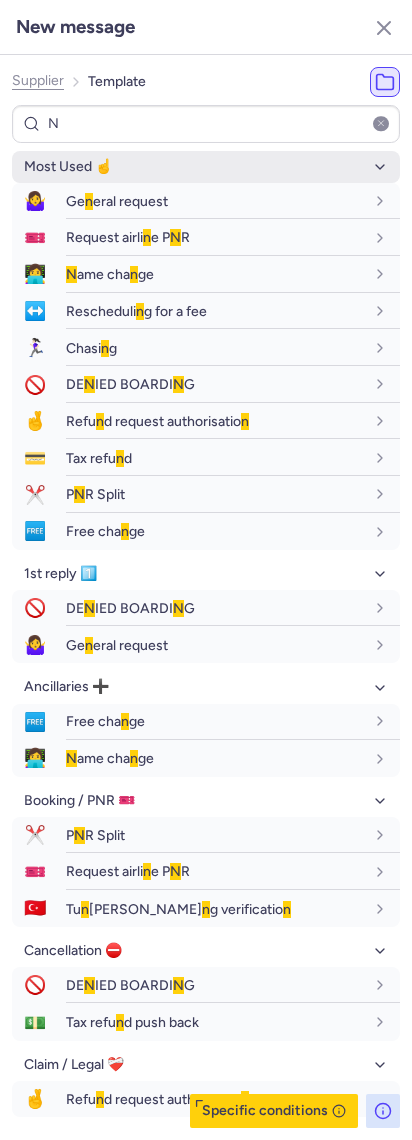 click on "Most Used ☝️ 15" at bounding box center [206, 167] 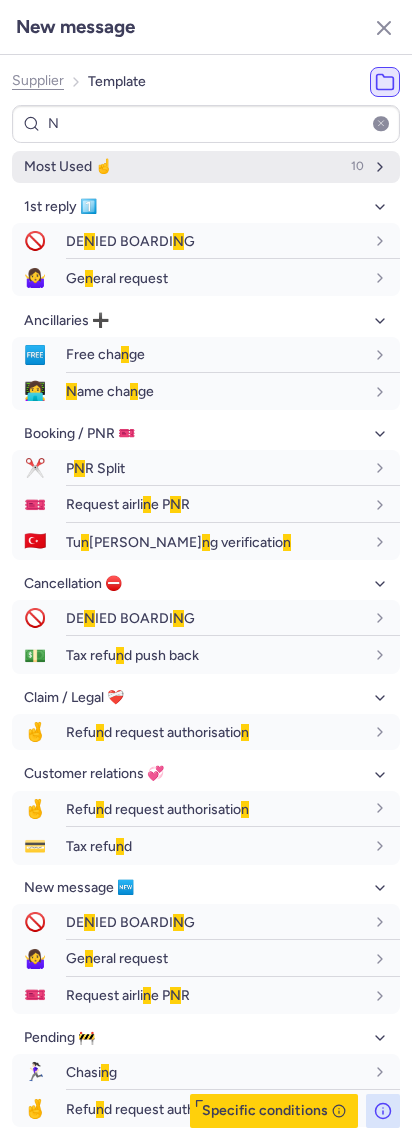 click on "Most Used ☝️ 10" at bounding box center (206, 167) 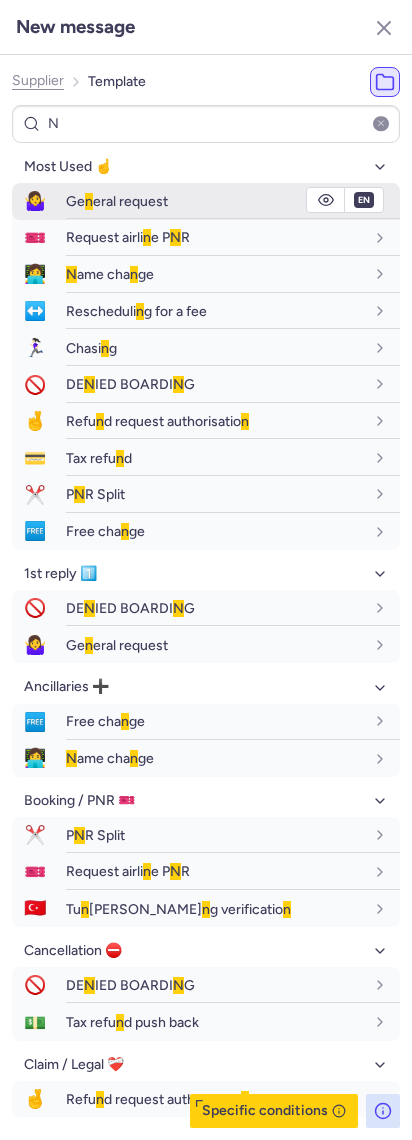 click on "Ge n eral request" at bounding box center (215, 201) 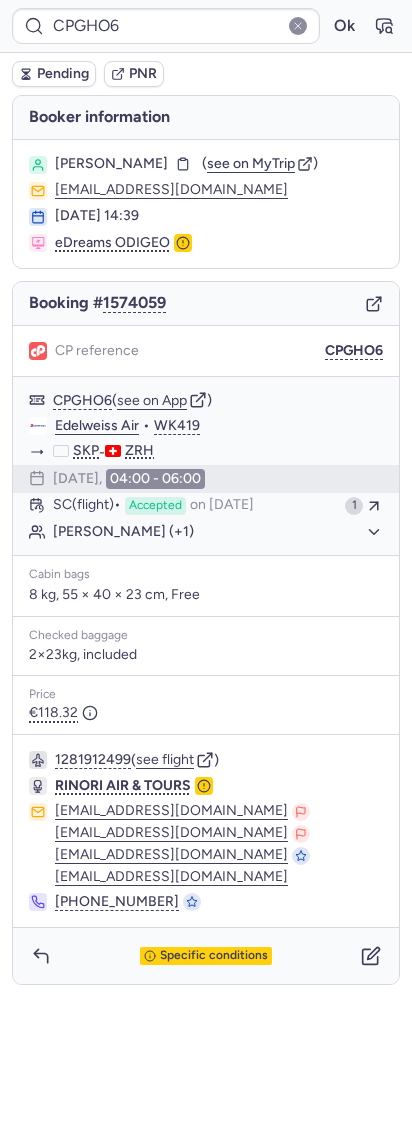 click on "Pending" at bounding box center (63, 74) 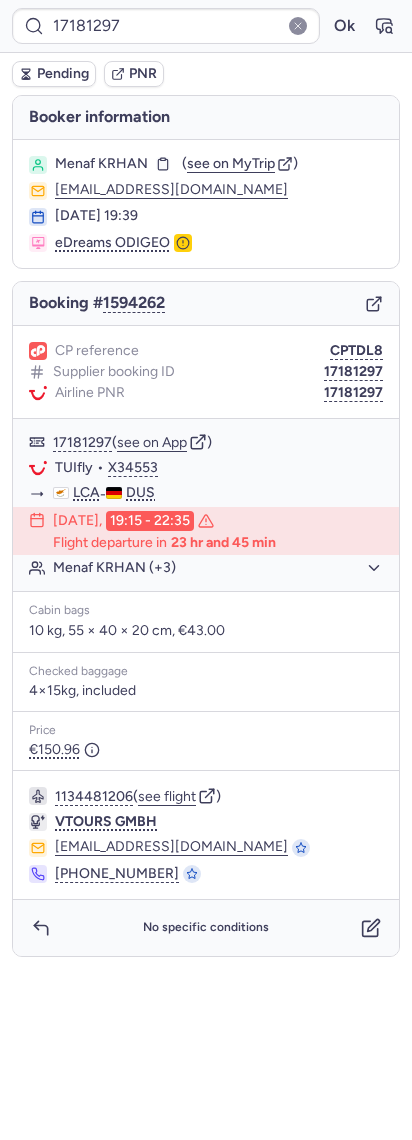 type on "CP86OR" 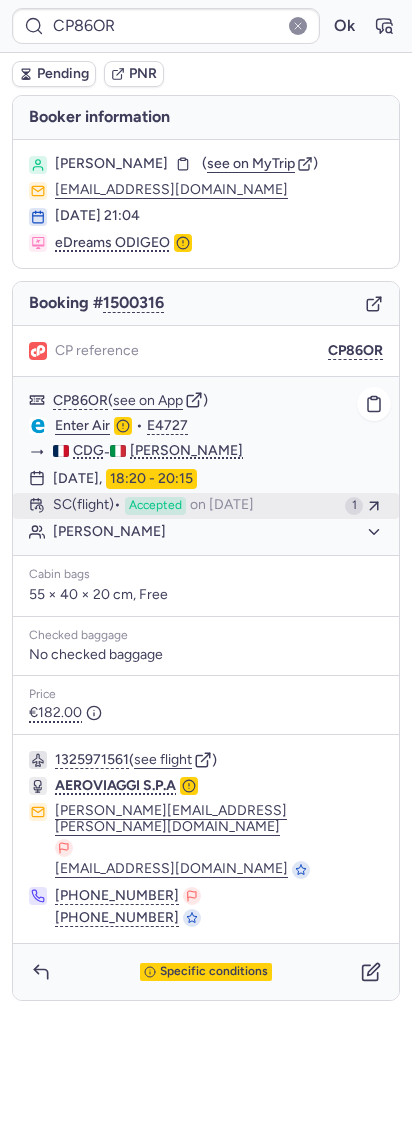 click on "on [DATE]" at bounding box center [222, 506] 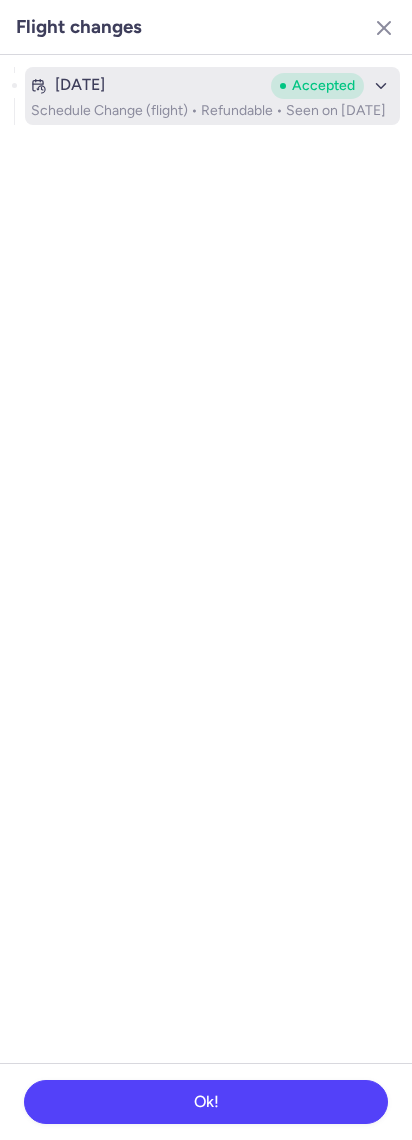 click on "Schedule Change (flight) • Refundable • Seen on Jul 18, 2025" at bounding box center (212, 111) 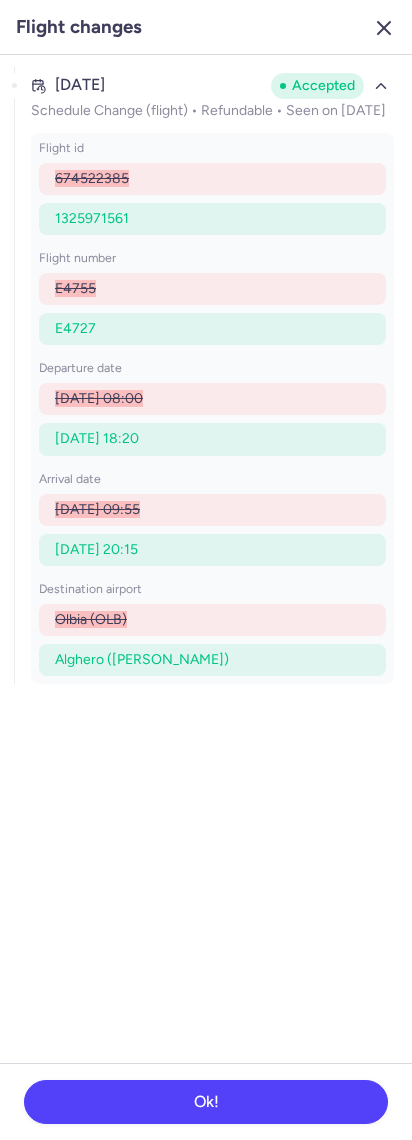click 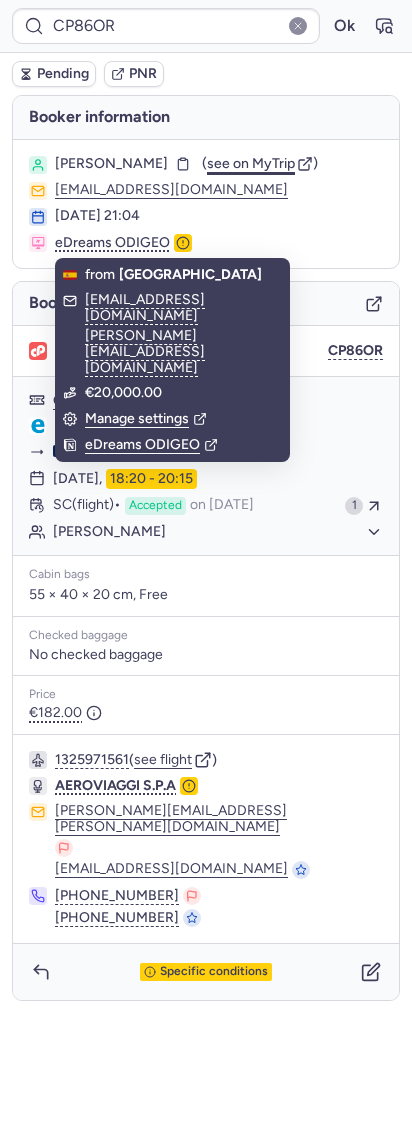 click on "see on MyTrip" at bounding box center [251, 163] 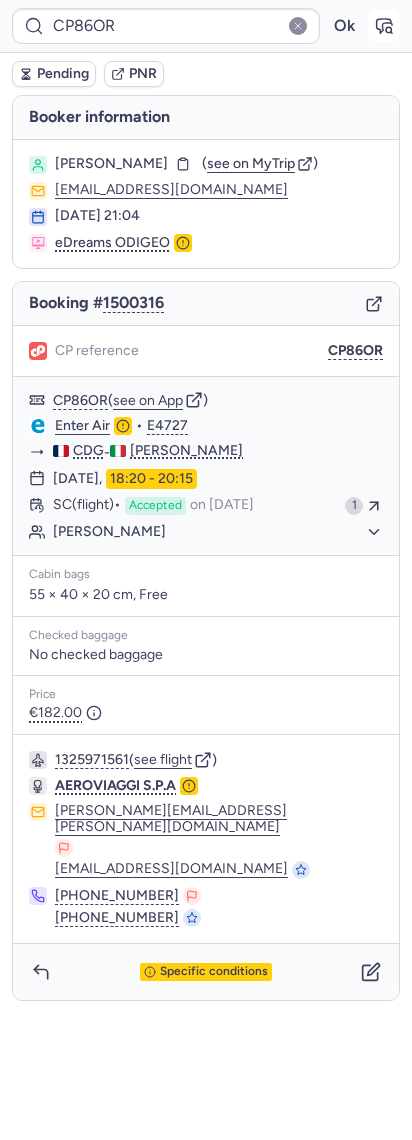 click at bounding box center (384, 26) 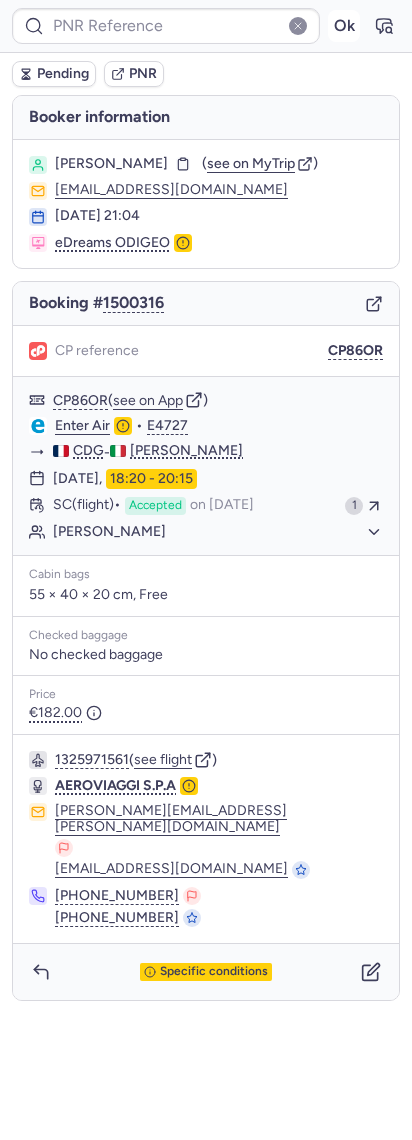 type on "CP86OR" 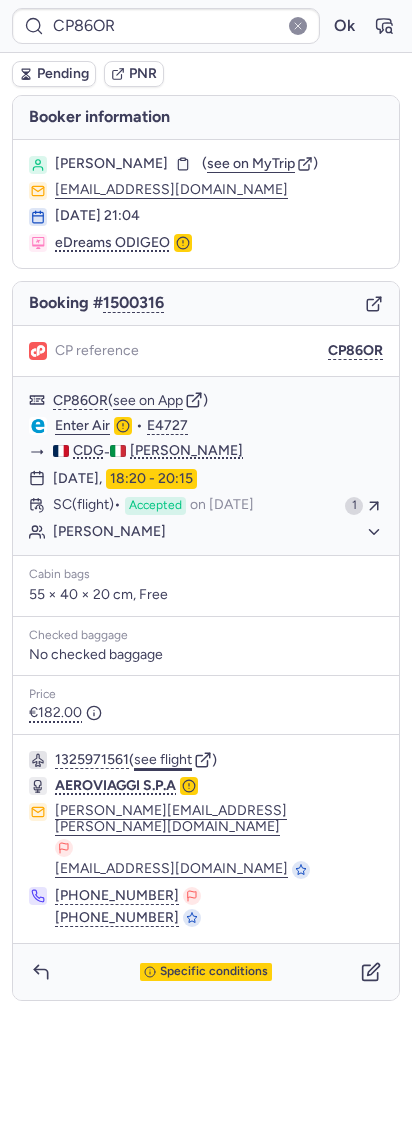 click on "see flight" 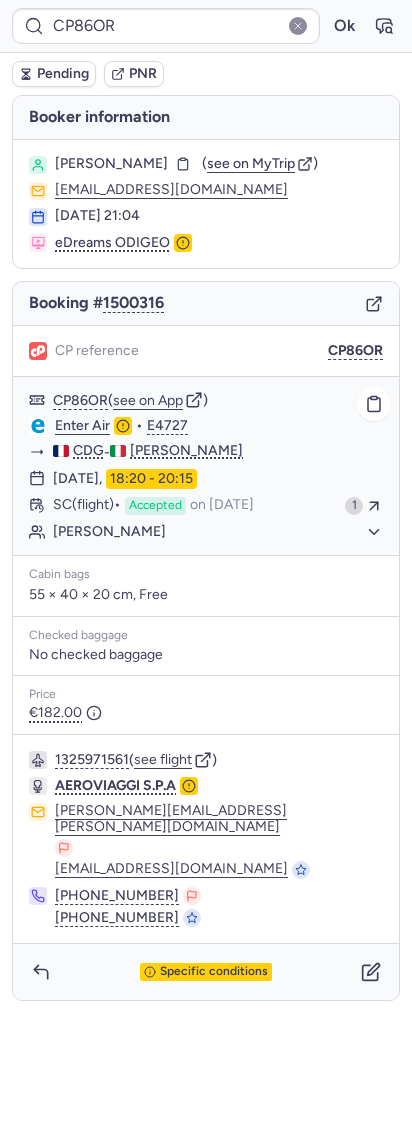 click on "Marie LE PALEC" 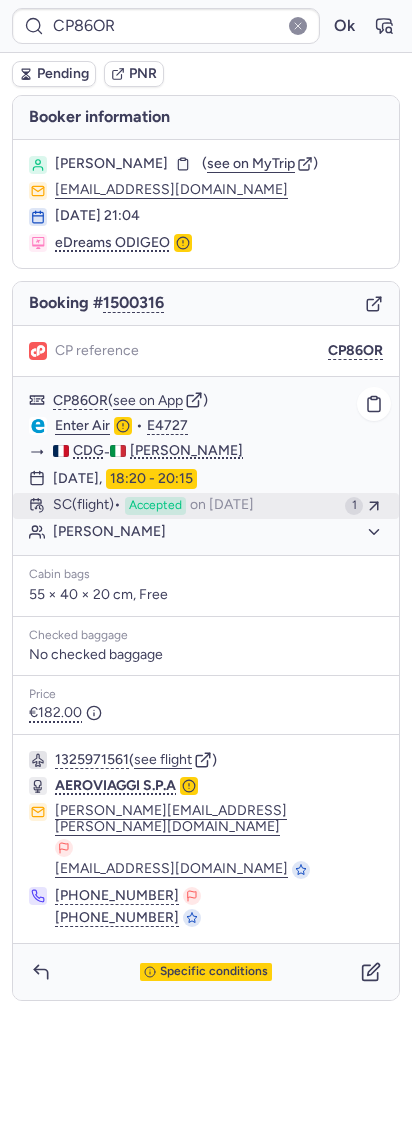 click on "on [DATE]" at bounding box center [222, 506] 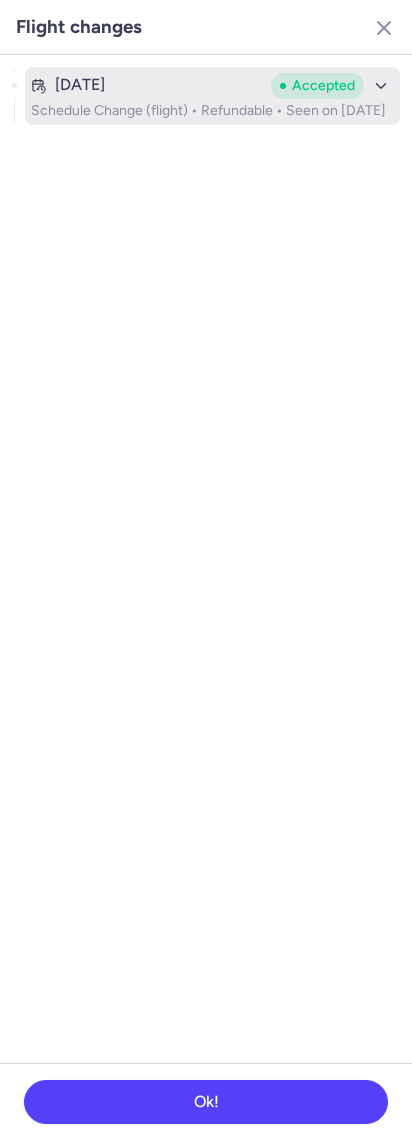 click on "Schedule Change (flight) • Refundable • Seen on Jul 18, 2025" at bounding box center (212, 111) 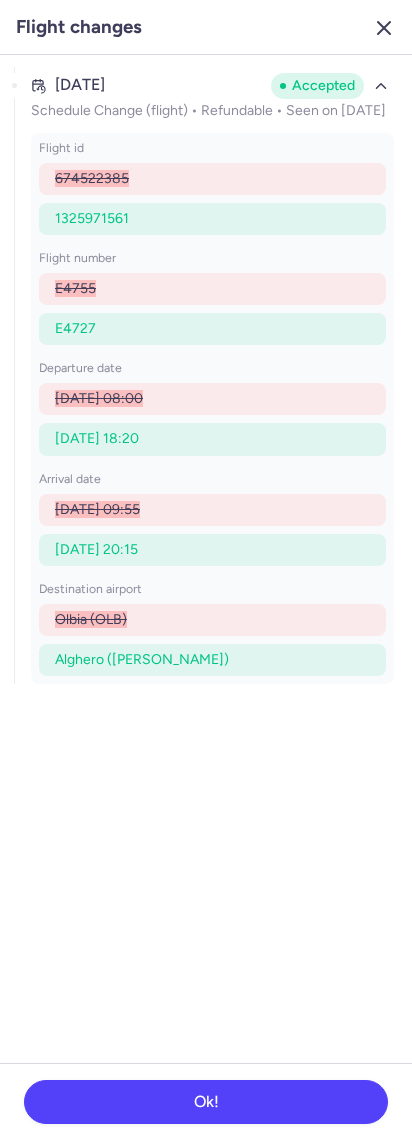 click 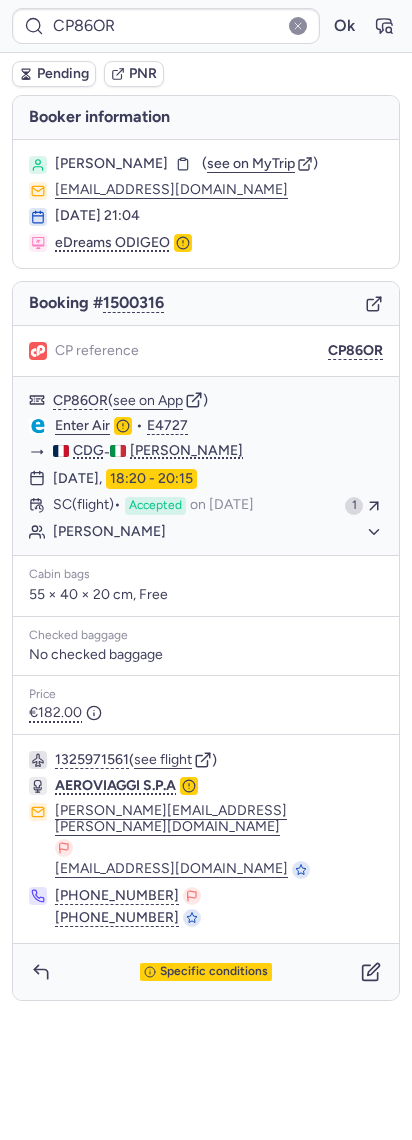 click on "Pending" at bounding box center (63, 74) 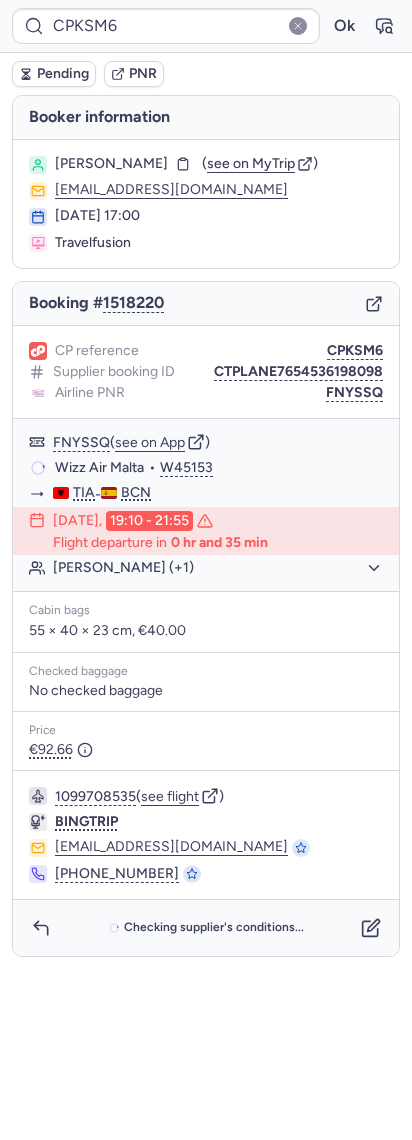type on "CPXNHE" 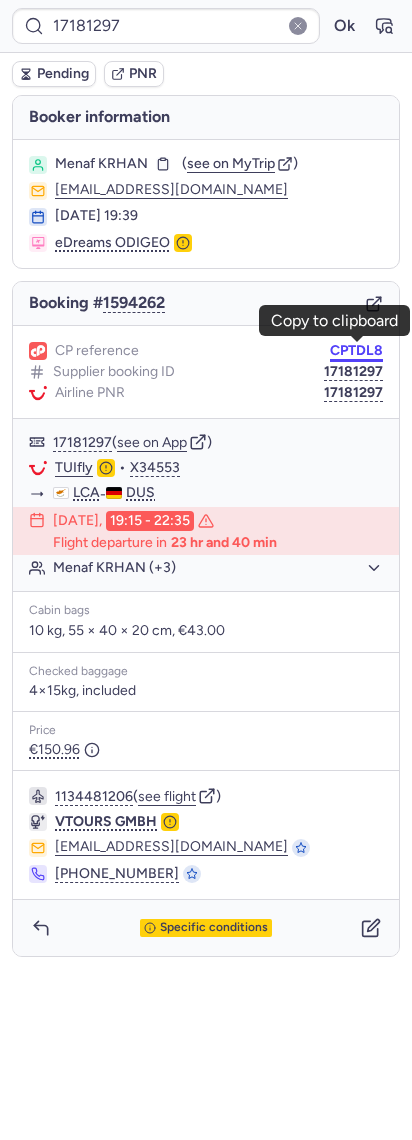 click on "CPTDL8" at bounding box center [356, 351] 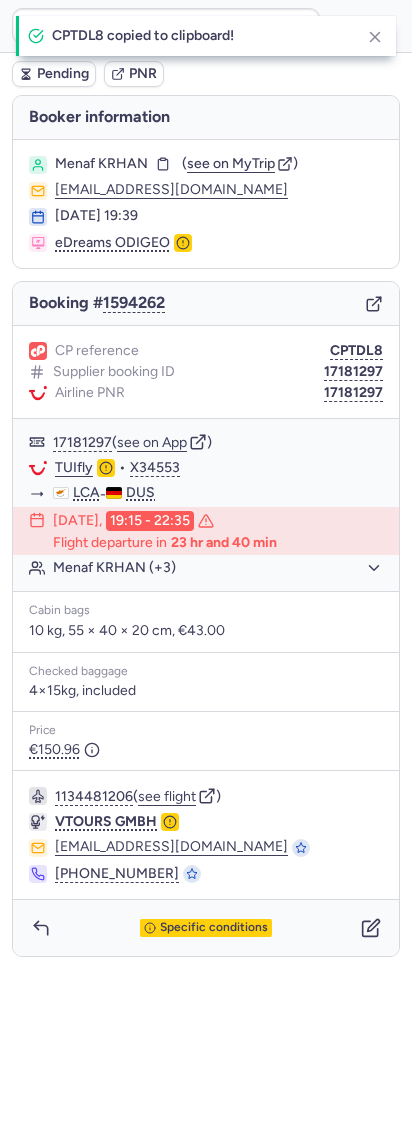 drag, startPoint x: 347, startPoint y: 351, endPoint x: 21, endPoint y: 281, distance: 333.43066 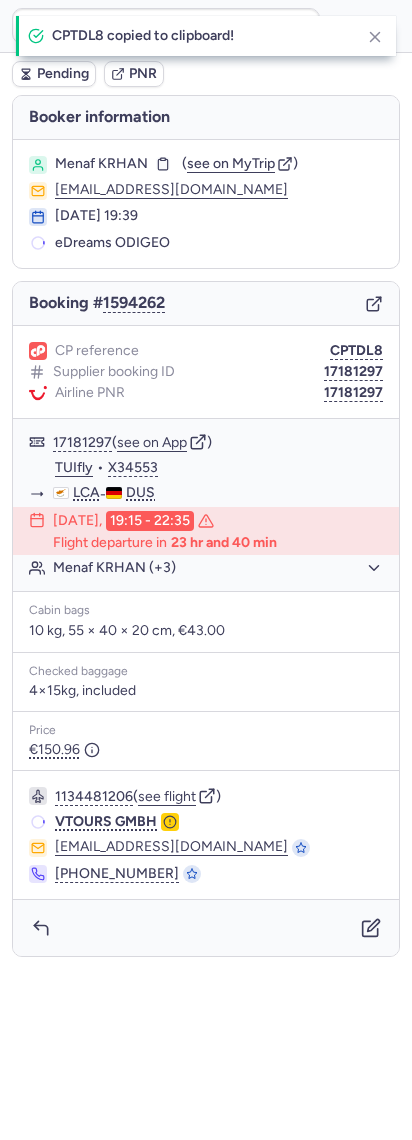 type on "CPTDL8" 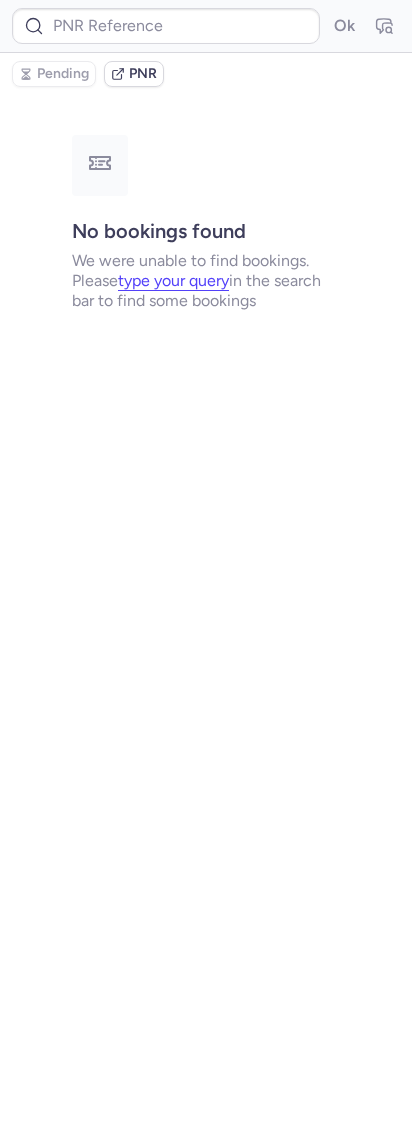 type on "CPTDL8" 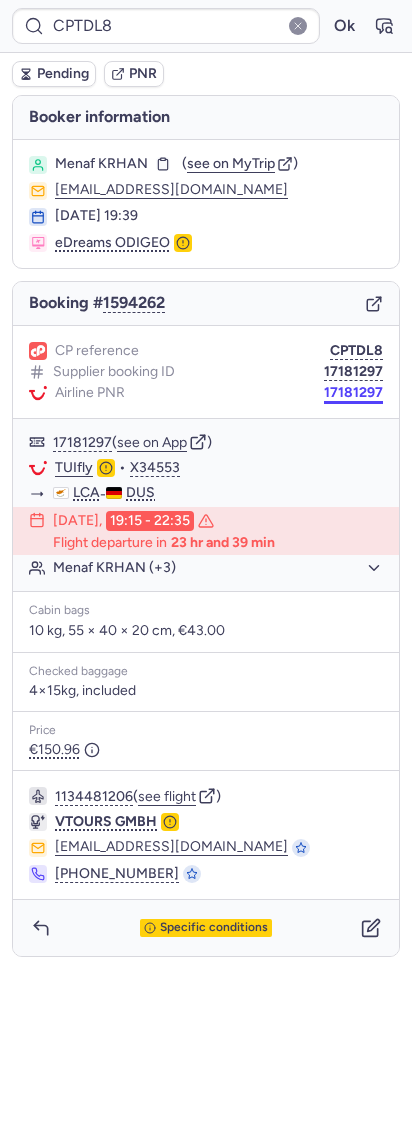 click on "17181297" at bounding box center [353, 393] 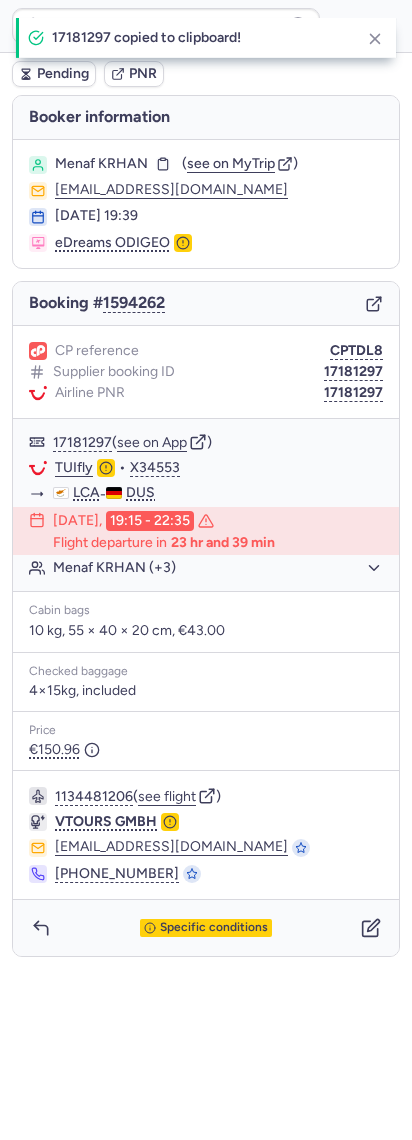 type 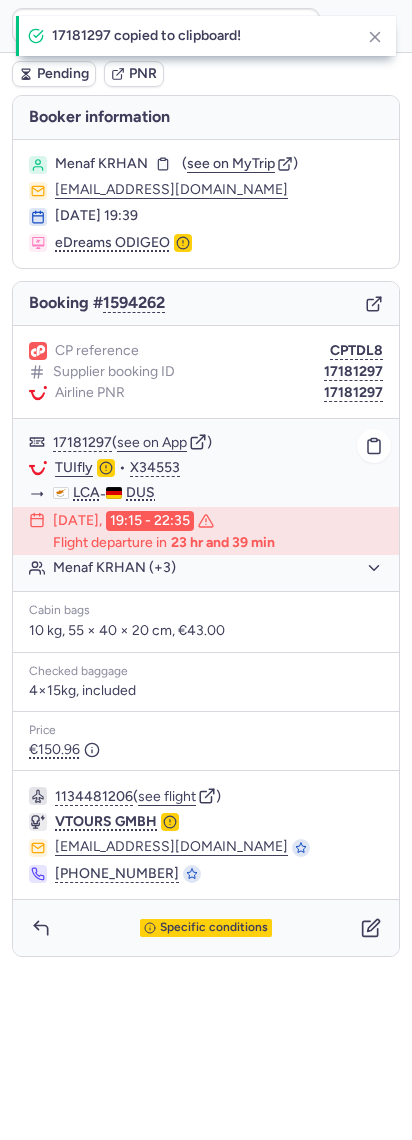 click on "TUIfly" 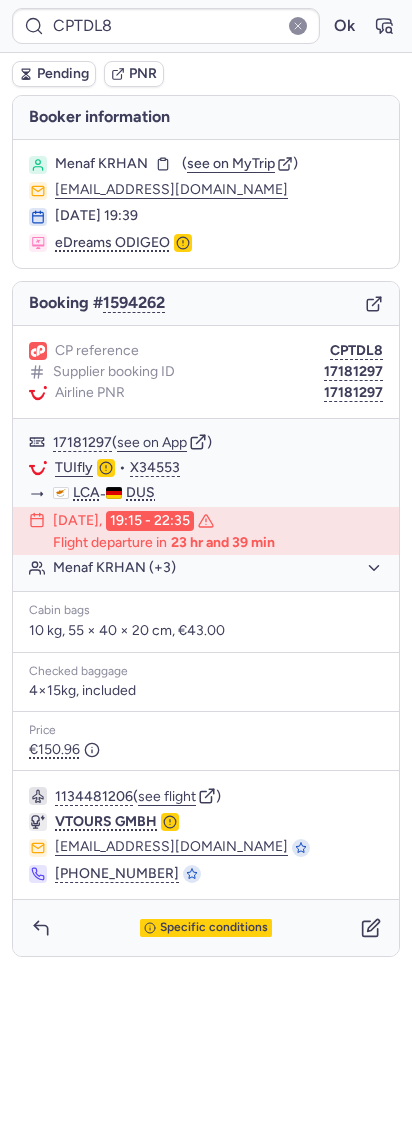 click on "Menaf KRHAN  ( see on MyTrip  )  hasenkampf.87@gmail.com 17 Jul 2025, 19:39 eDreams ODIGEO" at bounding box center [206, 204] 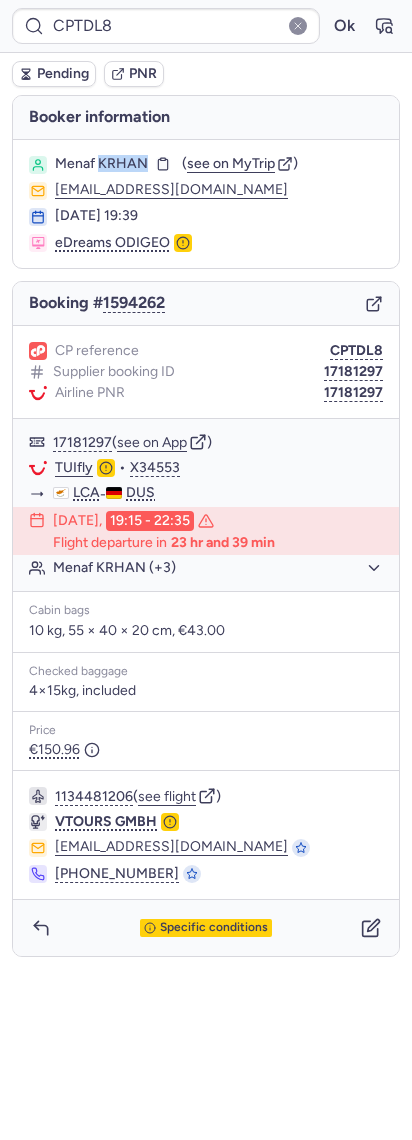 click on "Menaf KRHAN  ( see on MyTrip  )  hasenkampf.87@gmail.com 17 Jul 2025, 19:39 eDreams ODIGEO" at bounding box center [206, 204] 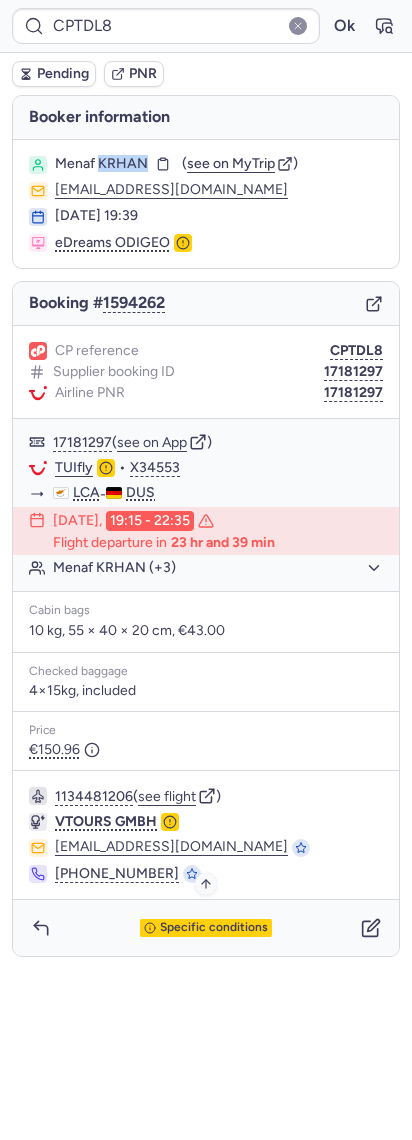 click on "Specific conditions" at bounding box center [214, 928] 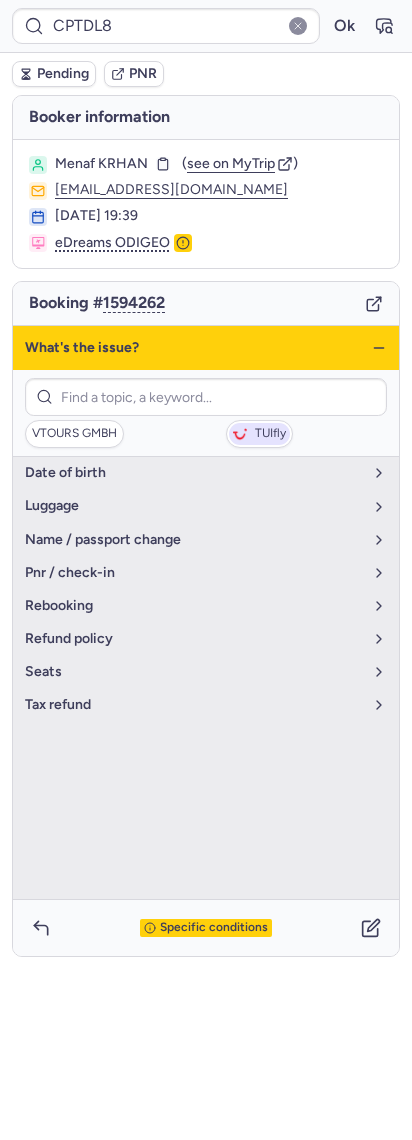 click on "TUIfly" at bounding box center (259, 434) 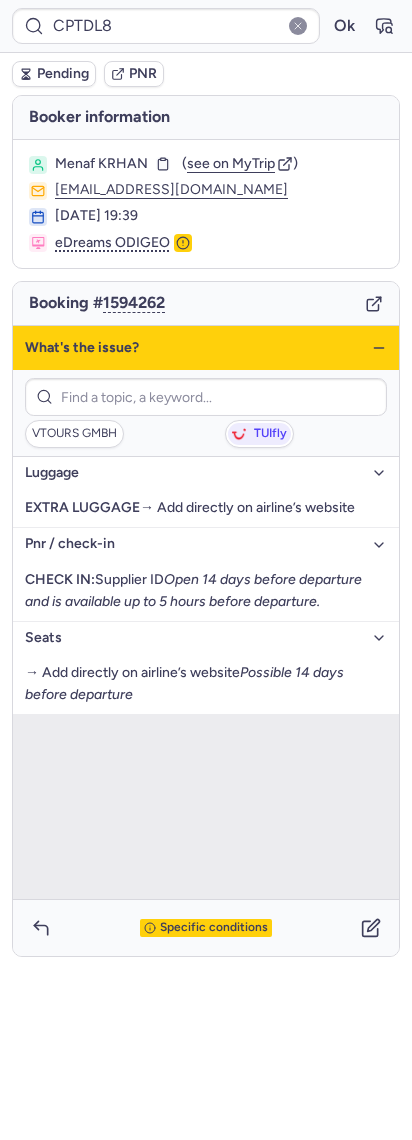 click 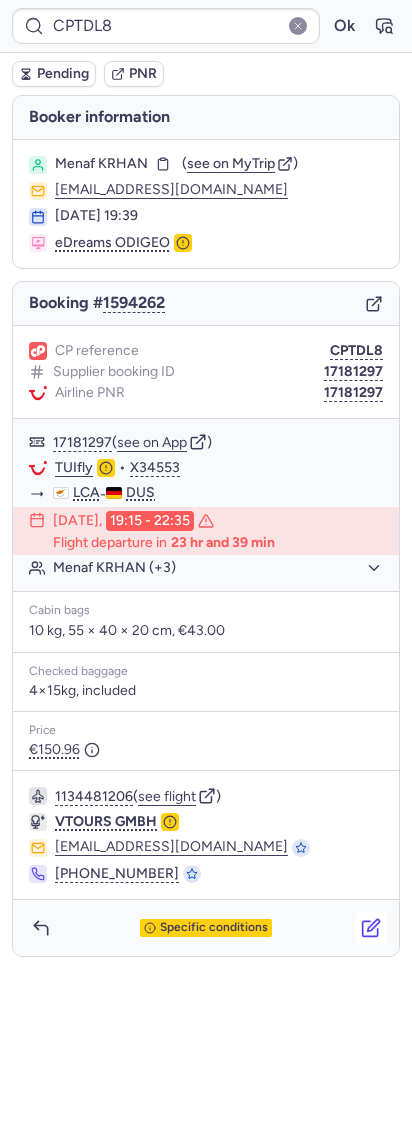 click 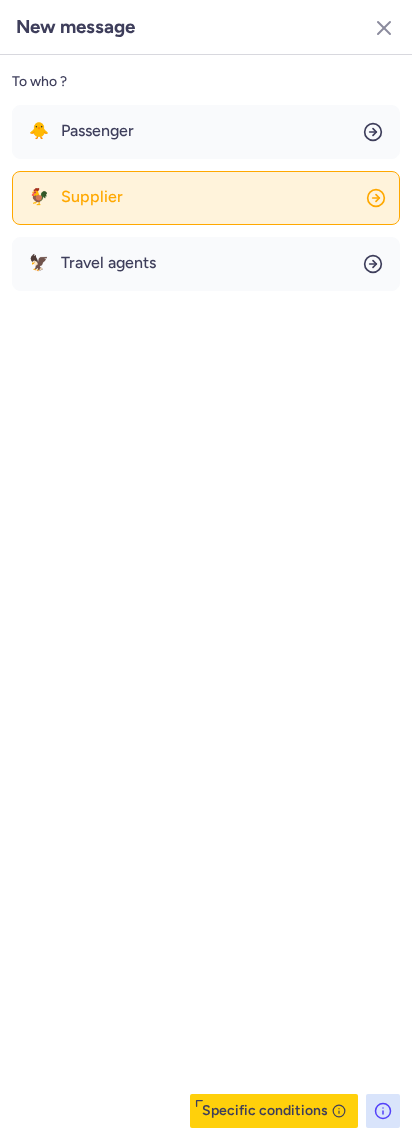 click on "🐓 Supplier" 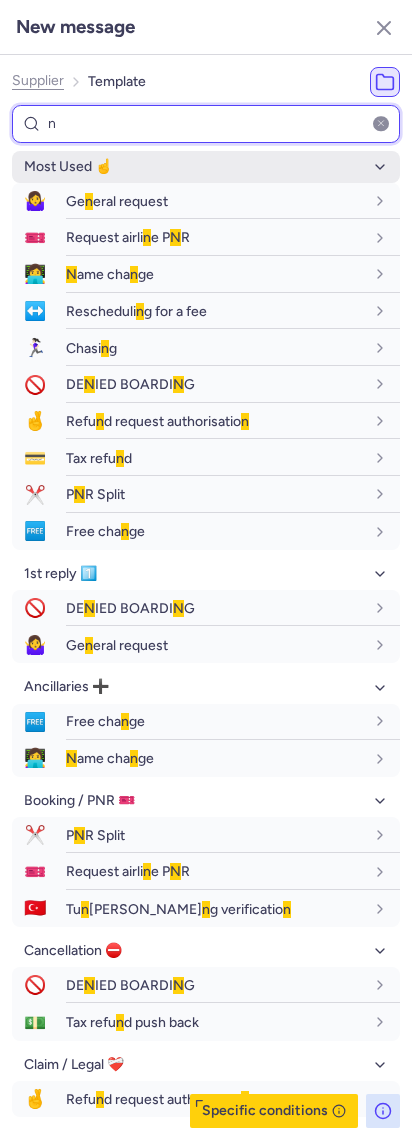 type on "n" 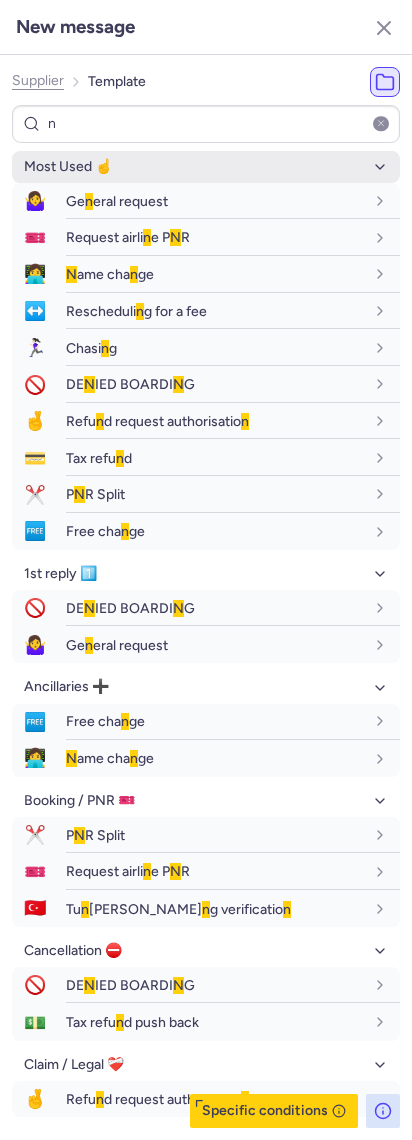 click on "Most Used ☝️" at bounding box center [206, 167] 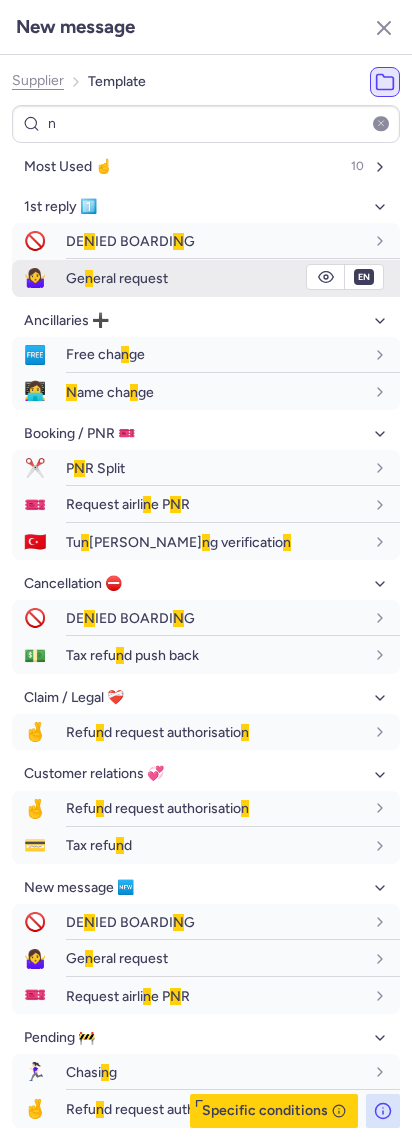 click on "Ge n eral request" at bounding box center (117, 278) 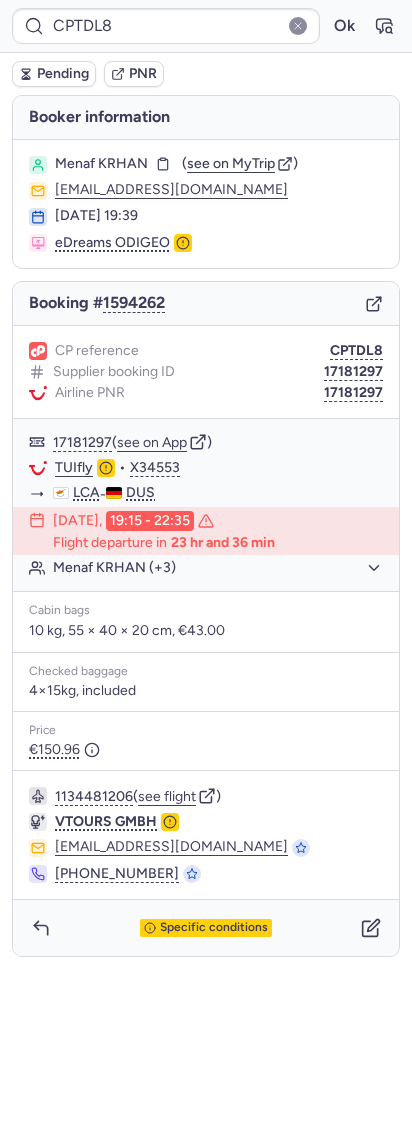 click on "Pending" at bounding box center [63, 74] 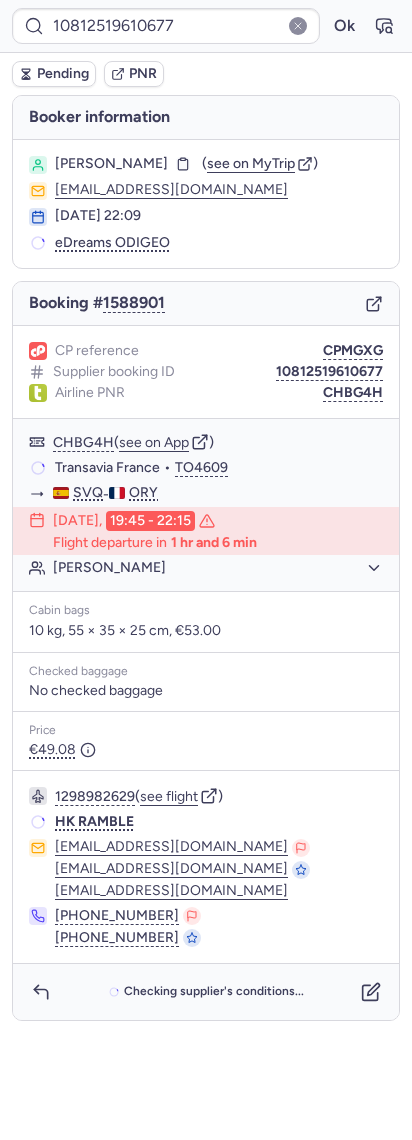 type on "CP86OR" 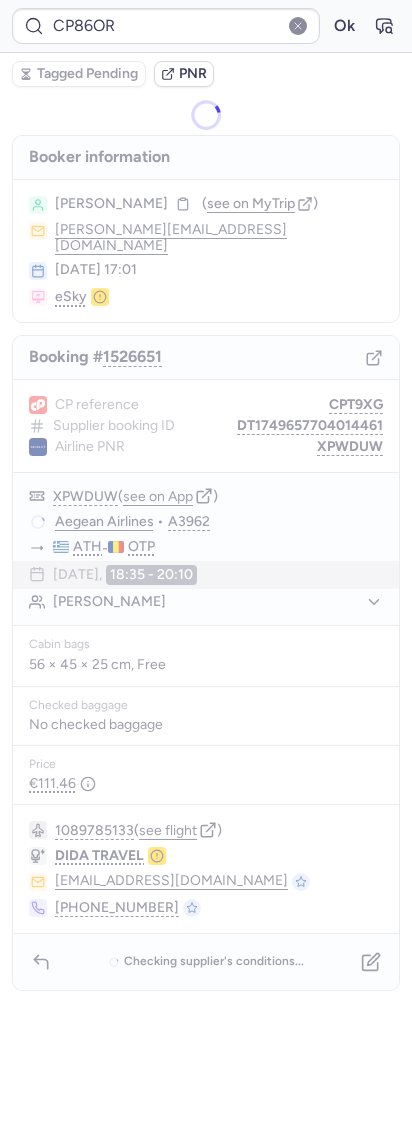 type on "CPXNHE" 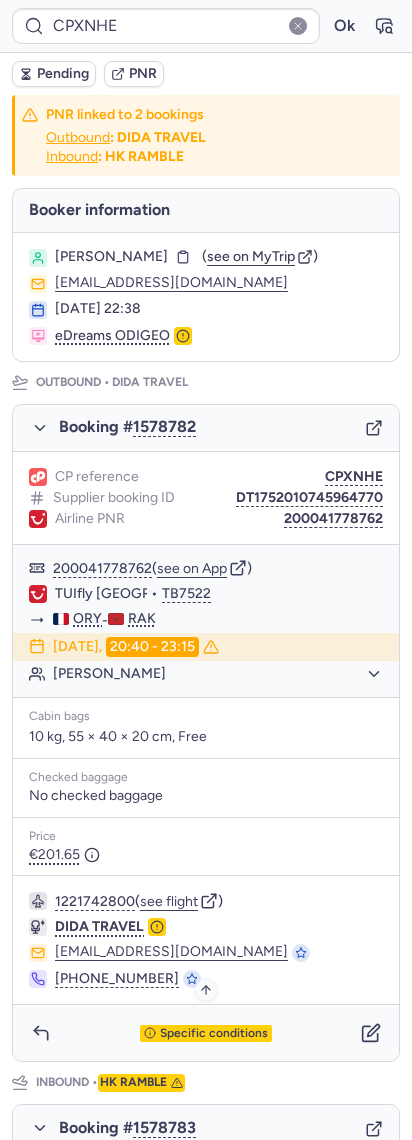 click on "Specific conditions" at bounding box center [214, 1034] 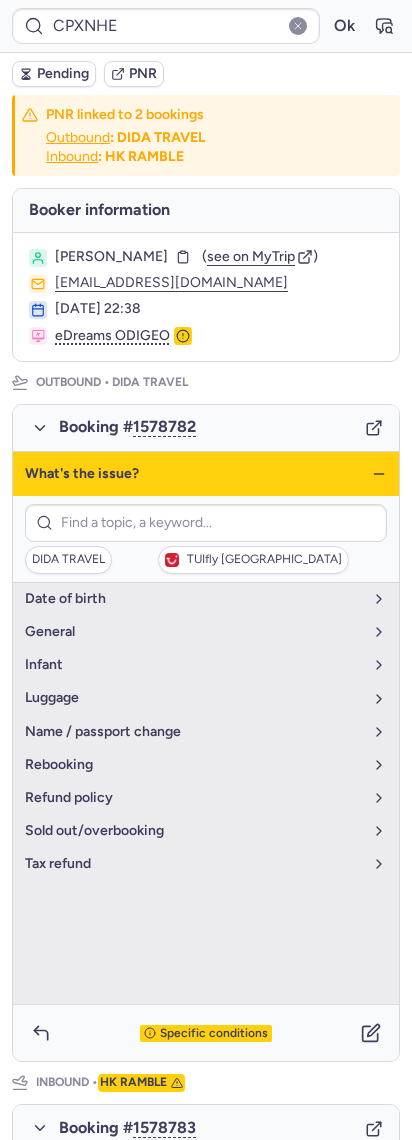 click on "What's the issue?" at bounding box center (206, 474) 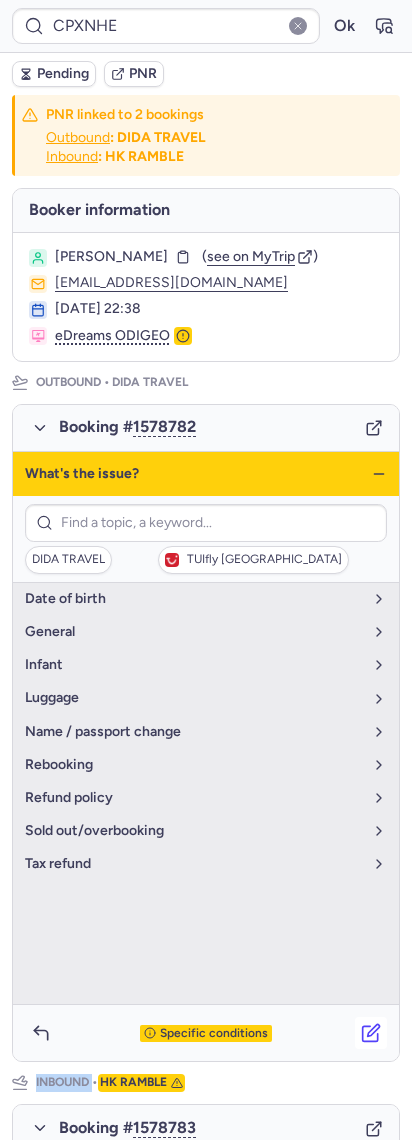 drag, startPoint x: 373, startPoint y: 1036, endPoint x: 360, endPoint y: 1036, distance: 13 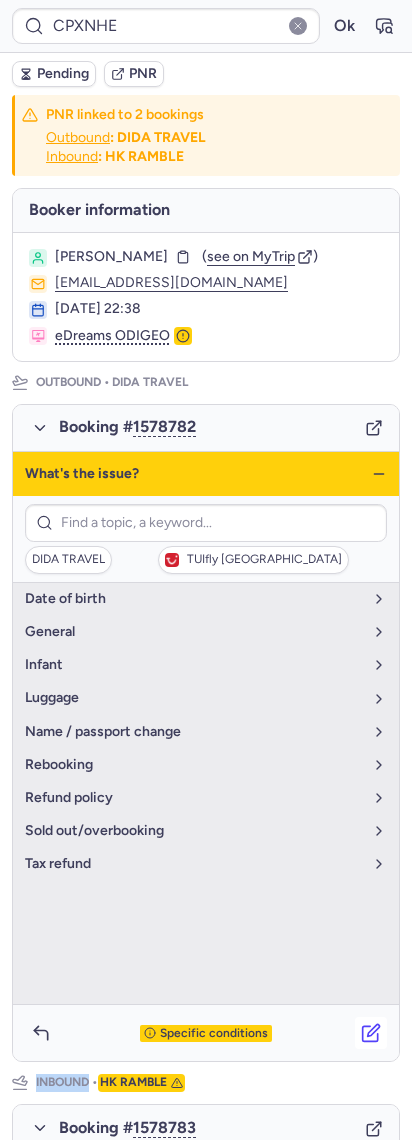 click at bounding box center [371, 1033] 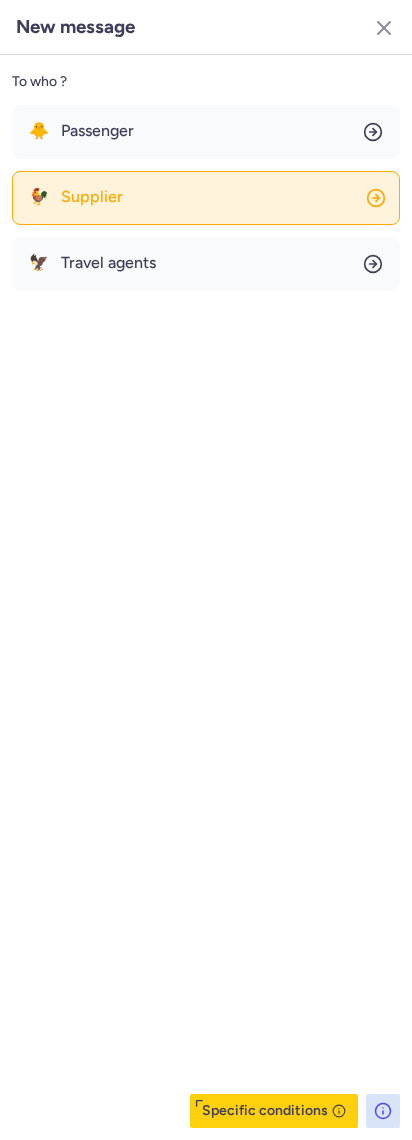 click on "🐓 Supplier" 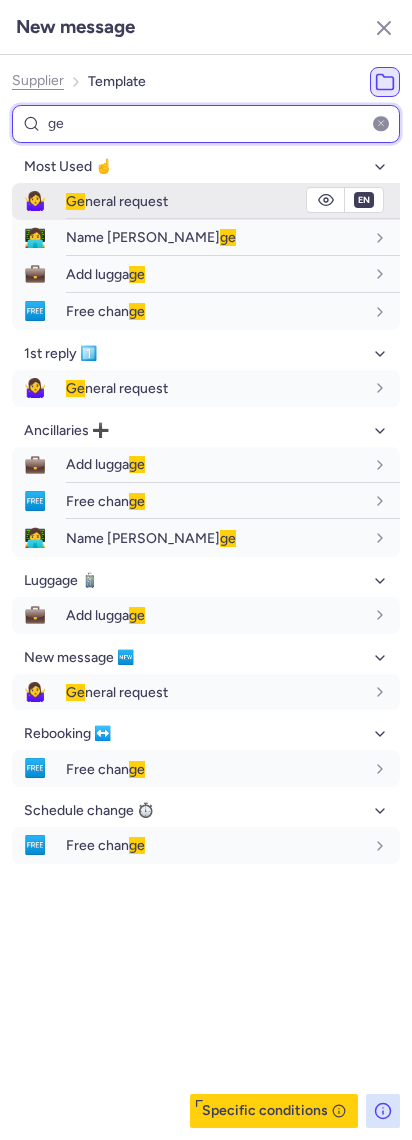 type on "ge" 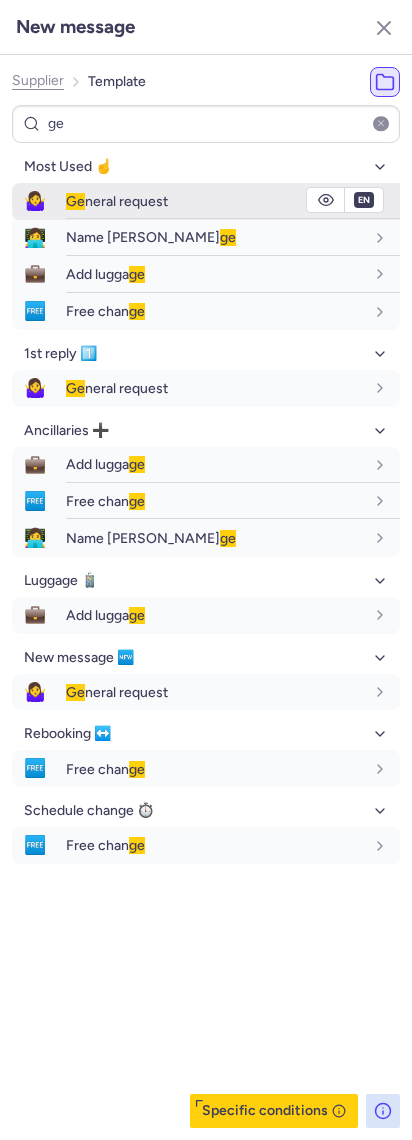 click on "[PERSON_NAME] request" at bounding box center (233, 201) 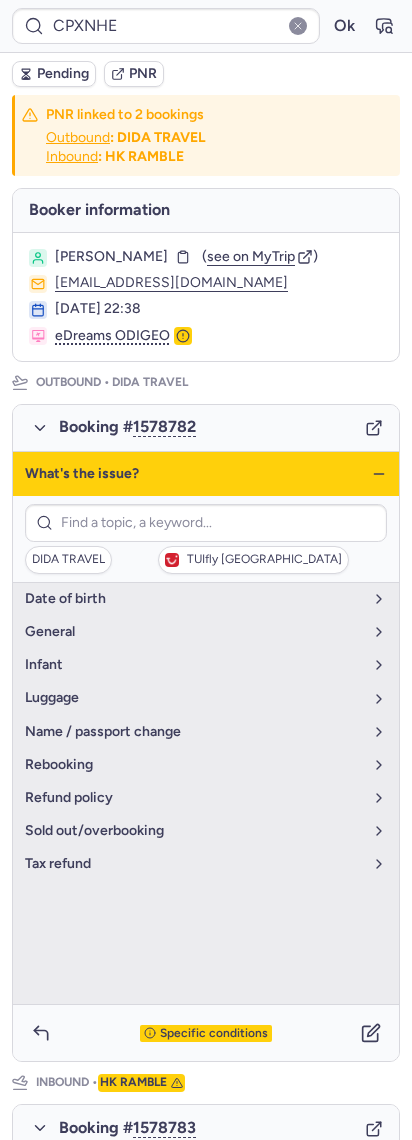 drag, startPoint x: 405, startPoint y: 508, endPoint x: 349, endPoint y: 468, distance: 68.8186 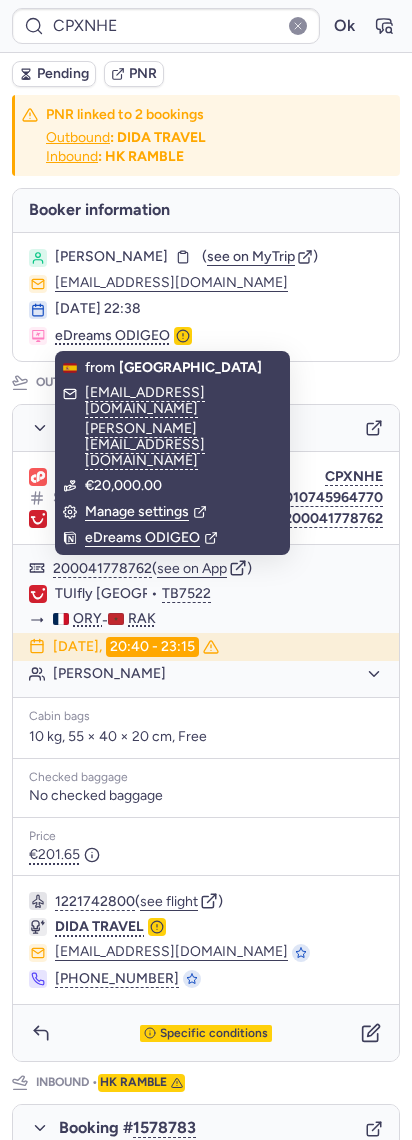 click on "Pending" at bounding box center [54, 74] 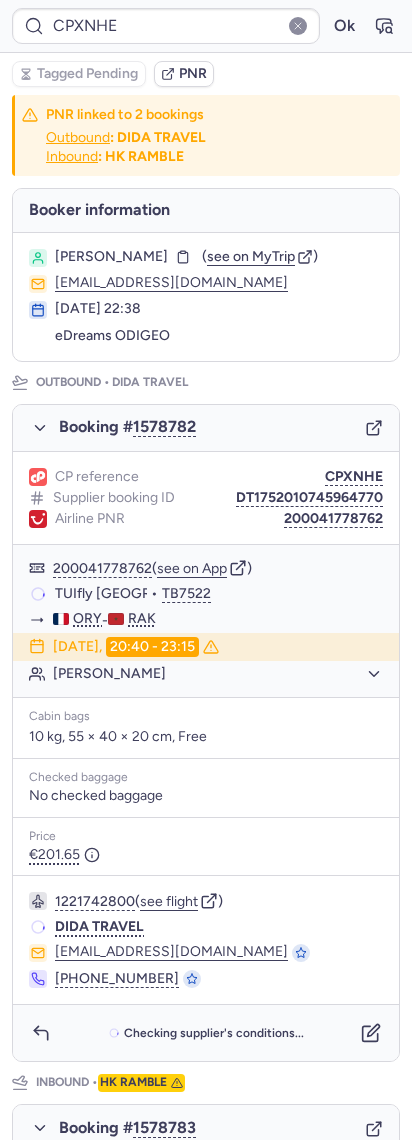 type on "CPSWTK" 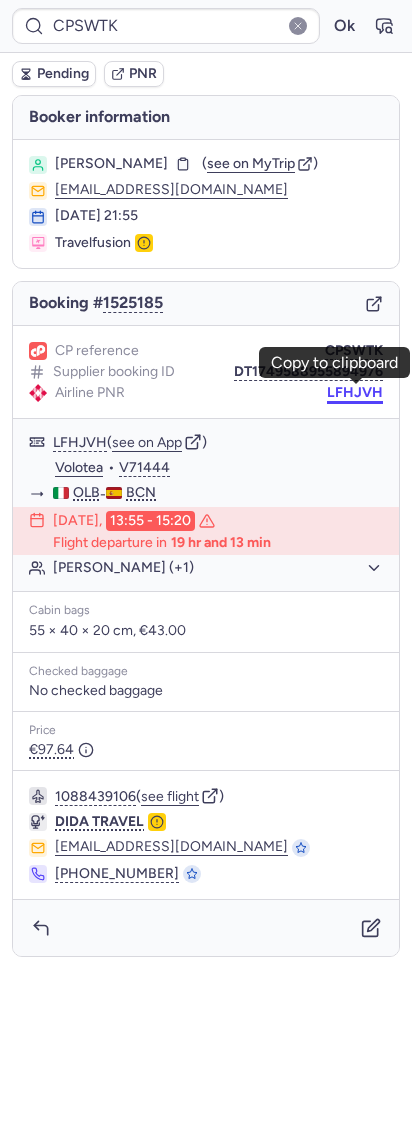 click on "LFHJVH" at bounding box center [355, 393] 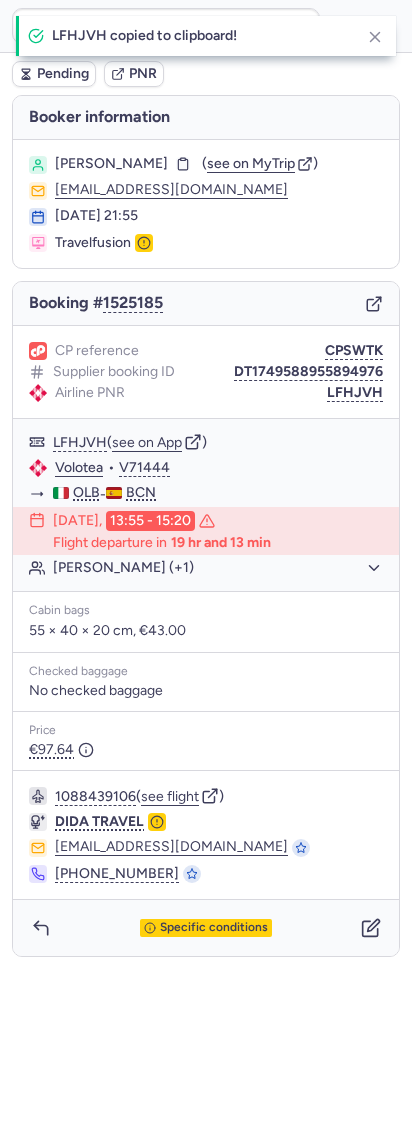 click on "CP reference CPSWTK" 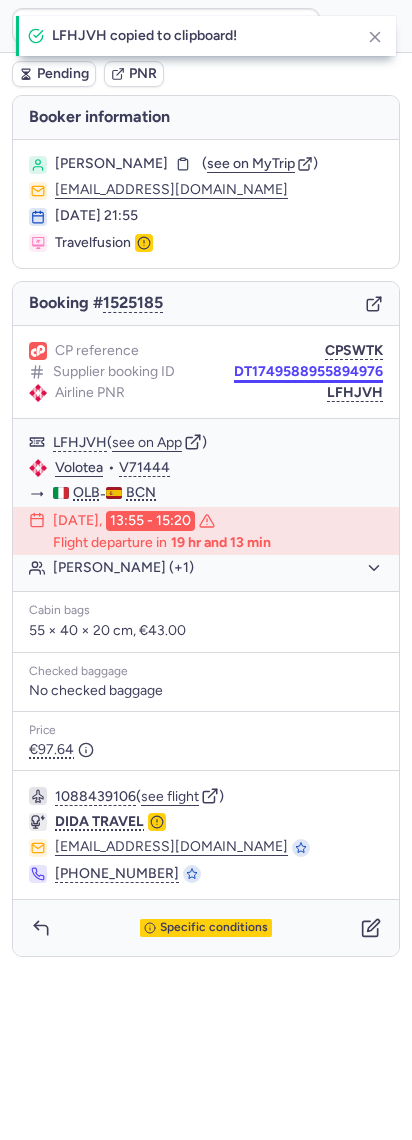 click on "DT1749588955894976" at bounding box center [308, 372] 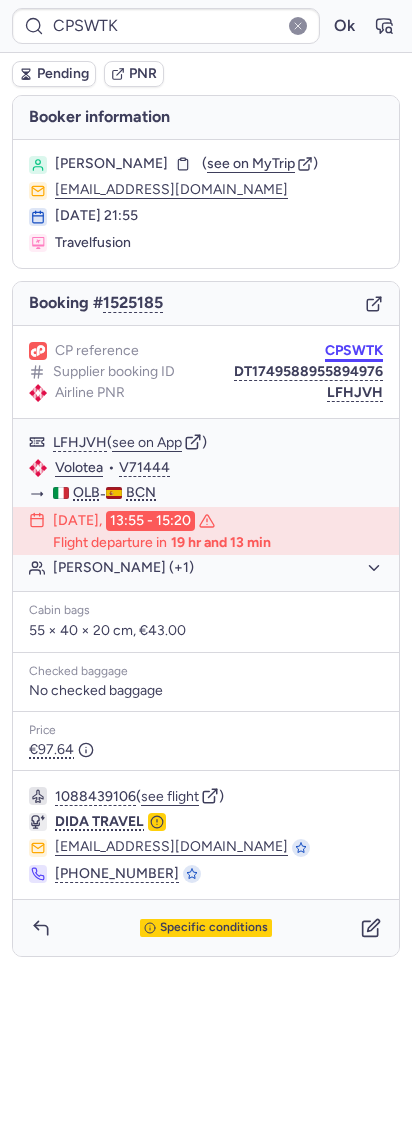 click on "CPSWTK" at bounding box center (354, 351) 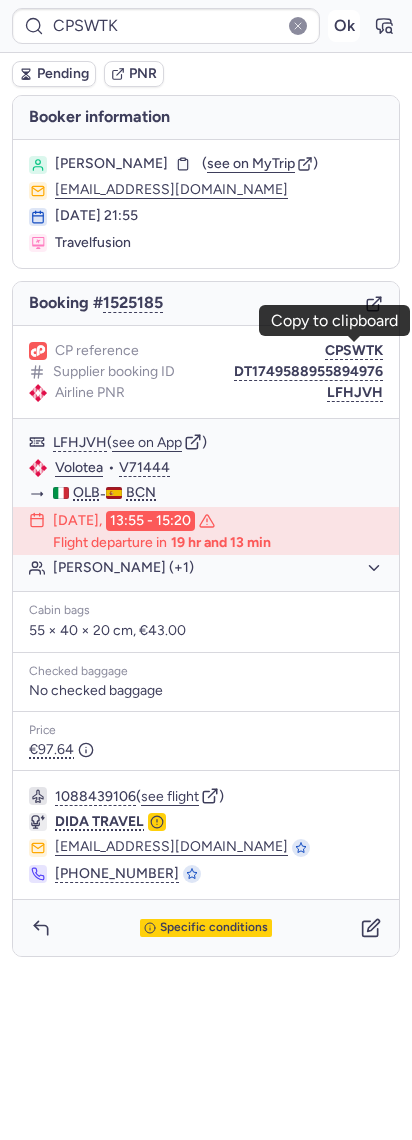 click on "Ok" at bounding box center (344, 26) 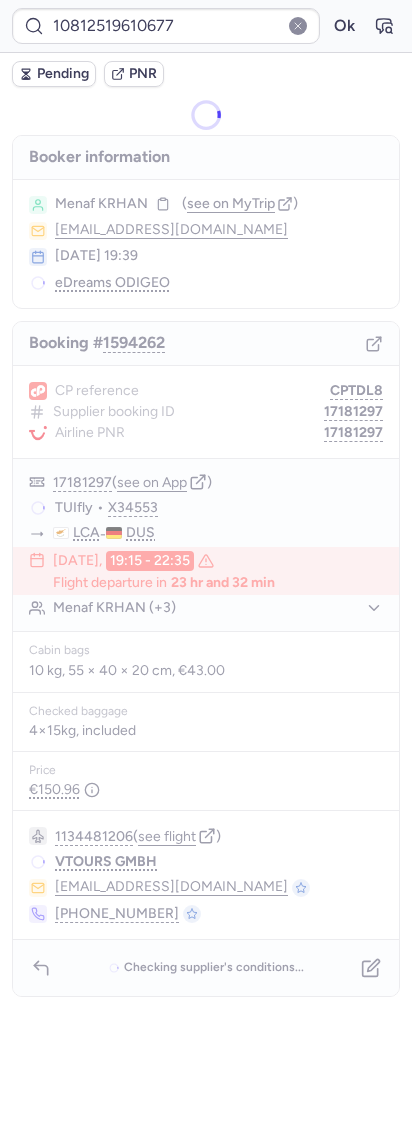 type on "0CA3RG" 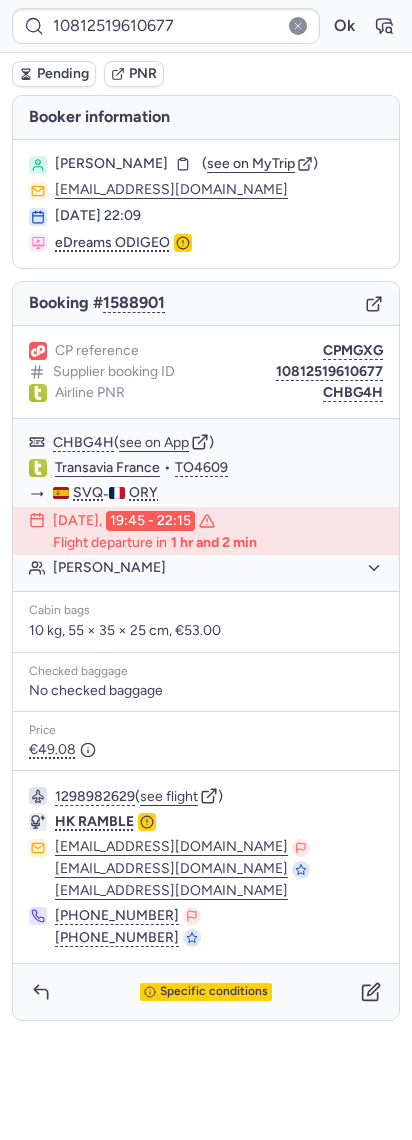type on "CPTDL8" 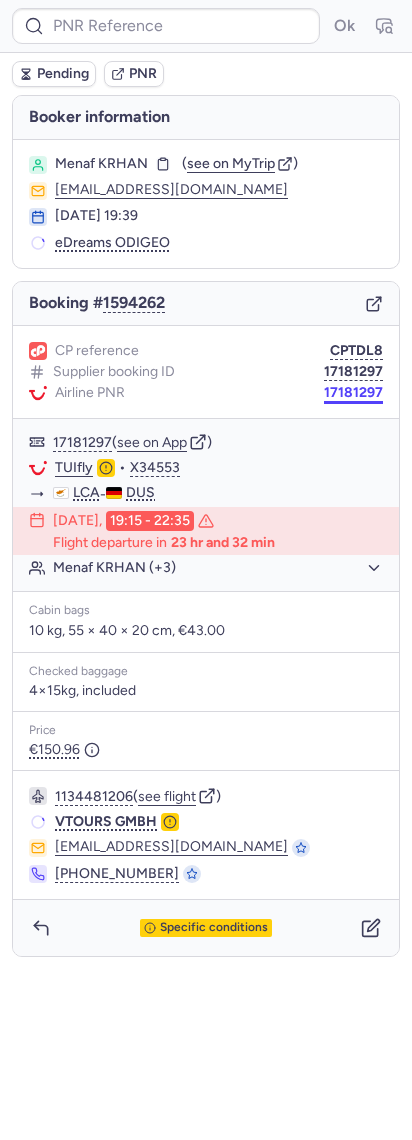 click on "17181297" at bounding box center [353, 393] 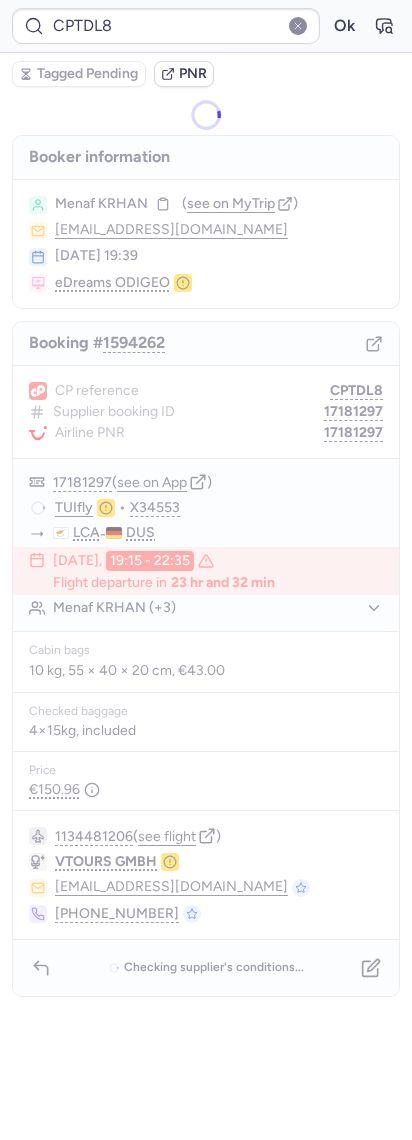 type on "CPKGWM" 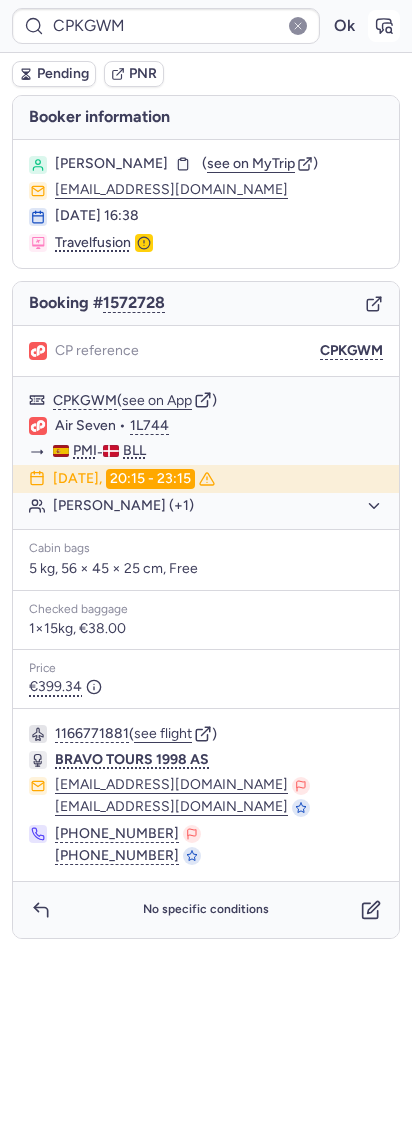 click at bounding box center (384, 26) 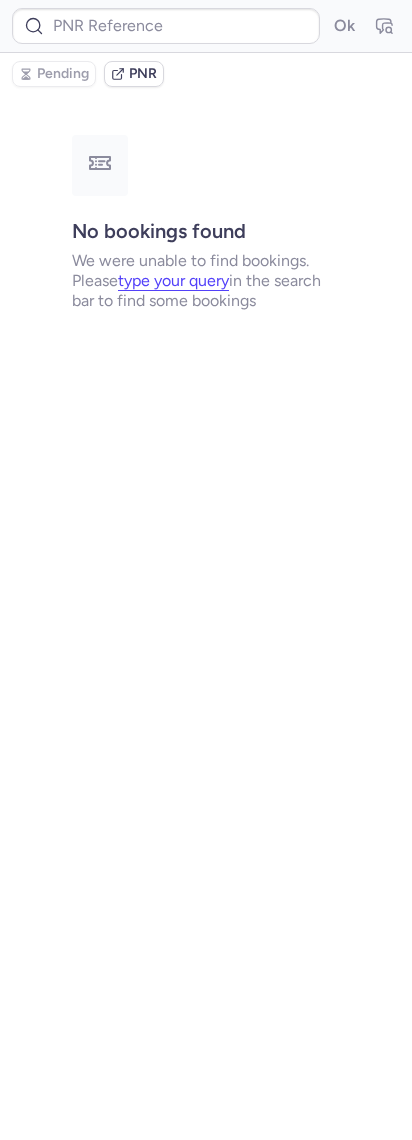 type on "CPKGWM" 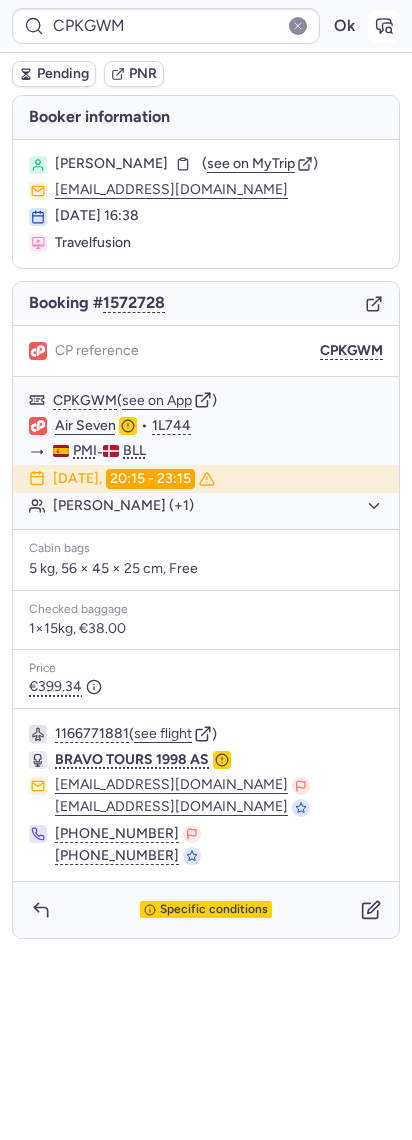 click 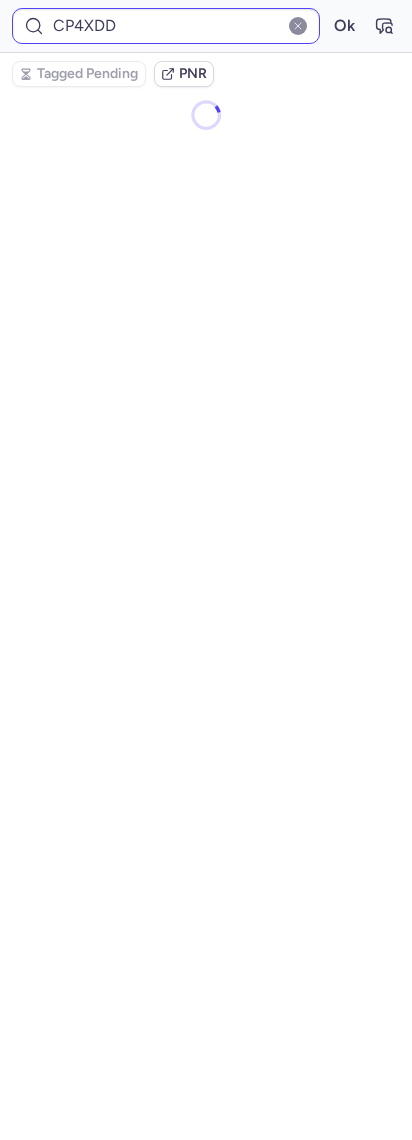 type on "CPKGWM" 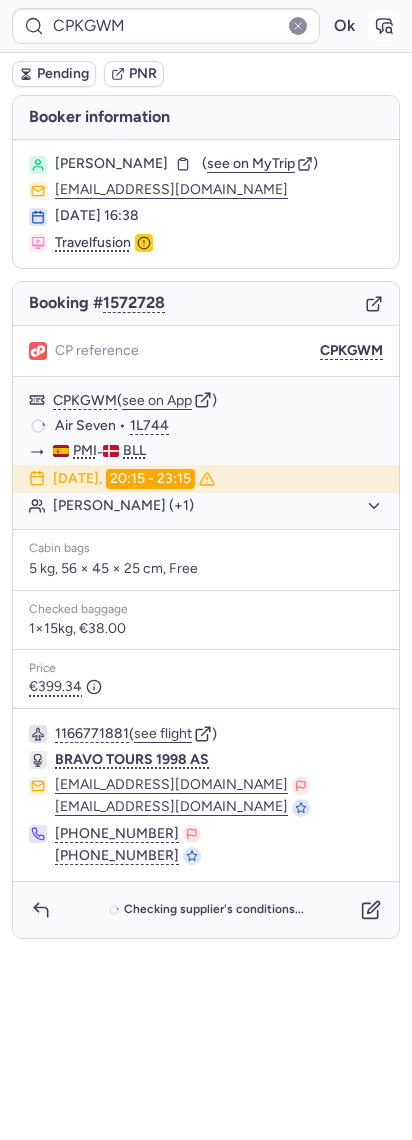 click 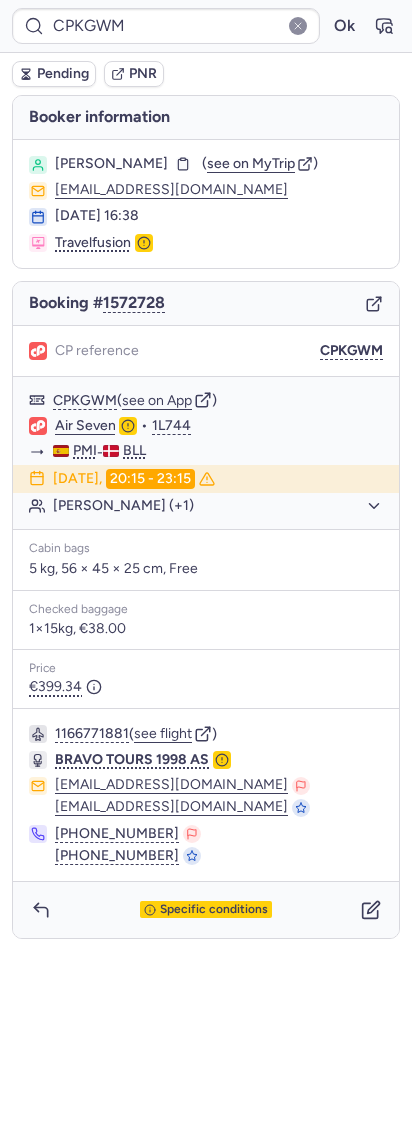 click on "Pending" at bounding box center [54, 74] 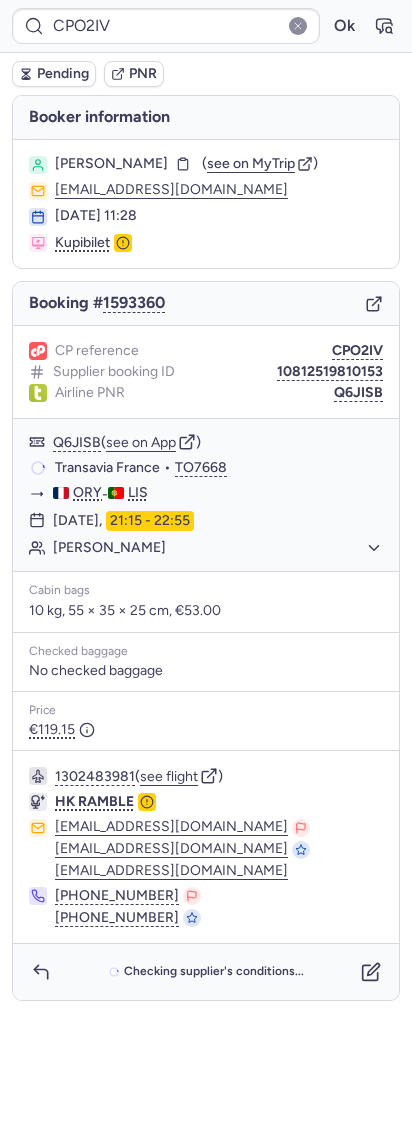 type on "CPKGWM" 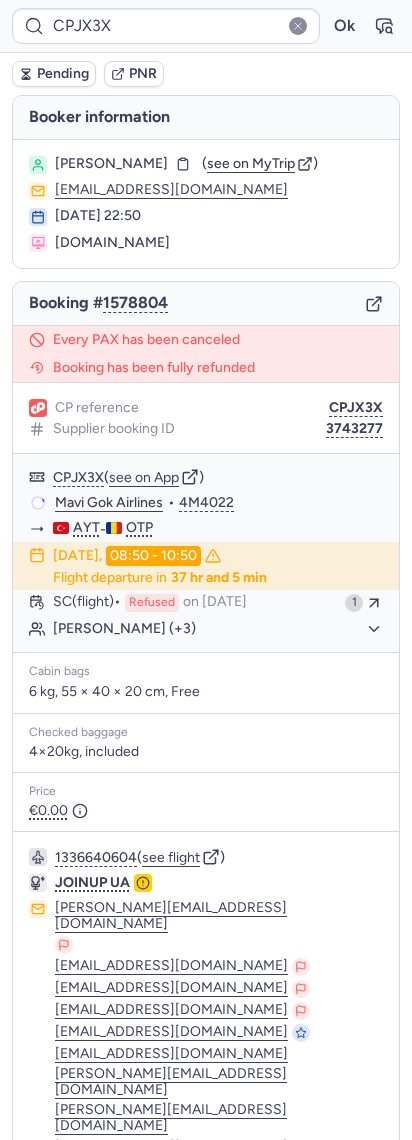 type on "CPO3YG" 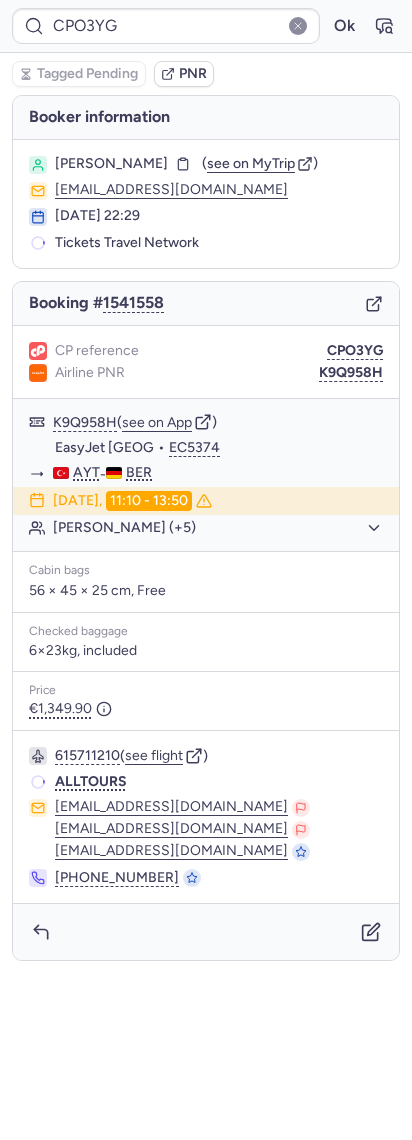 type on "CPH6BN" 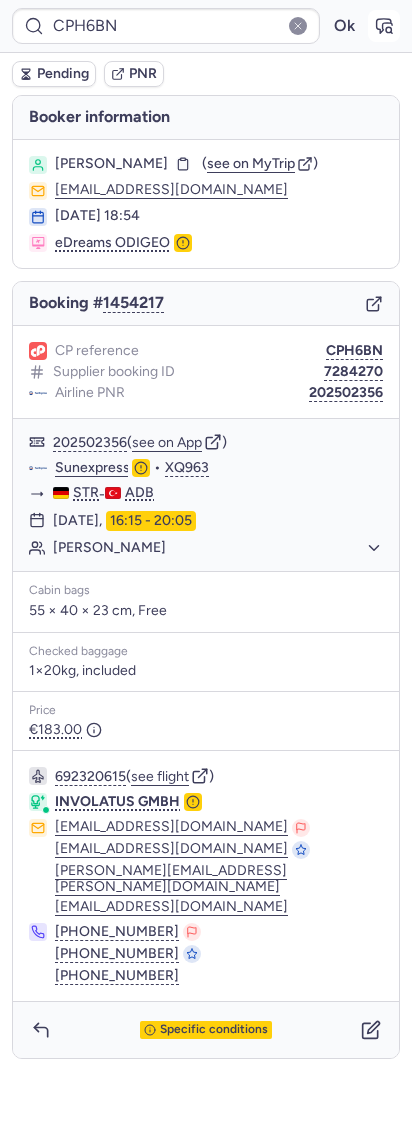 click 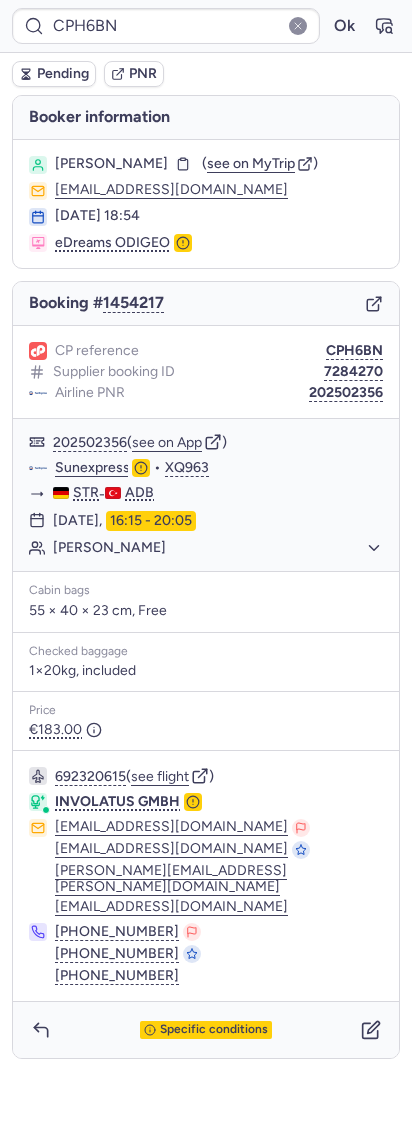 click on "Pending" at bounding box center [63, 74] 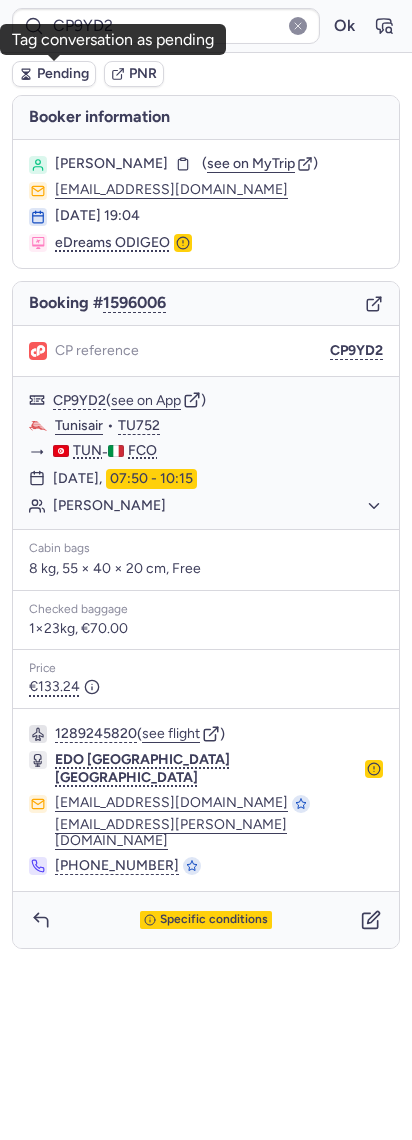 click on "Pending" at bounding box center [63, 74] 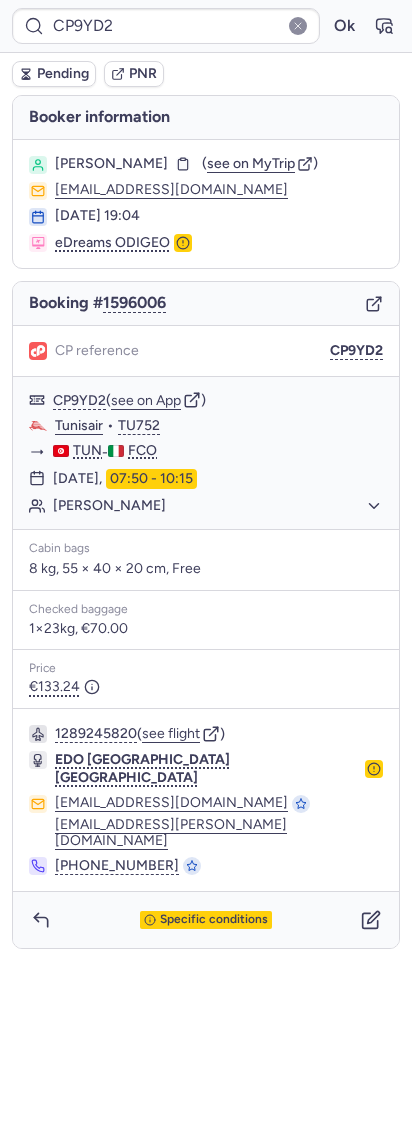click on "Pending" at bounding box center (63, 74) 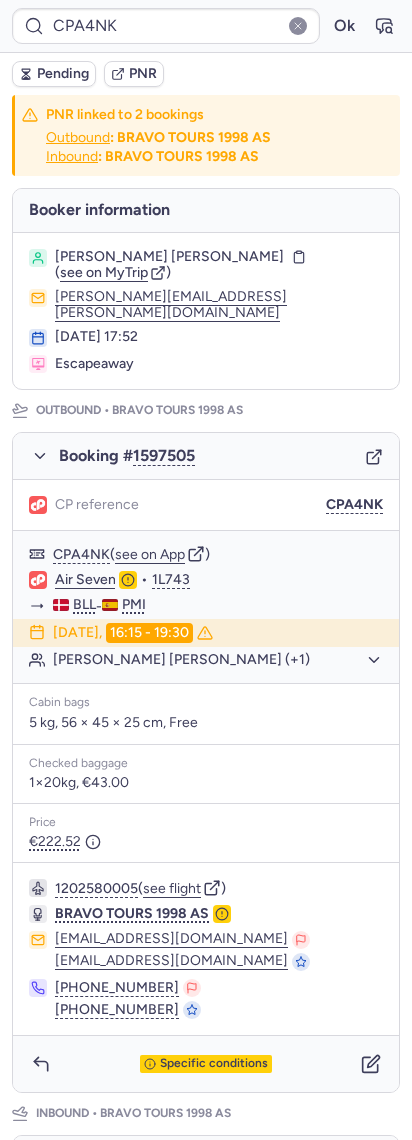 type on "CP9YD2" 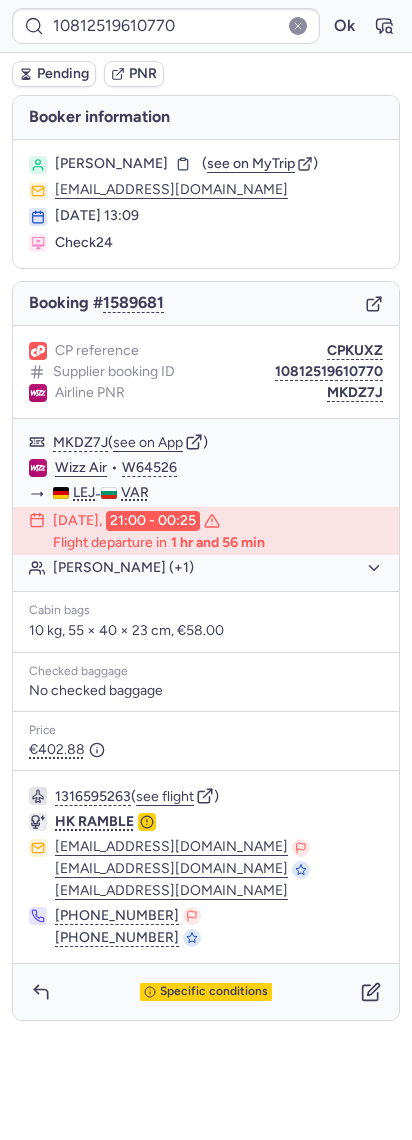 type on "CP9YD2" 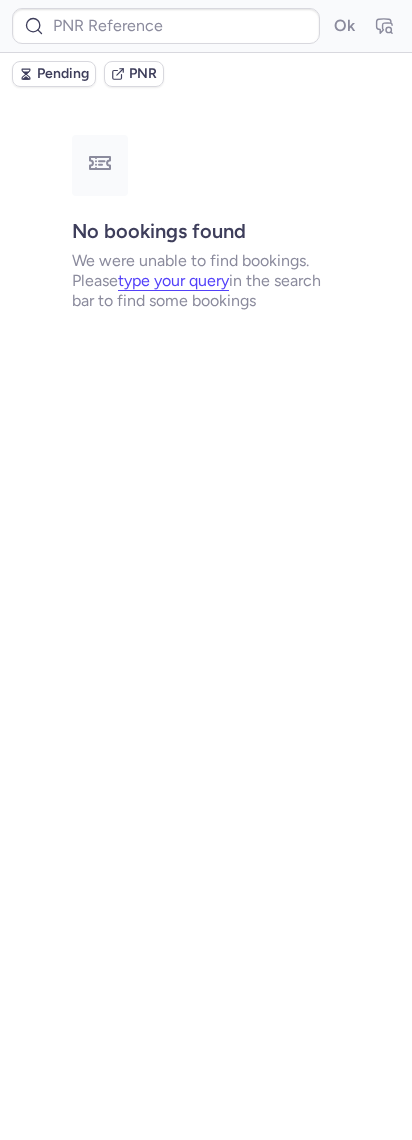 type on "CPWMXY" 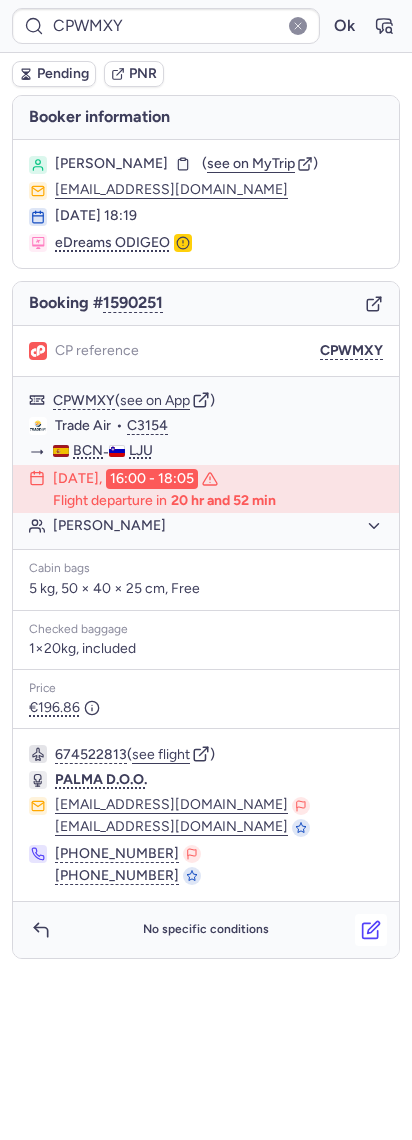 click at bounding box center (371, 930) 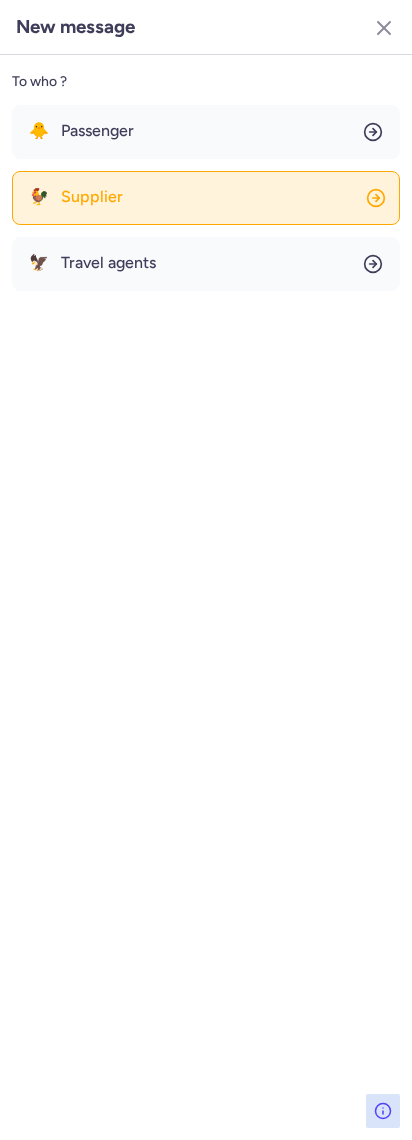 click on "🐓 Supplier" 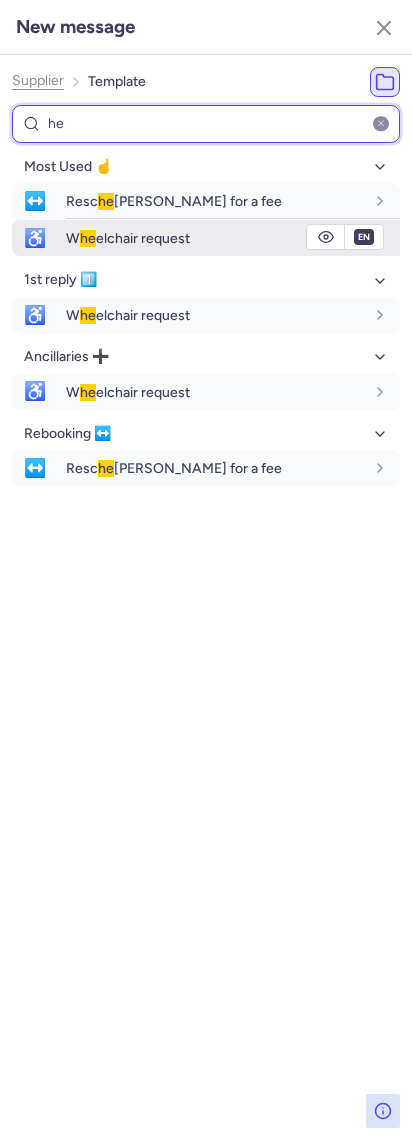 type on "he" 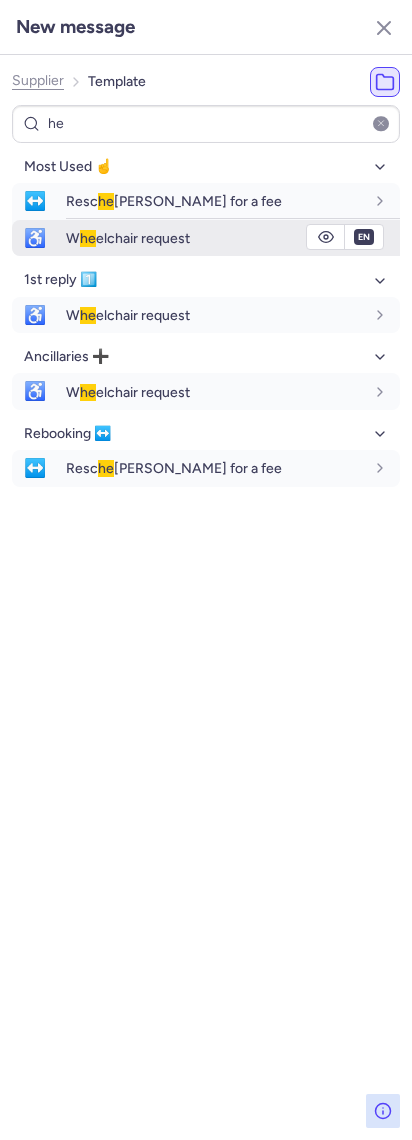 click on "W he elchair request" at bounding box center (128, 238) 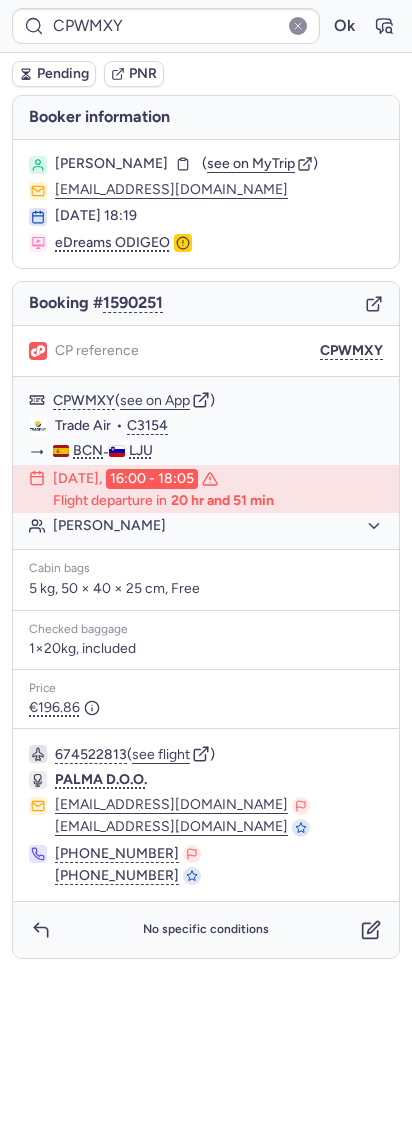 click 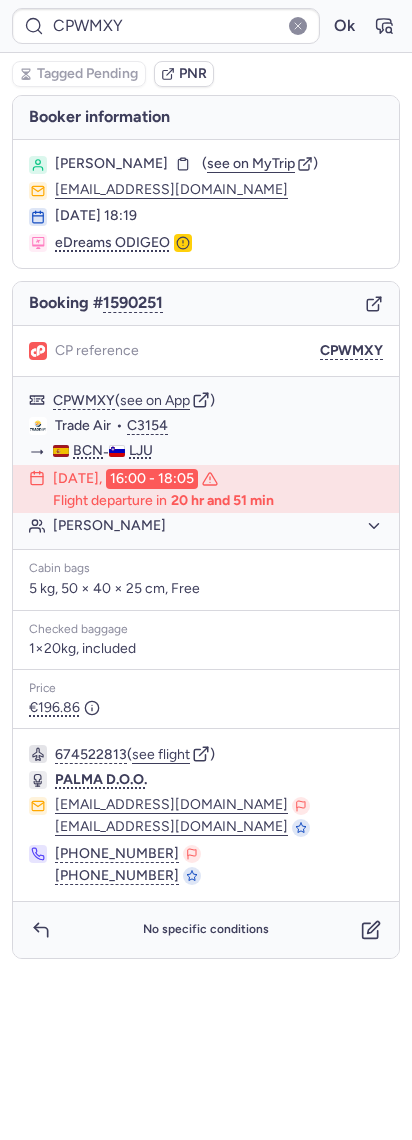 type on "CPXNHE" 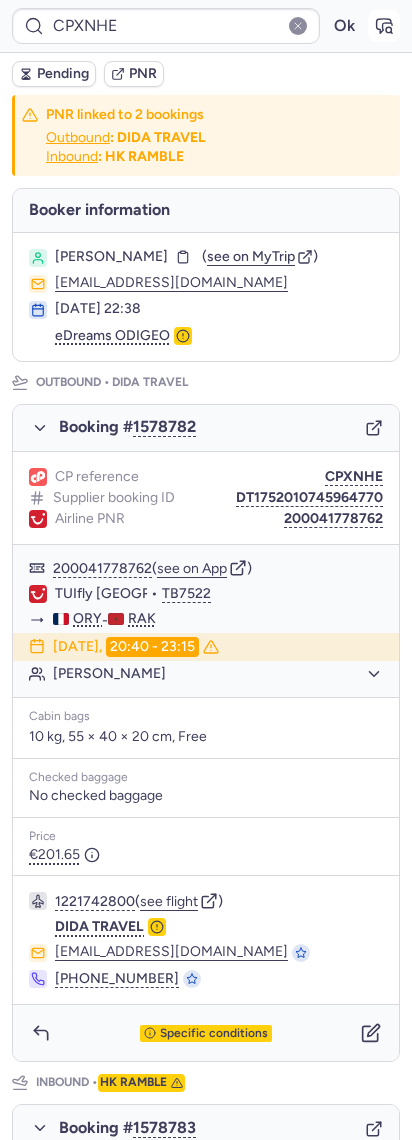 click at bounding box center [384, 26] 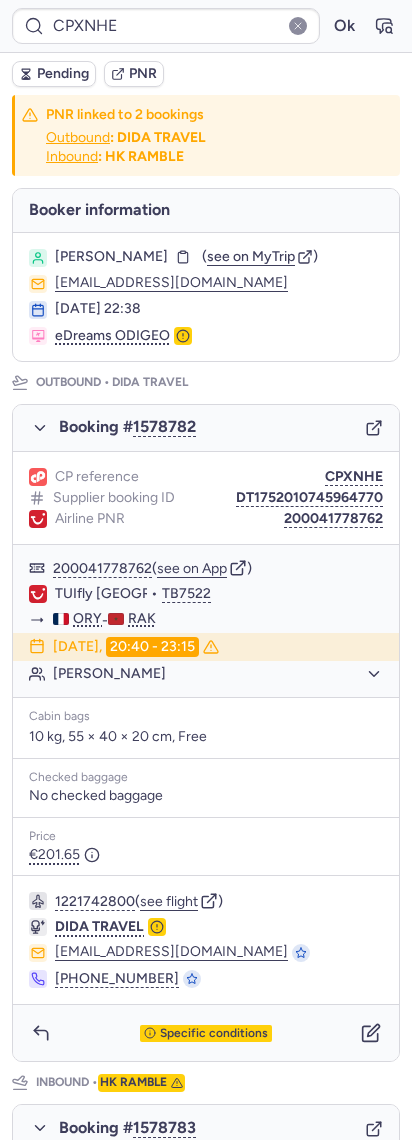 type 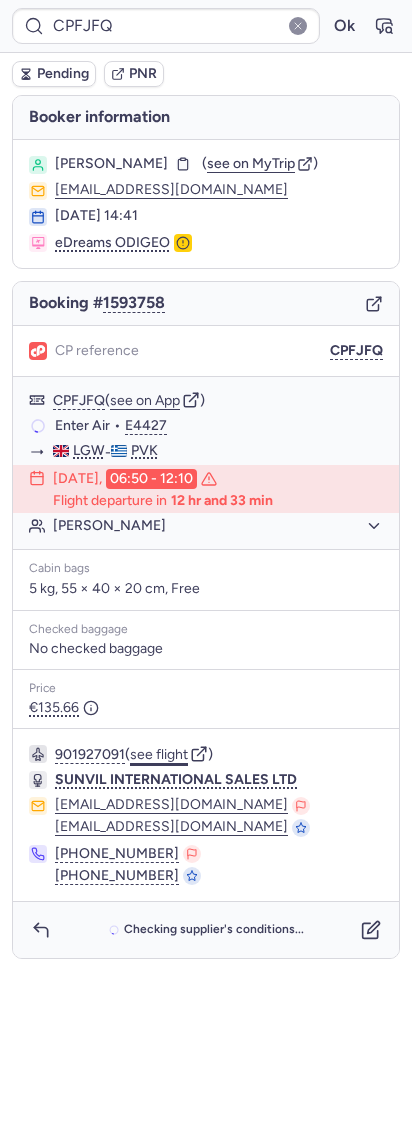 click on "see flight" 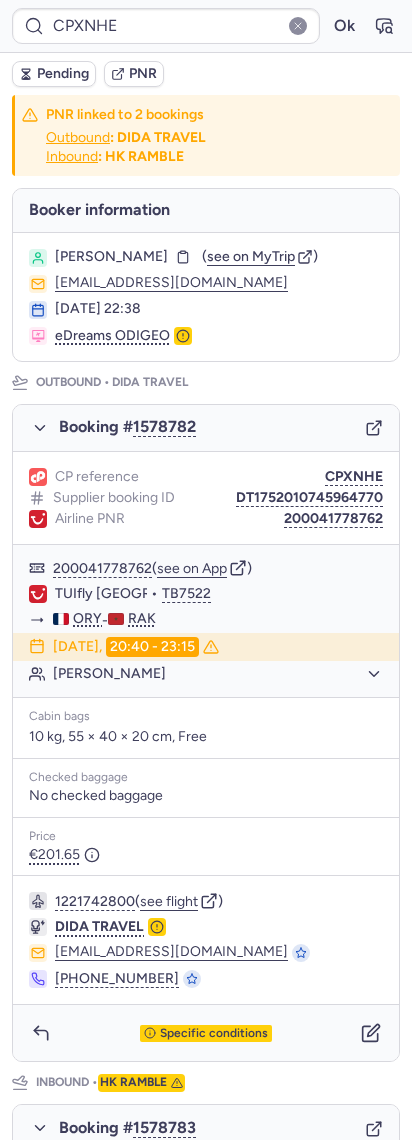 click 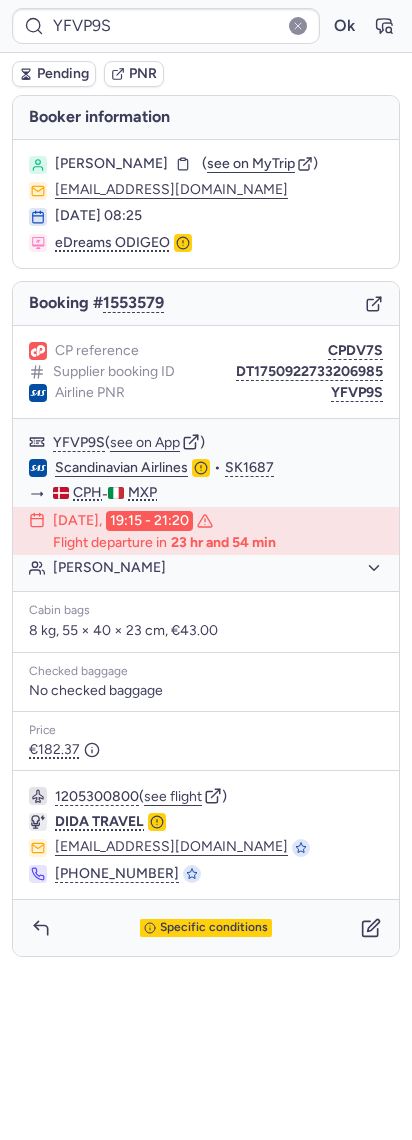 type on "CPXNHE" 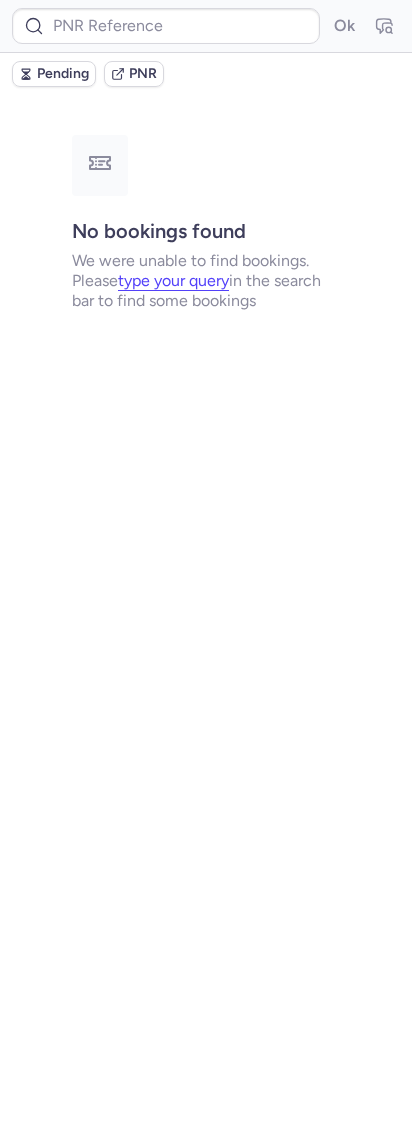 type on "CPCTT9" 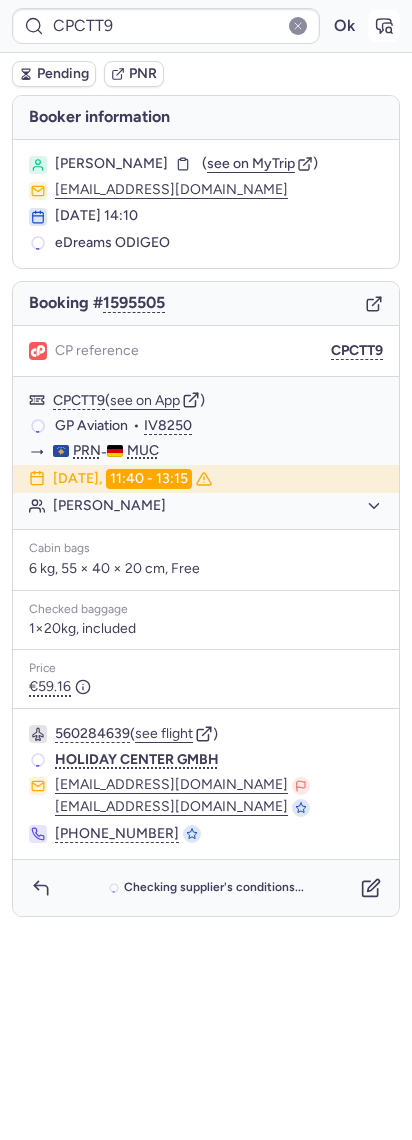 click 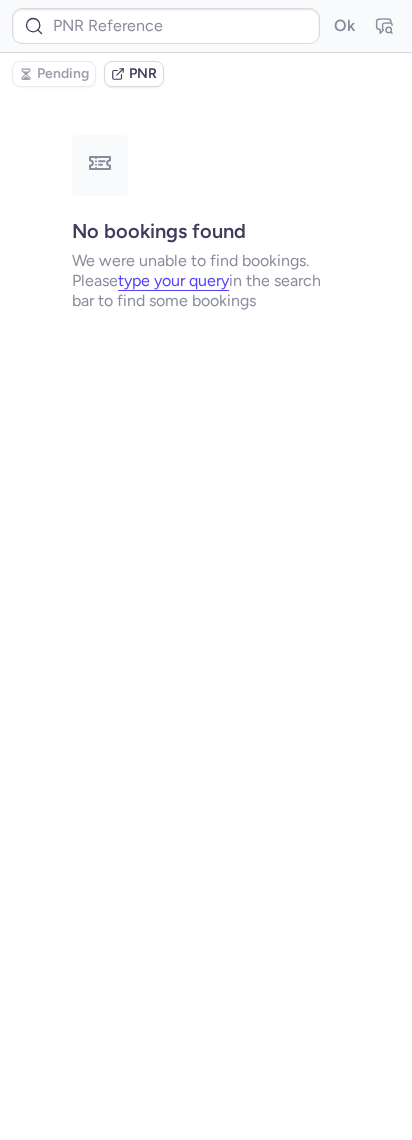 type on "CPCTT9" 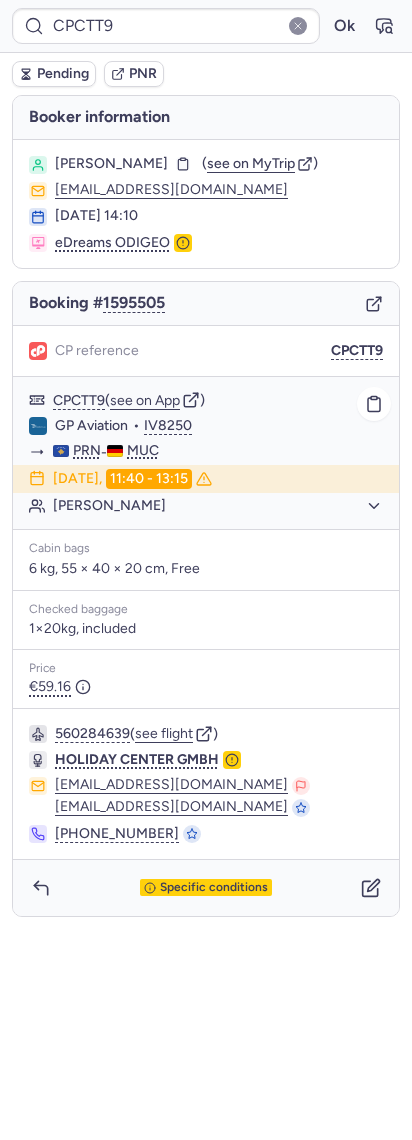 click on "Jasmin DIPPEL" 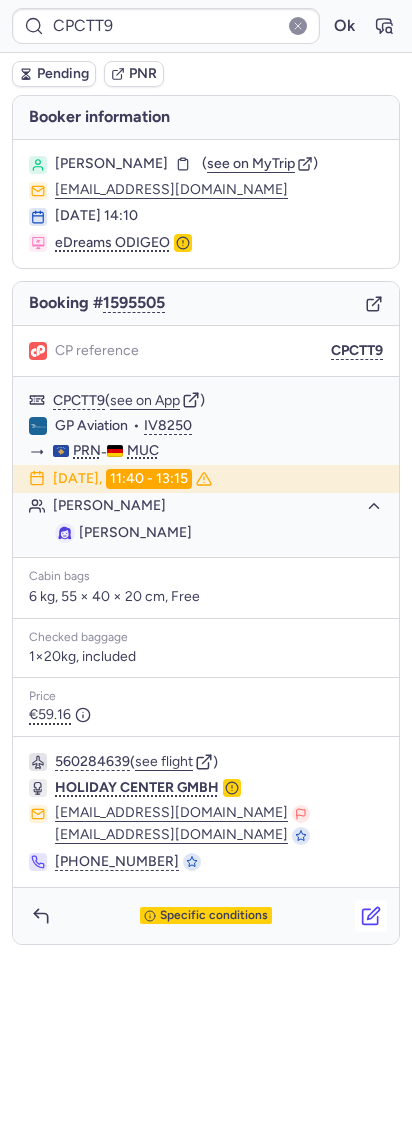 click at bounding box center (371, 916) 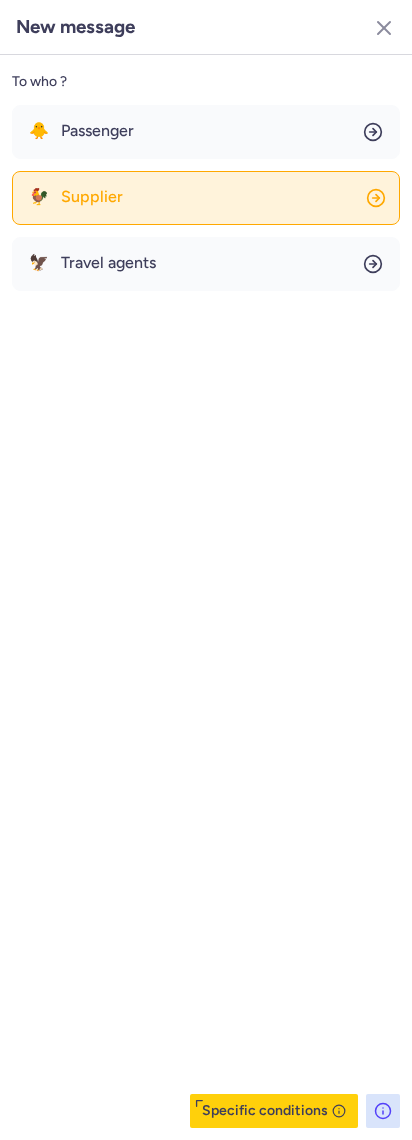 click on "🐓 Supplier" 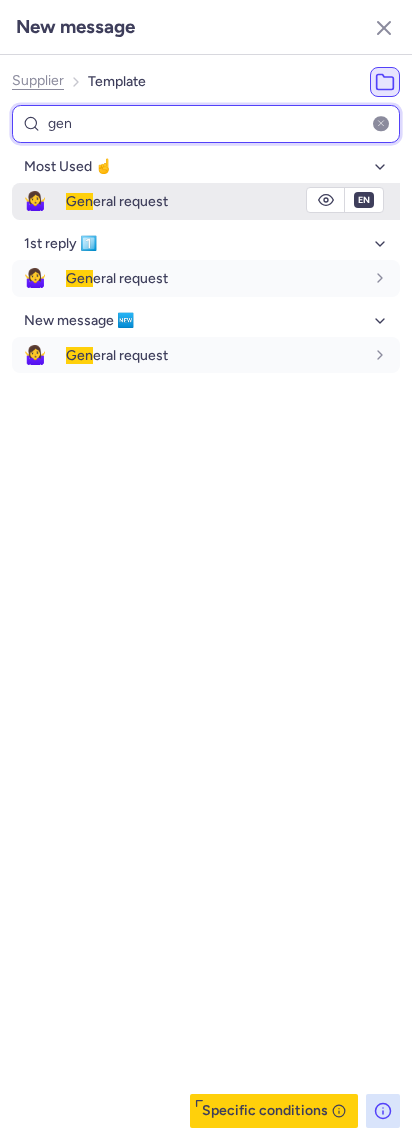 type on "gen" 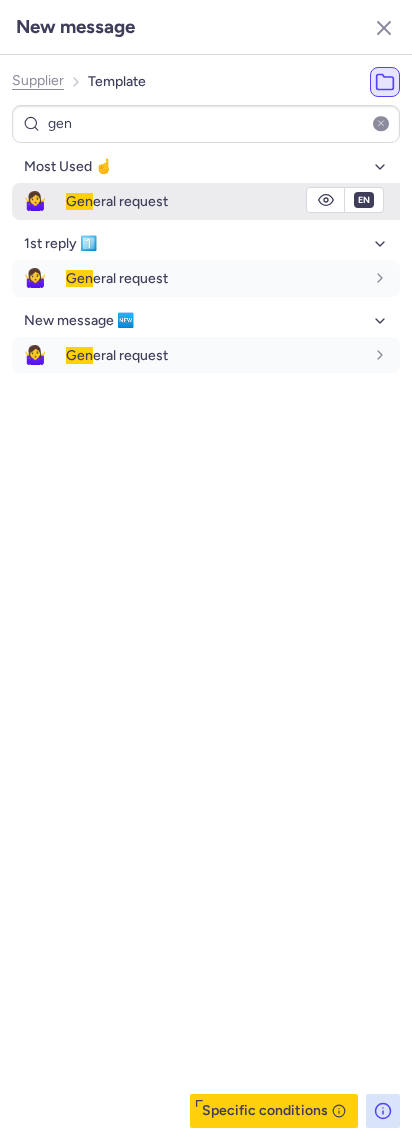 click on "Gen" at bounding box center (79, 201) 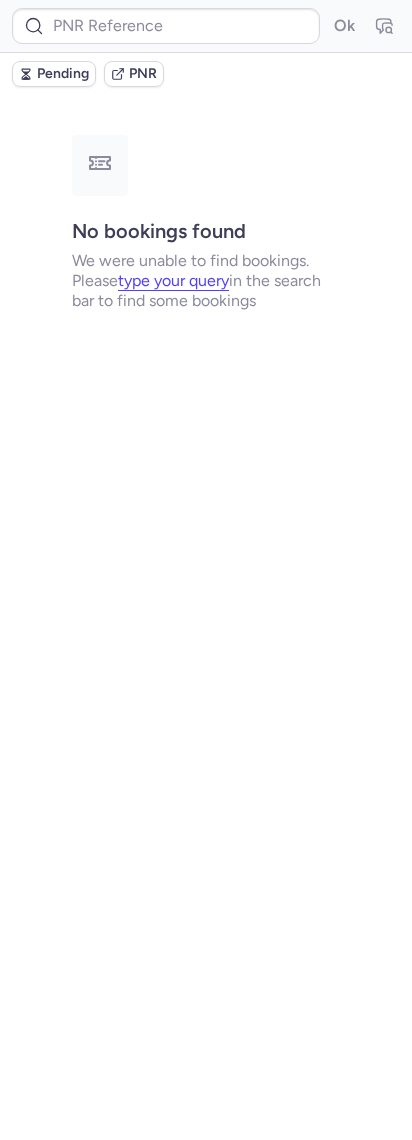 type on "CPCTT9" 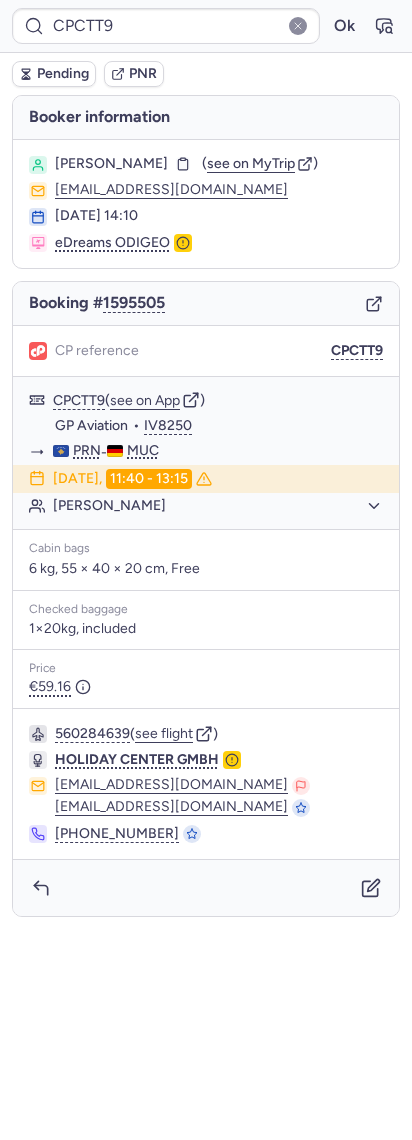click on "Pending PNR" at bounding box center [206, 74] 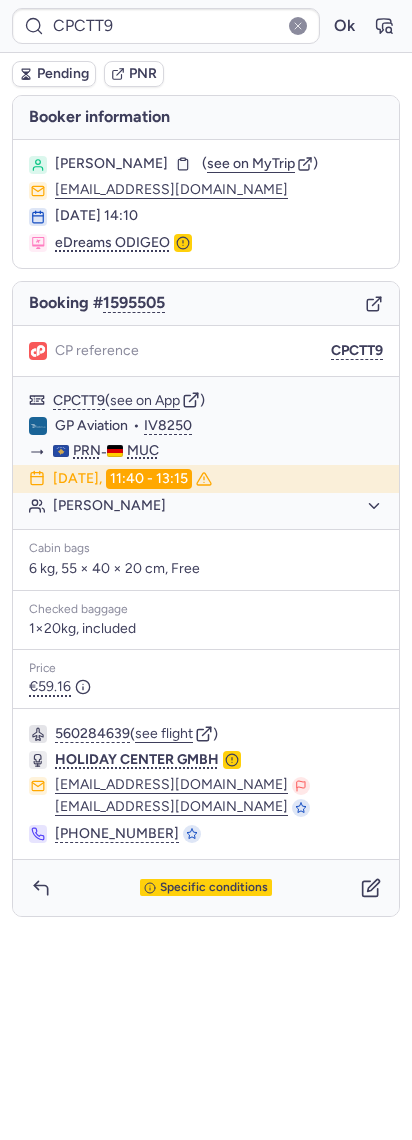 click on "Pending" at bounding box center (54, 74) 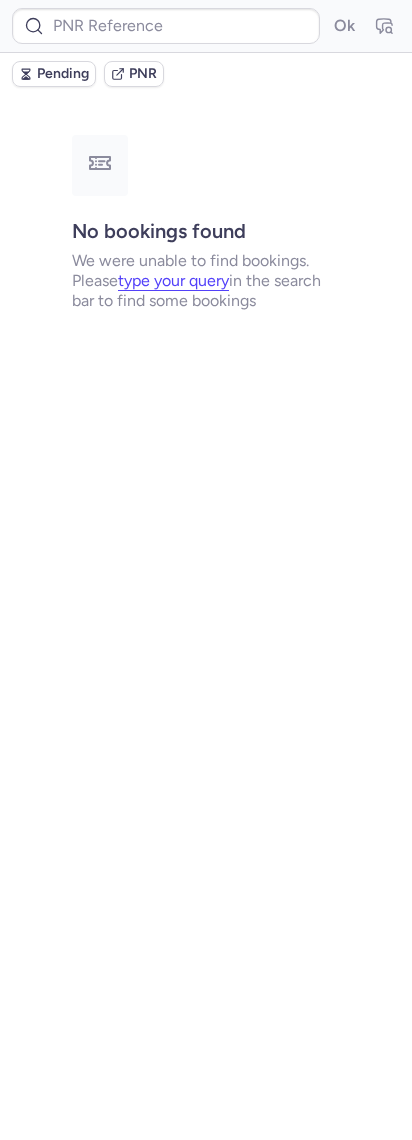 type on "CPCTT9" 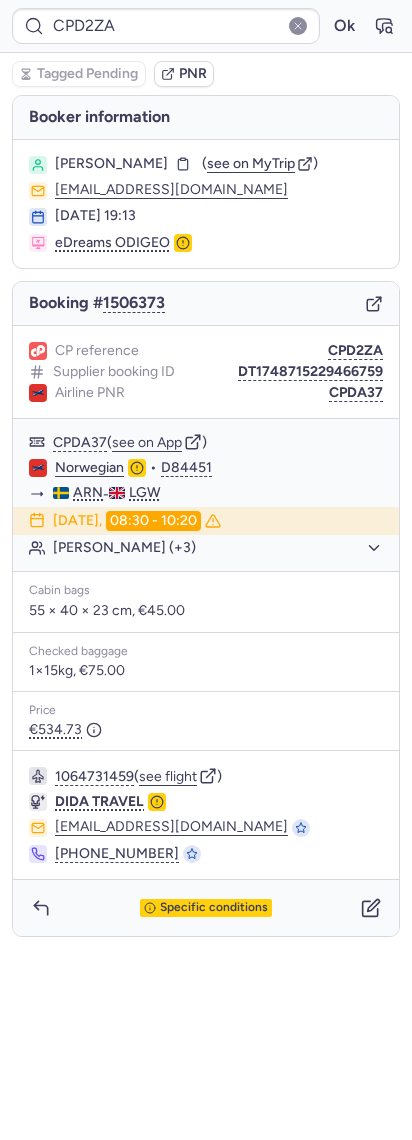 type on "CPT755" 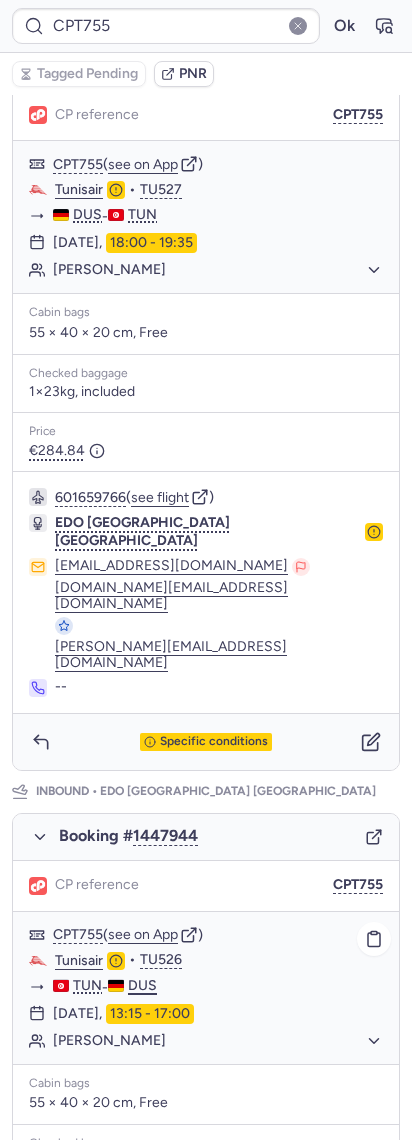 scroll, scrollTop: 628, scrollLeft: 0, axis: vertical 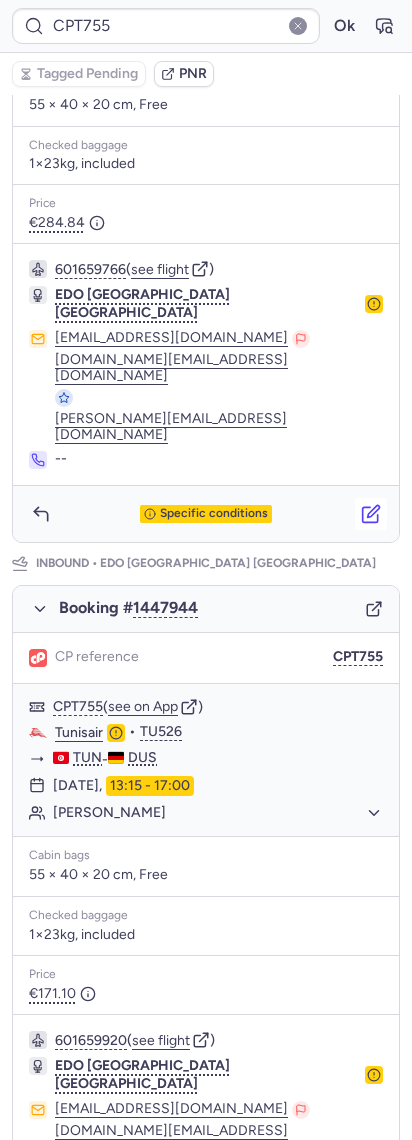 click 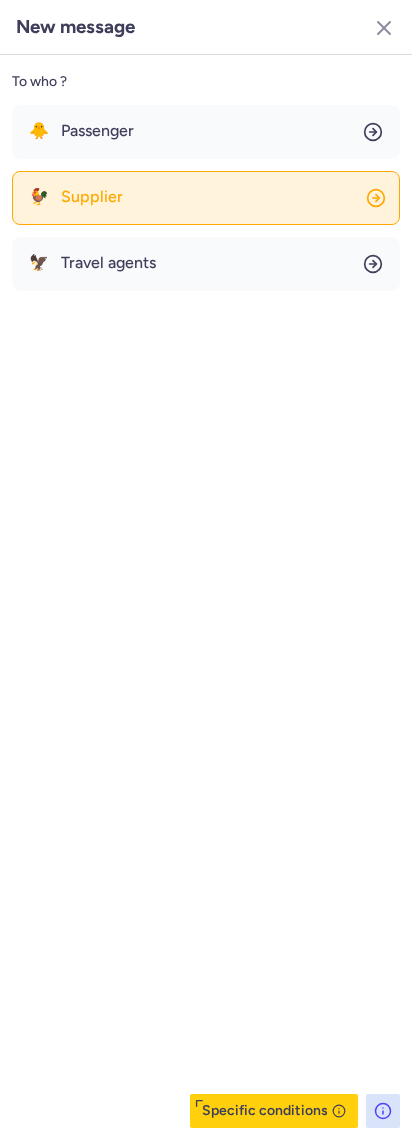 click on "Supplier" at bounding box center [92, 197] 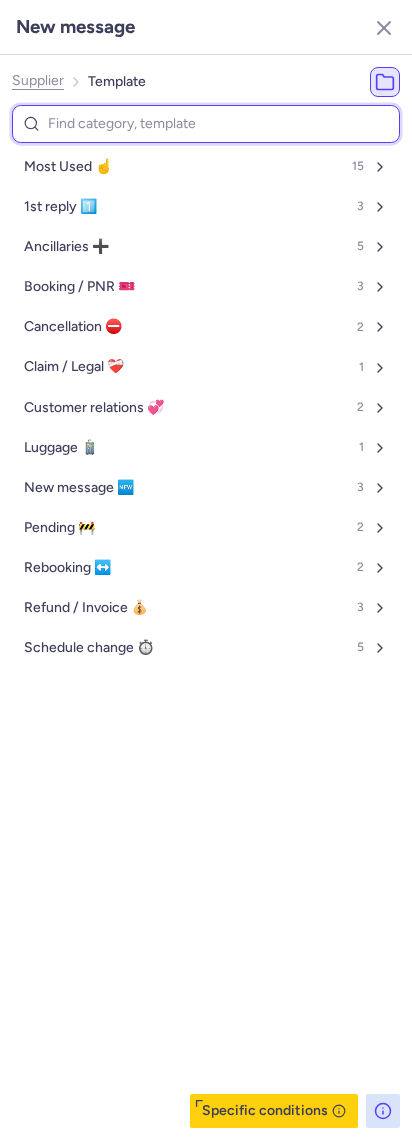 click at bounding box center [206, 124] 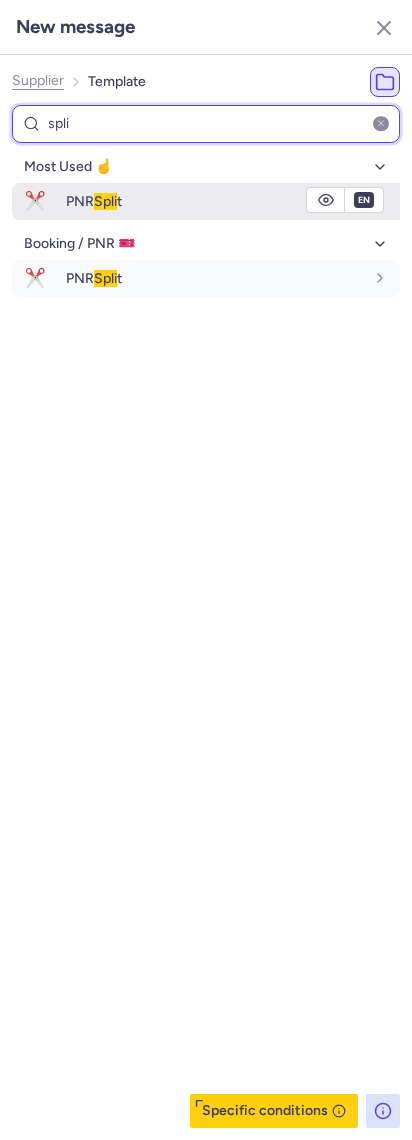 type on "spli" 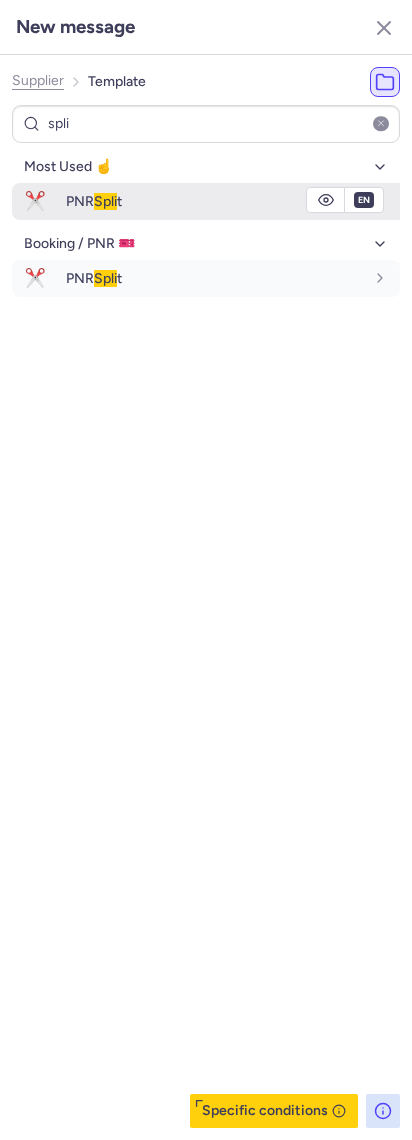click on "PNR  Spli t" at bounding box center [215, 201] 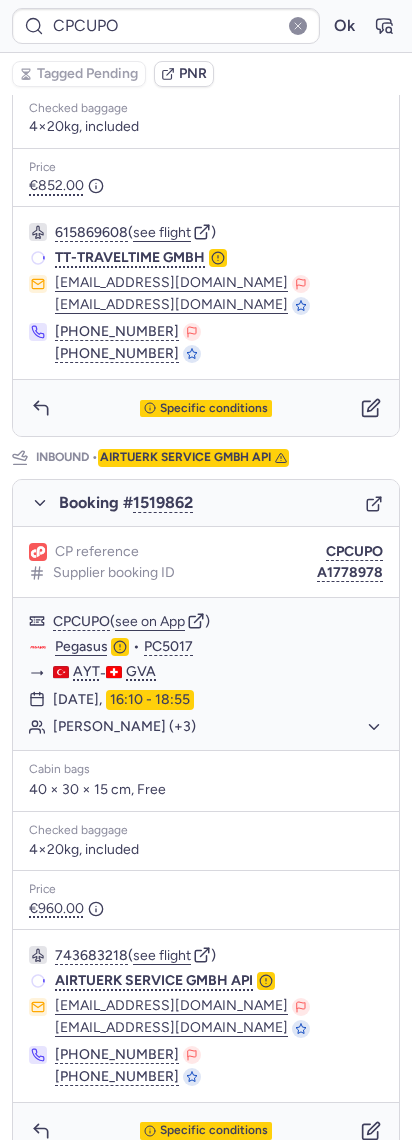 scroll, scrollTop: 694, scrollLeft: 0, axis: vertical 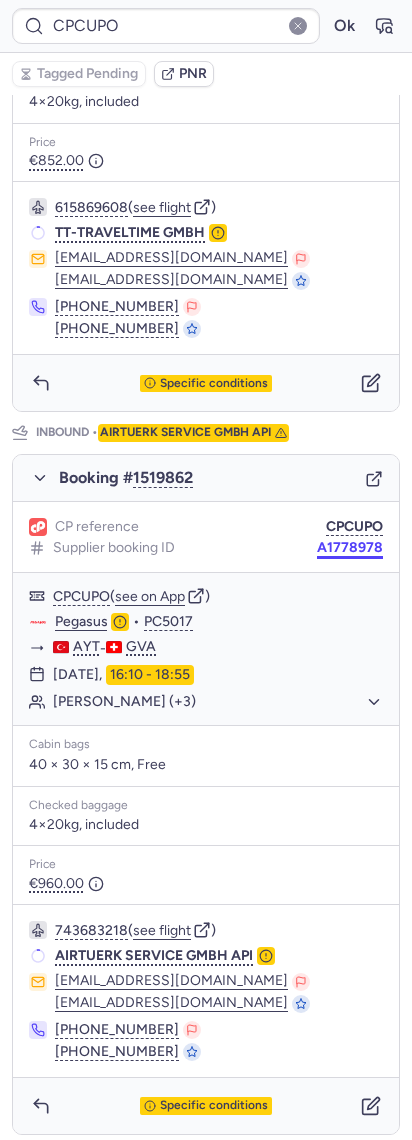 click on "A1778978" at bounding box center (350, 548) 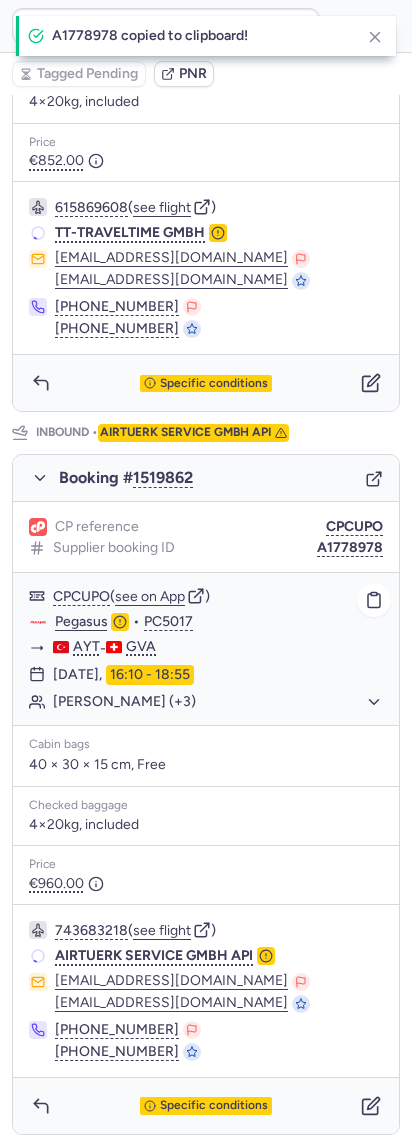 click on "Pegasus" 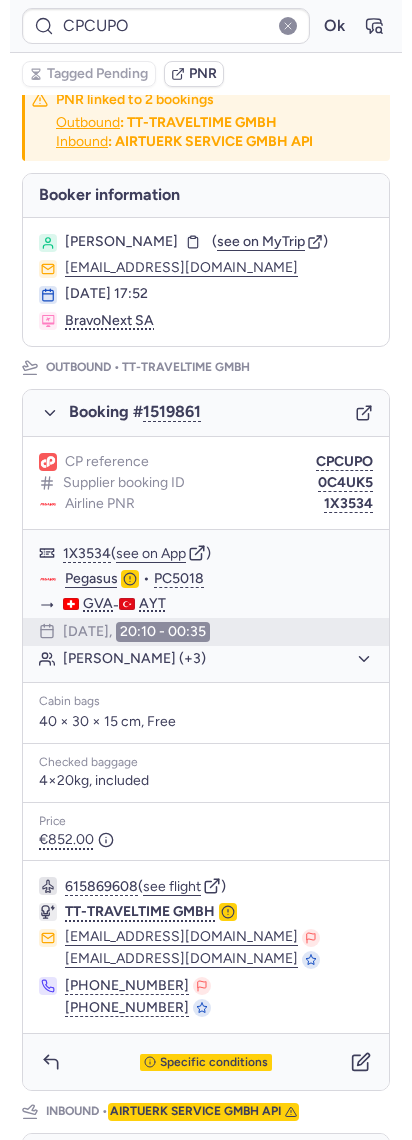 scroll, scrollTop: 0, scrollLeft: 0, axis: both 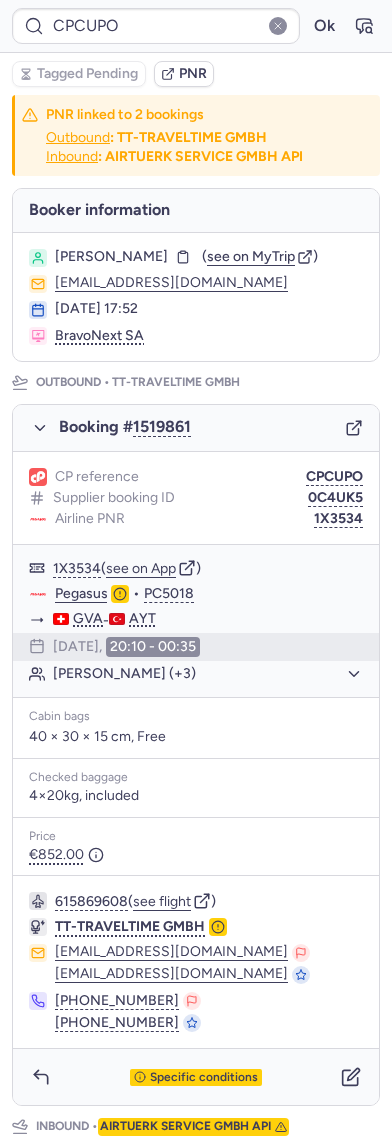 click on "Aykut DURMAZ" at bounding box center (111, 257) 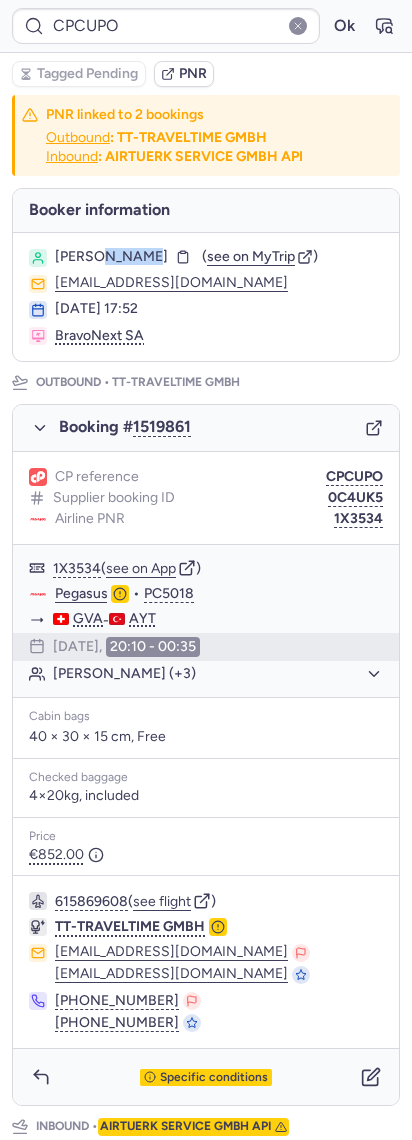 click on "Aykut DURMAZ" at bounding box center [111, 257] 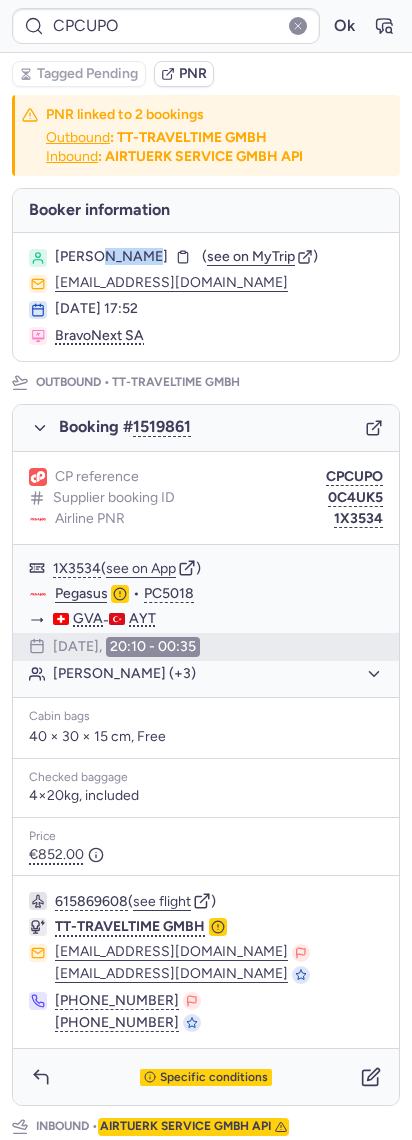copy on "DURMAZ" 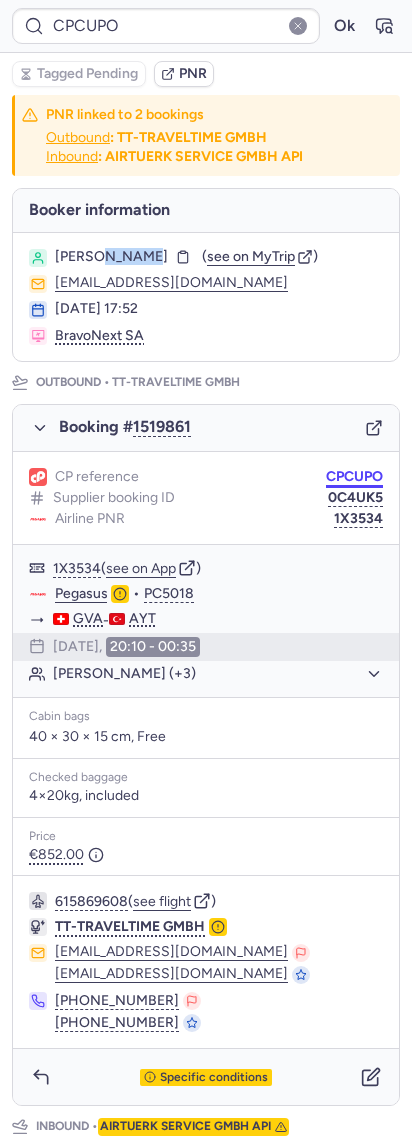 click on "CPCUPO" at bounding box center (354, 477) 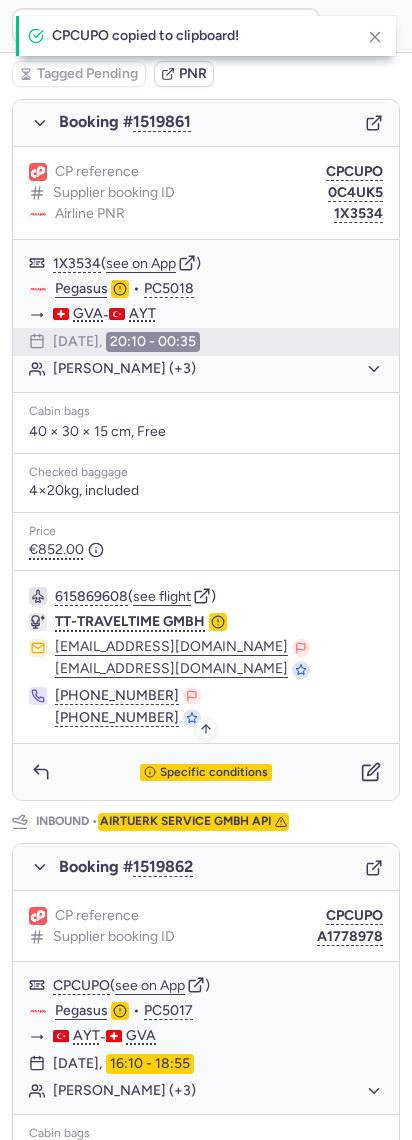 scroll, scrollTop: 694, scrollLeft: 0, axis: vertical 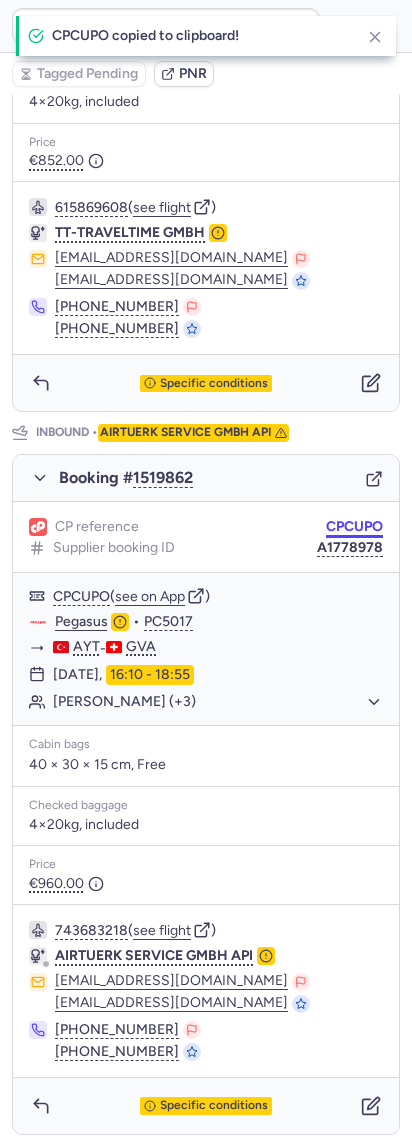 click on "CPCUPO" at bounding box center [354, 527] 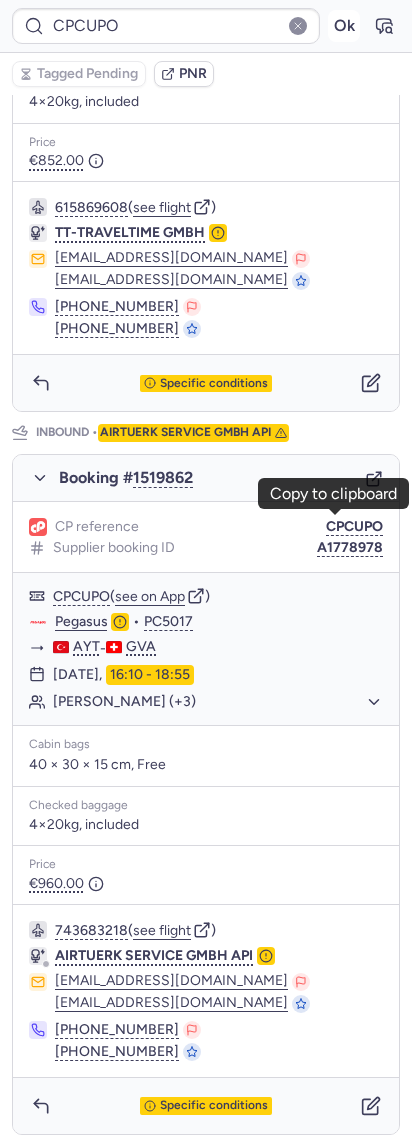click on "Ok" at bounding box center (344, 26) 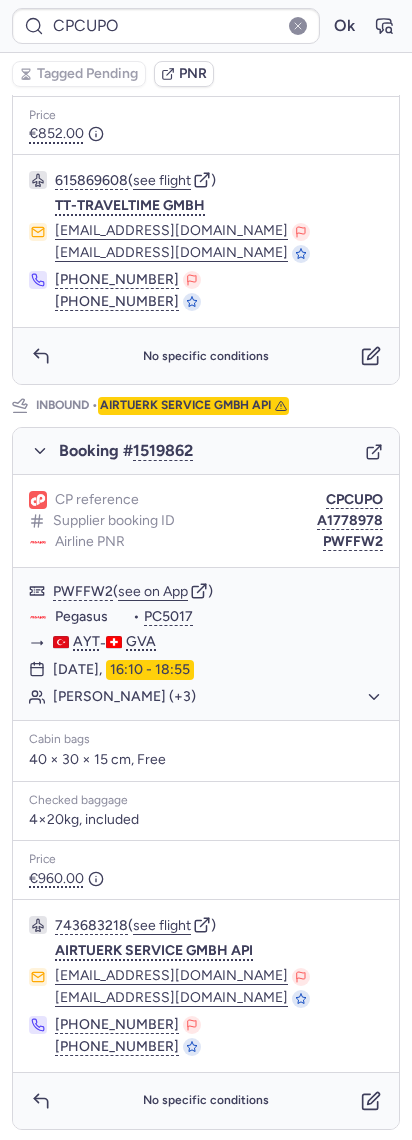 scroll, scrollTop: 694, scrollLeft: 0, axis: vertical 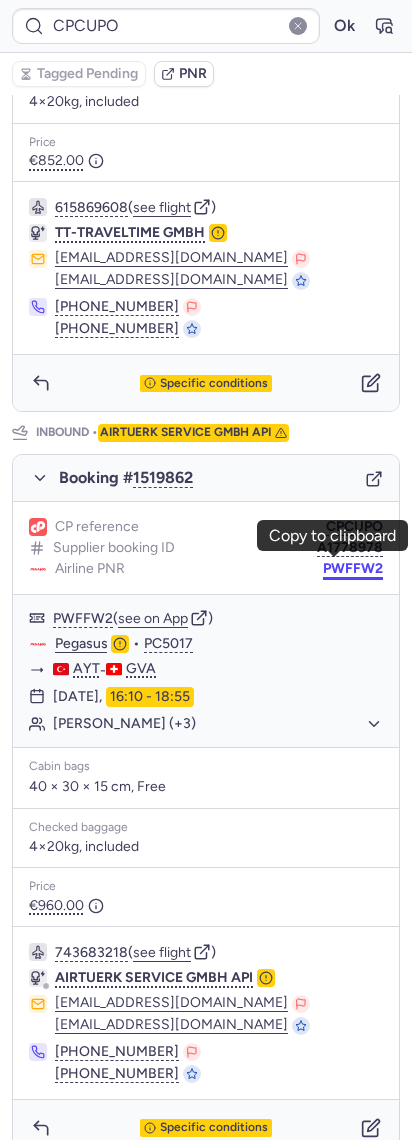 click on "CPCUPO  Ok  Tagged Pending PNR PNR linked to 2 bookings Outbound : TT-TRAVELTIME GMBH Inbound : AIRTUERK SERVICE GMBH API Booker information Aykut DURMAZ  ( see on MyTrip  )  bookings@lmnbookings.com 07 Jun 2025, 17:52 BravoNext SA Outbound •  TT-TRAVELTIME GMBH  Booking # 1519861 CP reference CPCUPO Supplier booking ID 0C4UK5 Airline PNR 1X3534 1X3534  ( see on App )  Pegasus  •  PC5018 GVA  -  AYT 12 Jul 2025,  20:10 - 00:35 Emine DURMAZ (+3)  Cabin bags  40 × 30 × 15 cm, Free Checked baggage 4×20kg, included Price €852.00  615869608  ( see flight )  TT-TRAVELTIME GMBH dispo@tt-traveltime.de dispo@tt-traveltime.de +49 211 97264638 +49 211 97264638 Specific conditions Inbound •  AIRTUERK SERVICE GMBH API  Booking # 1519862 CP reference CPCUPO Supplier booking ID A1778978 Airline PNR PWFFW2 PWFFW2  ( see on App )  Pegasus  •  PC5017 AYT  -  GVA 02 Aug 2025,  16:10 - 18:55 Emine DURMAZ (+3)  Cabin bags  40 × 30 × 15 cm, Free Checked baggage 4×20kg, included Price €960.00  743683218  ( )" at bounding box center [206, 0] 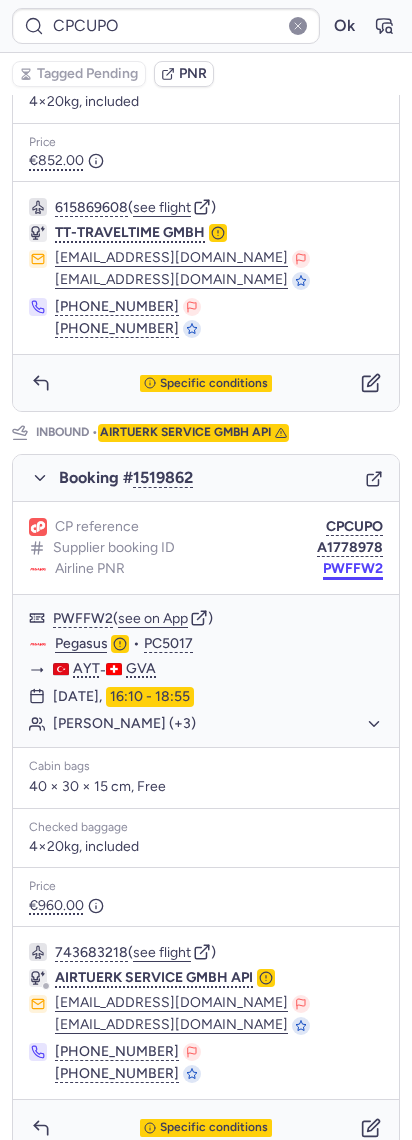 click on "PWFFW2" at bounding box center [353, 569] 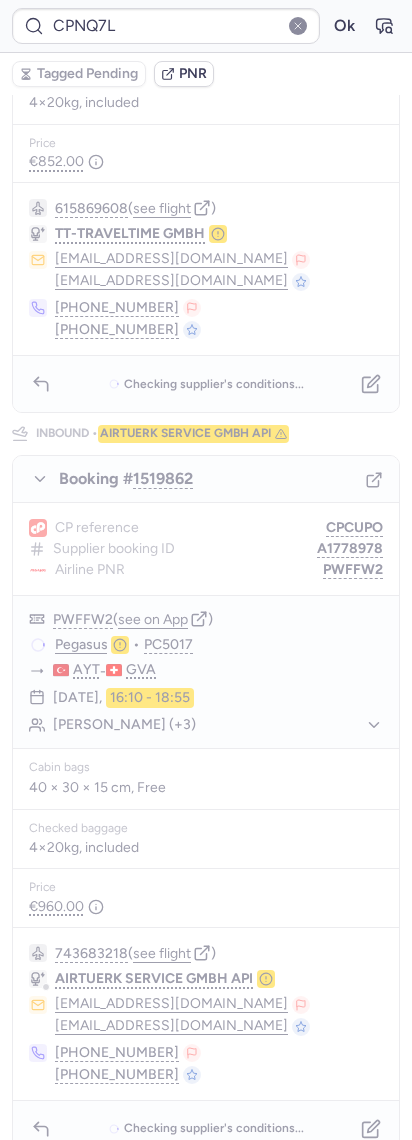 scroll, scrollTop: 0, scrollLeft: 0, axis: both 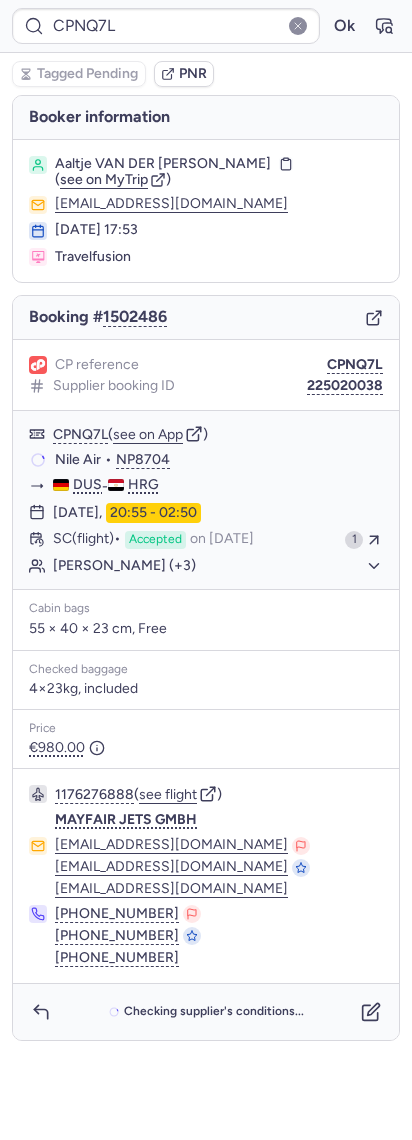 type on "CPOLTX" 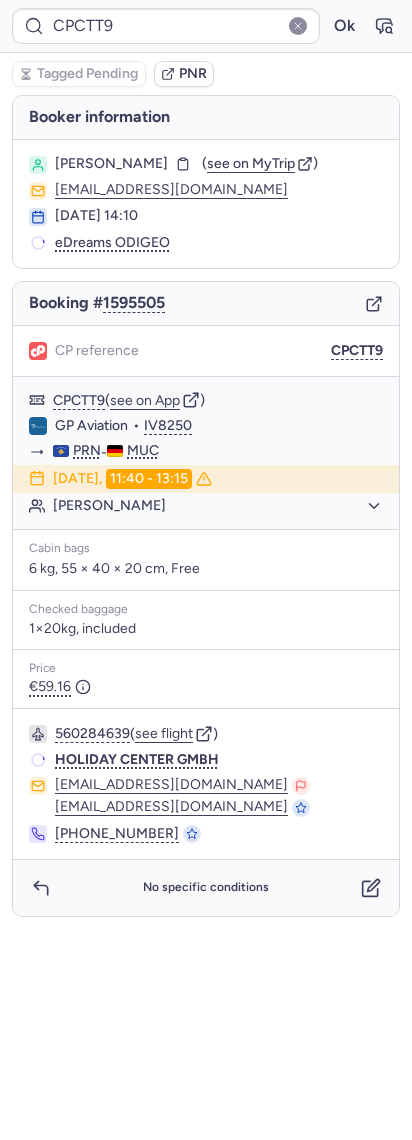 type on "CPTDL8" 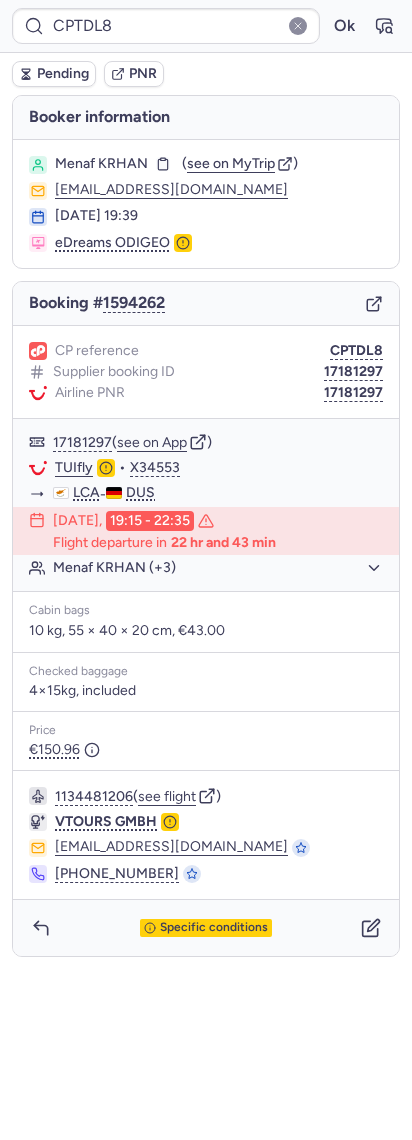 click on "Pending" at bounding box center (63, 74) 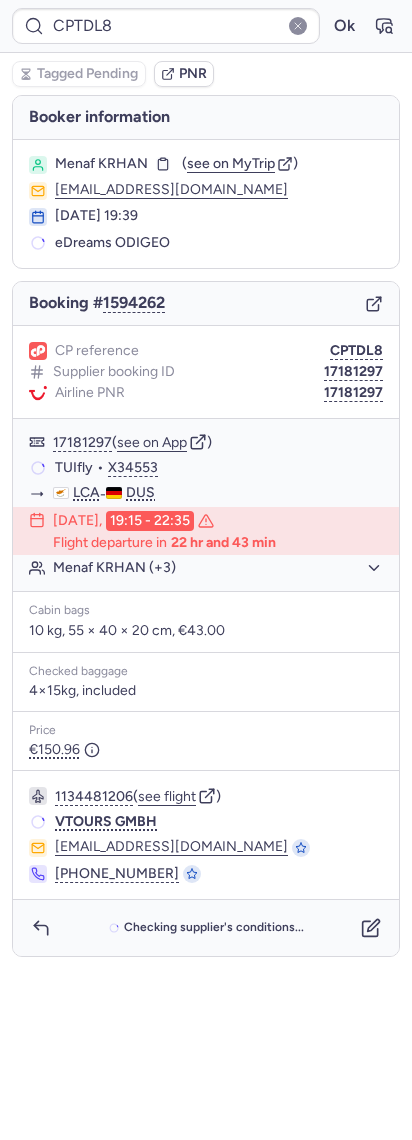 type on "CPOLTX" 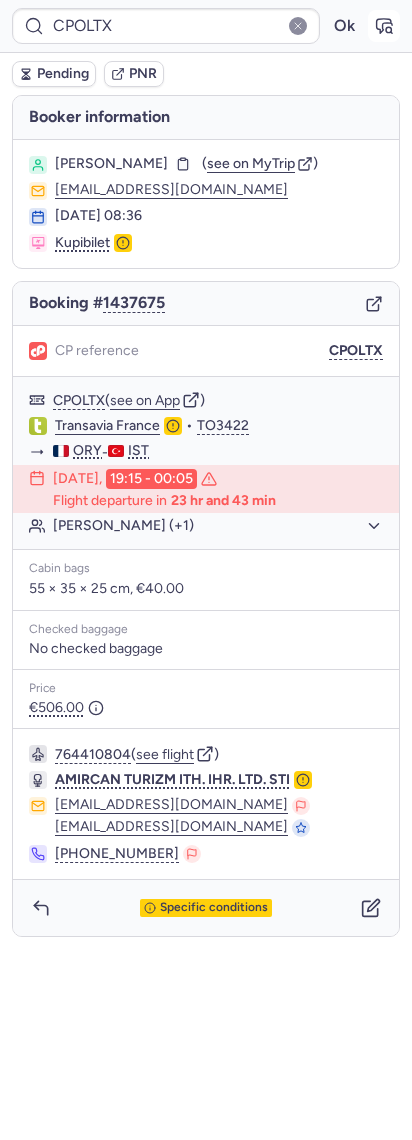 click 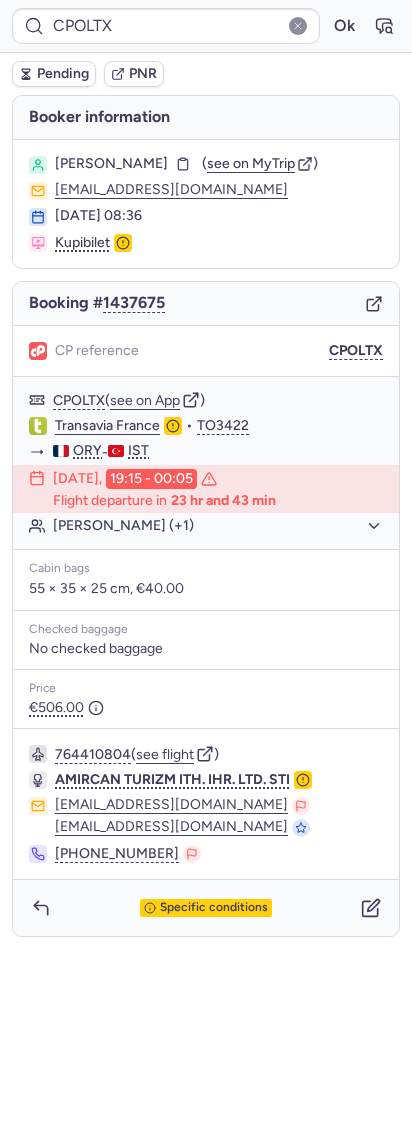 click on "Specific conditions" at bounding box center [214, 908] 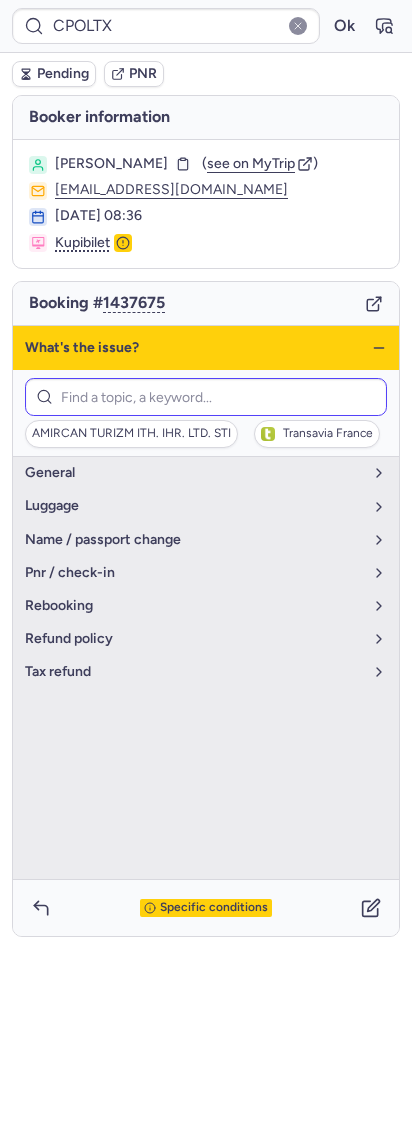 click at bounding box center [206, 397] 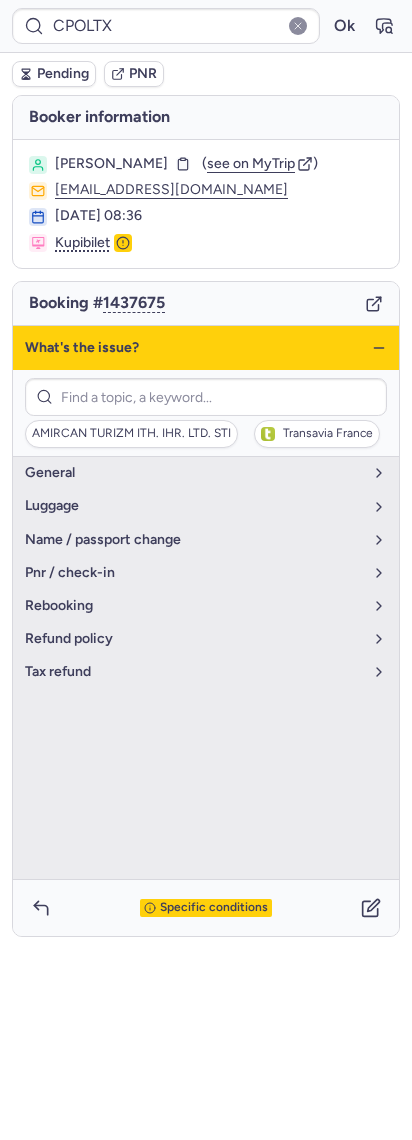 click on "What's the issue?" at bounding box center (206, 348) 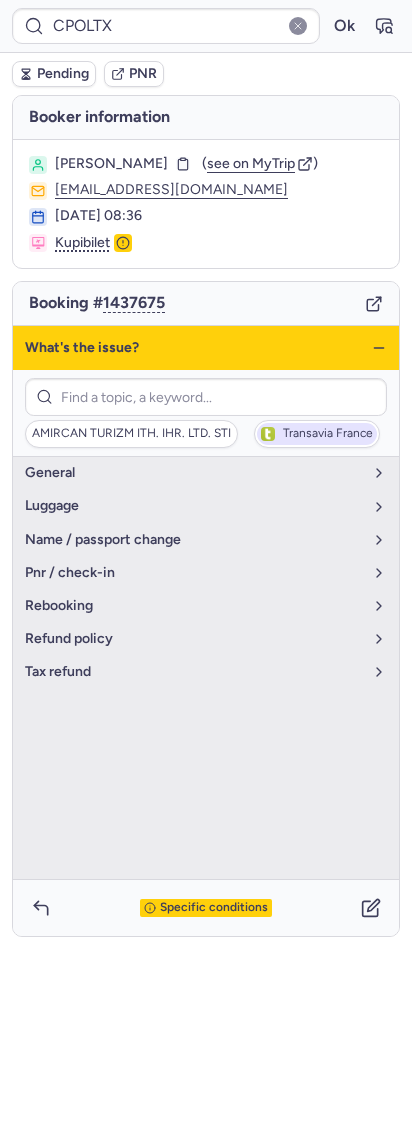click on "Transavia France" at bounding box center [317, 434] 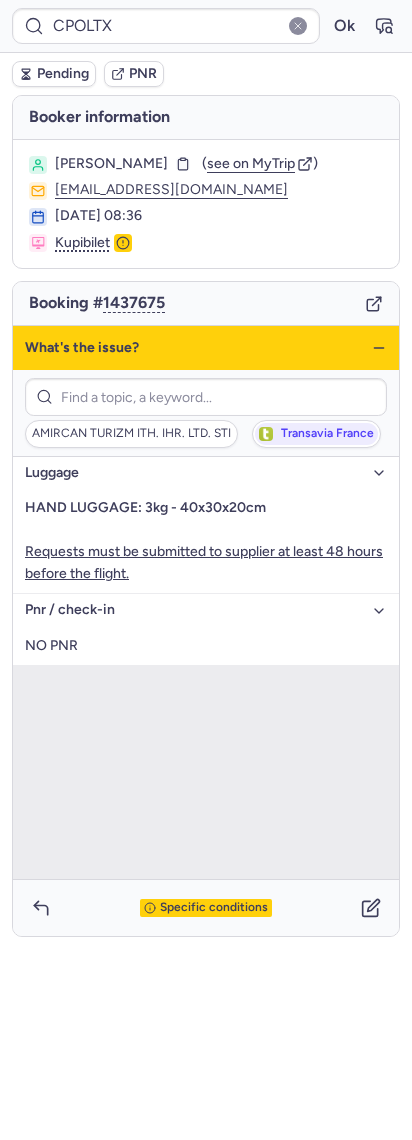 type on "CPTDL8" 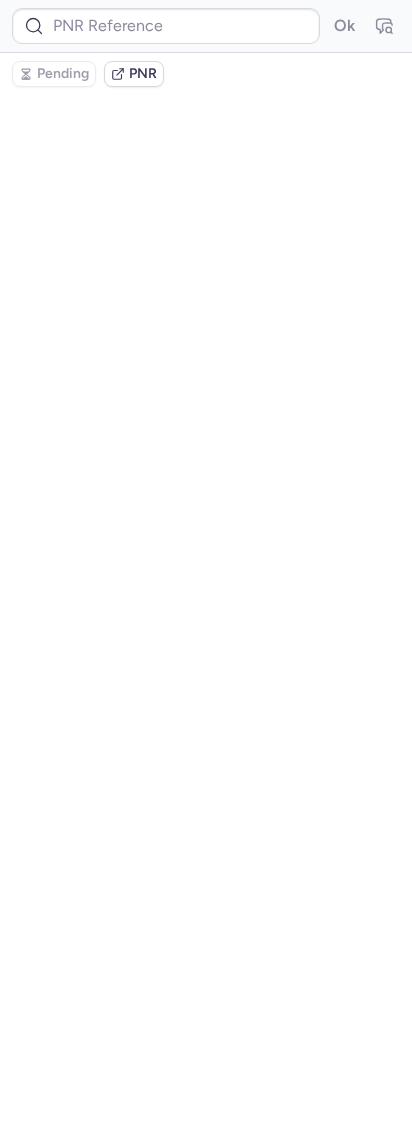 type on "CP4XDD" 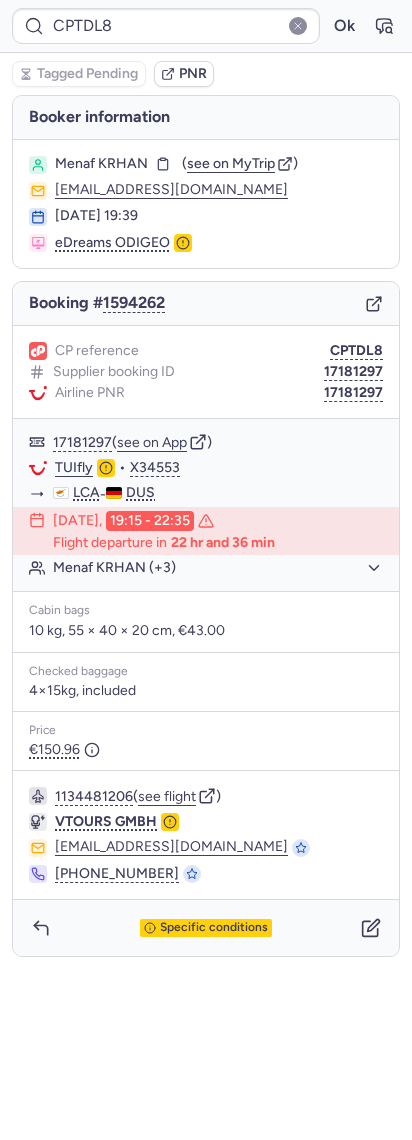 type on "CPHBWY" 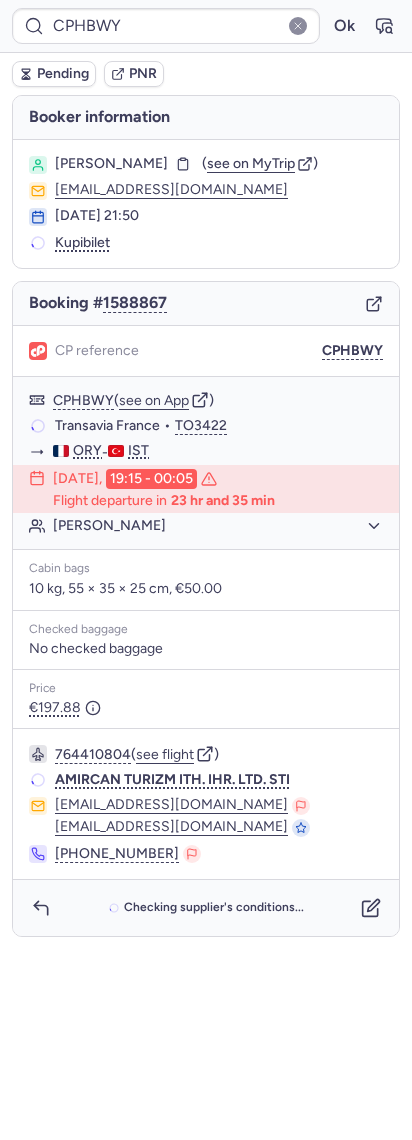 click on "CPHBWY  Ok" at bounding box center (206, 26) 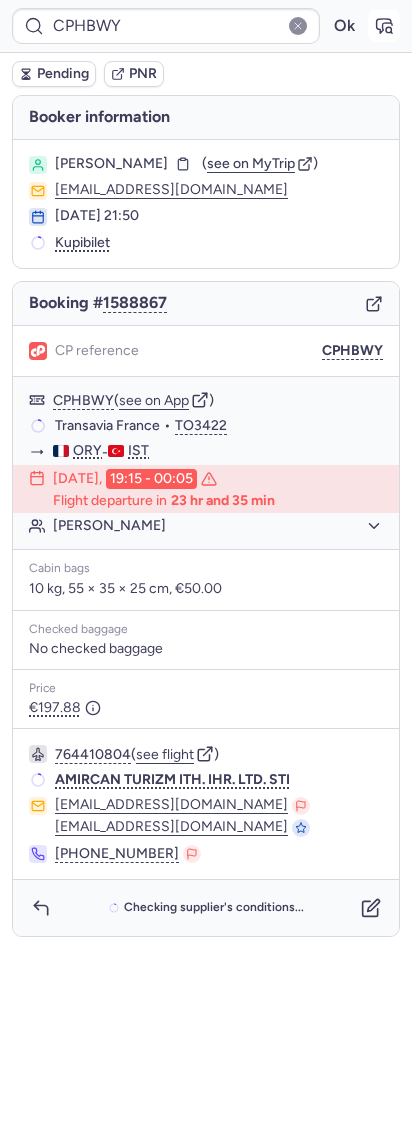 click 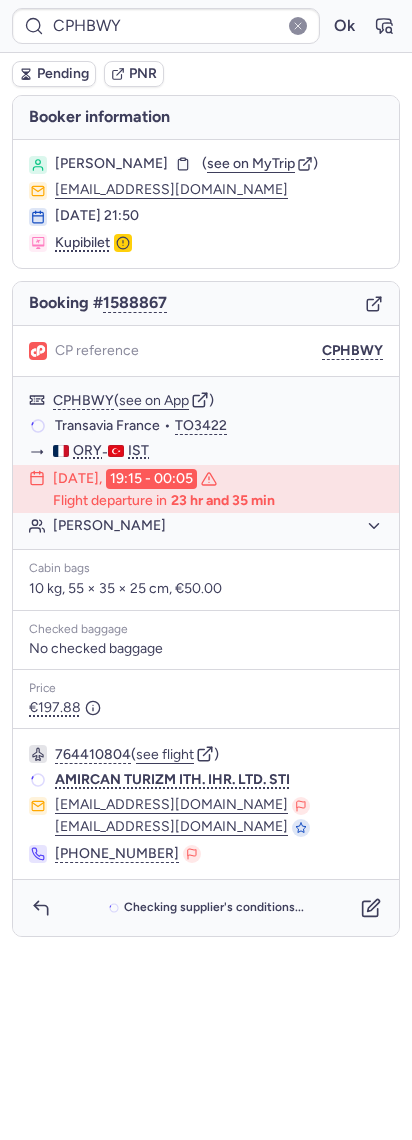type on "CPTDL8" 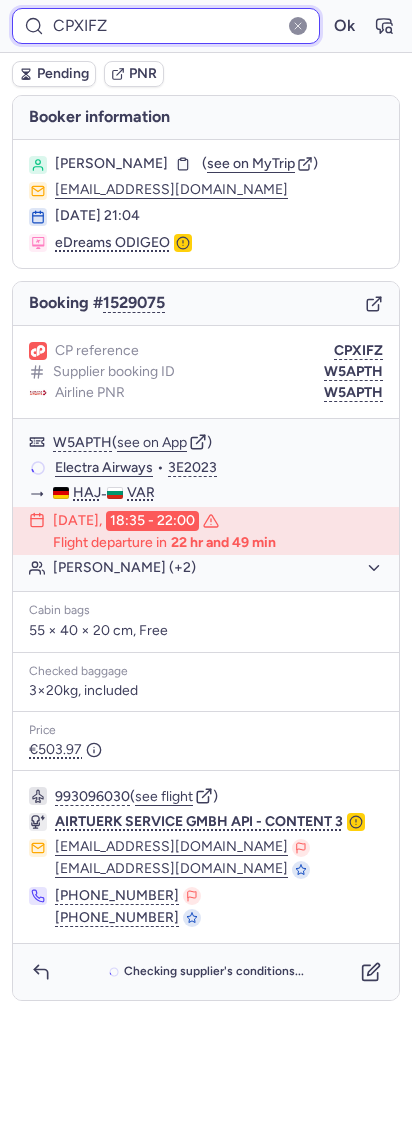 click on "CPXIFZ" at bounding box center (166, 26) 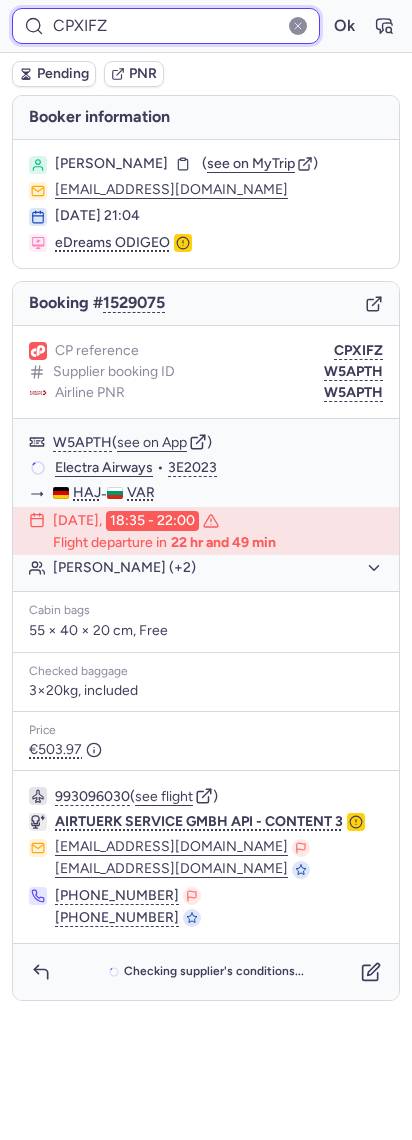 click on "CPXIFZ" at bounding box center [166, 26] 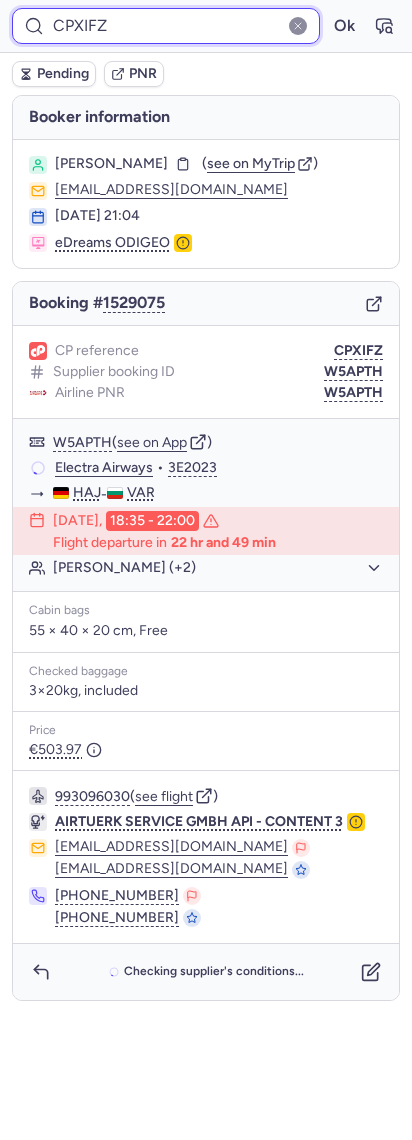 paste on "5MCQ" 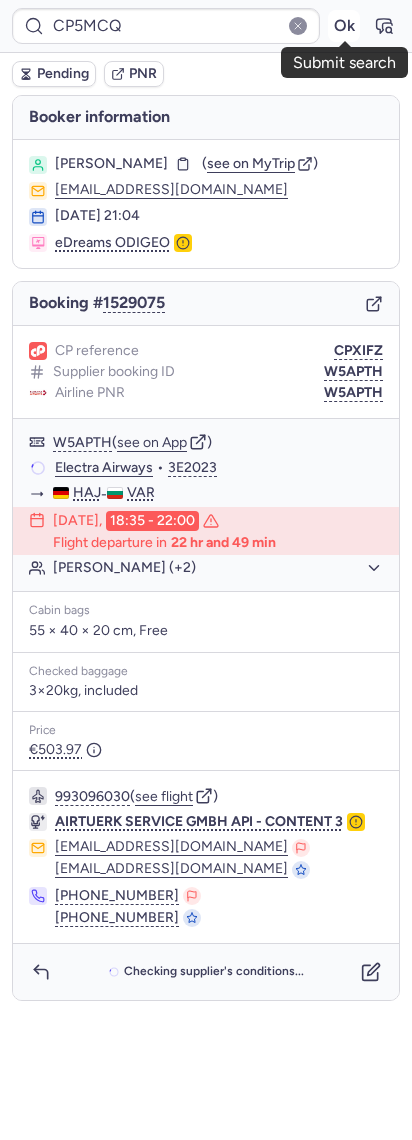 click on "Ok" at bounding box center (344, 26) 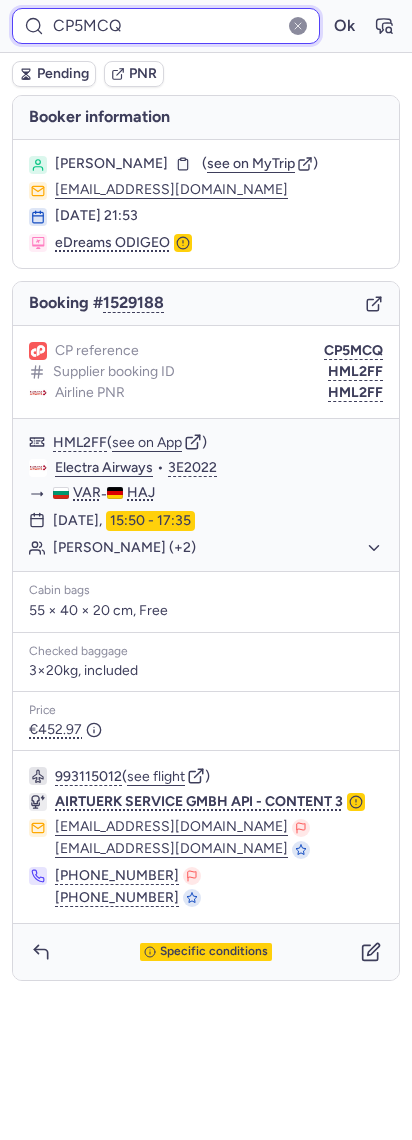 click on "CP5MCQ" at bounding box center (166, 26) 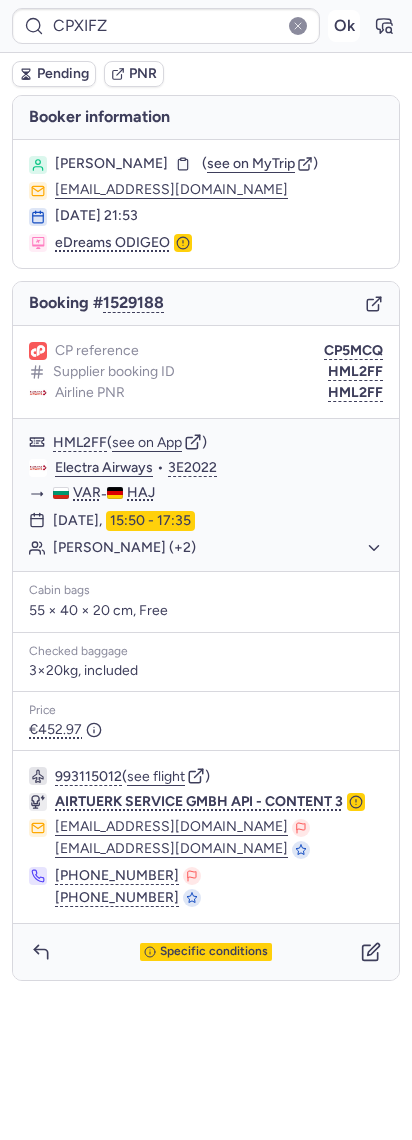 click on "Ok" at bounding box center (344, 26) 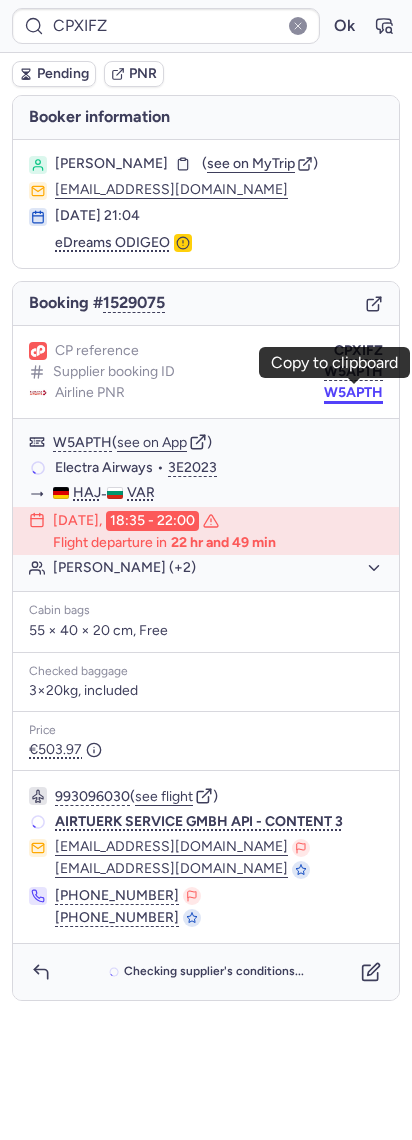 click on "W5APTH" at bounding box center [353, 393] 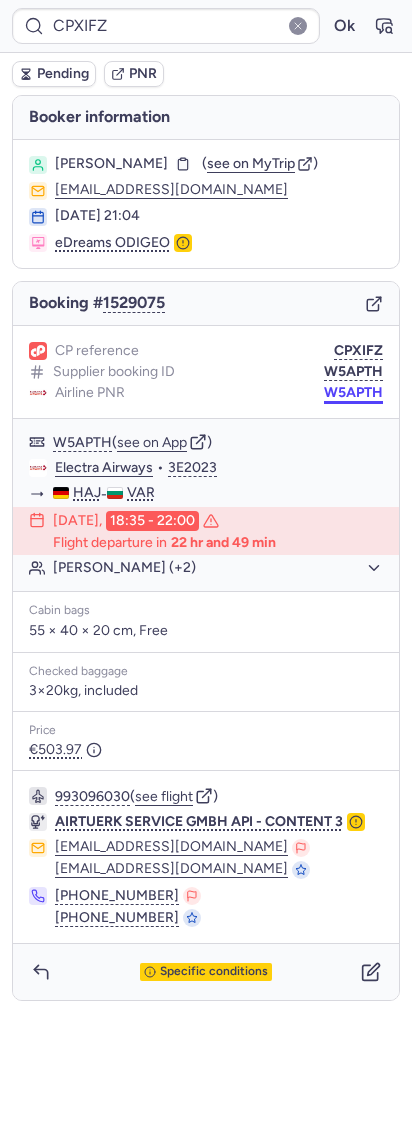 click on "W5APTH" at bounding box center (353, 393) 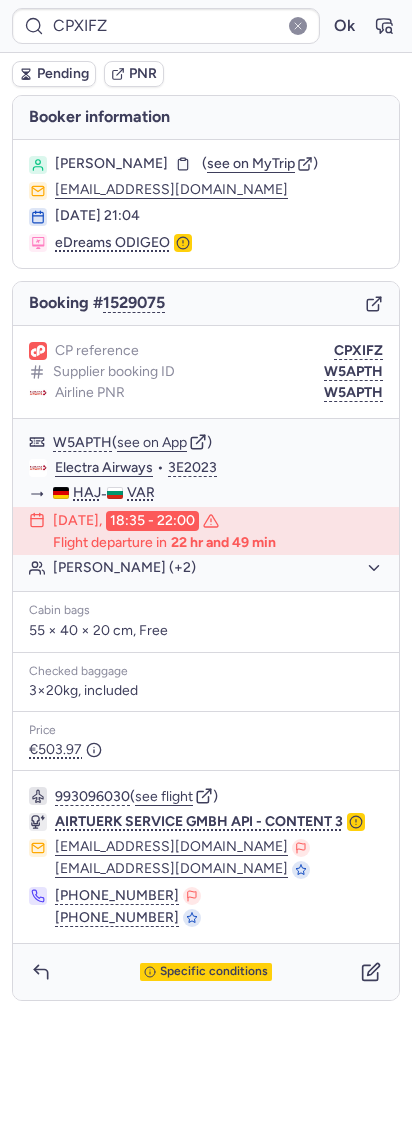 click on "Maarouf MOURAD" at bounding box center (111, 164) 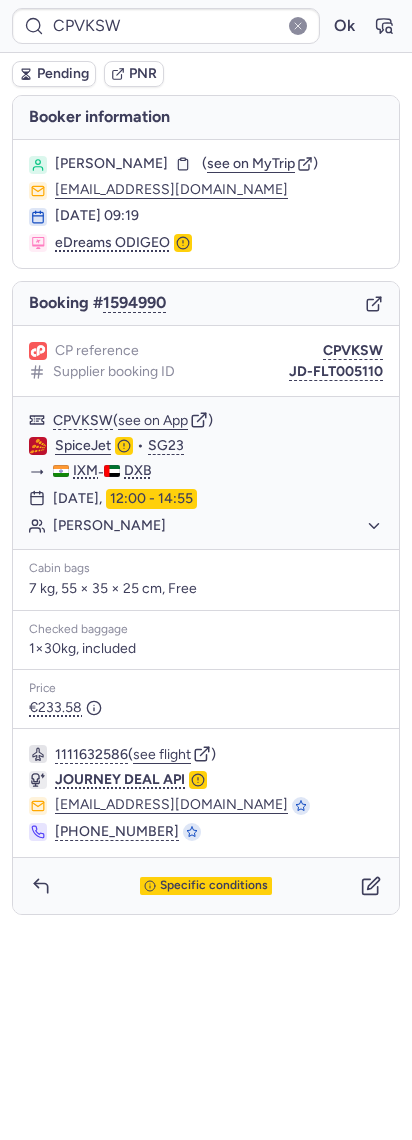 type on "CPTDL8" 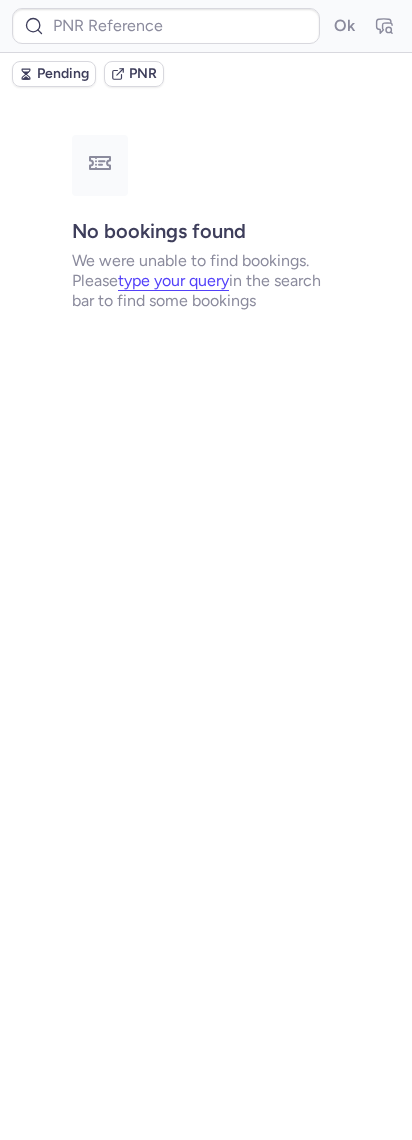 type on "CPHMVN" 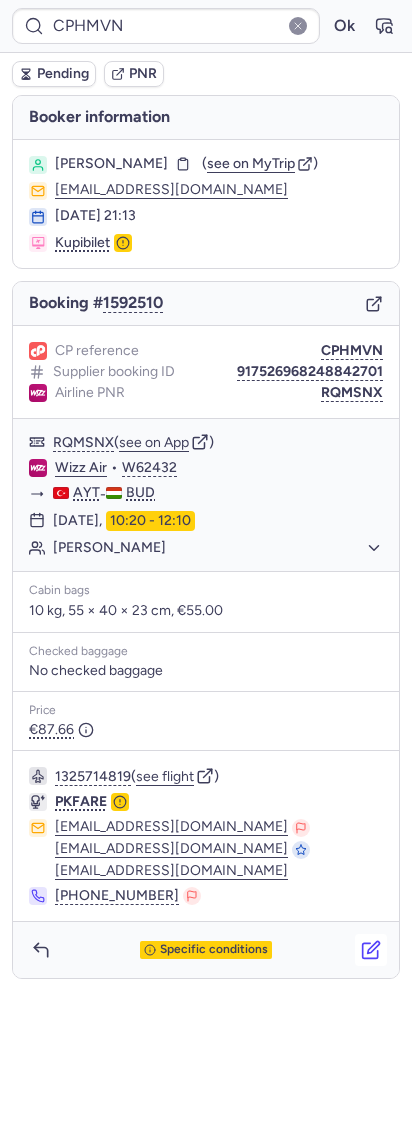 click 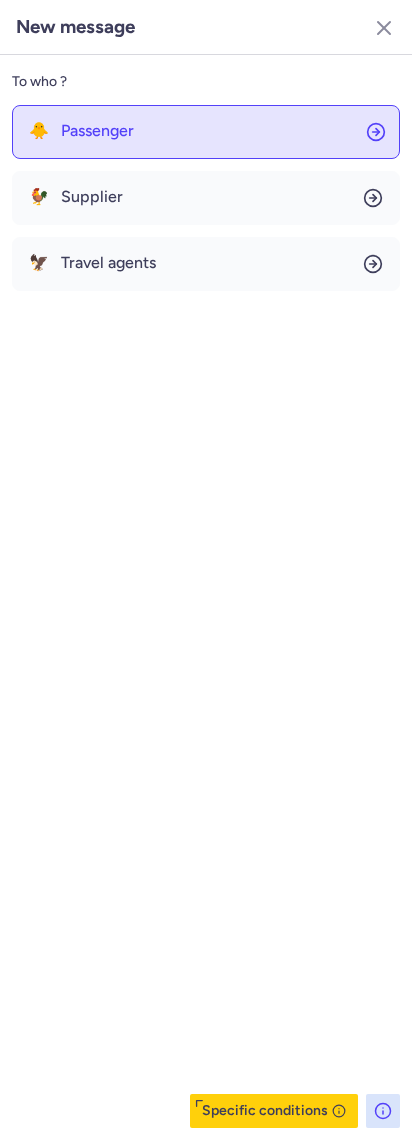 click on "Passenger" at bounding box center (97, 131) 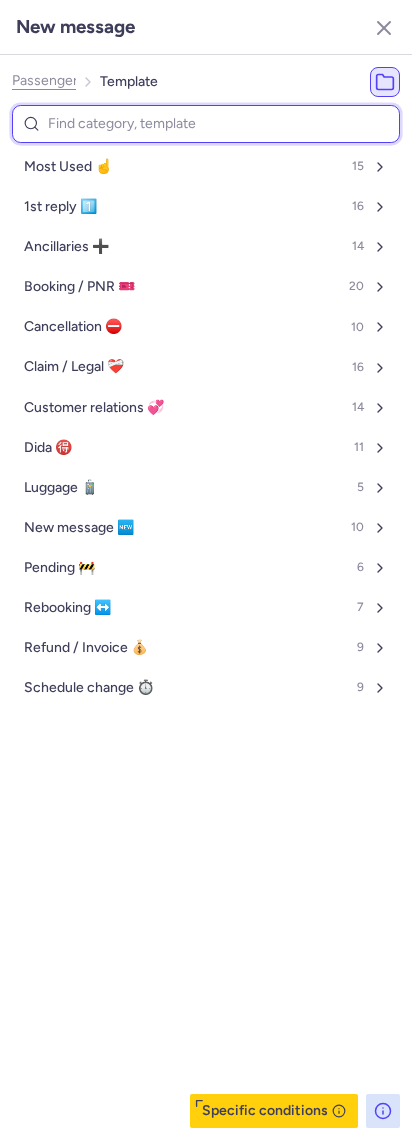 type on "a" 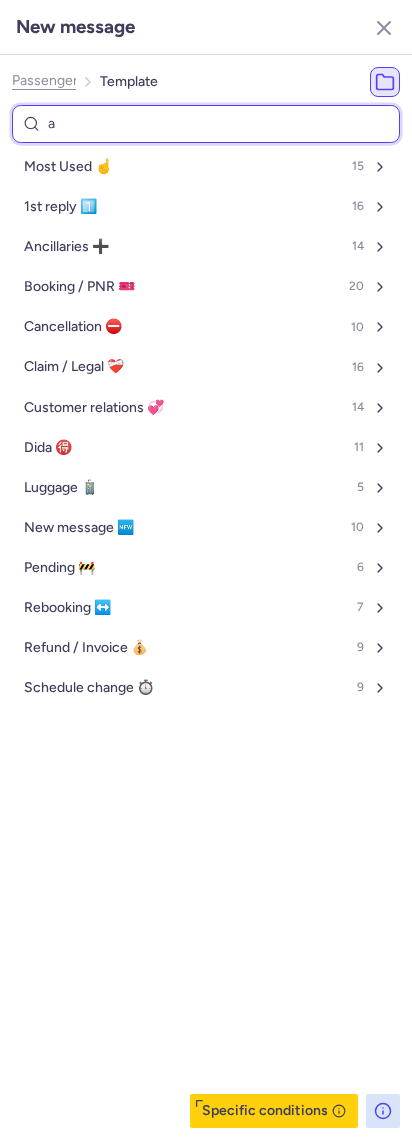 select on "en" 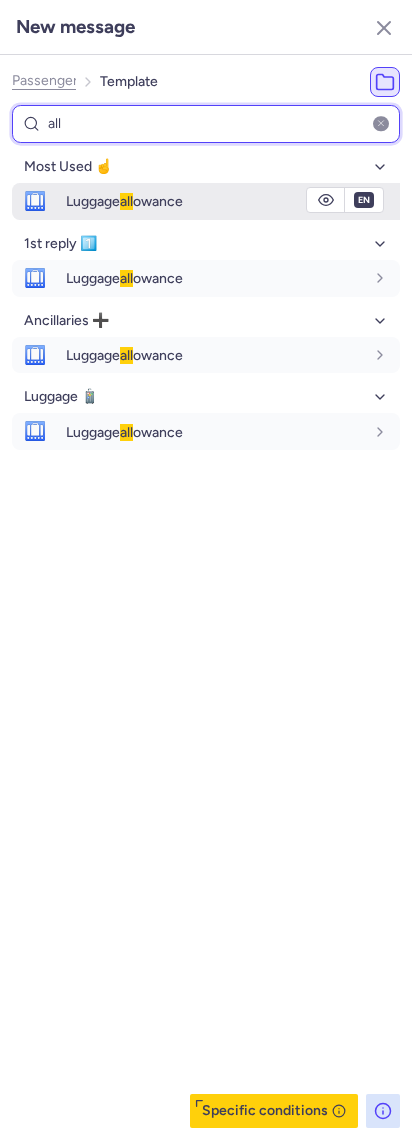 type on "all" 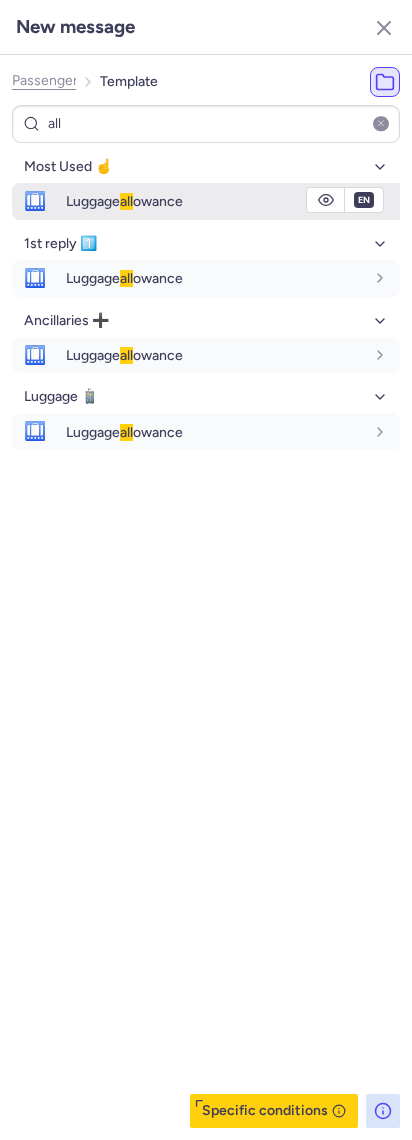 click on "Luggage  all owance" at bounding box center [124, 201] 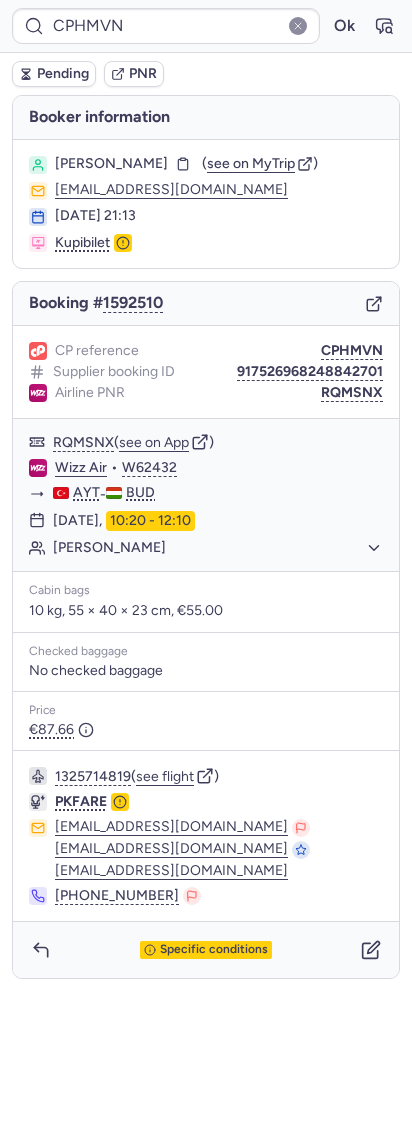 click on "Specific conditions" at bounding box center [206, 950] 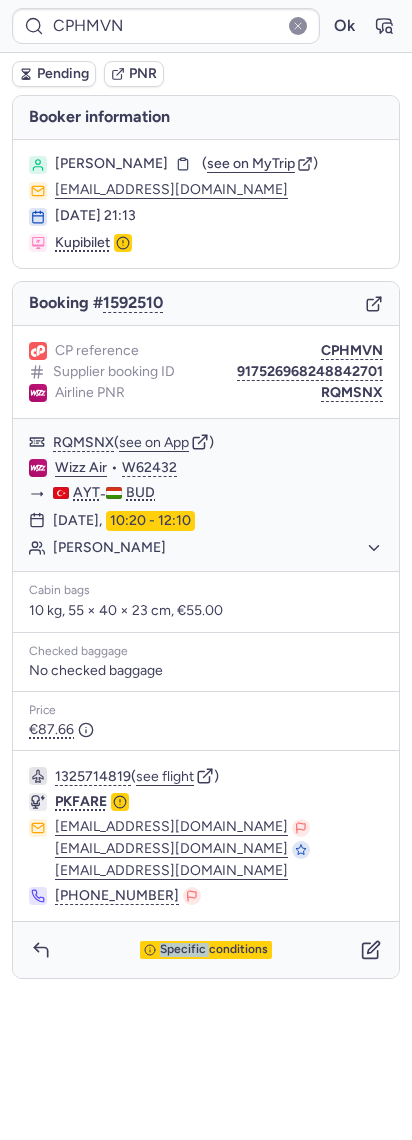 click on "Specific conditions" at bounding box center [206, 950] 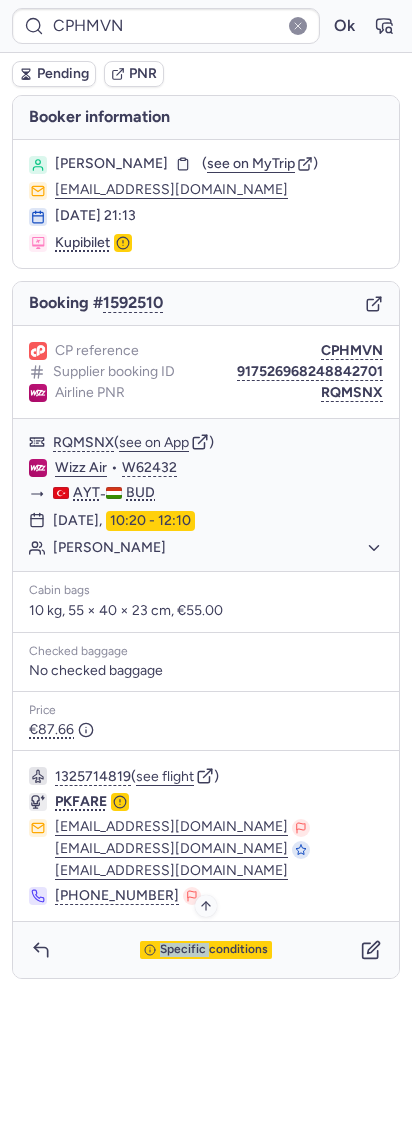 click on "Specific conditions" at bounding box center (214, 950) 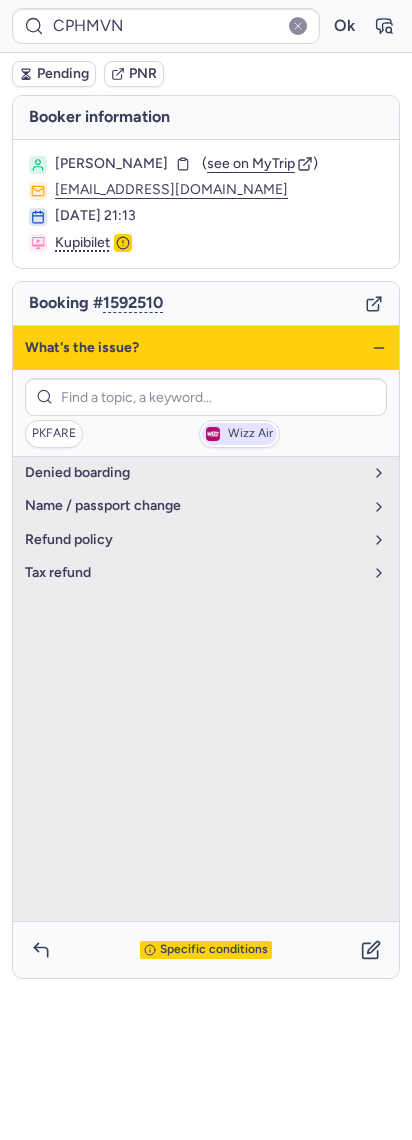 click on "Wizz Air" at bounding box center [250, 434] 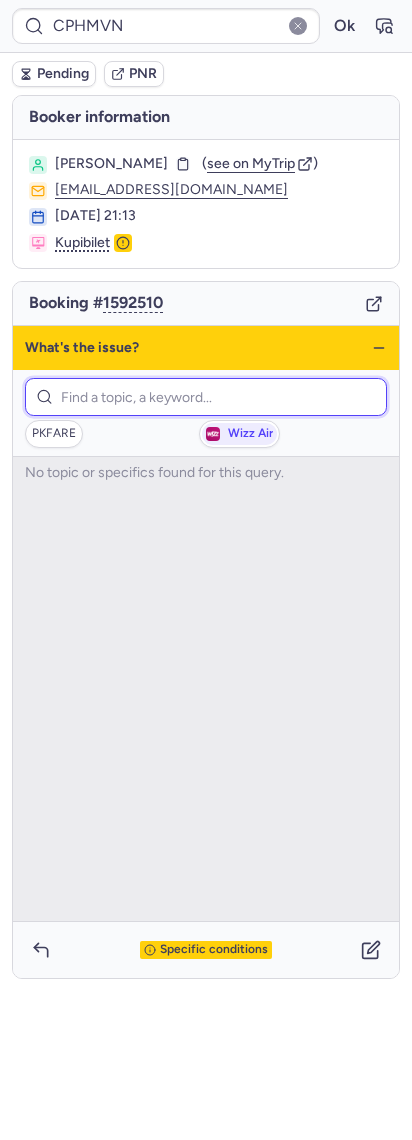 click on "PKFARE  Wizz Air" at bounding box center [206, 413] 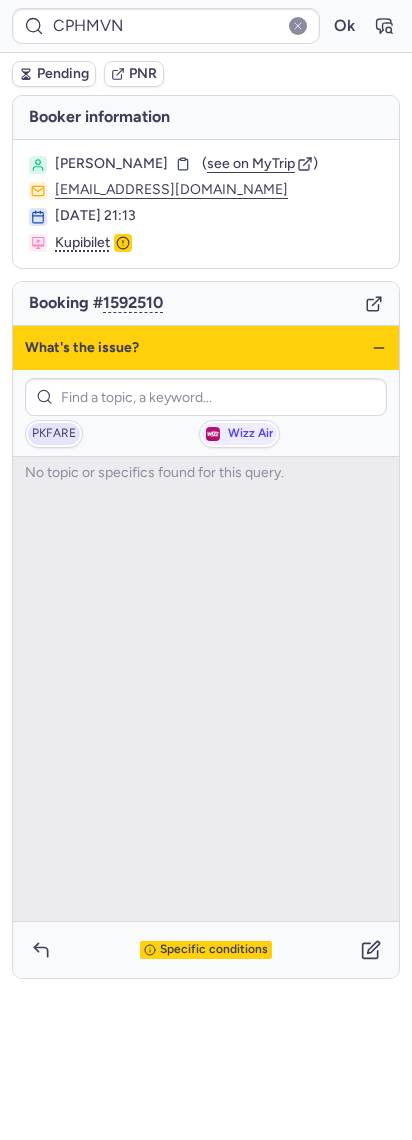 click on "PKFARE" at bounding box center (54, 434) 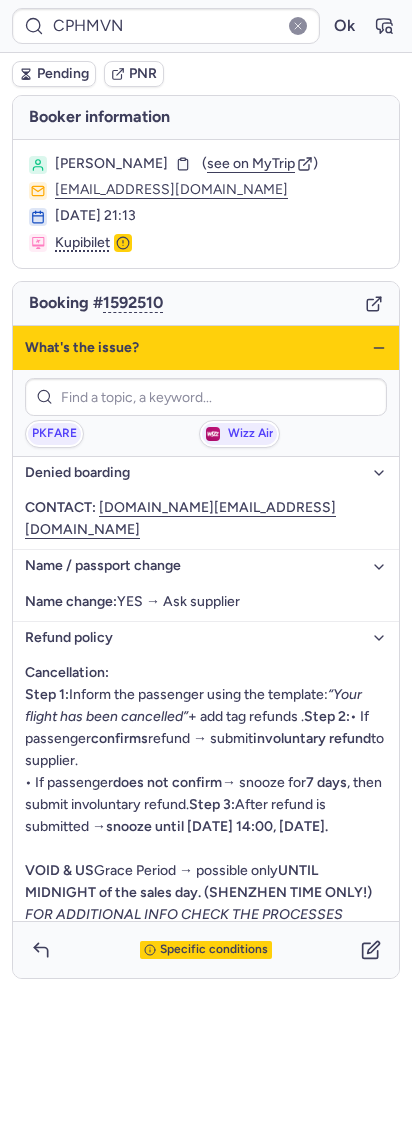 click 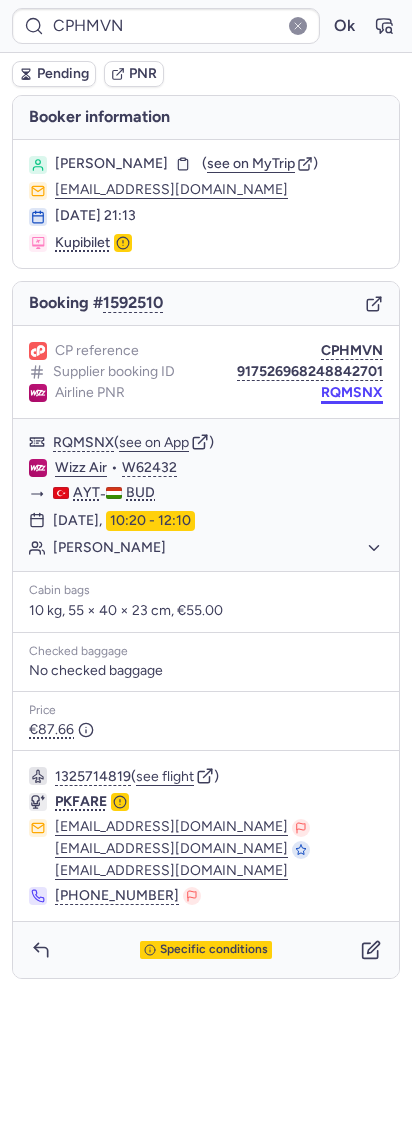 click on "RQMSNX" at bounding box center (352, 393) 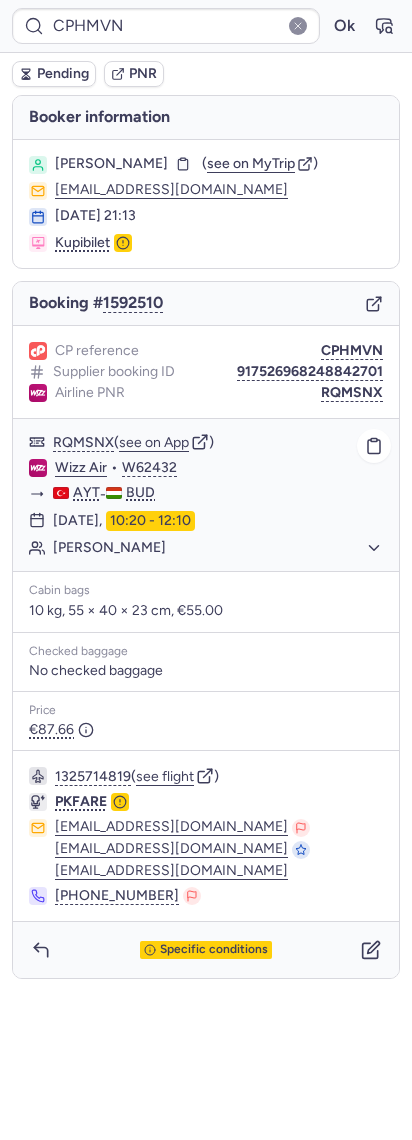 click on "Wizz Air" 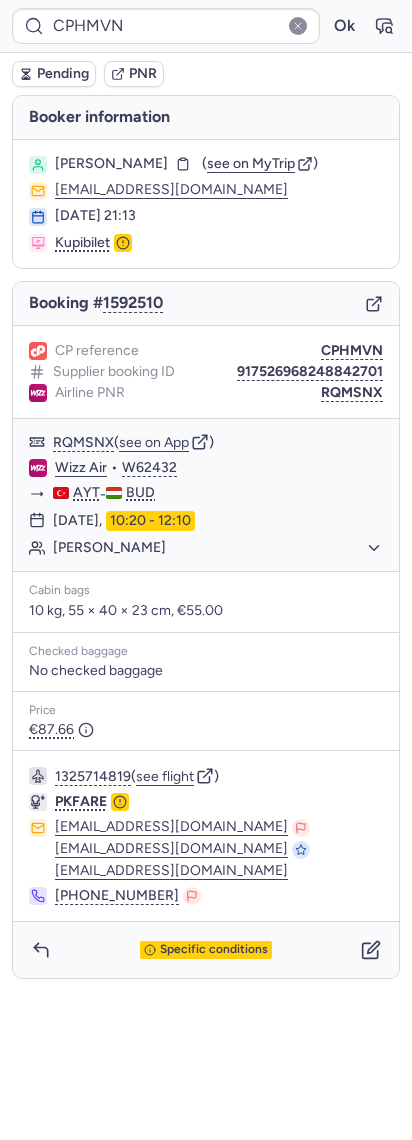 click 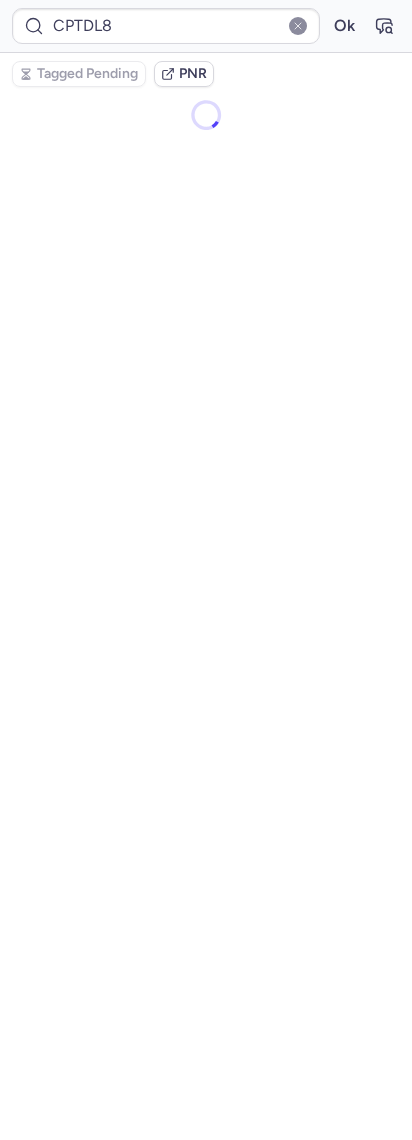 scroll, scrollTop: 0, scrollLeft: 0, axis: both 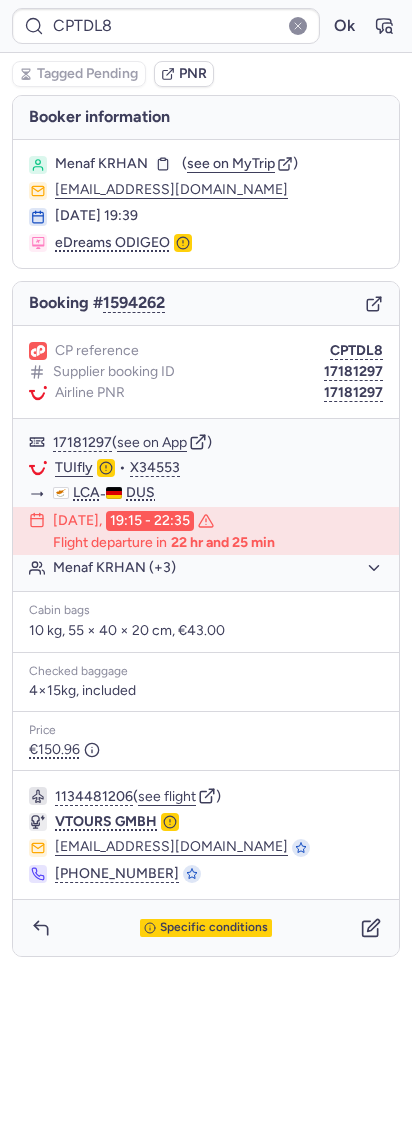 type on "CPXNHE" 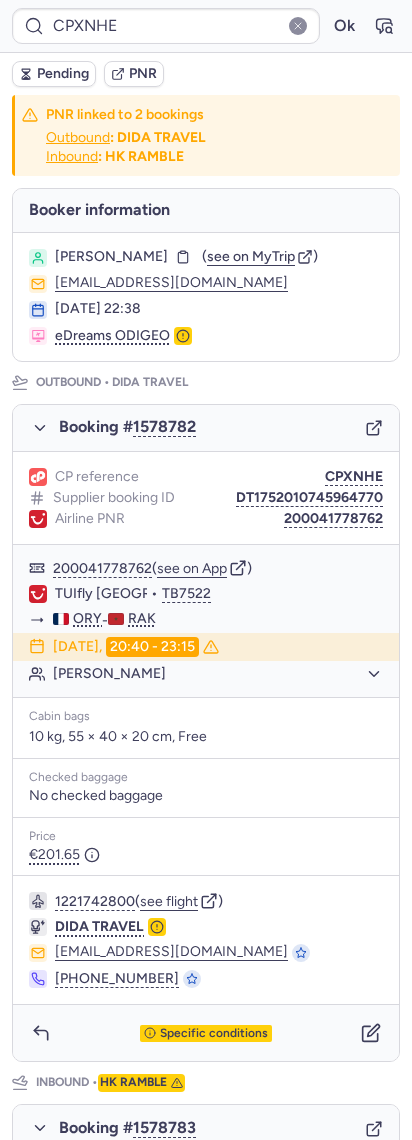 click on "Pending" at bounding box center (54, 74) 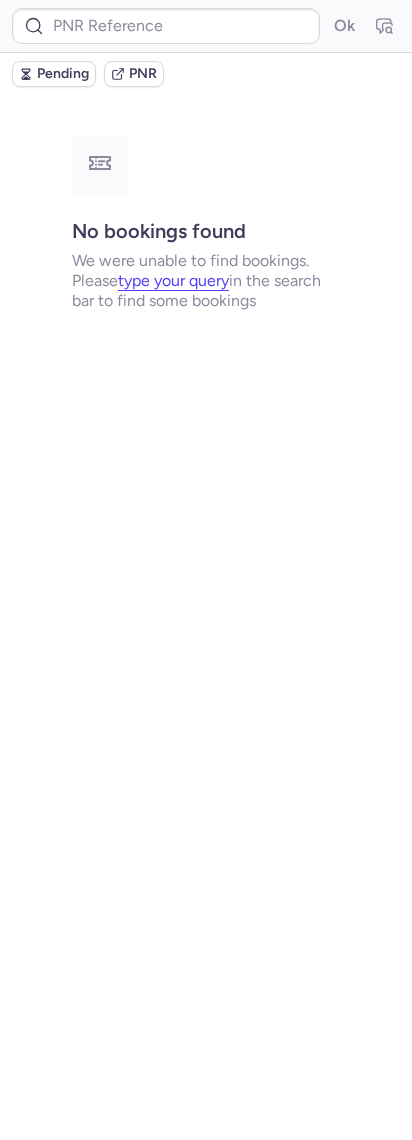 type on "CPAPZX" 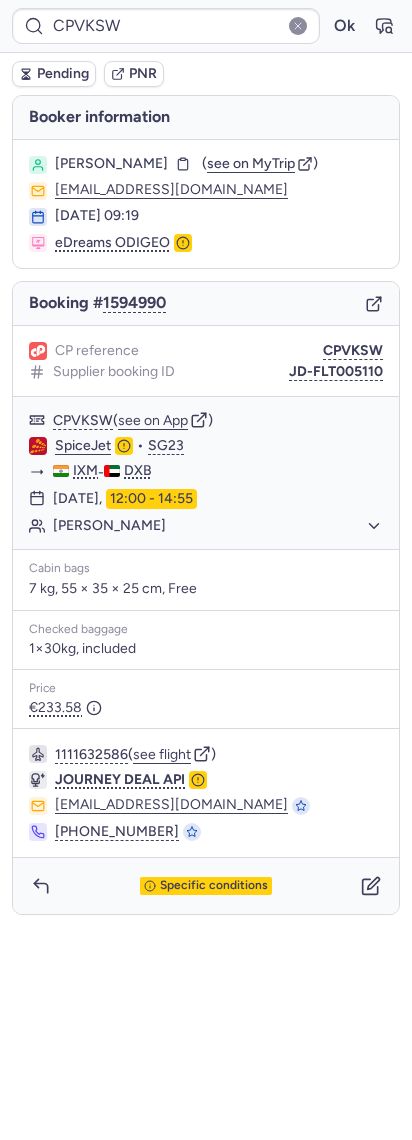 click on "Preethi VELUSAMY  ( see on MyTrip  )  vinupreethi3008@gmail.com 18 Jul 2025, 09:19 eDreams ODIGEO" at bounding box center [206, 204] 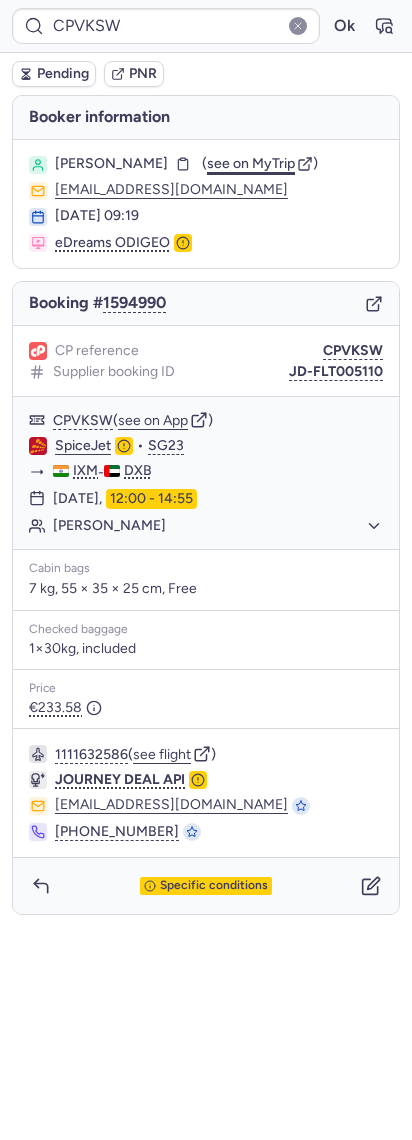 click on "see on MyTrip" at bounding box center [251, 163] 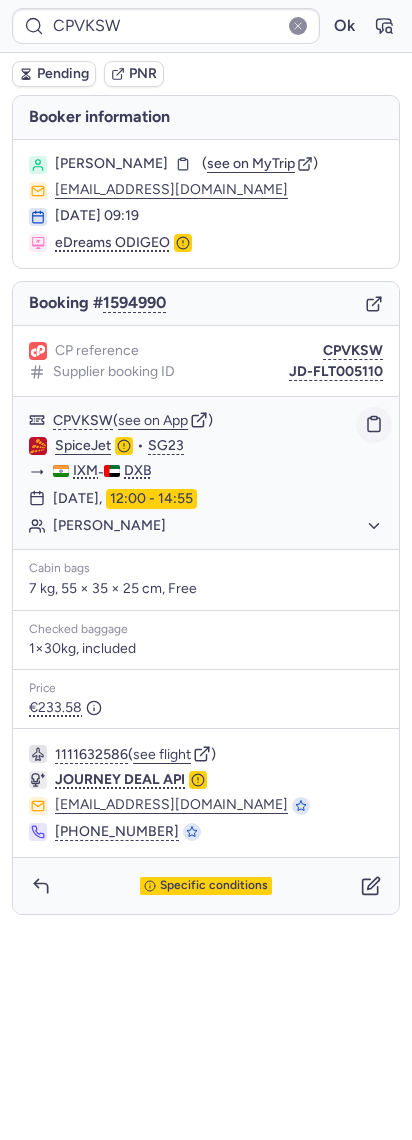 click 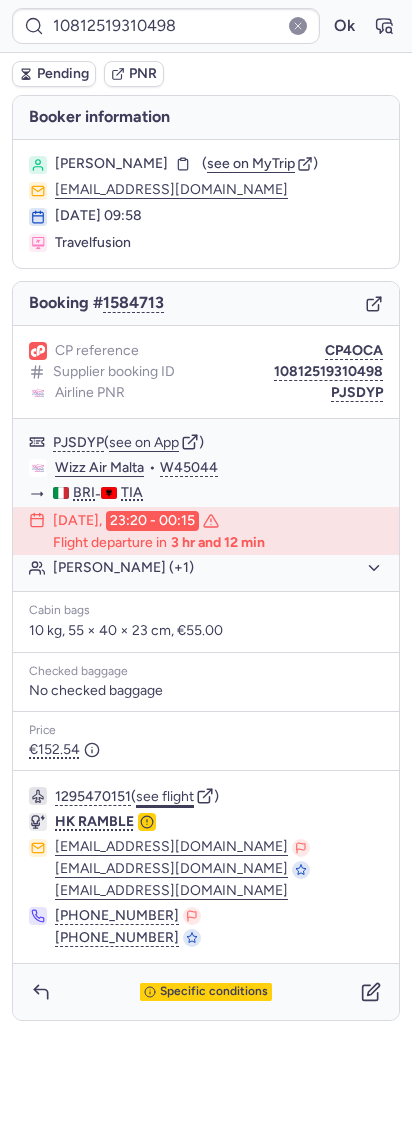 click on "see flight" 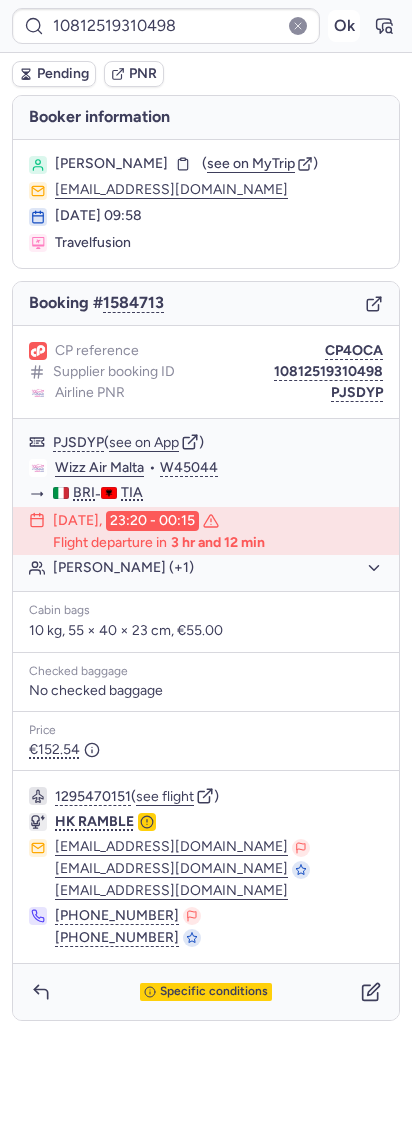 click on "Ok" at bounding box center (344, 26) 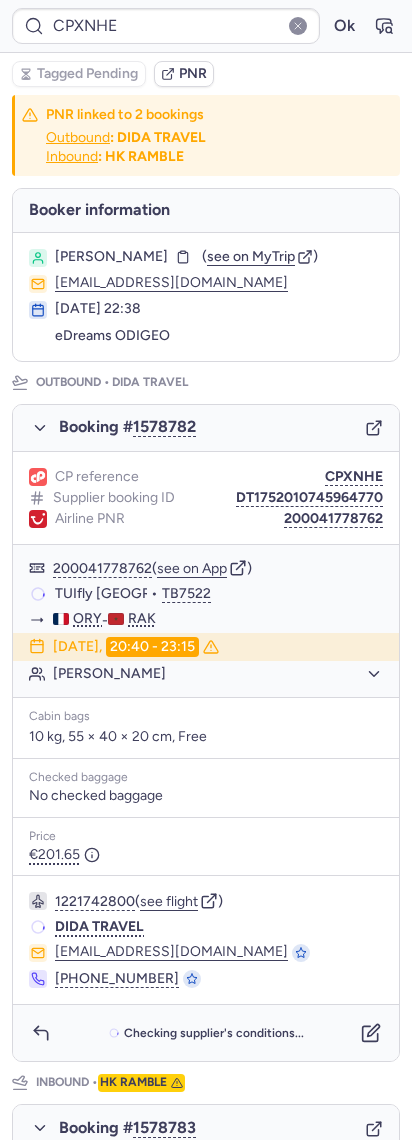type on "CPTICN" 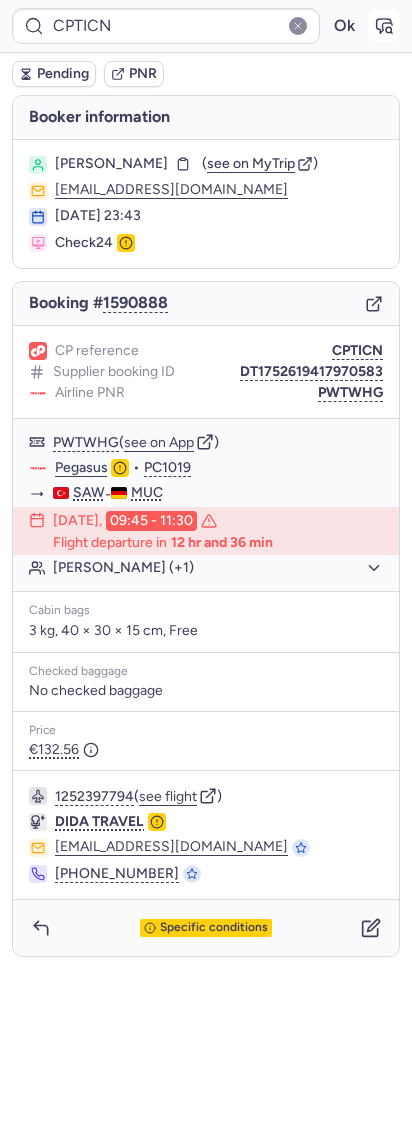 click 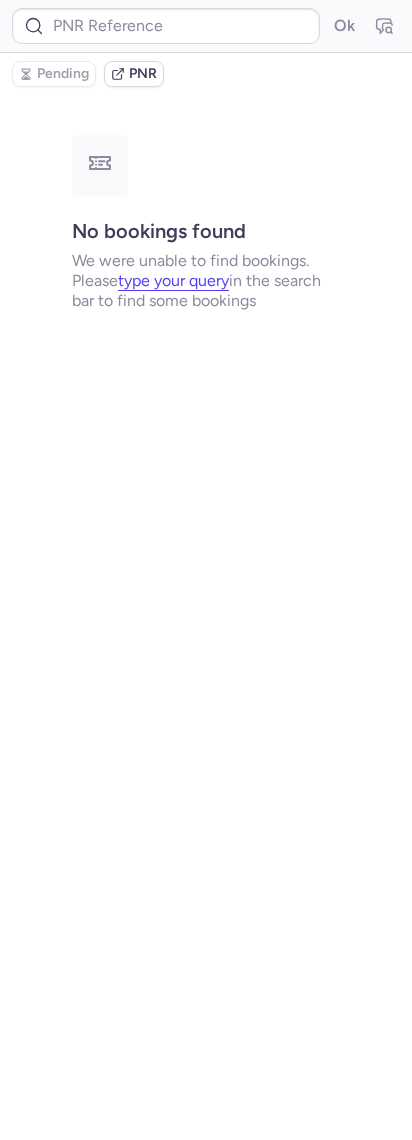 type on "CPTICN" 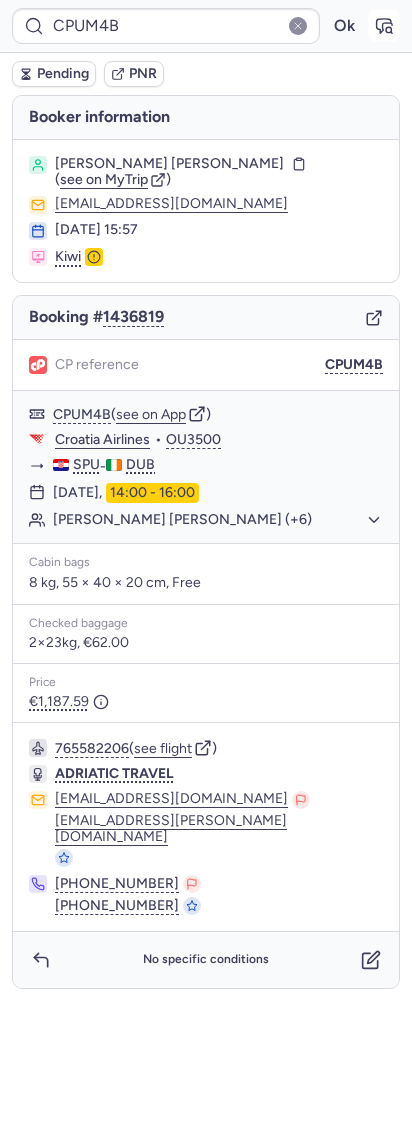 click at bounding box center [384, 26] 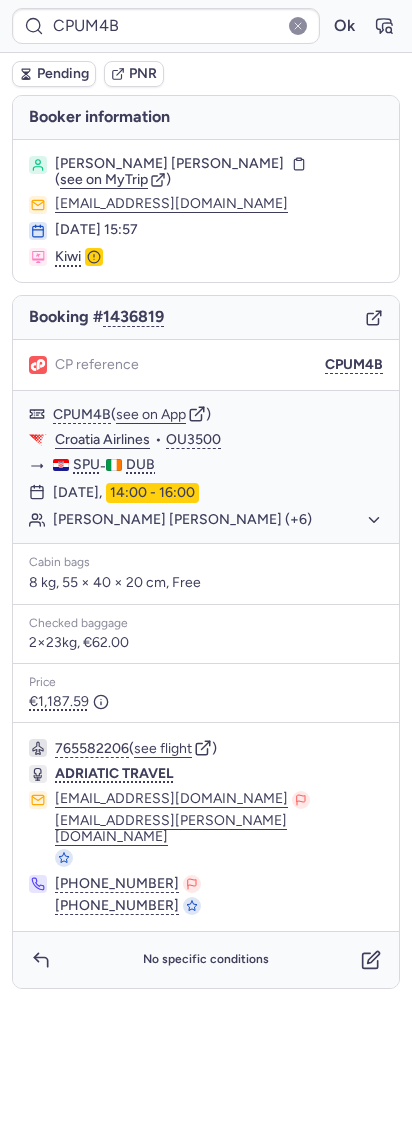 click on "Pending PNR" at bounding box center [206, 74] 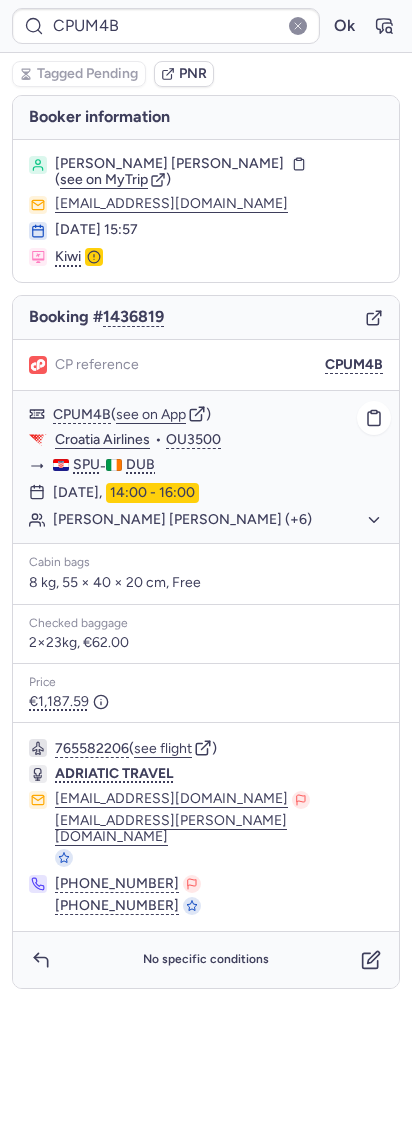 click on "[PERSON_NAME] [PERSON_NAME] (+6)" 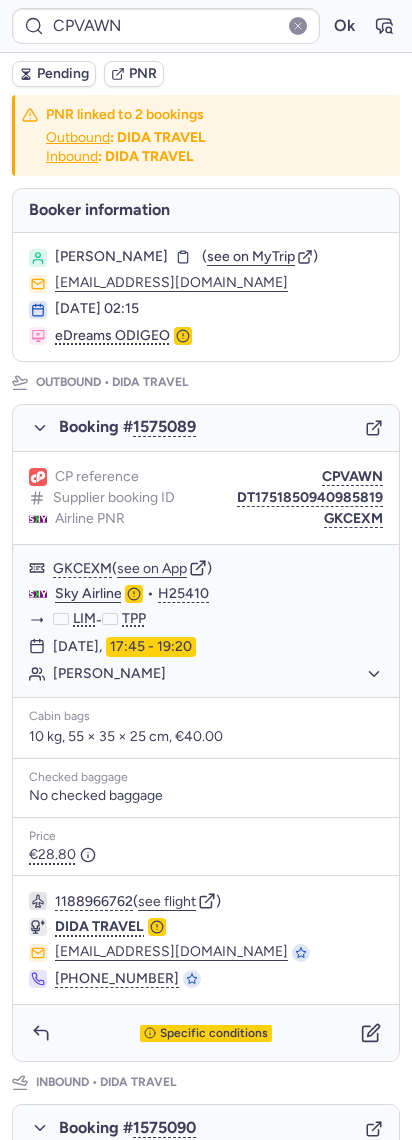 type on "23623804978" 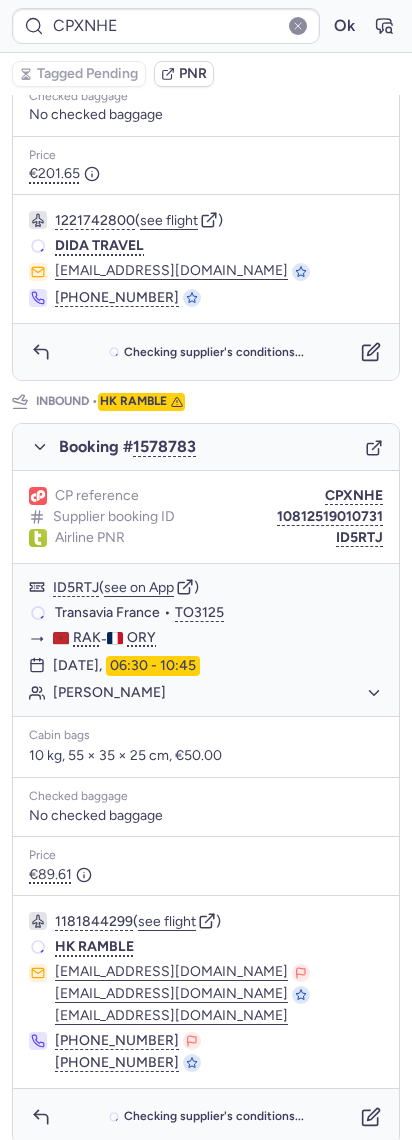 scroll, scrollTop: 0, scrollLeft: 0, axis: both 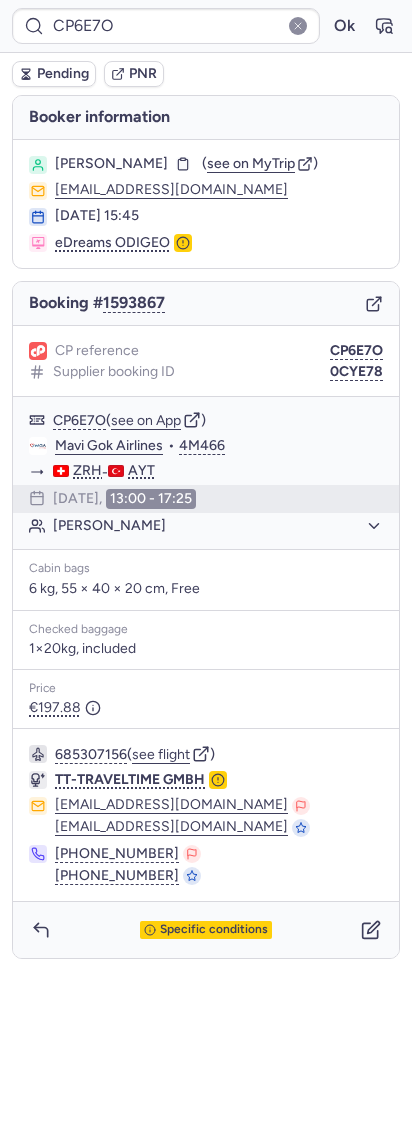 type on "CPXNHE" 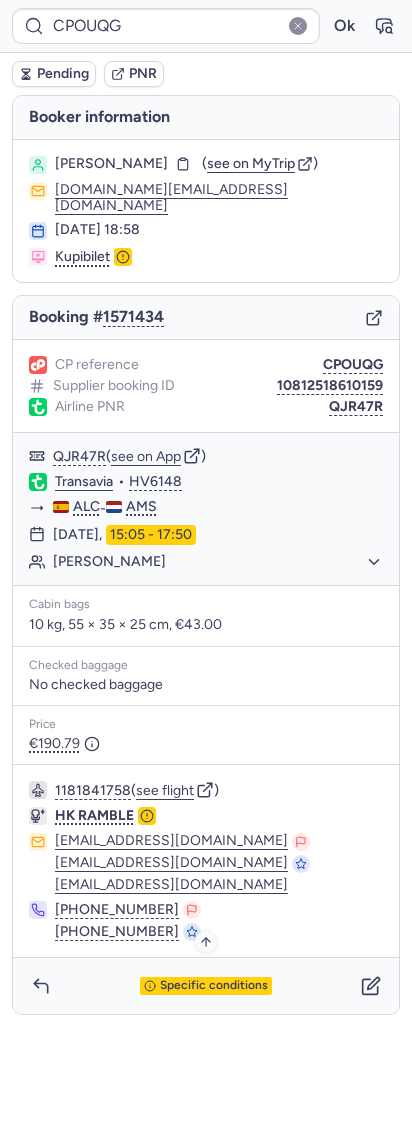 click on "Specific conditions" at bounding box center (214, 986) 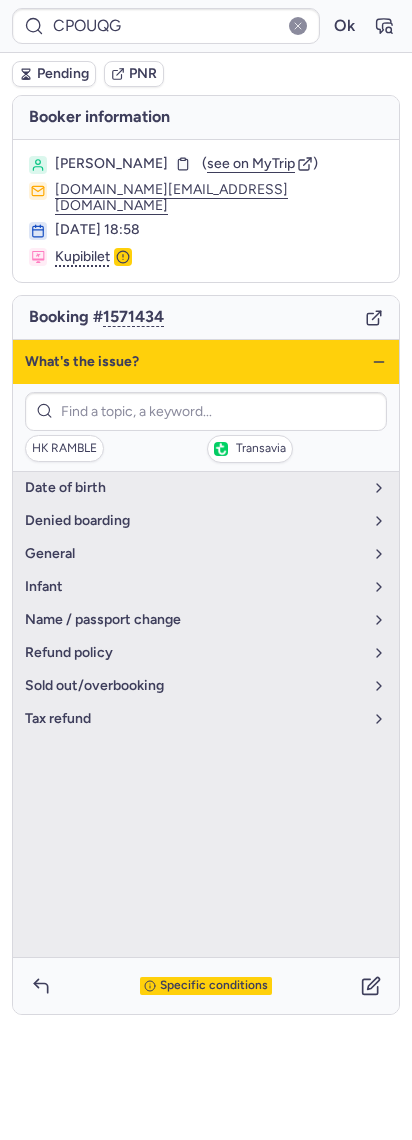 click on "HK RAMBLE  Transavia" at bounding box center [206, 427] 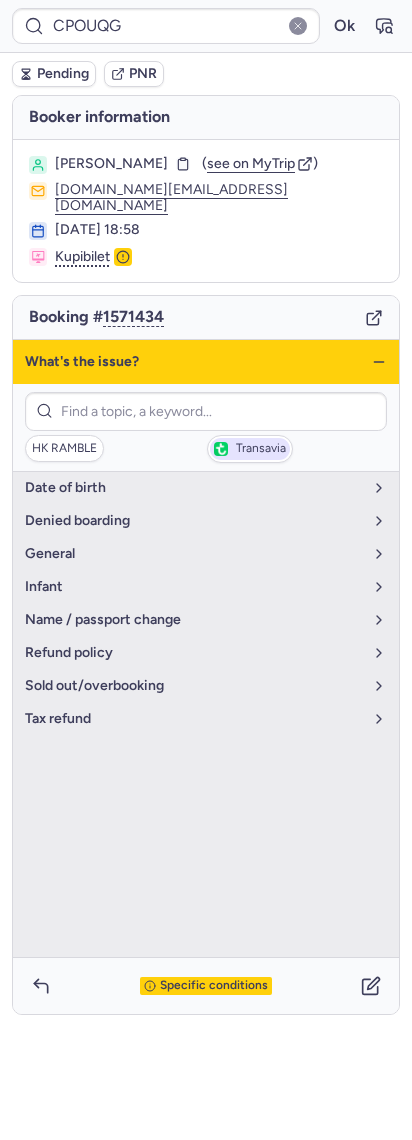 click on "Transavia" at bounding box center (250, 449) 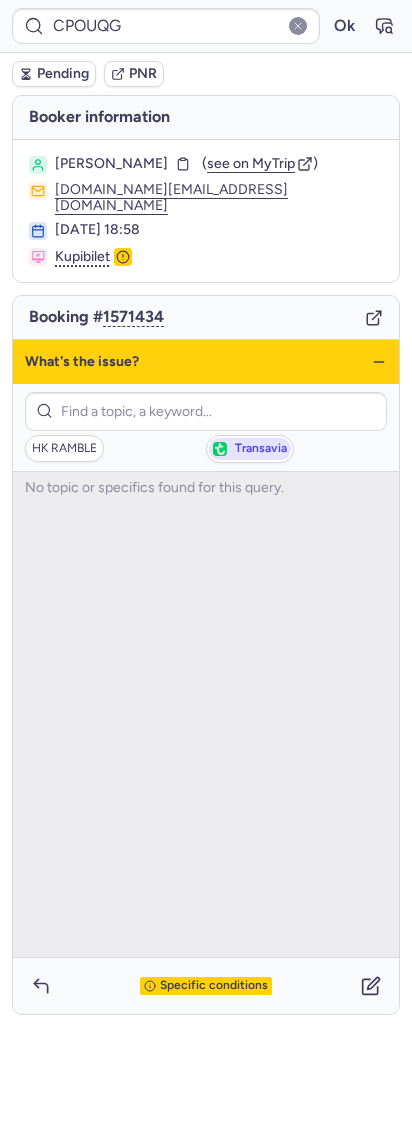click on "Transavia" at bounding box center [250, 449] 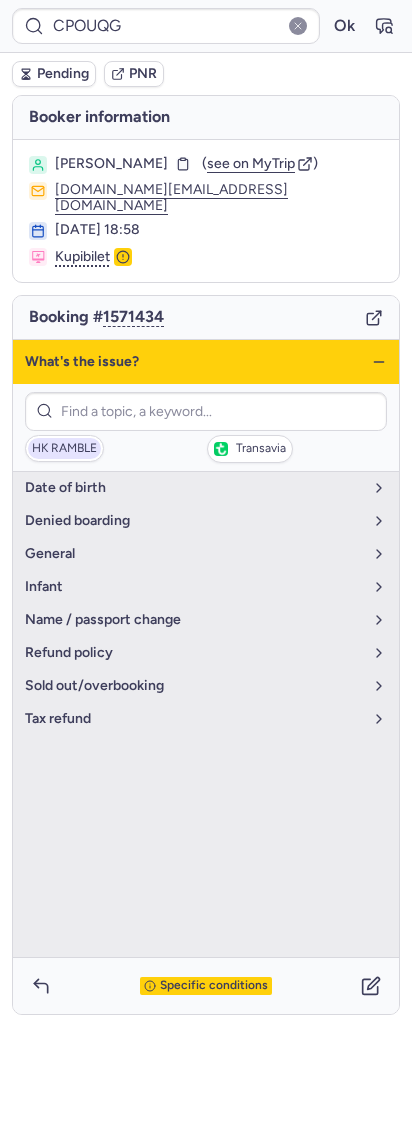 click on "HK RAMBLE" at bounding box center (64, 449) 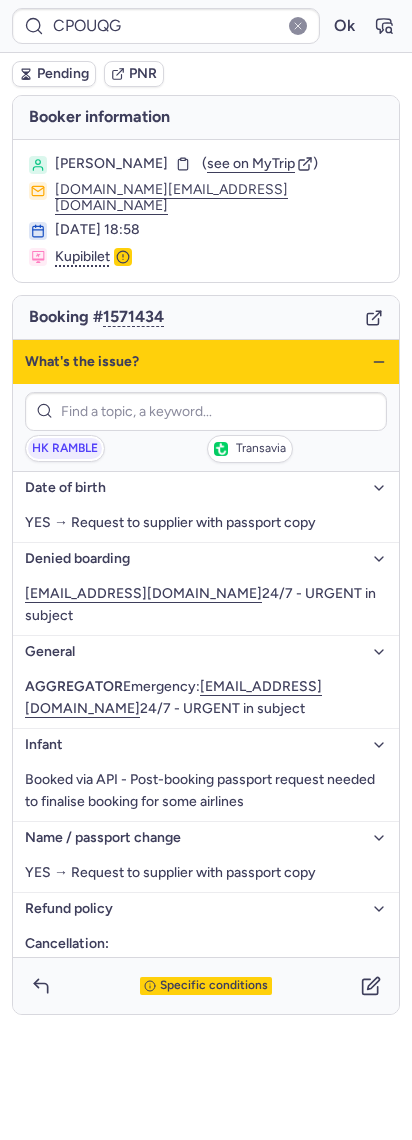 click on "Booking # 1571434 CP reference CPOUQG Supplier booking ID 10812518610159 Airline PNR QJR47R QJR47R  ( see on App )  Transavia  •  HV6148 ALC  -  AMS 28 Jul 2025,  15:05 - 17:50 Aleksander MUHIN   Cabin bags  10 kg, 55 × 35 × 25 cm, €43.00 Checked baggage No checked baggage Price €190.79  1181841758  ( see flight )  HK RAMBLE support_service@hkramble.com support_service@hkramble.com li.liu@hkramble.com +86 132 6313 2780 +86 180 5619 6868 What's the issue? HK RAMBLE  Transavia date of birth YES → Request to supplier with passport copy denied boarding support_service@hkramble.com   24/7 - URGENT in subject general AGGREGATOR
Emergency:   support_service@hkramble.com   24/7 - URGENT in subject Infant Booked via API - Post-booking passport request needed to finalise booking for some airlines name / passport change YES → Request to supplier with passport copy refund policy Cancellation:
Step 1:   Inform the passenger using the template:
“Your flight has been cancelled” Step 2: confirms" 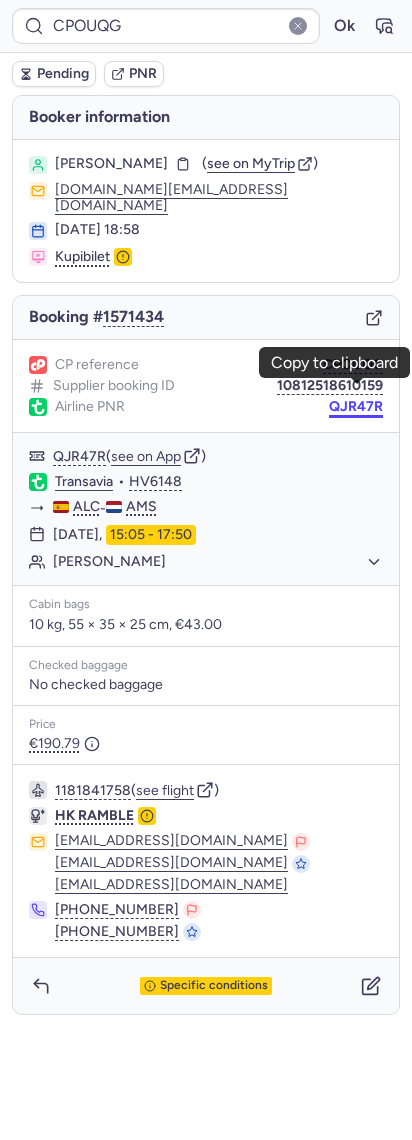 click on "QJR47R" at bounding box center [356, 407] 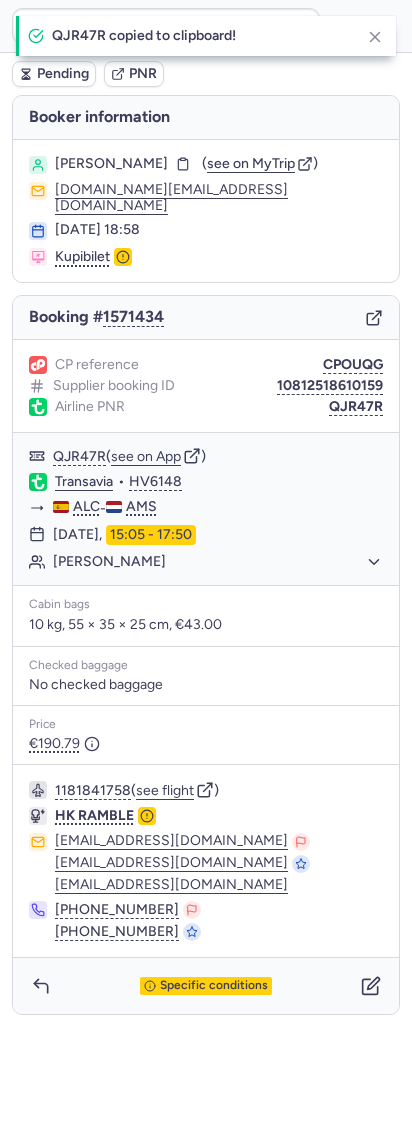click on "QJR47R copied to clipboard!" at bounding box center (206, 36) 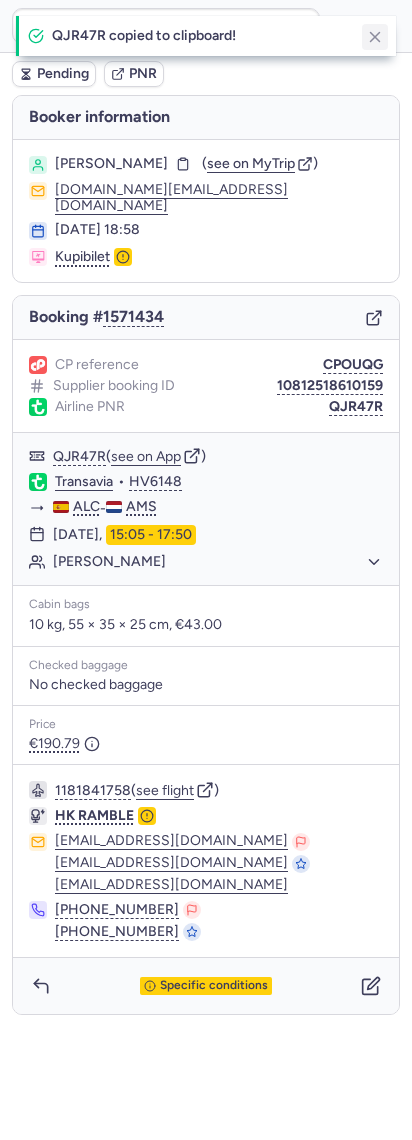 click 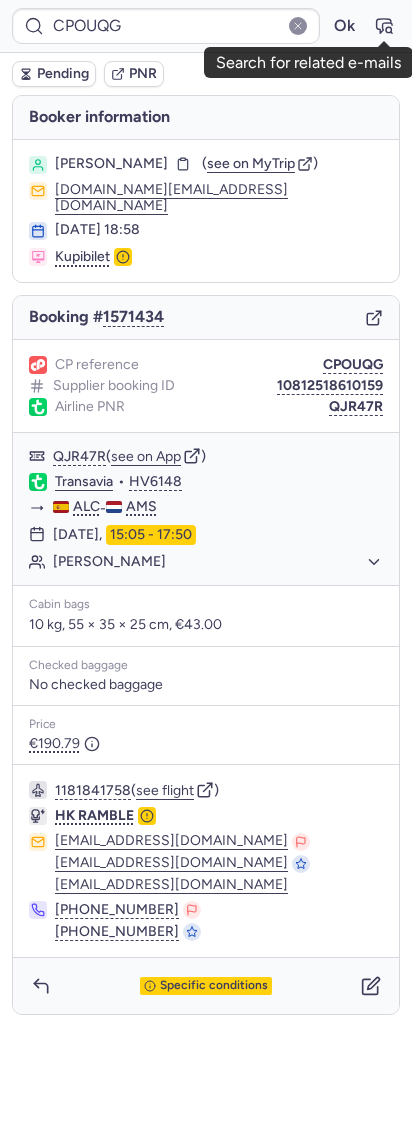 click at bounding box center (384, 26) 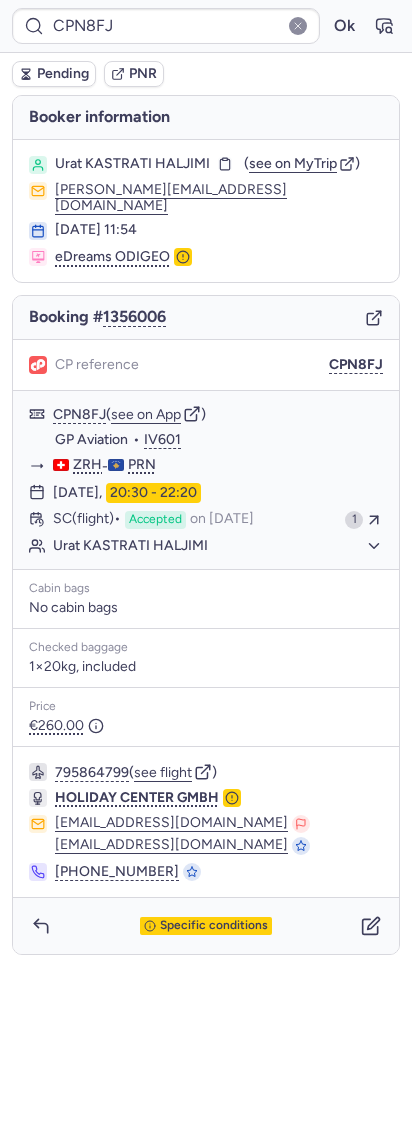 type on "CPOUQG" 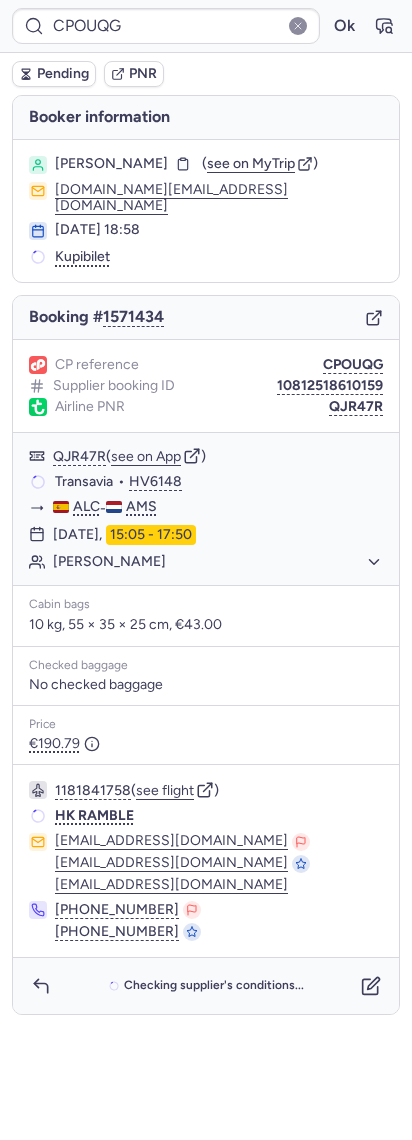 click 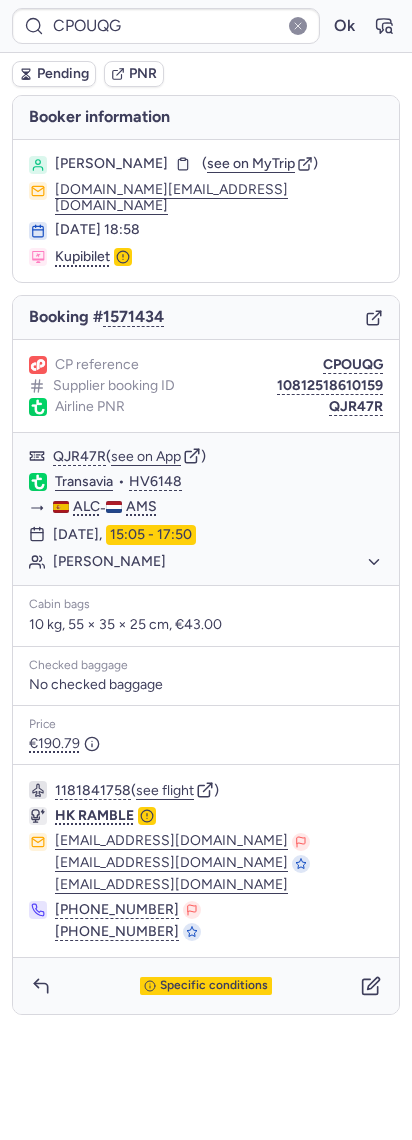 click on "Airline PNR QJR47R" 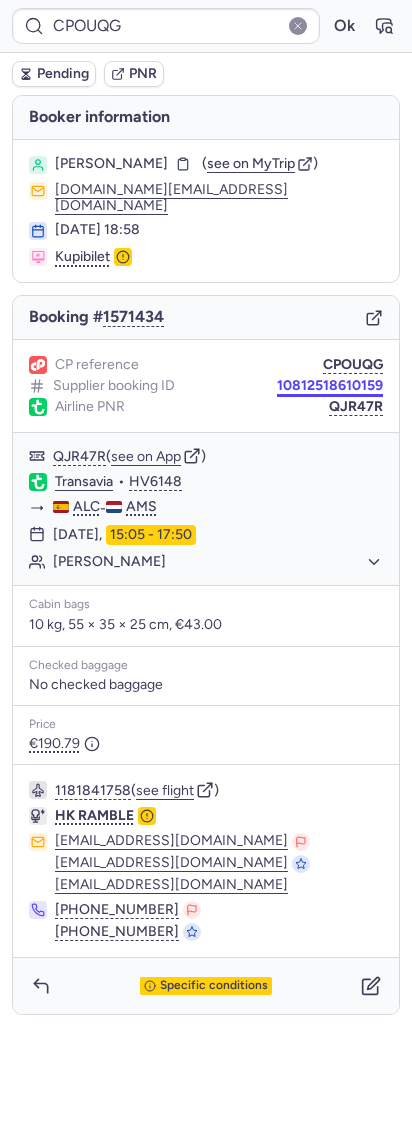 click on "10812518610159" at bounding box center (330, 386) 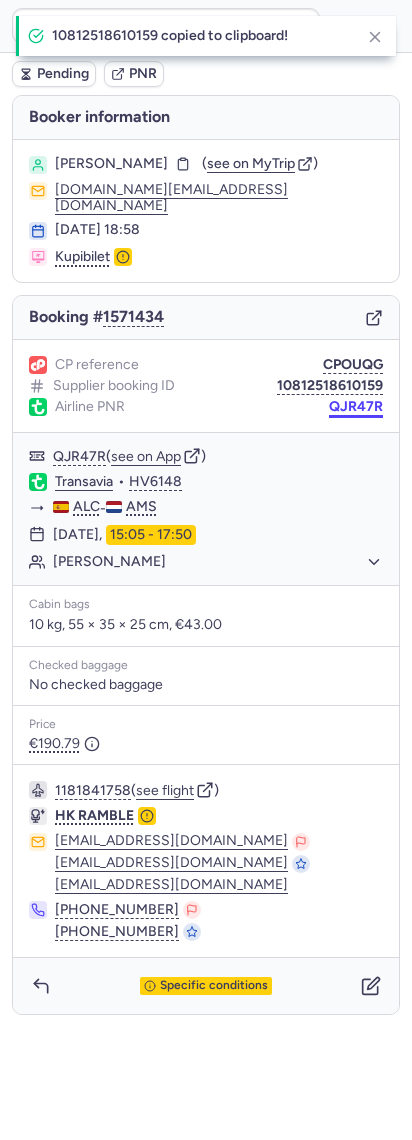 click on "QJR47R" at bounding box center [356, 407] 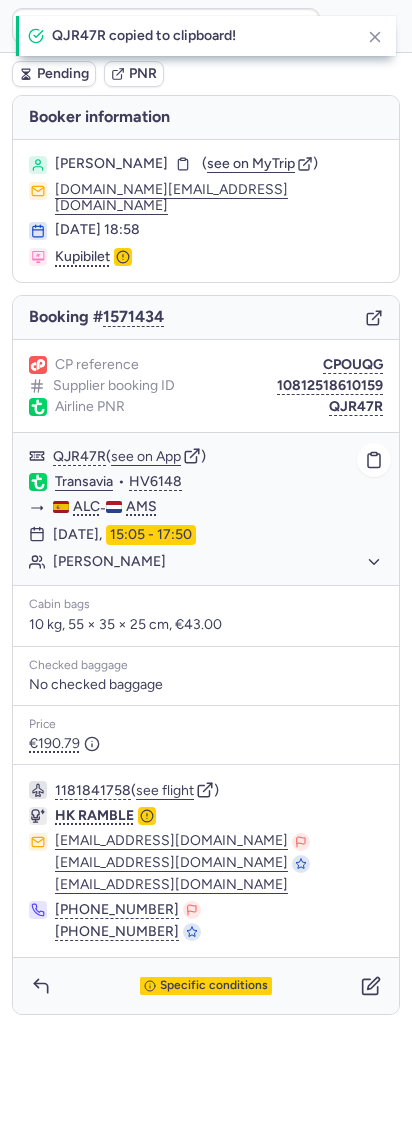 type 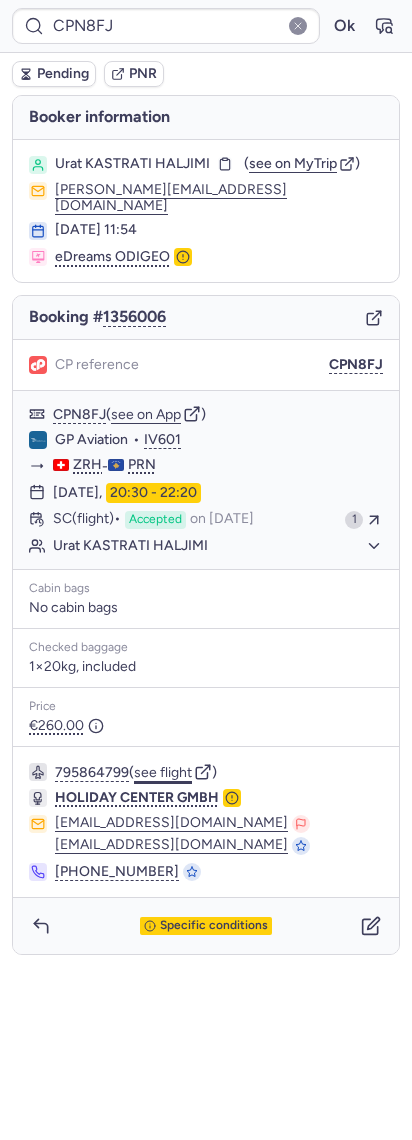 click on "see flight" 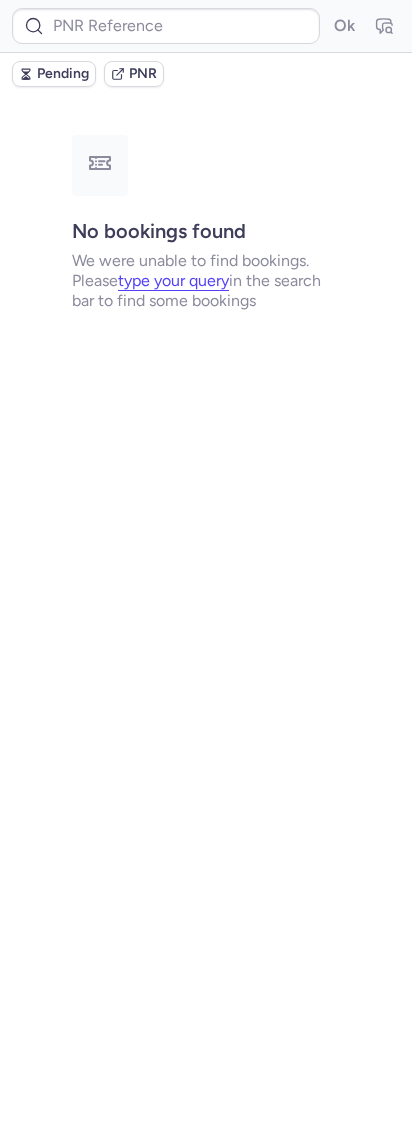 type on "CPN8FJ" 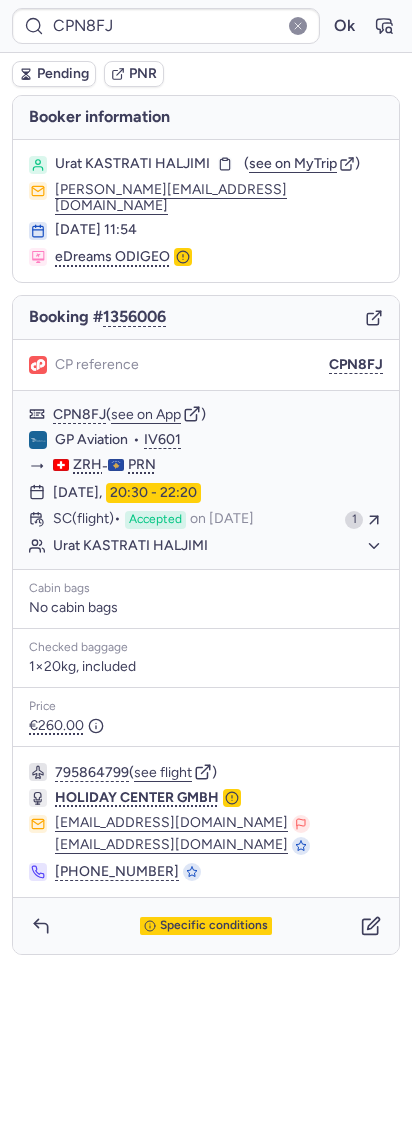 click on "Specific conditions" at bounding box center (206, 926) 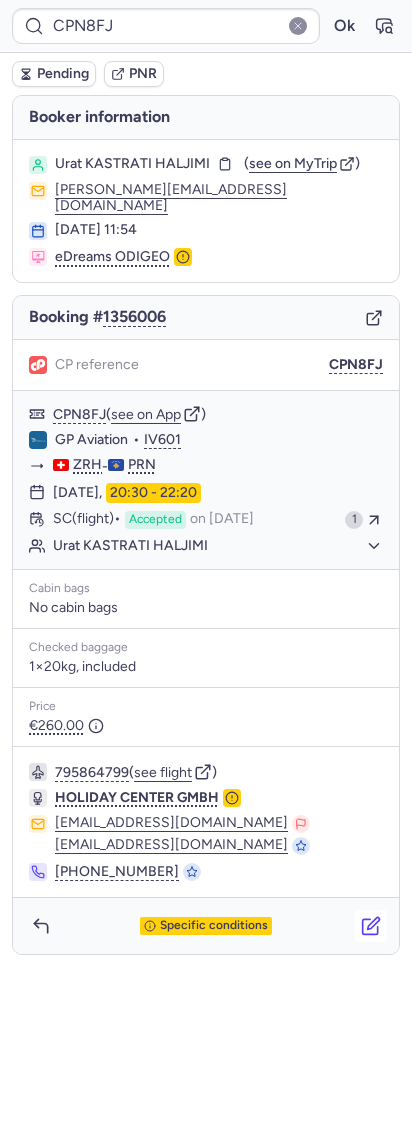 click 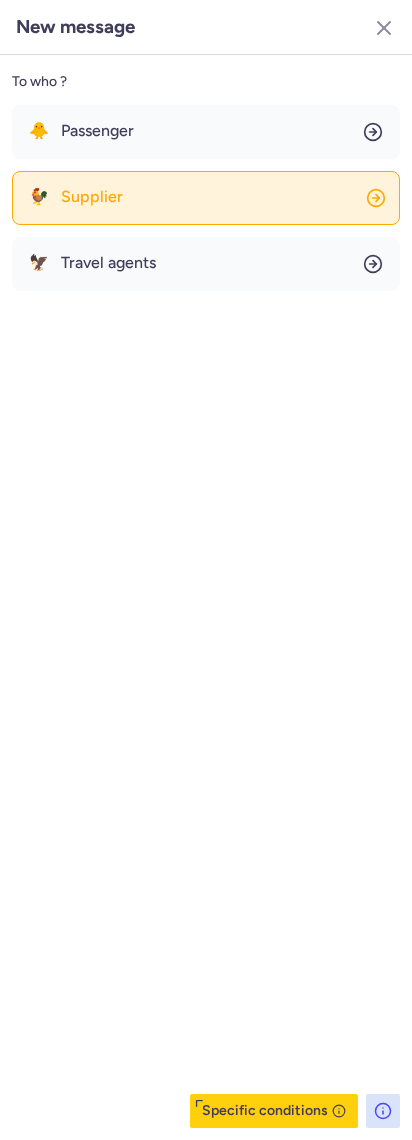 click on "🐓 Supplier" 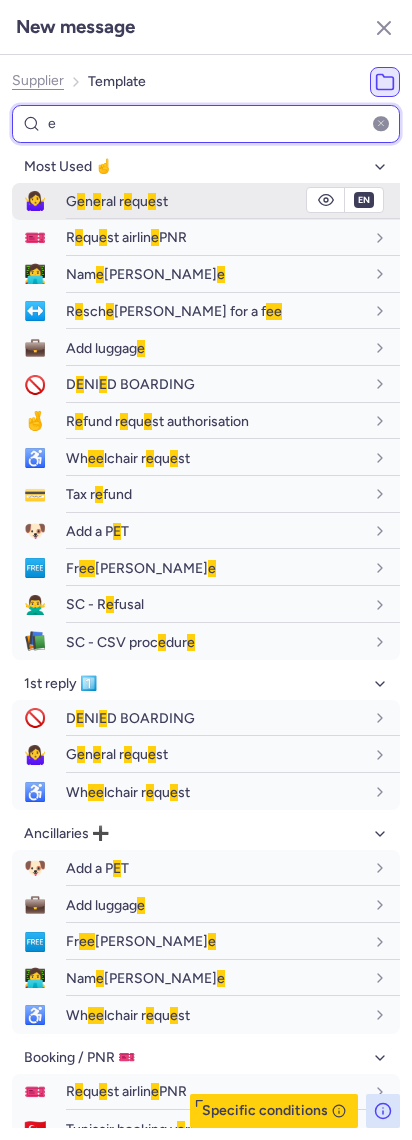 type on "e" 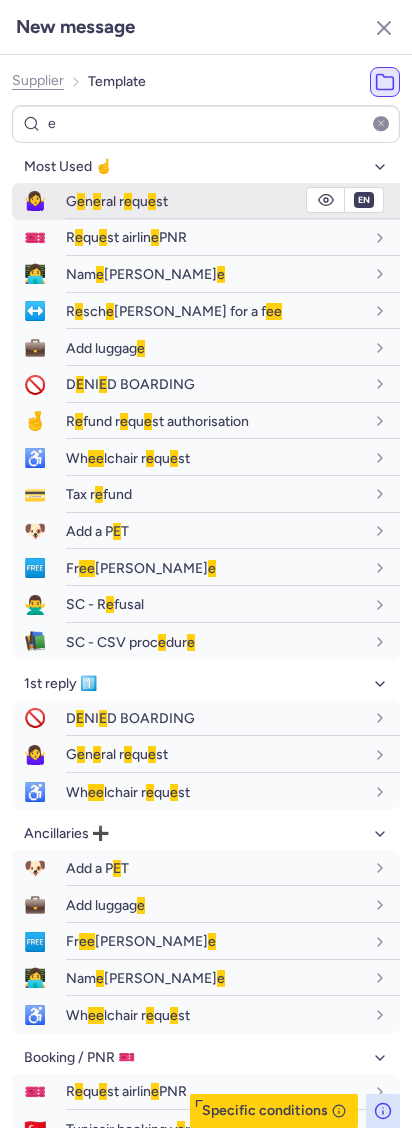 click on "G e n e ral r e qu e st" at bounding box center (117, 201) 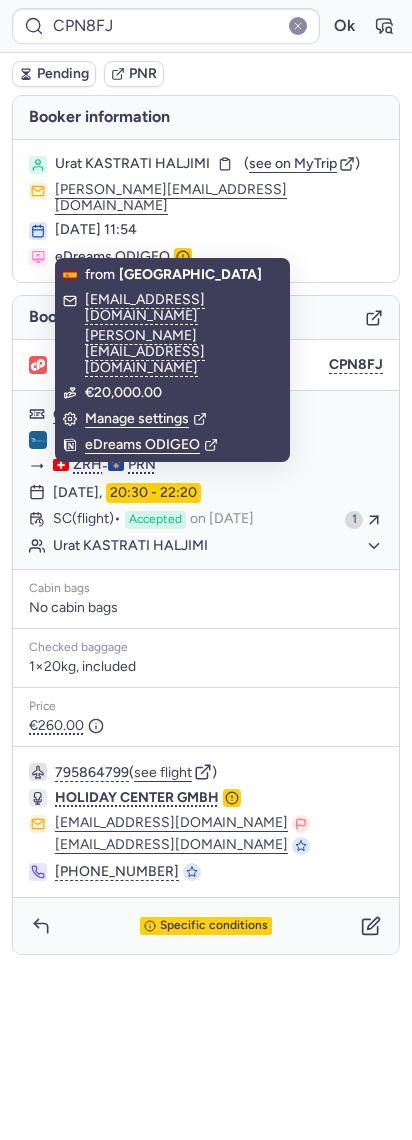 click on "Pending" at bounding box center (54, 74) 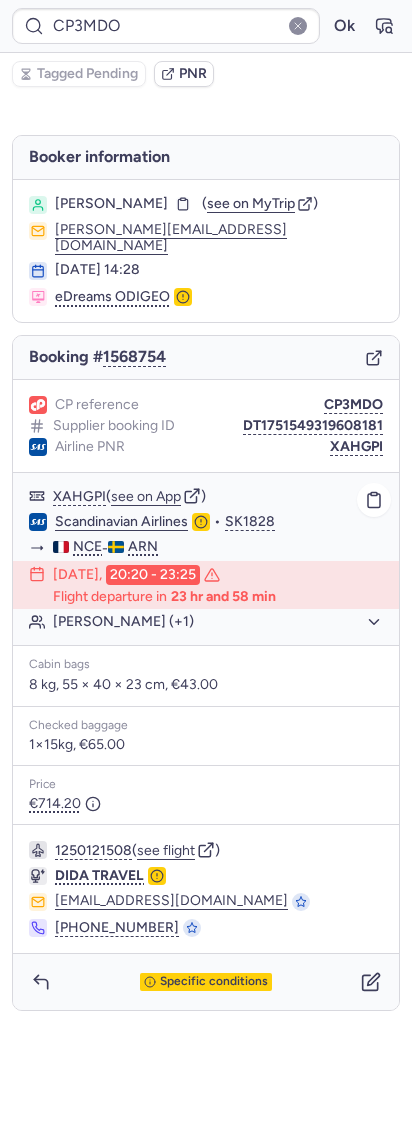 type on "CPN8FJ" 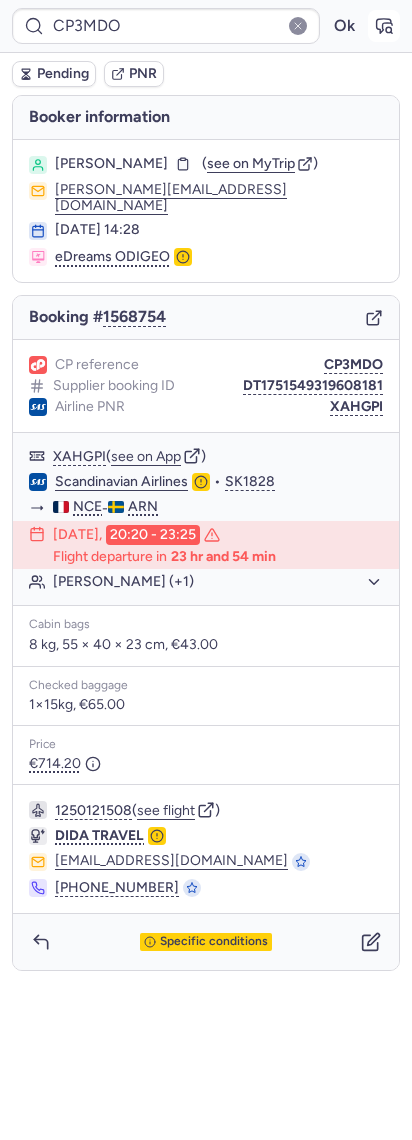 click at bounding box center (384, 26) 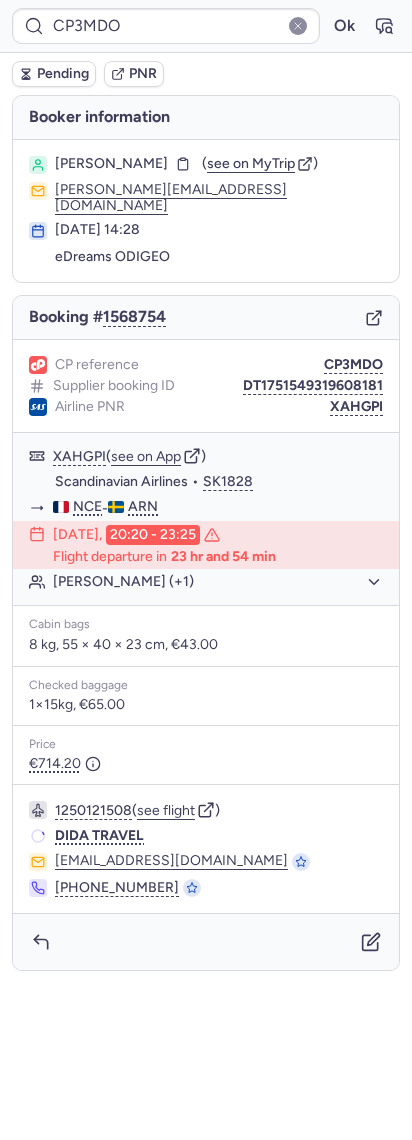 type on "CPN8FJ" 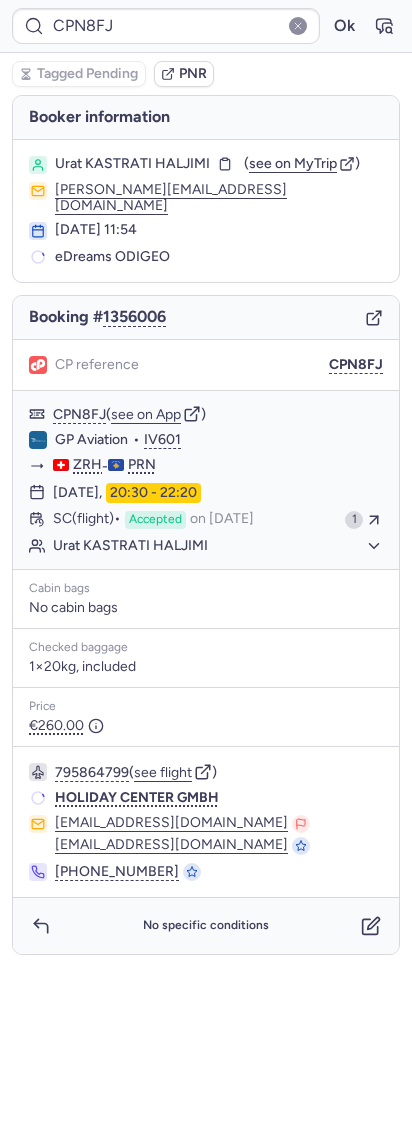 type on "CPO2IV" 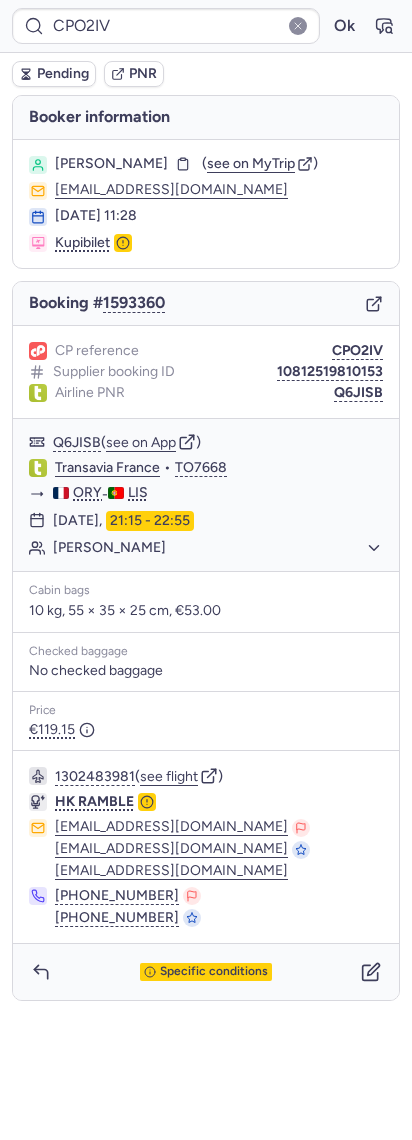 click on "Booking # 1593360" at bounding box center (206, 304) 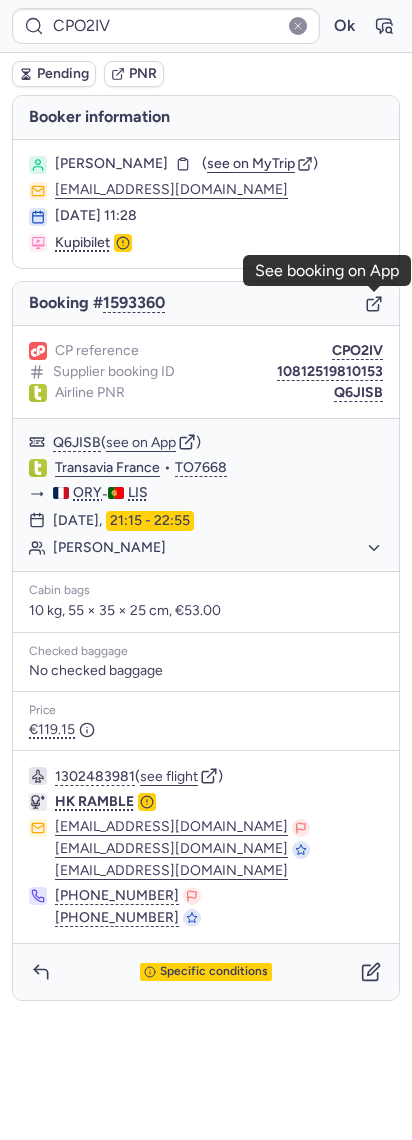 click on "[PERSON_NAME]  ( see on MyTrip  )  [EMAIL_ADDRESS][DOMAIN_NAME] [DATE] 11:28 Kupibilet" at bounding box center [206, 204] 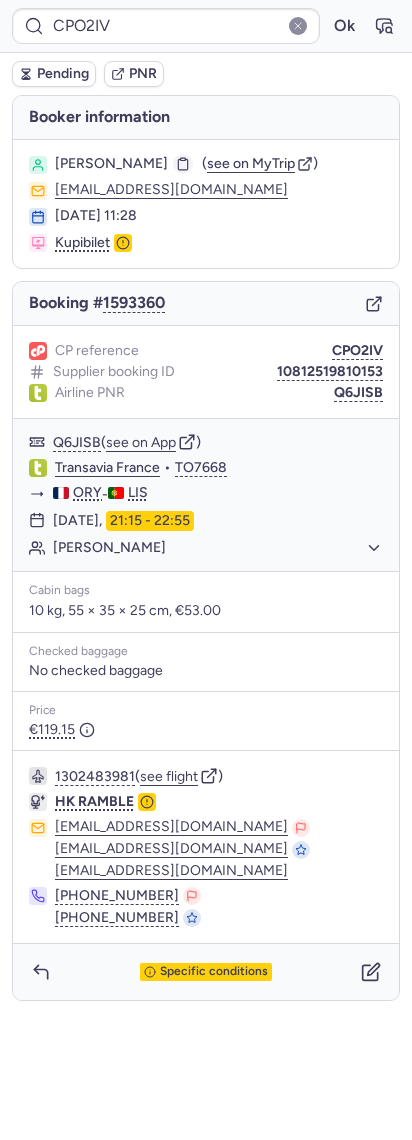 click 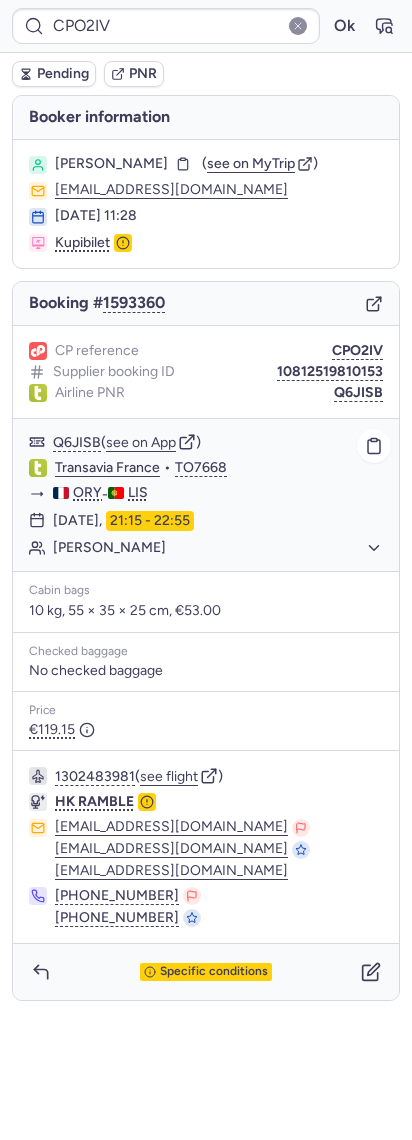 click on "Q6JISB  ( see on App )" at bounding box center [218, 442] 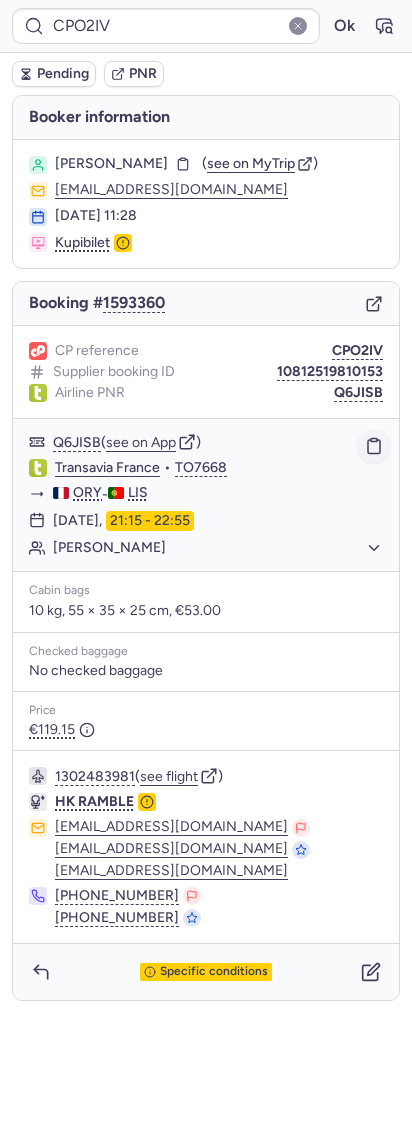 click 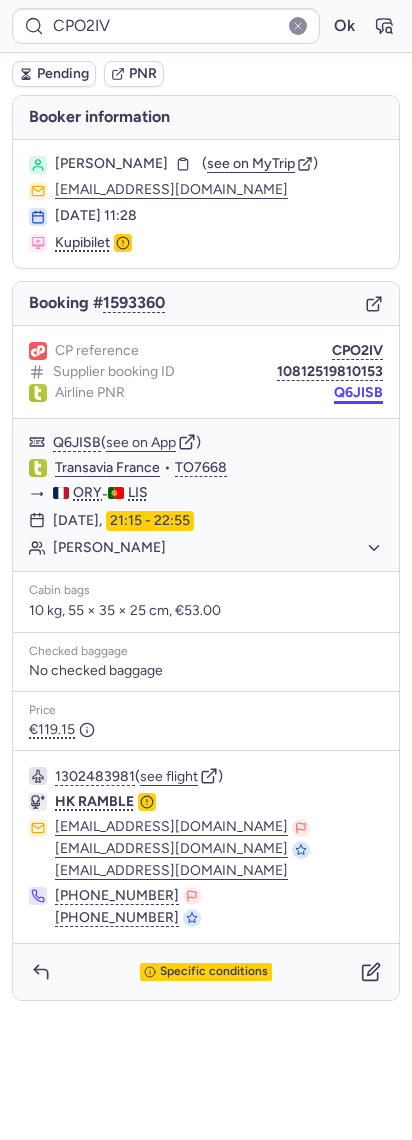 click on "Q6JISB" at bounding box center (358, 393) 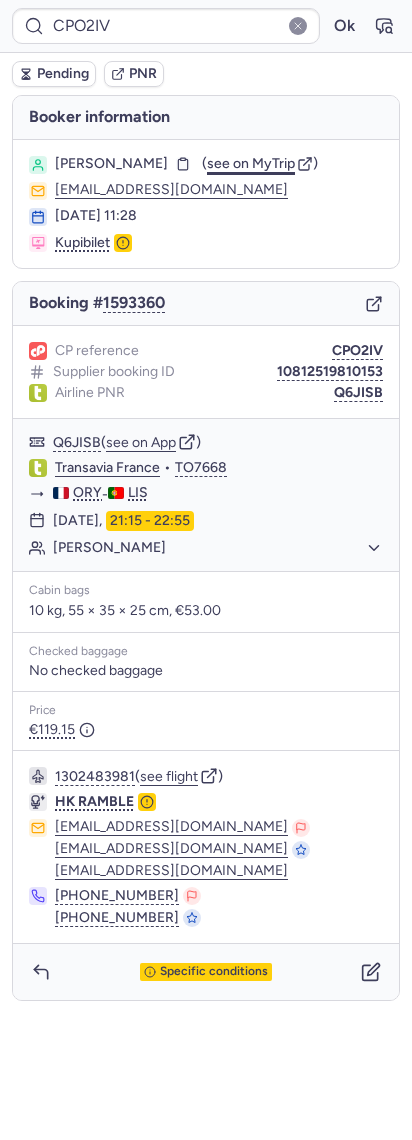 click on "see on MyTrip" at bounding box center (251, 163) 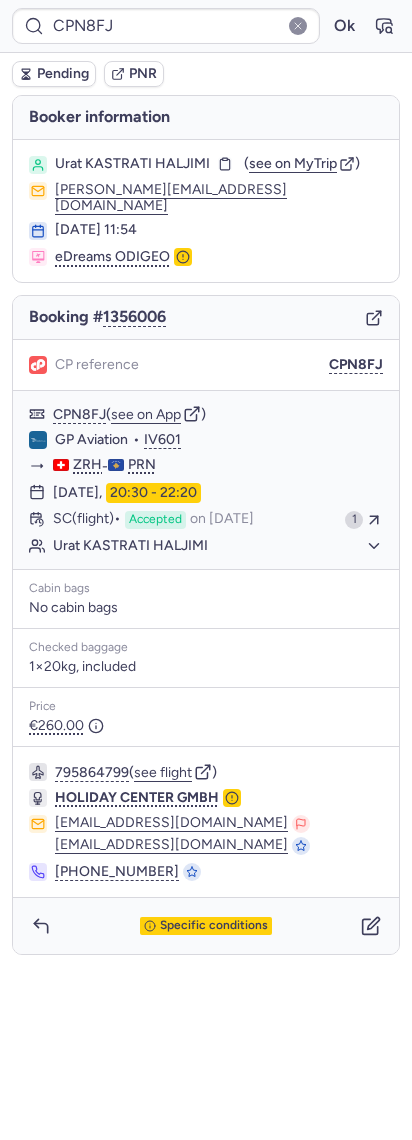 click on "CPN8FJ  Ok" at bounding box center (206, 26) 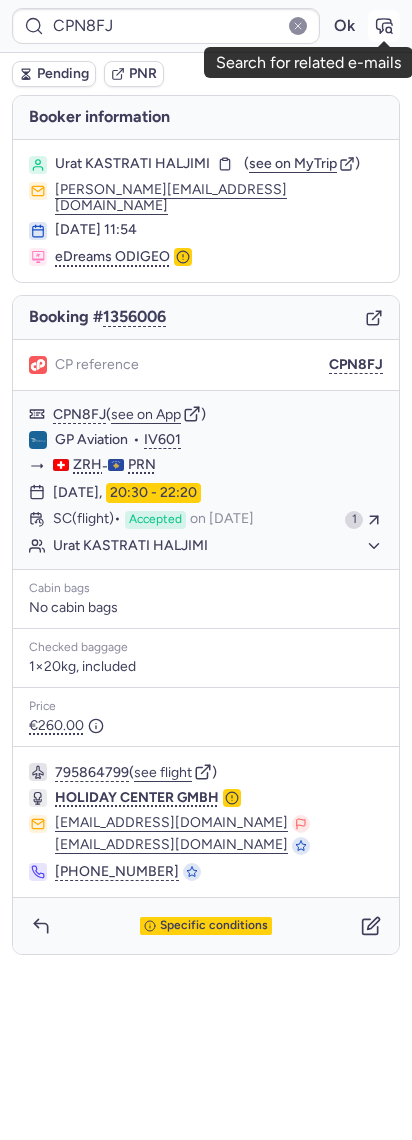 click 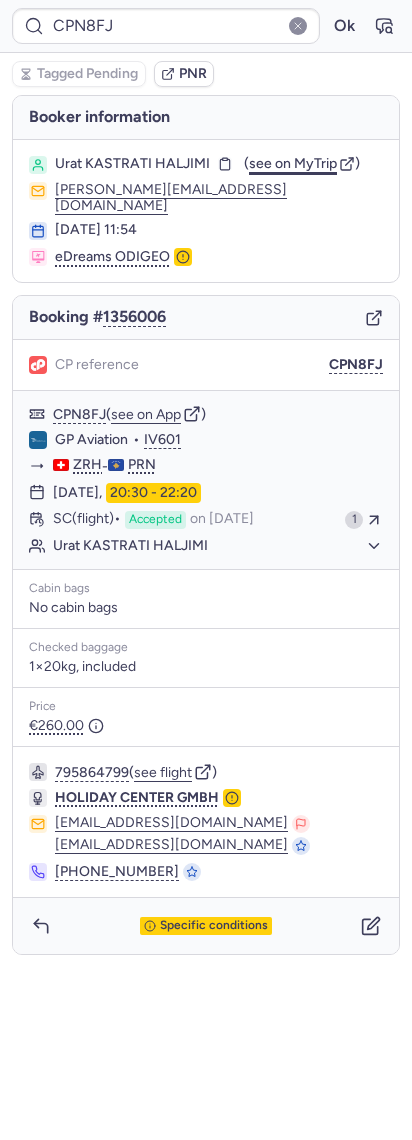 click on "see on MyTrip" at bounding box center [293, 163] 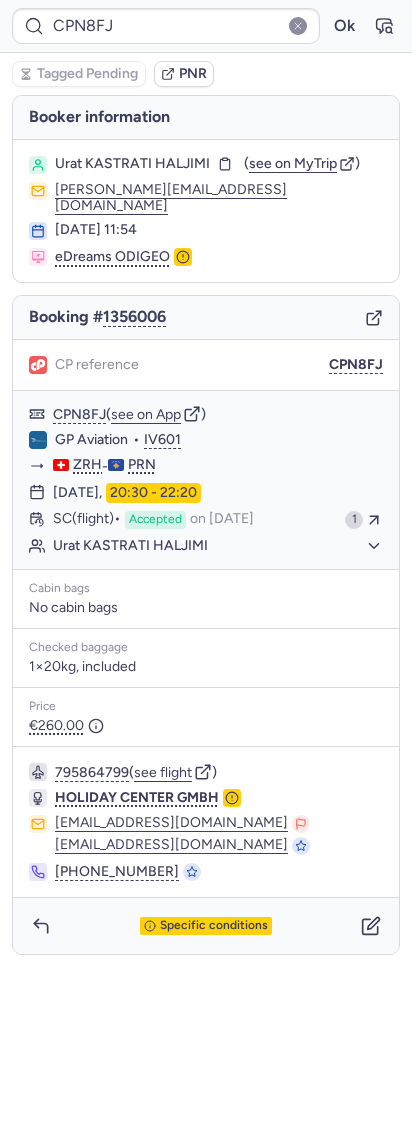 click 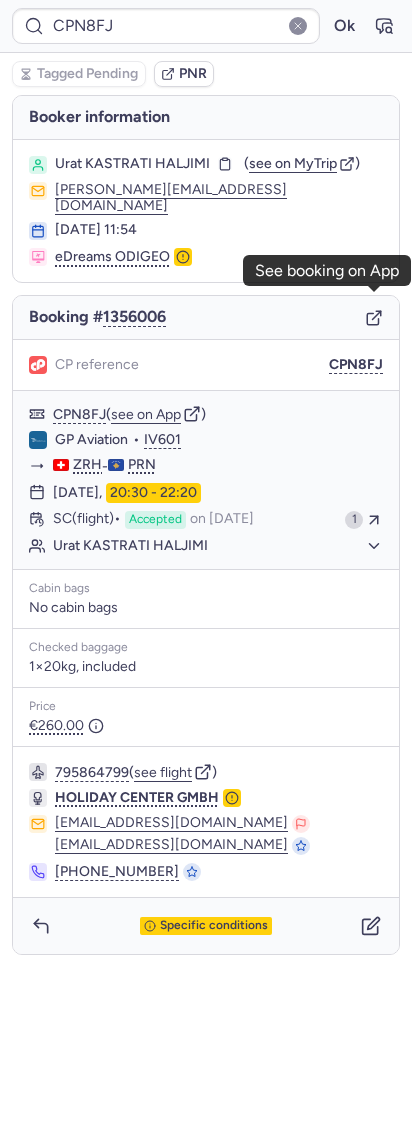 click 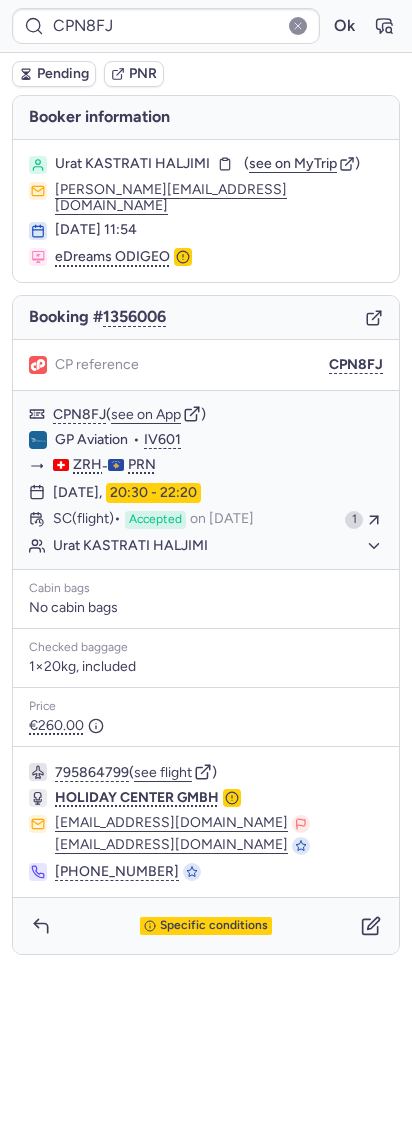 type on "CPO2IV" 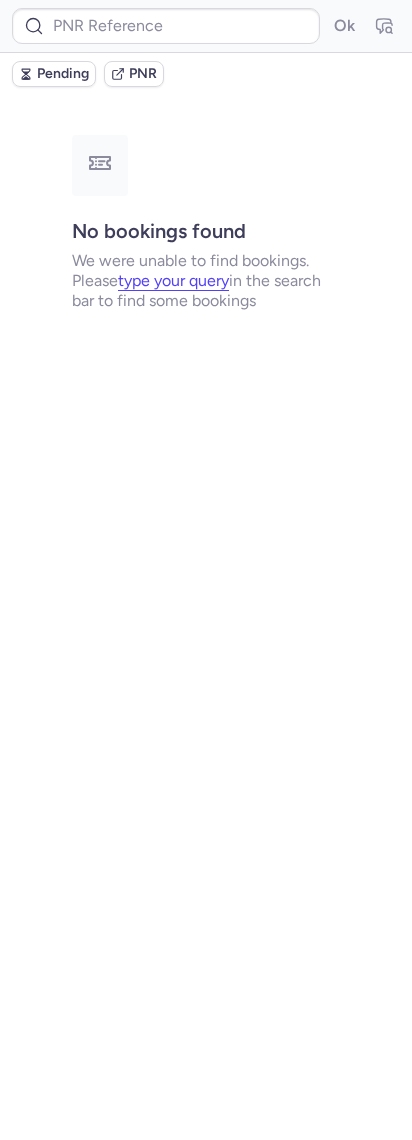 type on "CPGTAT" 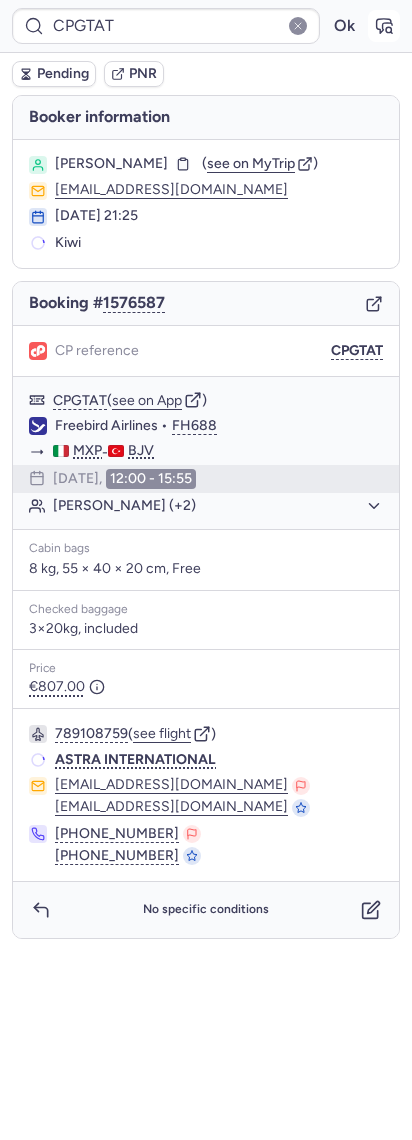 click at bounding box center [384, 26] 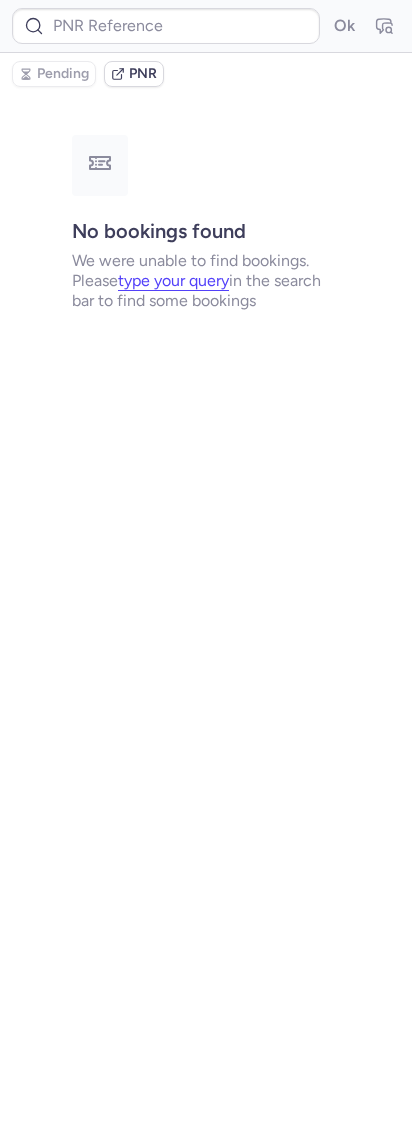 type on "CPGTAT" 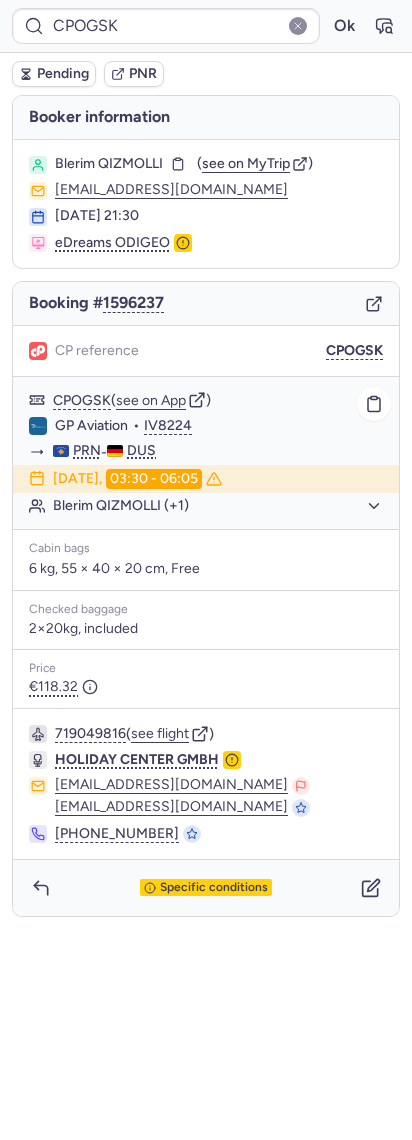 click on "GP Aviation  •  IV8224" 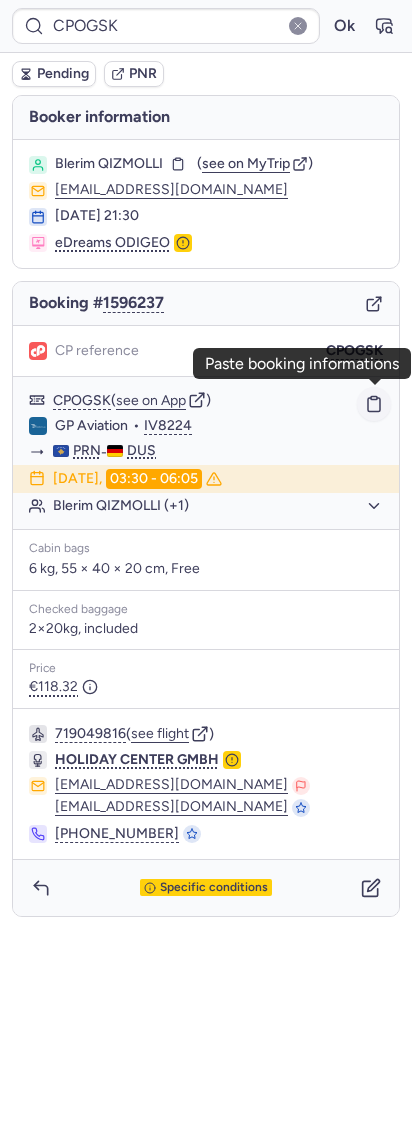 click 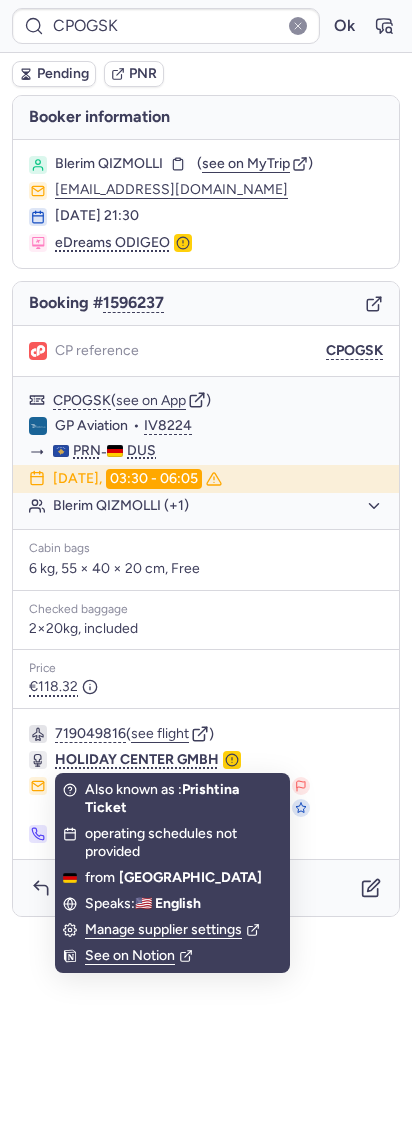 click on "Blerim QIZMOLLI  ( see on MyTrip  )  e.qizmolli@outlook.de 18 Jul 2025, 21:30 eDreams ODIGEO" at bounding box center (206, 204) 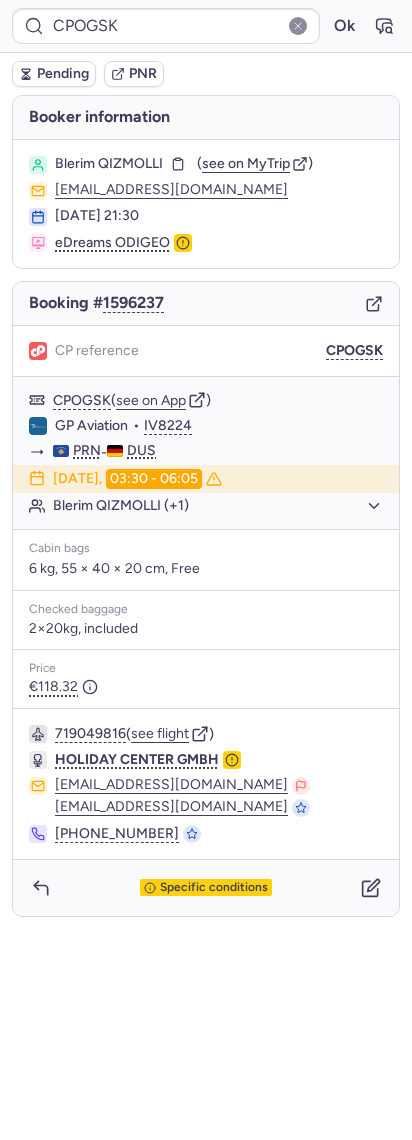 click on "Booker information" at bounding box center [206, 117] 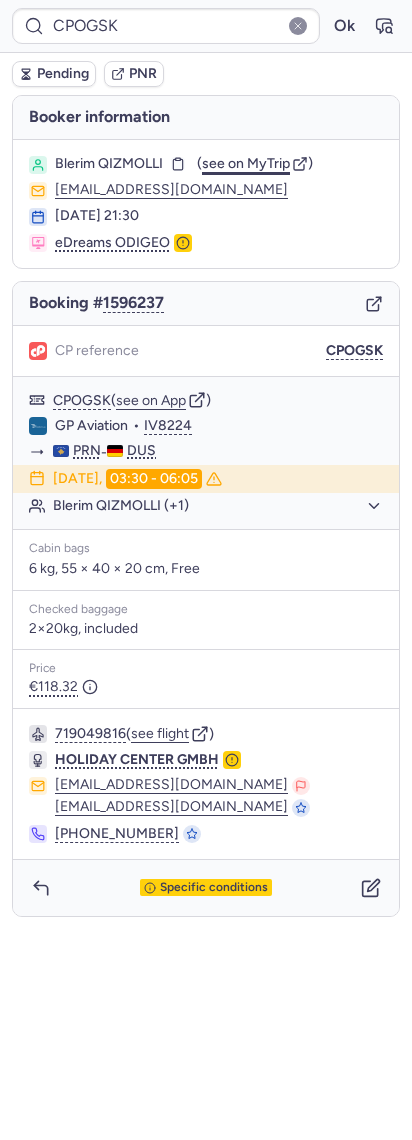 click on "see on MyTrip" at bounding box center (246, 163) 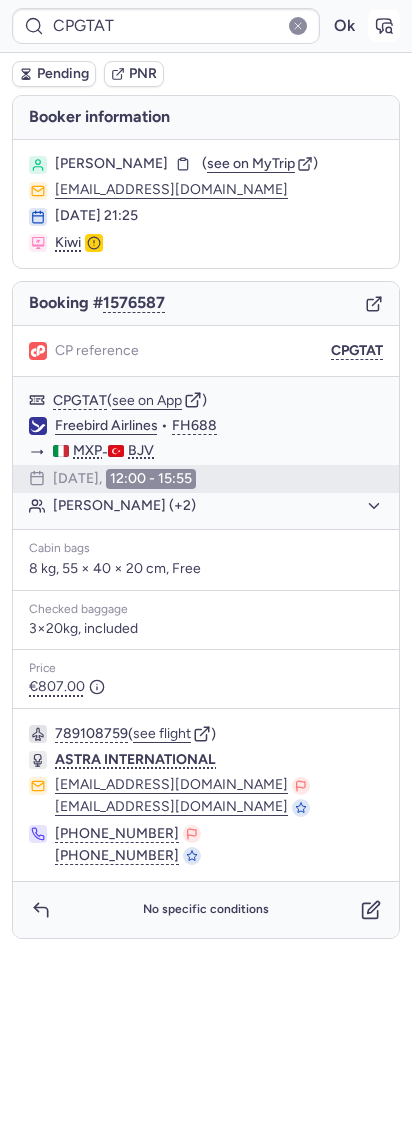 click at bounding box center [384, 26] 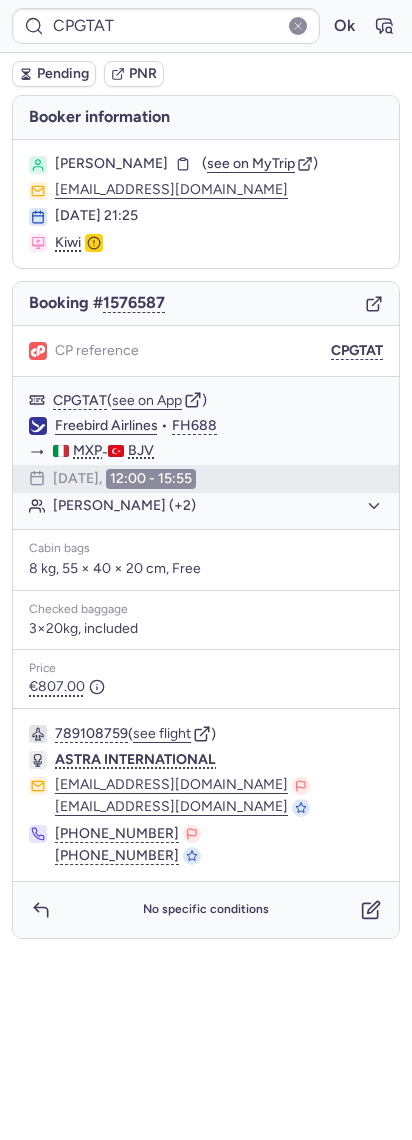 click on "Pending PNR" at bounding box center (206, 74) 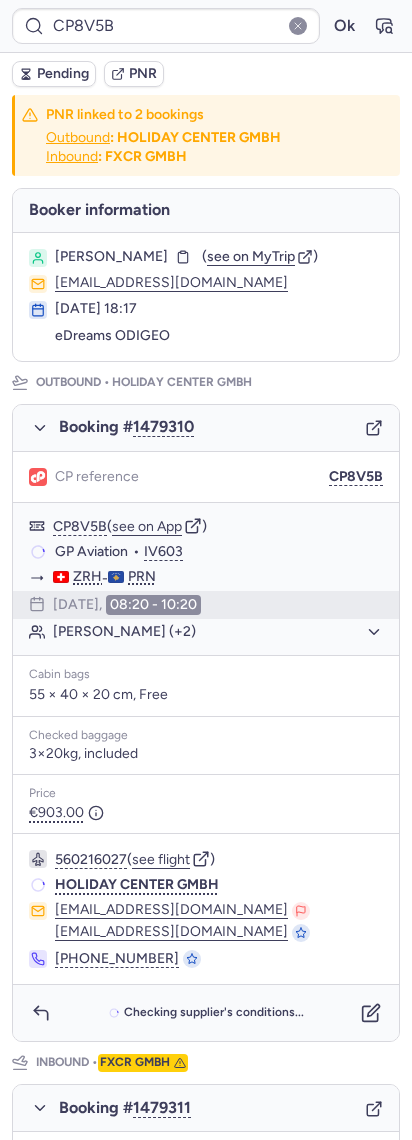 type on "CPUNXE" 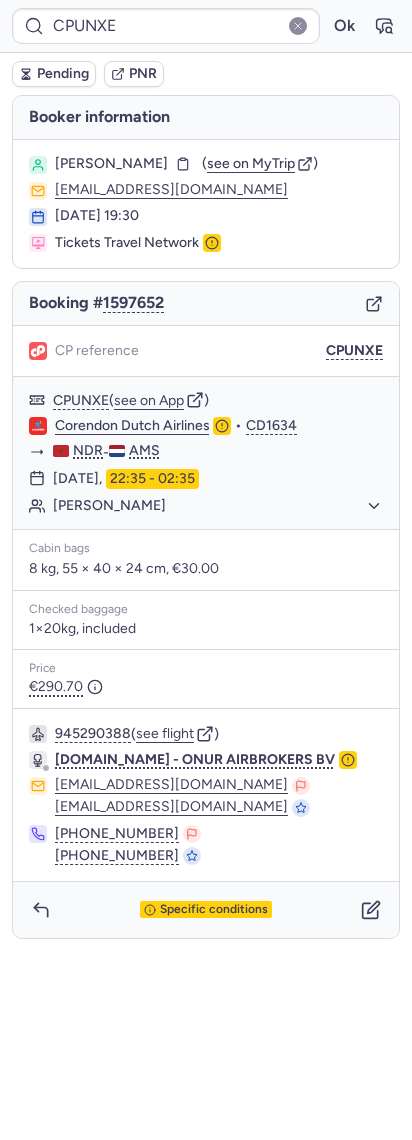 click on "Specific conditions" at bounding box center [214, 910] 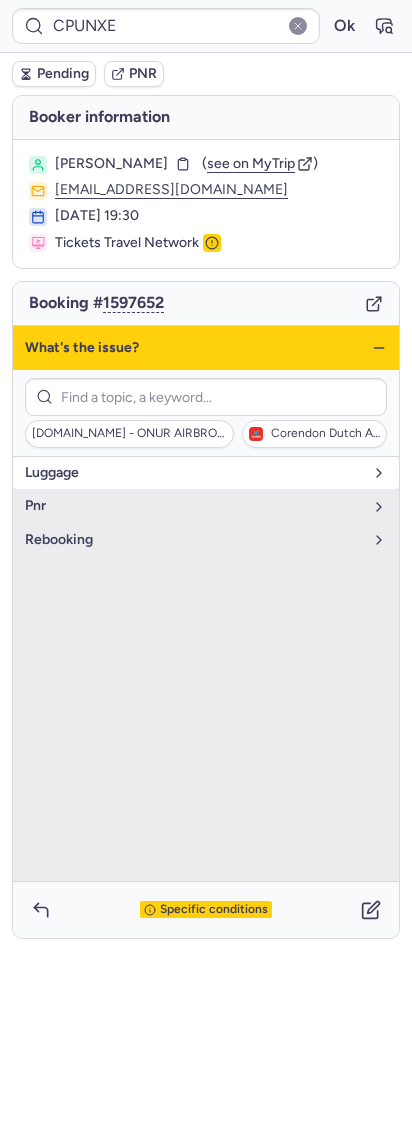 click on "luggage" at bounding box center [206, 473] 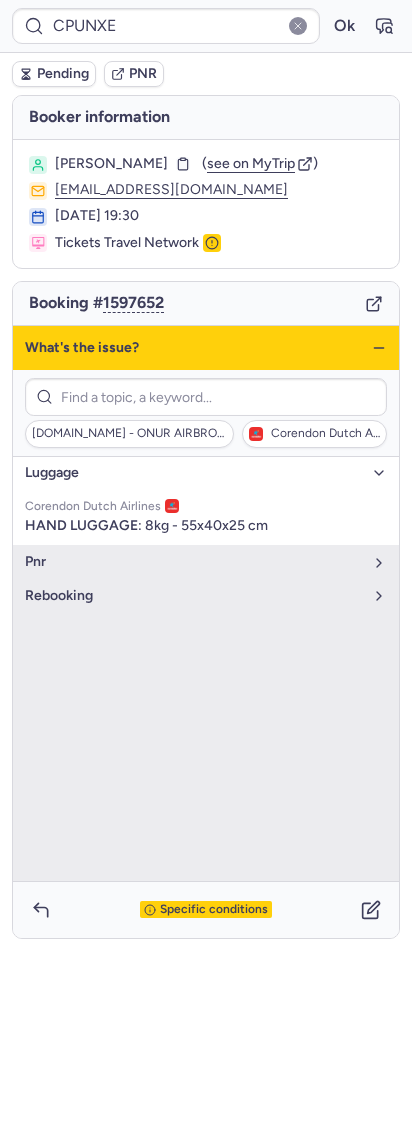 click on "luggage" at bounding box center (194, 473) 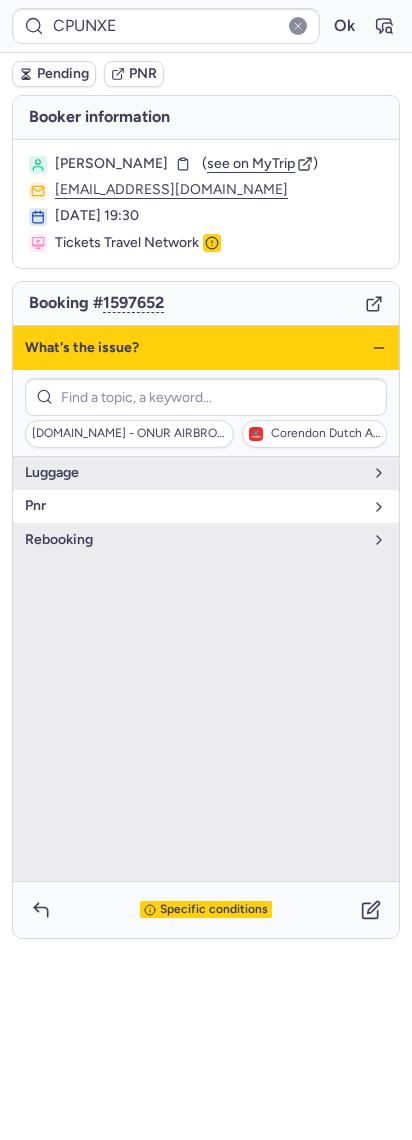 click on "pnr" at bounding box center [194, 506] 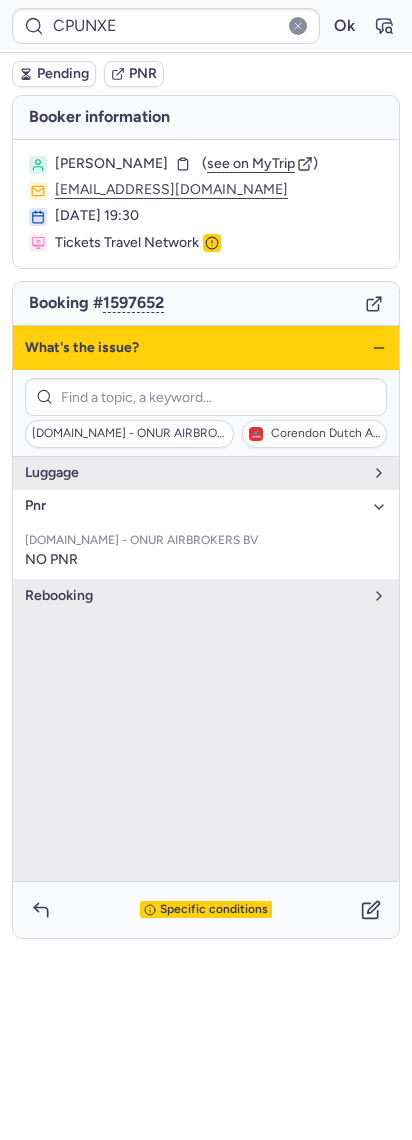click on "pnr" at bounding box center (194, 506) 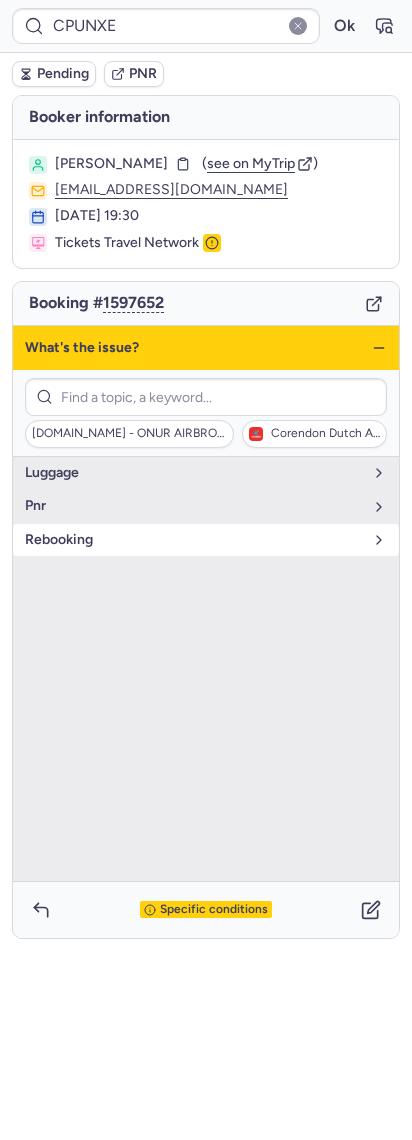 click on "luggage pnr rebooking" at bounding box center (206, 668) 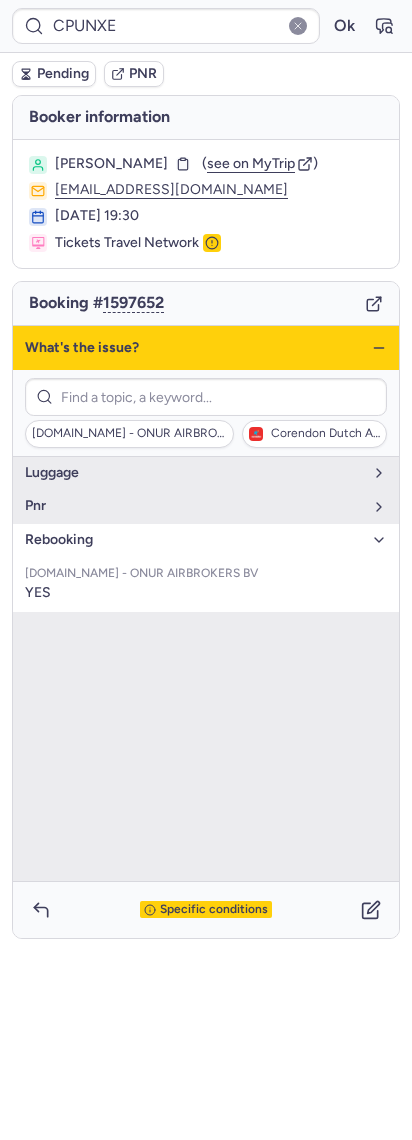 click on "rebooking" at bounding box center (194, 540) 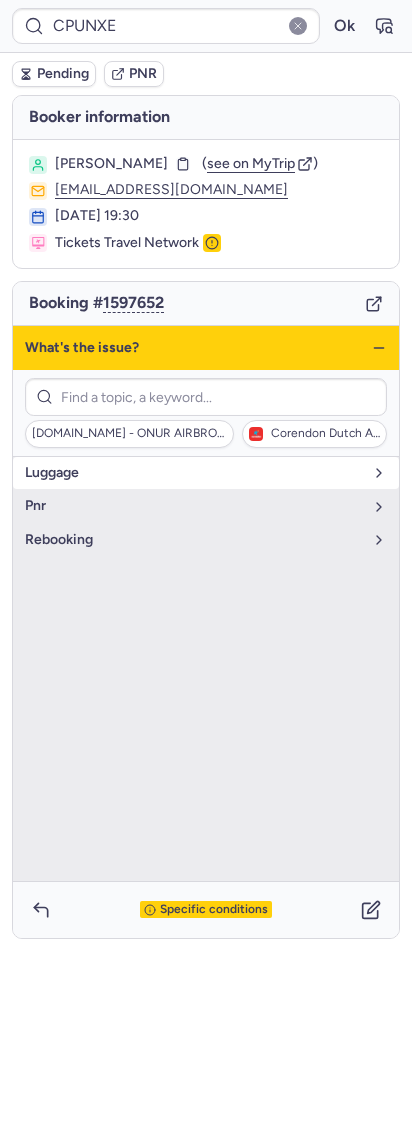 click on "luggage" at bounding box center [194, 473] 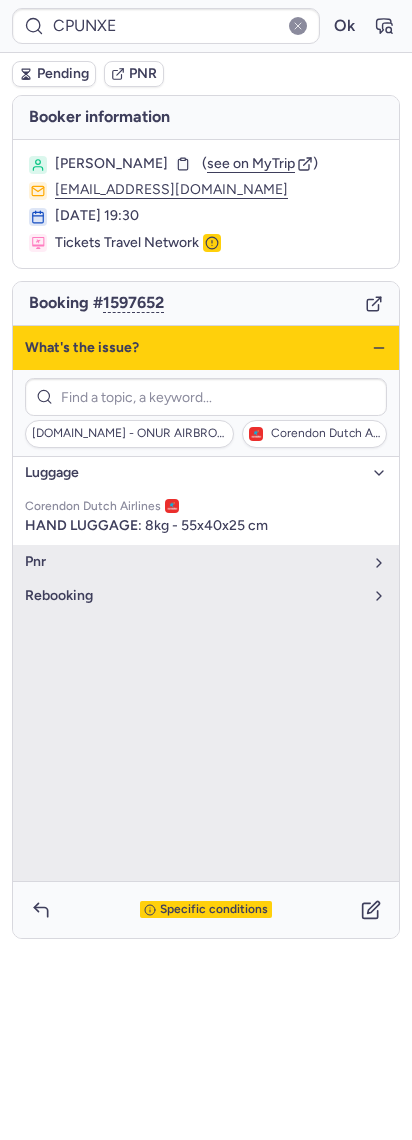 click on "luggage" at bounding box center [194, 473] 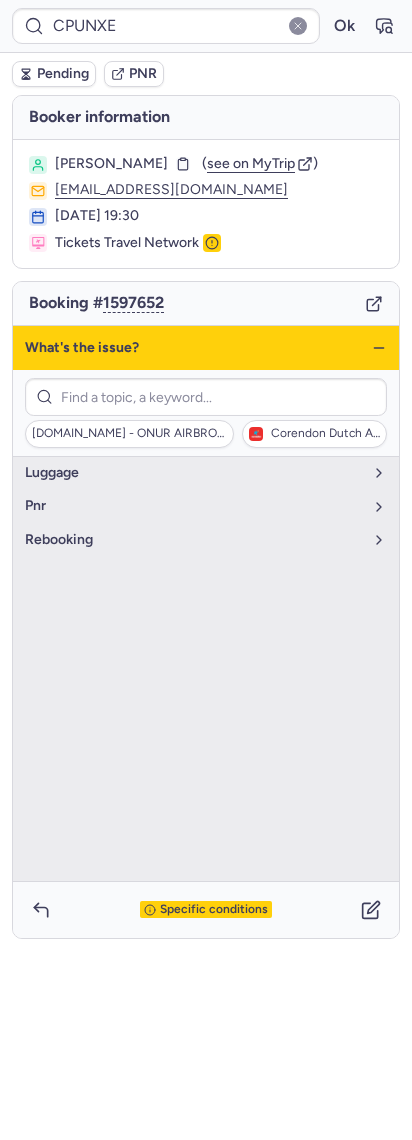 click on "What's the issue?" at bounding box center (206, 348) 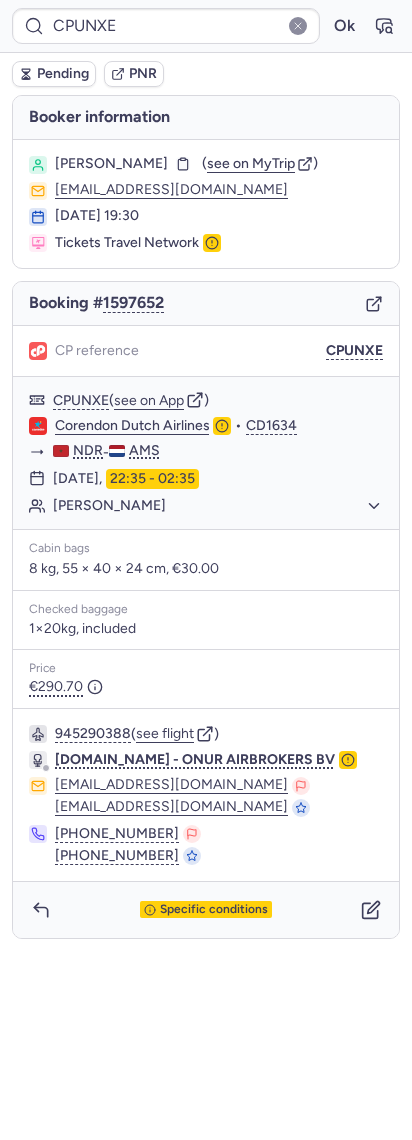 click on "Specific conditions" at bounding box center (206, 910) 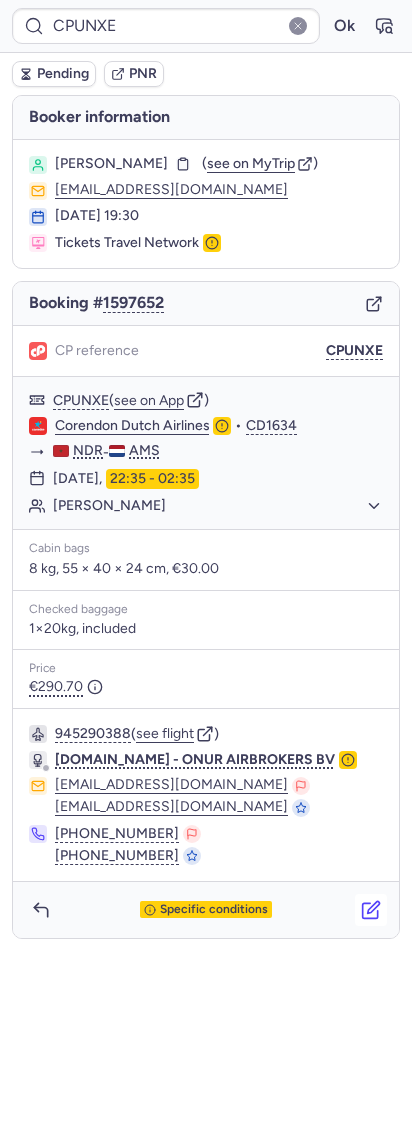 click 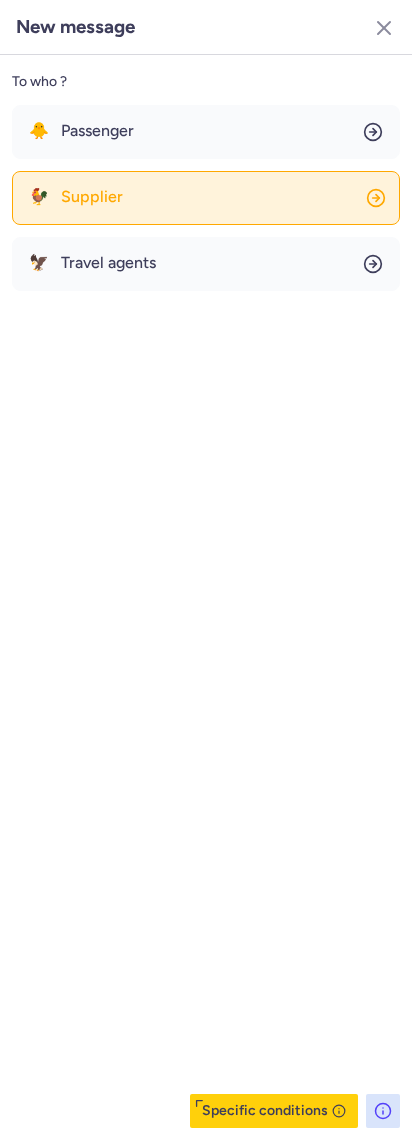 click on "🐓 Supplier" 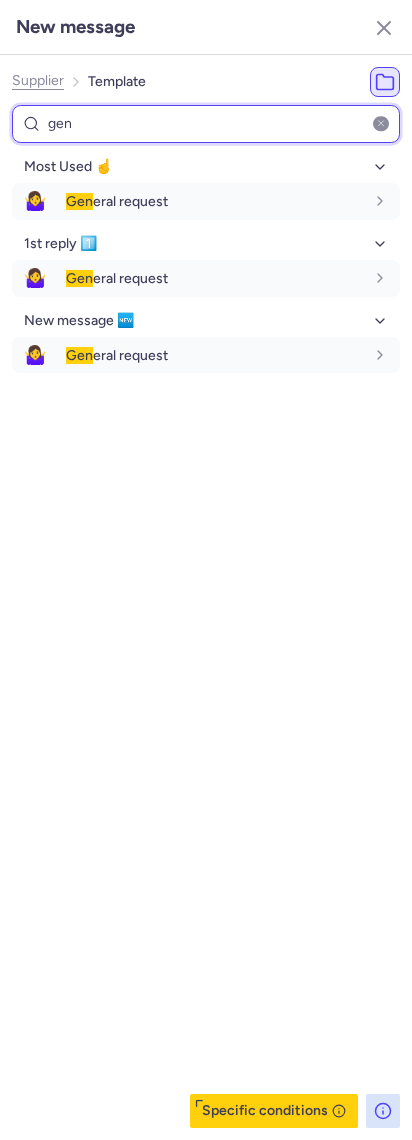 type on "gen" 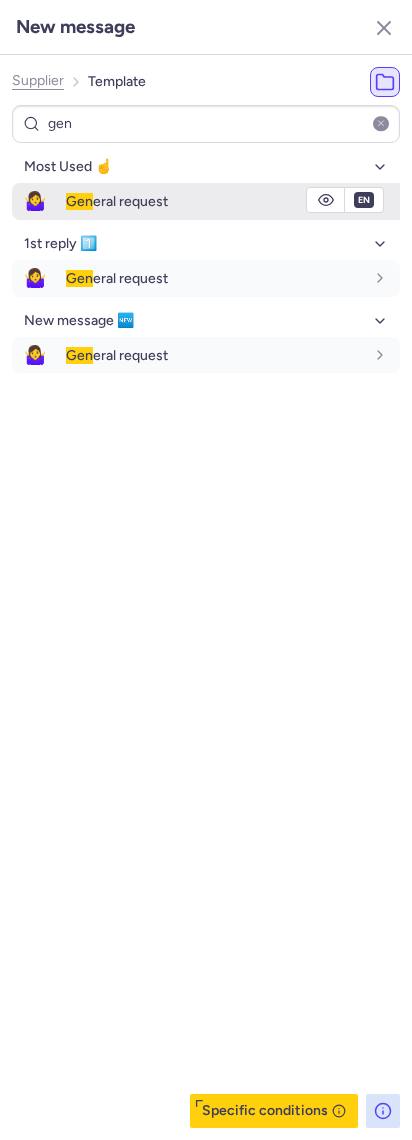 click on "🤷‍♀️ Gen eral request" at bounding box center (206, 201) 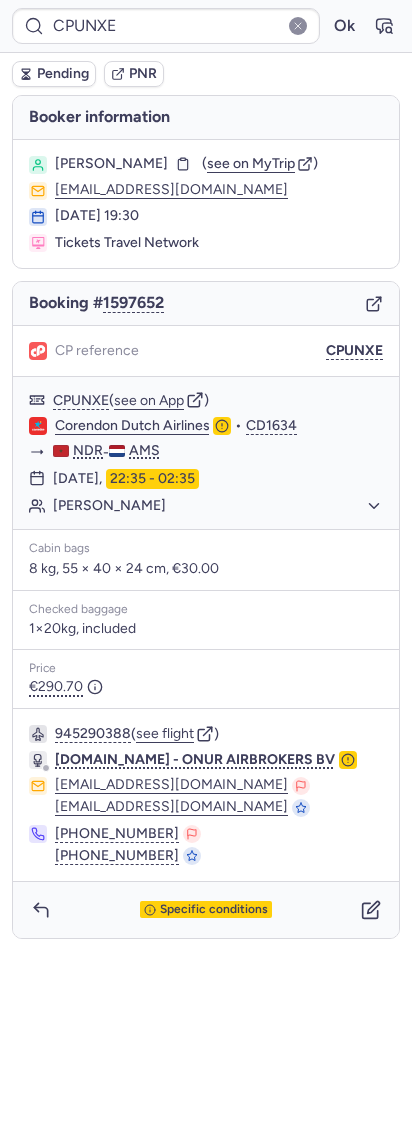 click on "Pending PNR" at bounding box center (206, 74) 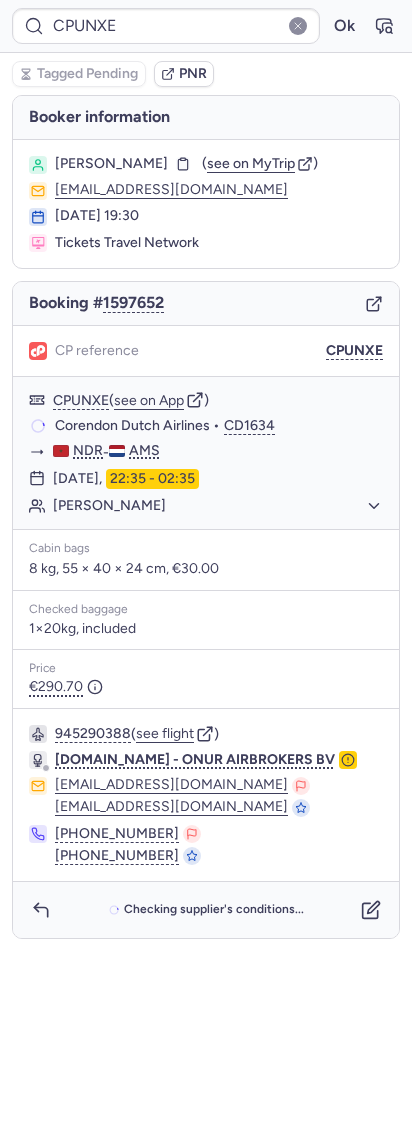 type on "CPN8FJ" 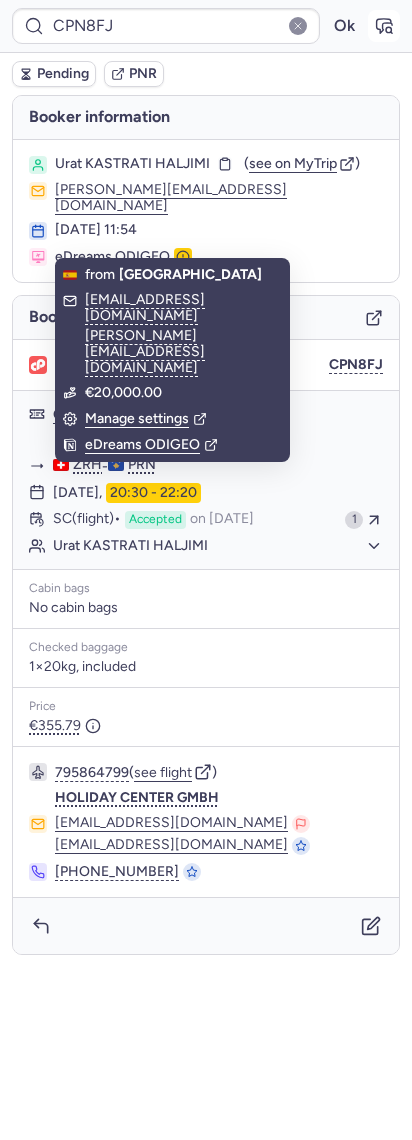 click 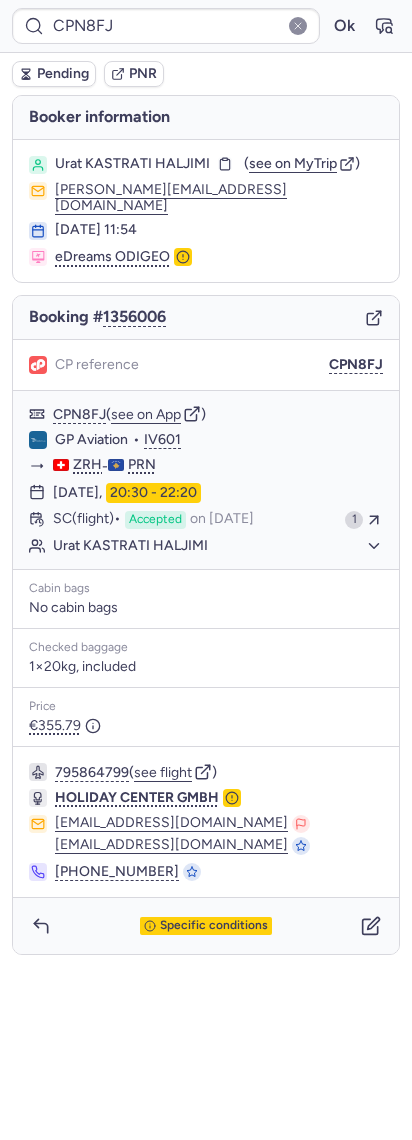 click on "Pending" at bounding box center (54, 74) 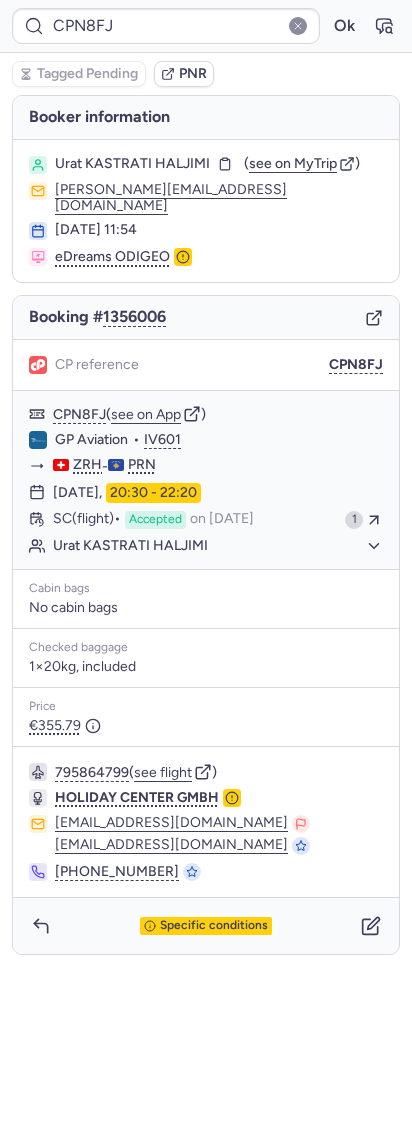 type on "CP8V5B" 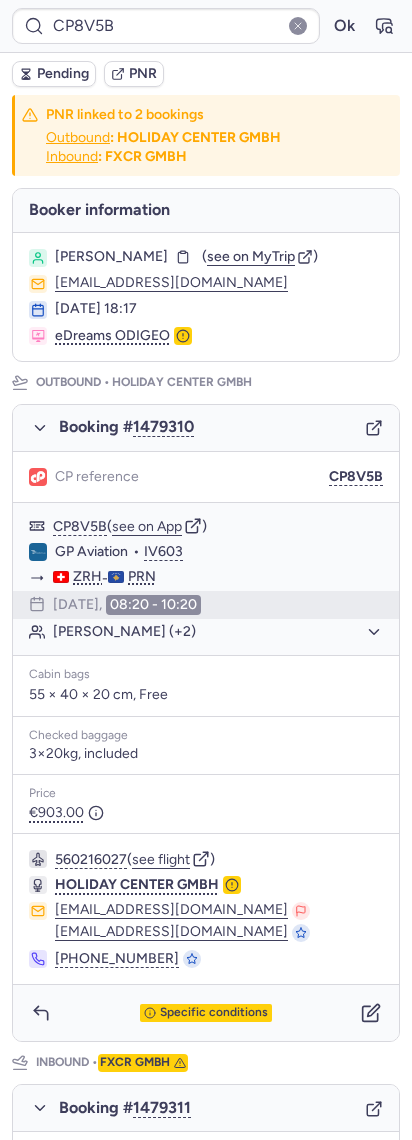 scroll, scrollTop: 400, scrollLeft: 0, axis: vertical 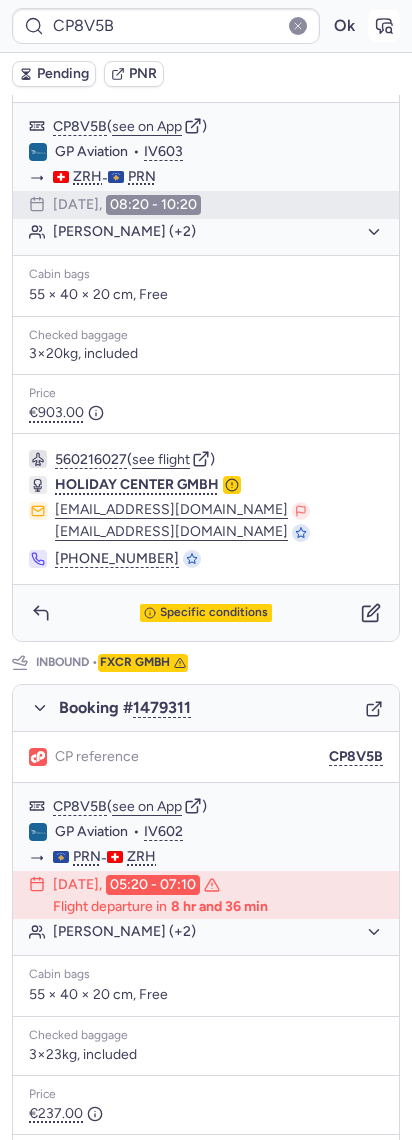 click 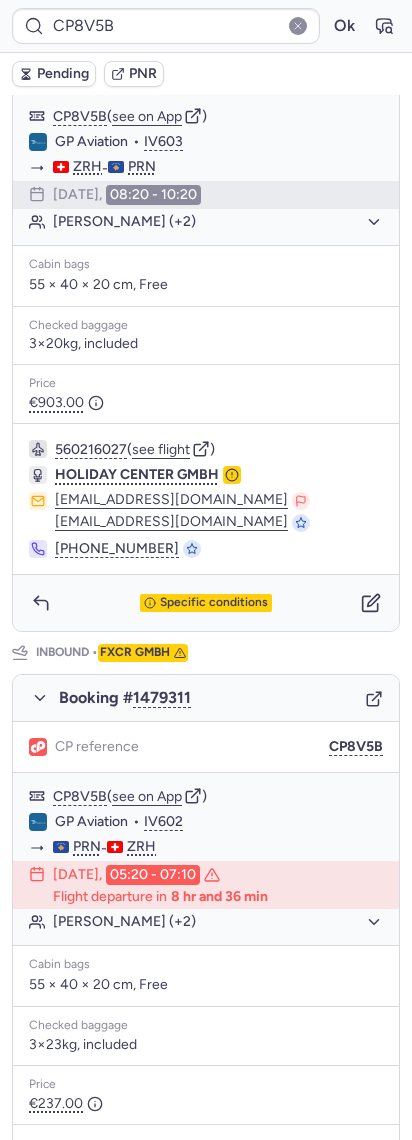 scroll, scrollTop: 630, scrollLeft: 0, axis: vertical 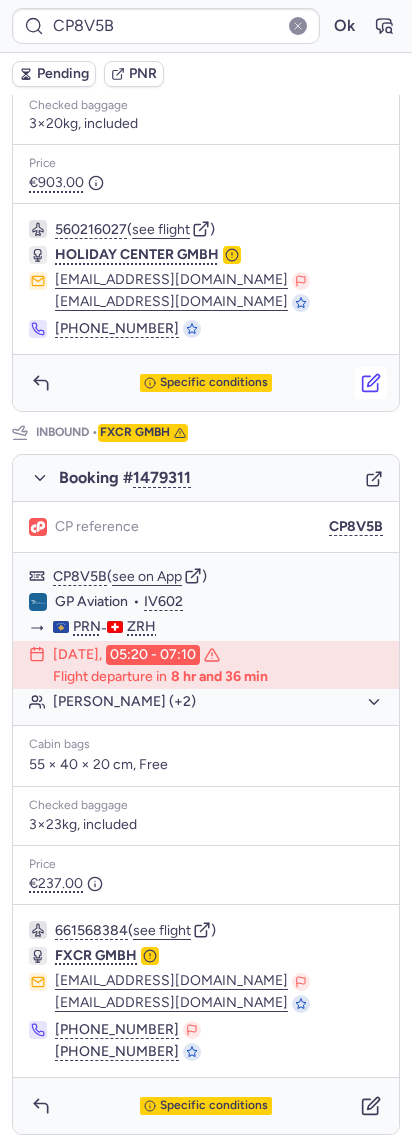 click at bounding box center (371, 383) 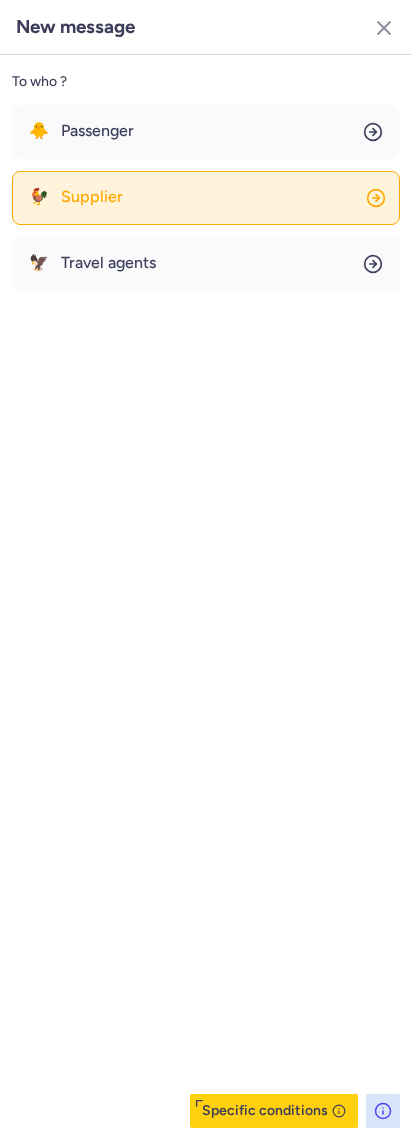 click on "🐓 Supplier" 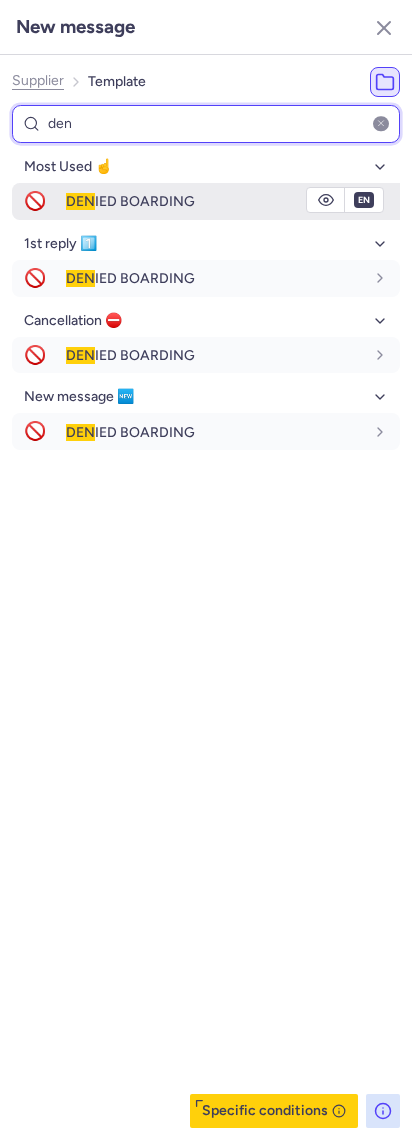 type on "den" 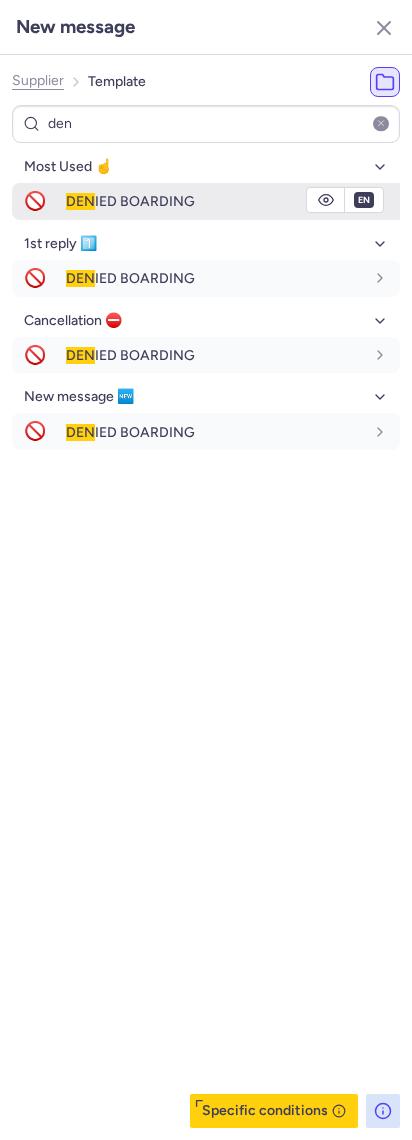 click on "DEN" at bounding box center (80, 201) 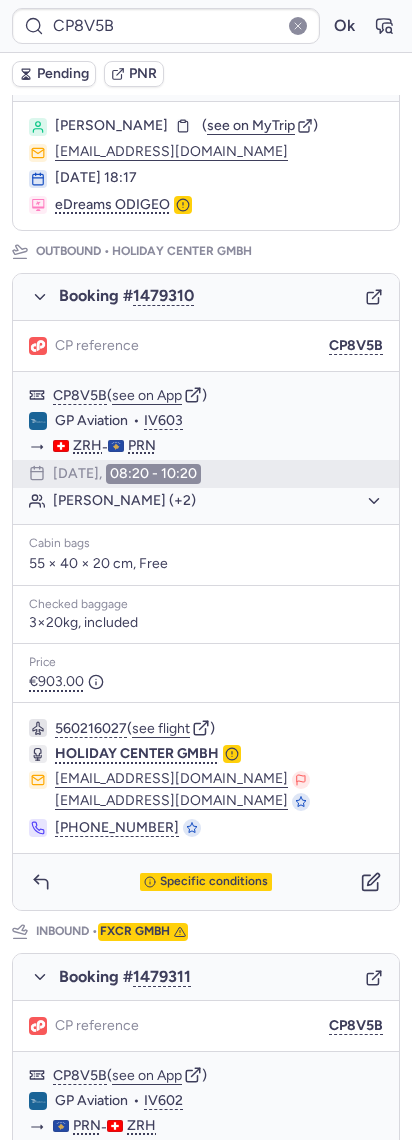 scroll, scrollTop: 630, scrollLeft: 0, axis: vertical 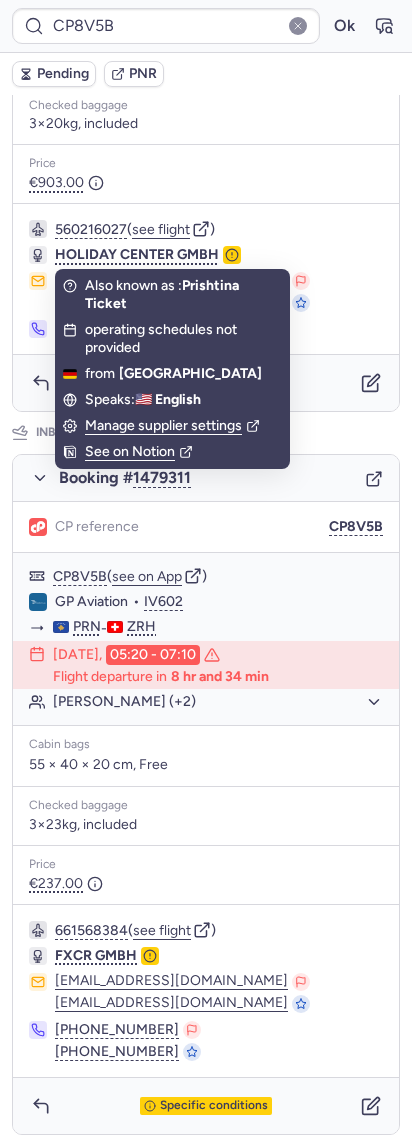click on "Pending" at bounding box center [54, 74] 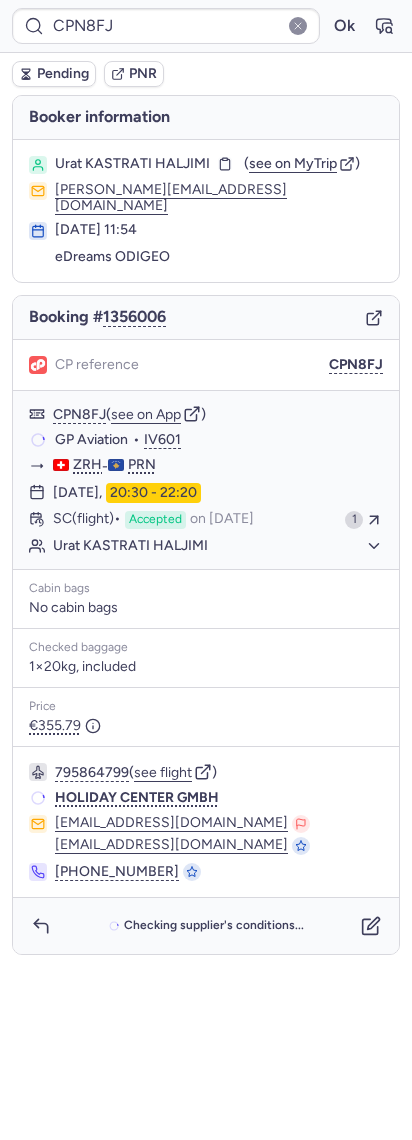 scroll, scrollTop: 0, scrollLeft: 0, axis: both 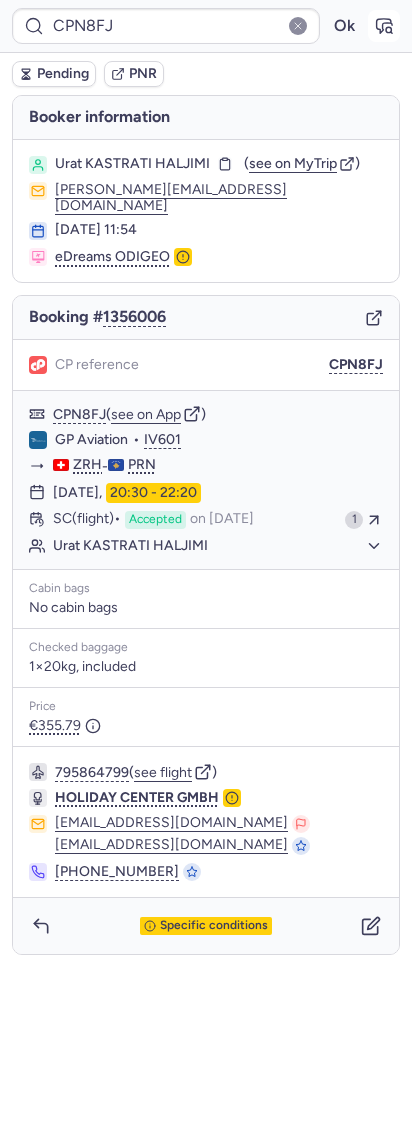 click 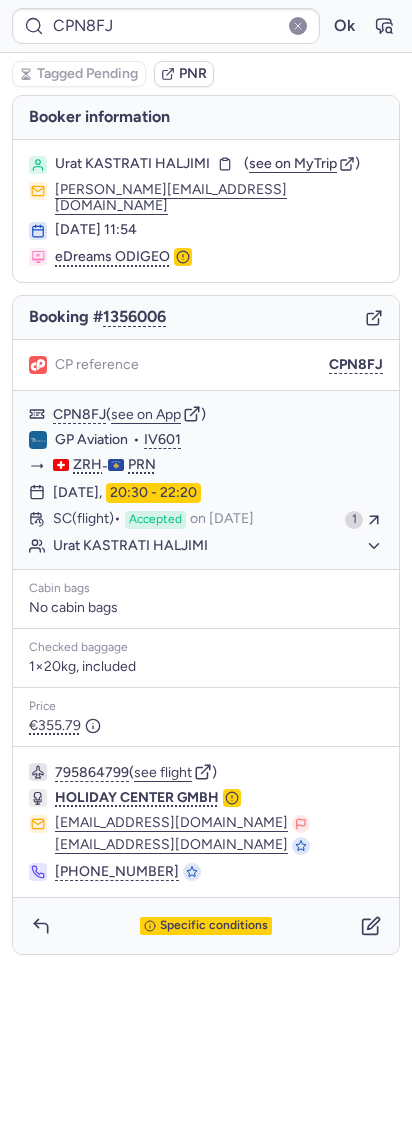 click on "Booking # 1356006" at bounding box center (206, 318) 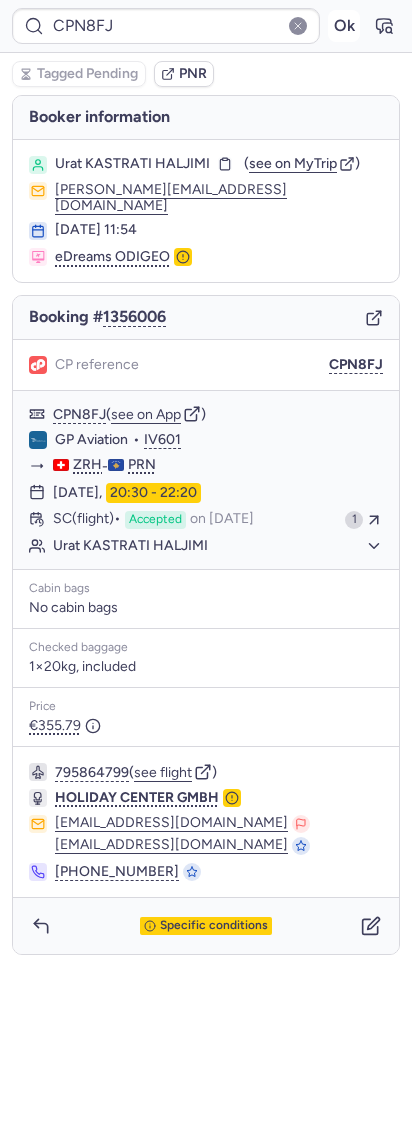 click on "Ok" at bounding box center [344, 26] 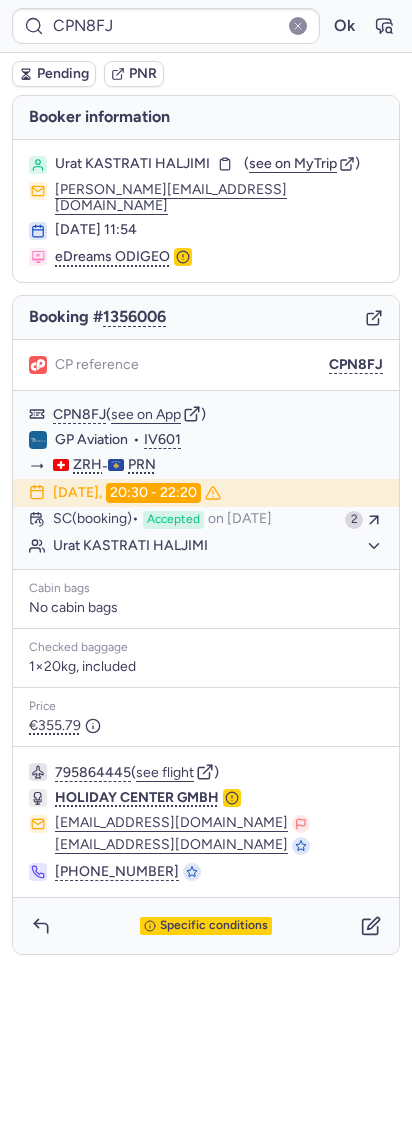 type on "CPSKTR" 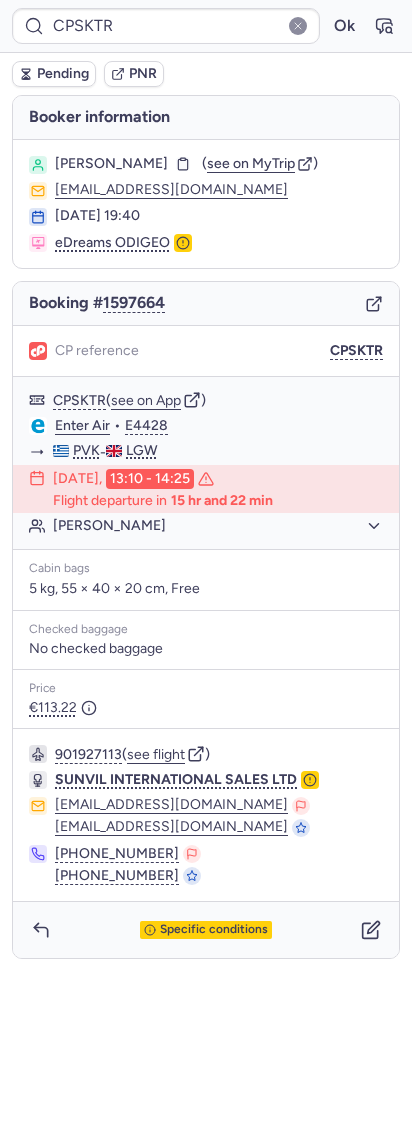 click on "CPSKTR  Ok  Pending PNR Booker information Ermira TSATSA  ( see on MyTrip  )  xristinatwegj93@gmail.com 19 Jul 2025, 19:40 eDreams ODIGEO Booking # 1597664 CP reference CPSKTR CPSKTR  ( see on App )  Enter Air  •  E4428 PVK  -  LGW 20 Jul 2025,  13:10 - 14:25  Flight departure in  15 hr and 22 min Ermira TSATSA   Cabin bags  5 kg, 55 × 40 × 20 cm, Free Checked baggage No checked baggage Price €113.22  901927113  ( see flight )  SUNVIL INTERNATIONAL SALES LTD operations@sunvil.co.uk flights@sunvil.co.uk +44 20 8758 4799 +44 20 8232 9779 Specific conditions" 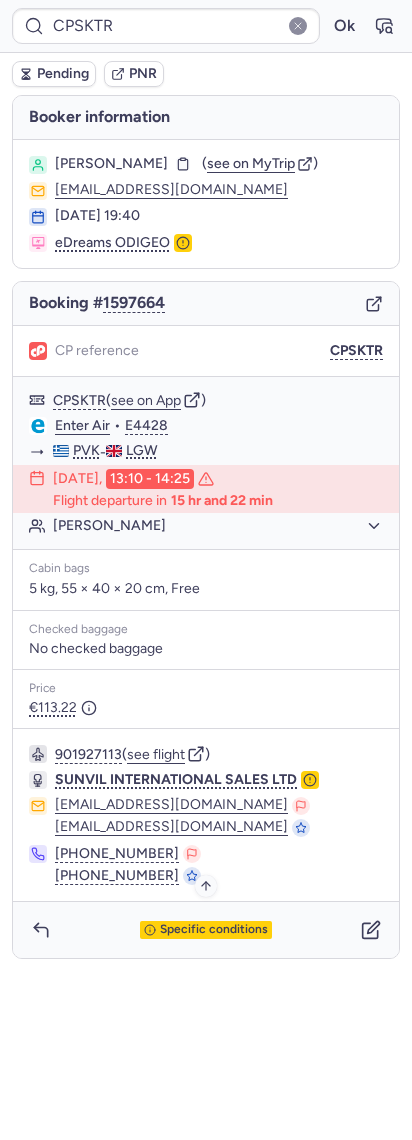 click on "Specific conditions" at bounding box center (206, 930) 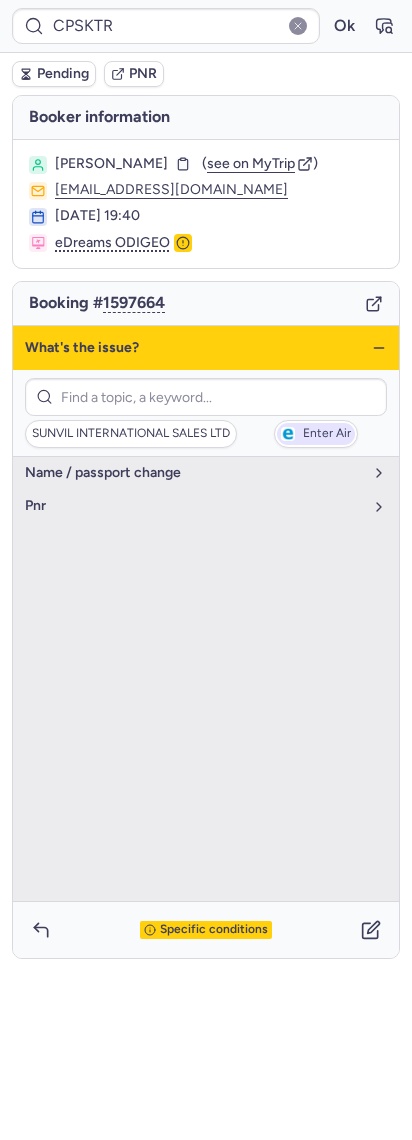 click on "Enter Air" at bounding box center (327, 434) 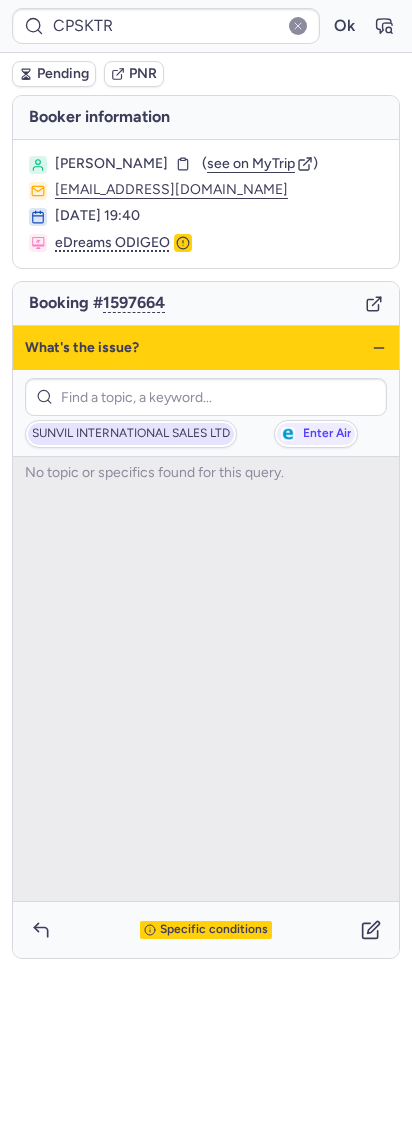 click on "SUNVIL INTERNATIONAL SALES LTD" at bounding box center [131, 434] 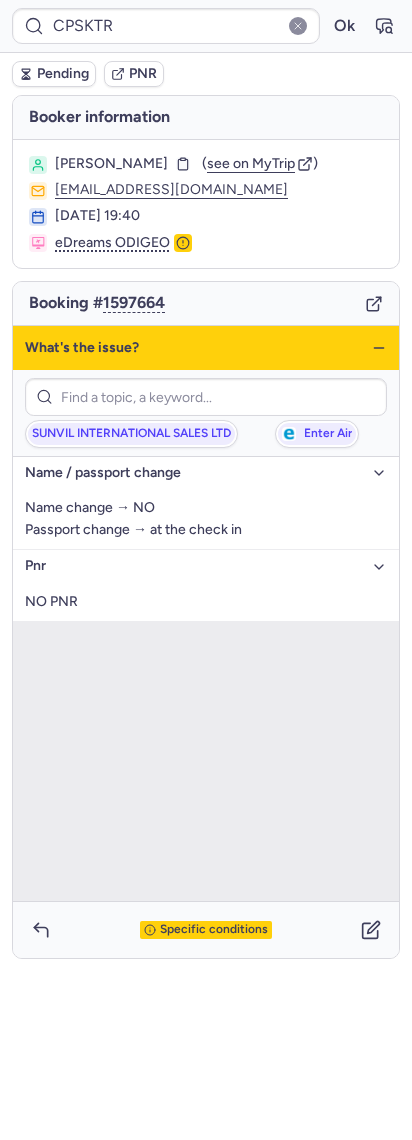 click on "What's the issue?" at bounding box center [206, 348] 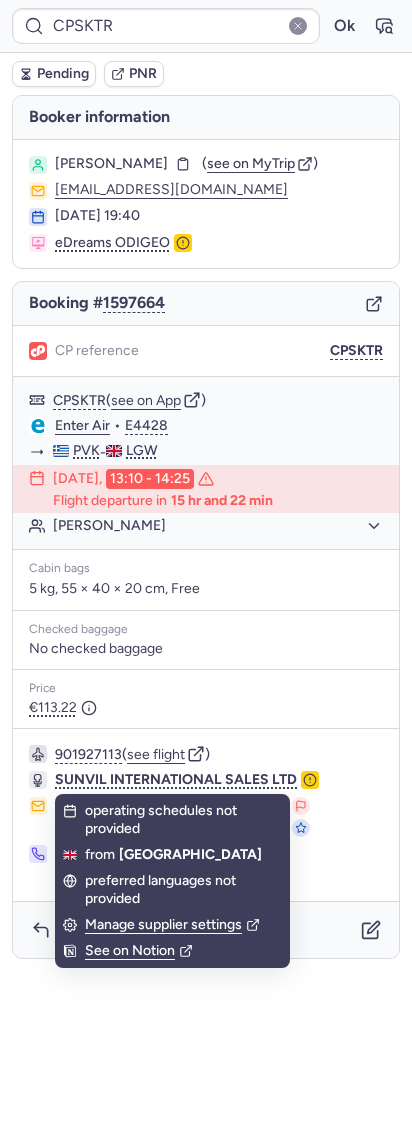 click on "Booker information Ermira TSATSA  ( see on MyTrip  )  xristinatwegj93@gmail.com 19 Jul 2025, 19:40 eDreams ODIGEO Booking # 1597664 CP reference CPSKTR CPSKTR  ( see on App )  Enter Air  •  E4428 PVK  -  LGW 20 Jul 2025,  13:10 - 14:25  Flight departure in  15 hr and 22 min Ermira TSATSA   Cabin bags  5 kg, 55 × 40 × 20 cm, Free Checked baggage No checked baggage Price €113.22  901927113  ( see flight )  SUNVIL INTERNATIONAL SALES LTD operations@sunvil.co.uk flights@sunvil.co.uk +44 20 8758 4799 +44 20 8232 9779 Specific conditions" at bounding box center (206, 526) 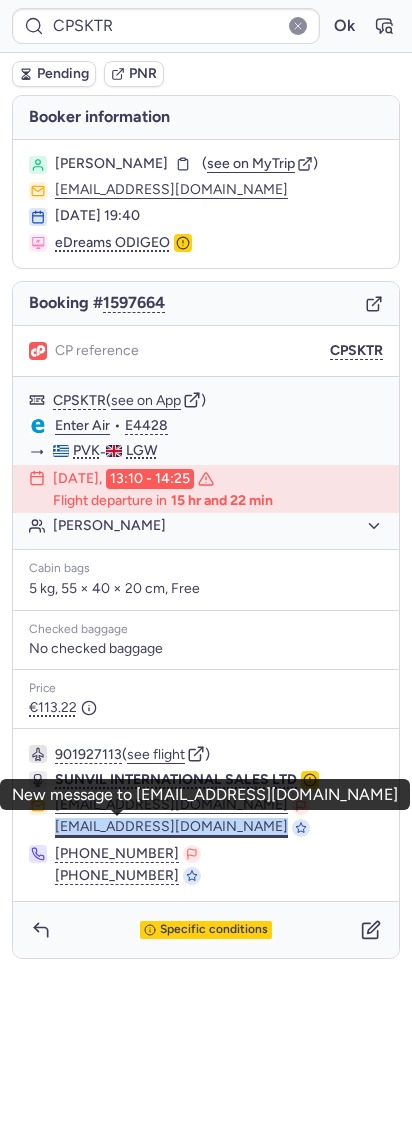 drag, startPoint x: 223, startPoint y: 831, endPoint x: 56, endPoint y: 826, distance: 167.07483 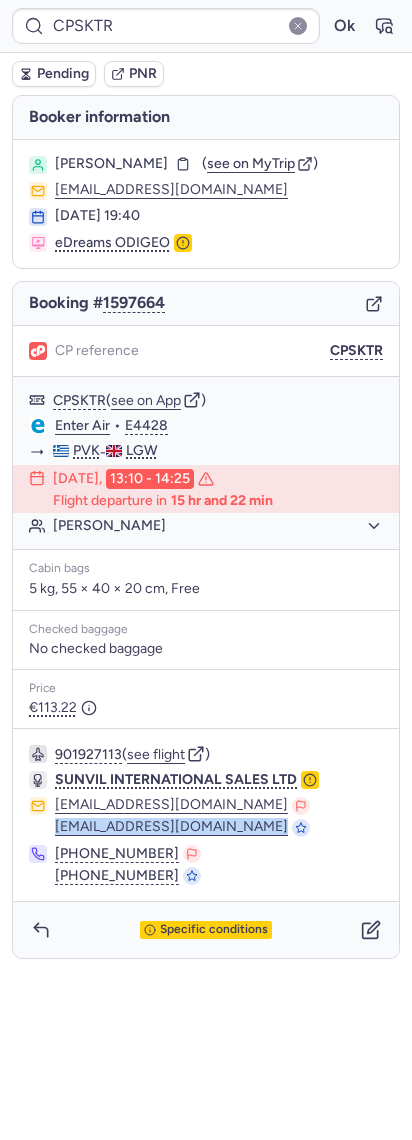 copy on "[EMAIL_ADDRESS][DOMAIN_NAME]" 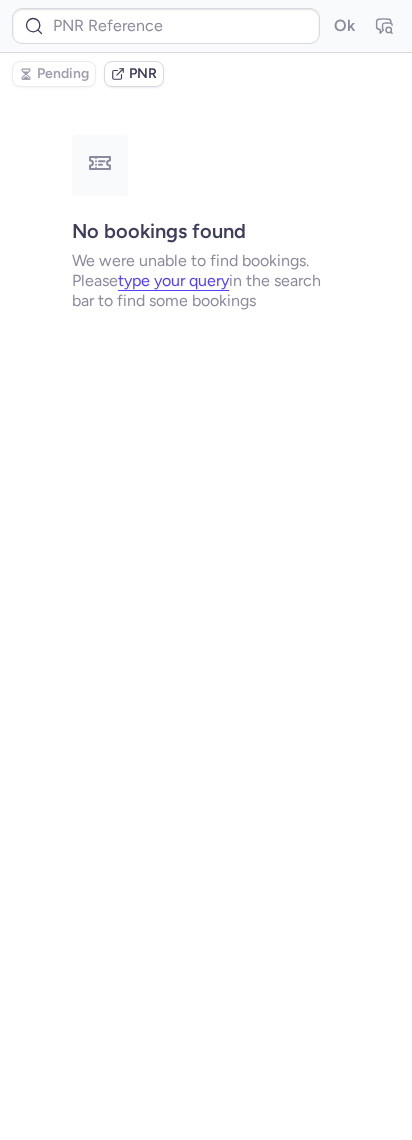 type on "CPKE6Y" 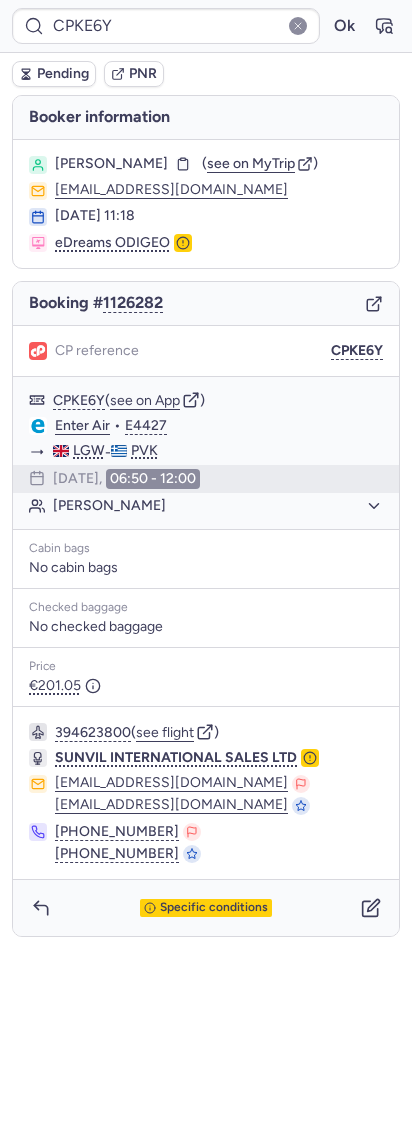 click on "Specific conditions" at bounding box center [214, 908] 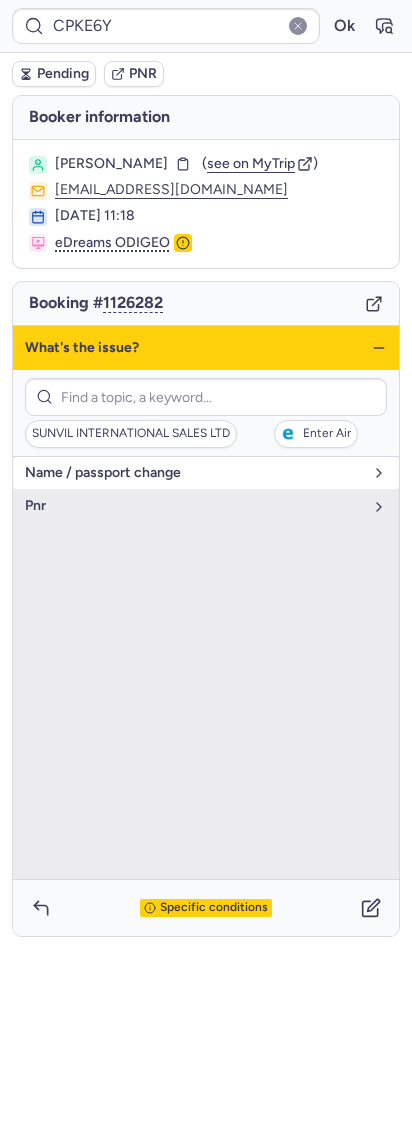 click on "name / passport change" at bounding box center (194, 473) 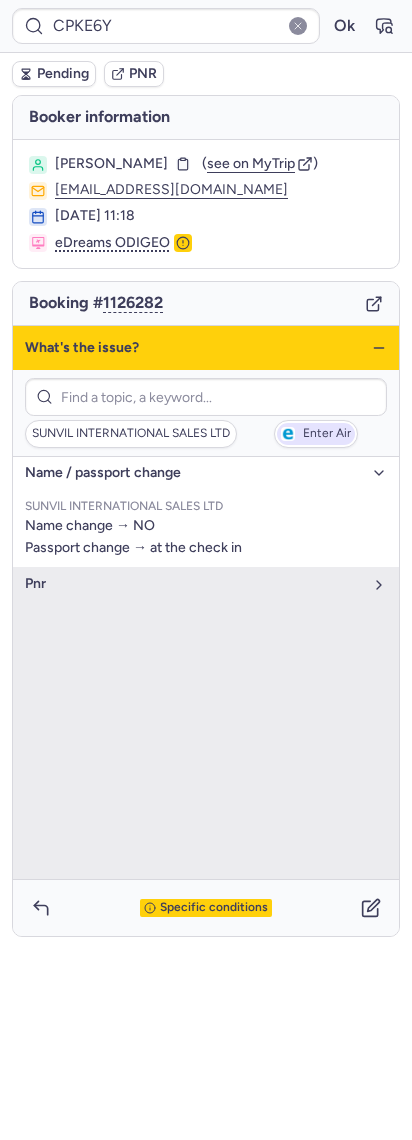 click on "Enter Air" at bounding box center (327, 434) 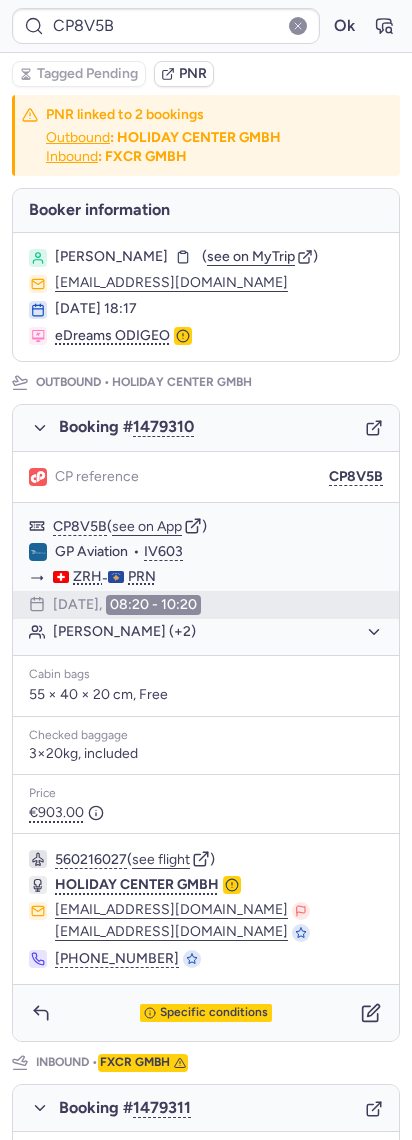 type on "CPN8FJ" 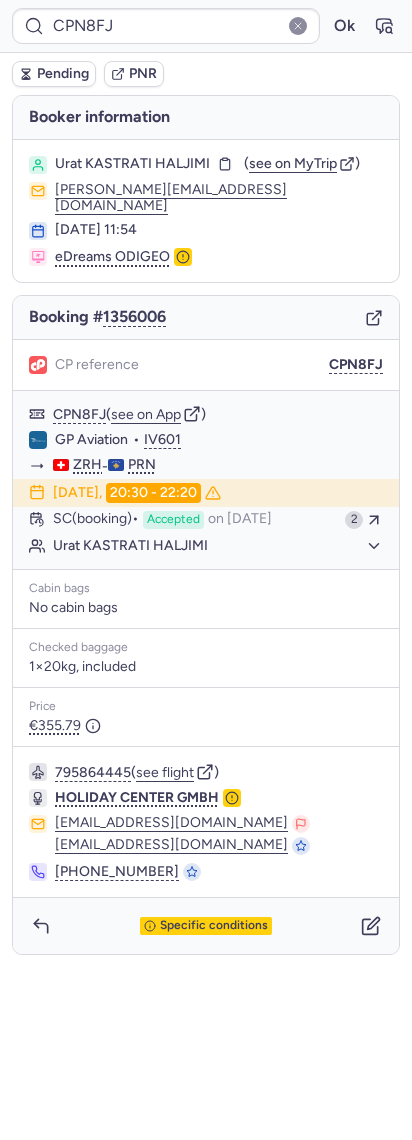 click on "Specific conditions" at bounding box center (206, 926) 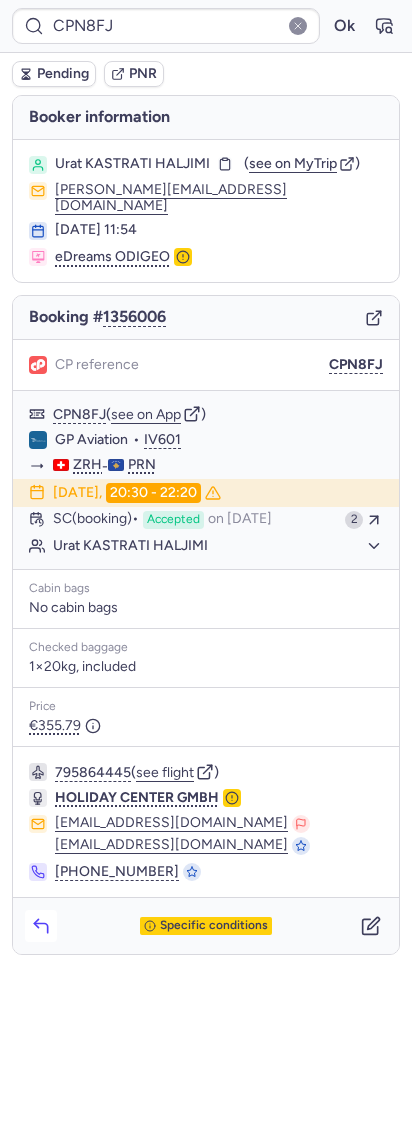click at bounding box center (41, 926) 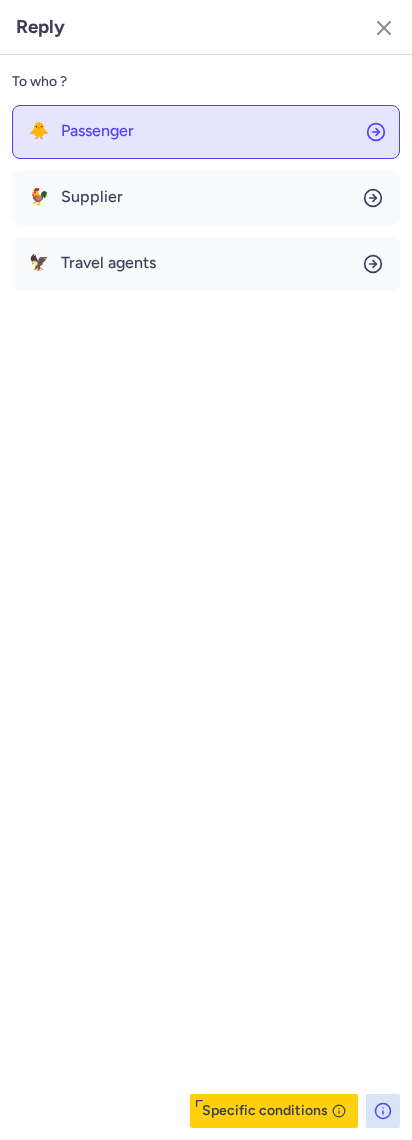 click on "🐥 Passenger" 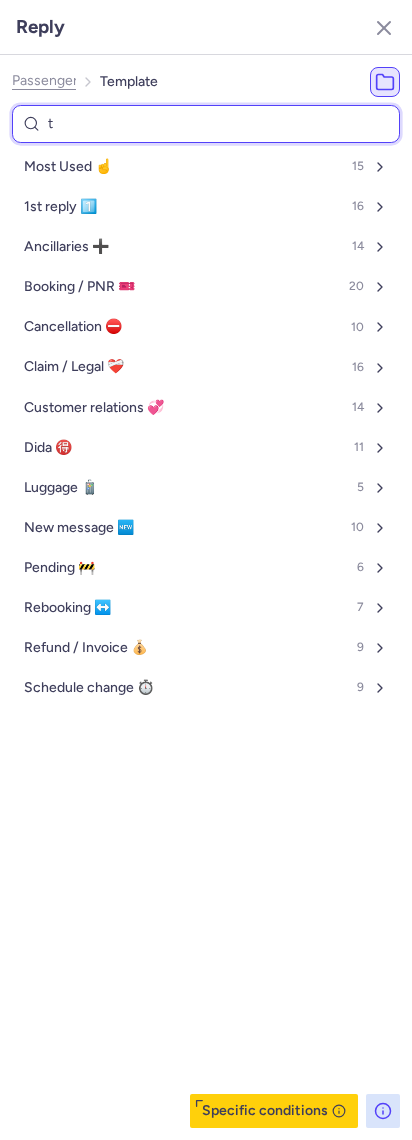 type on "tr" 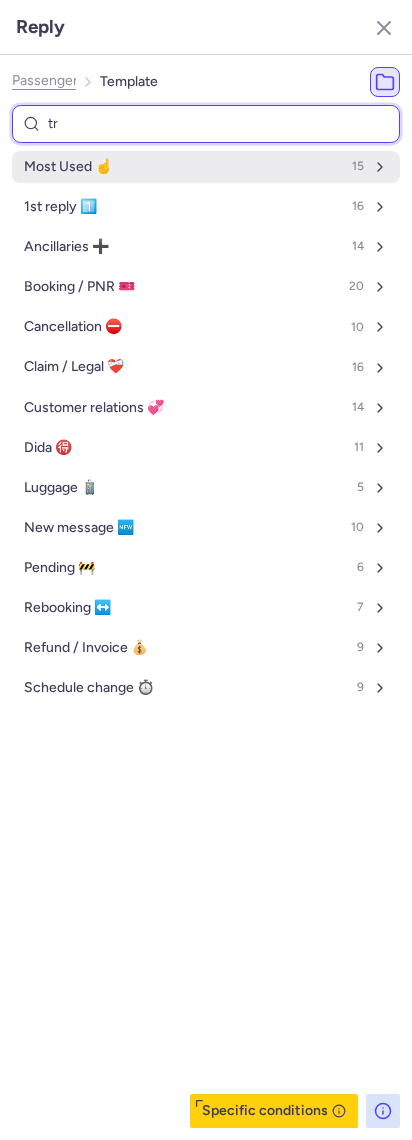 select on "en" 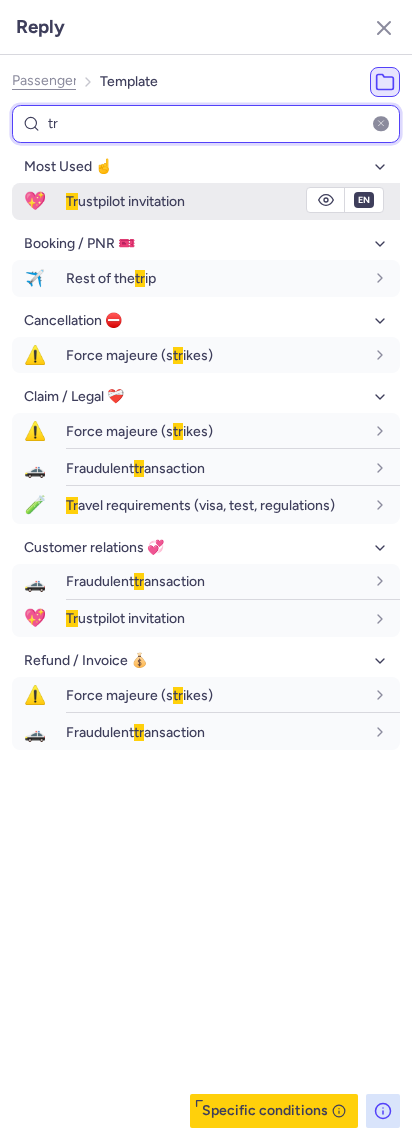 type on "tr" 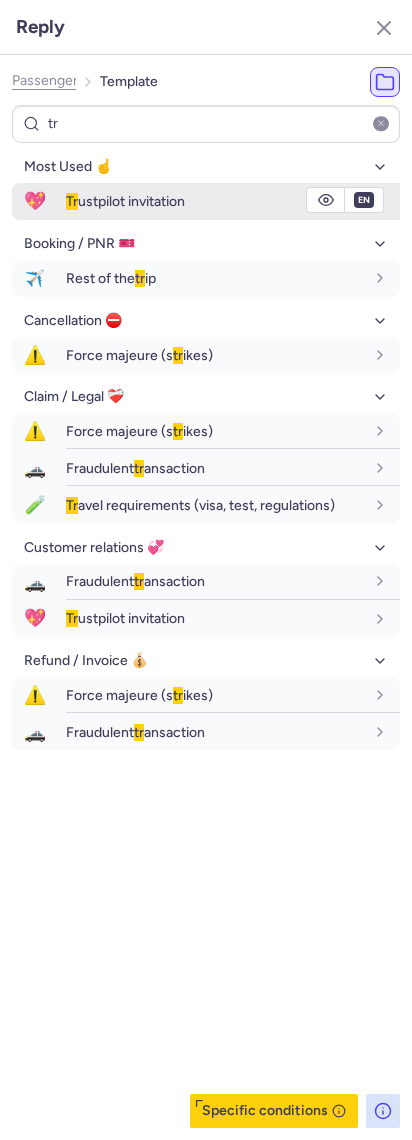 click on "💖 Tr ustpilot invitation" at bounding box center [206, 201] 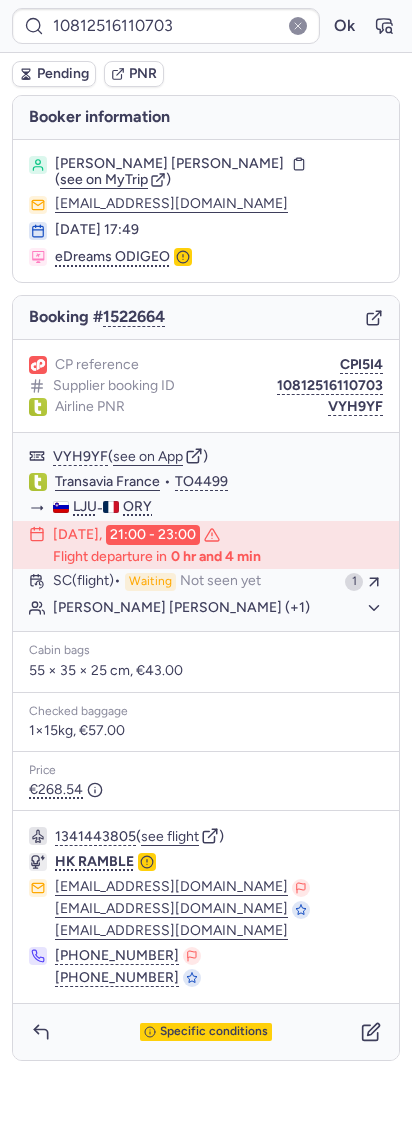 type on "CP8V5B" 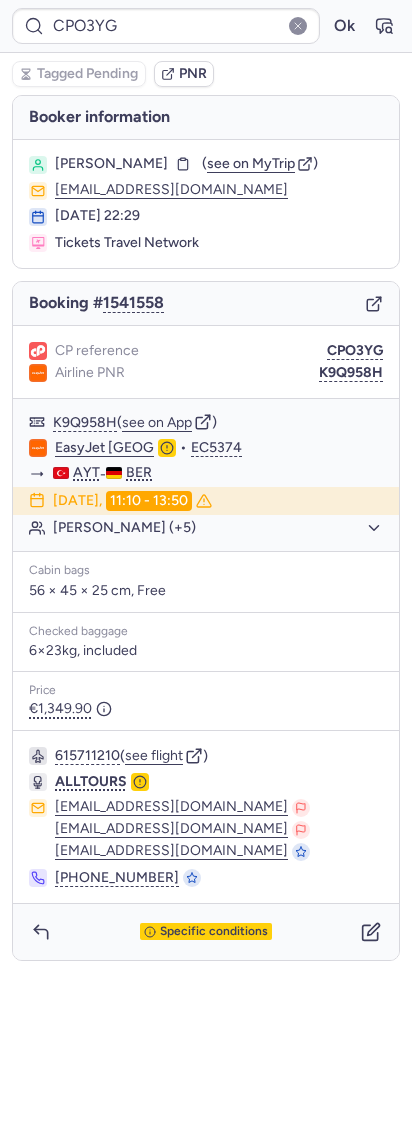 type on "CP86OR" 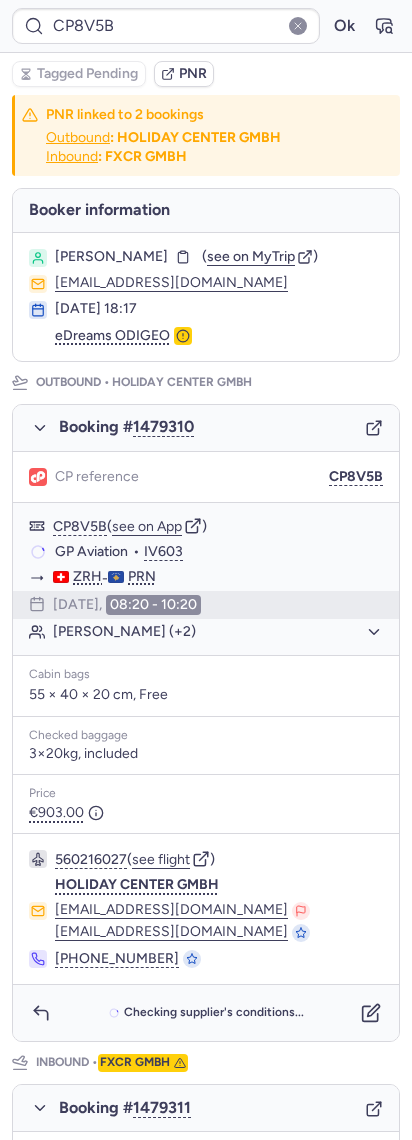 type on "CPNKTC" 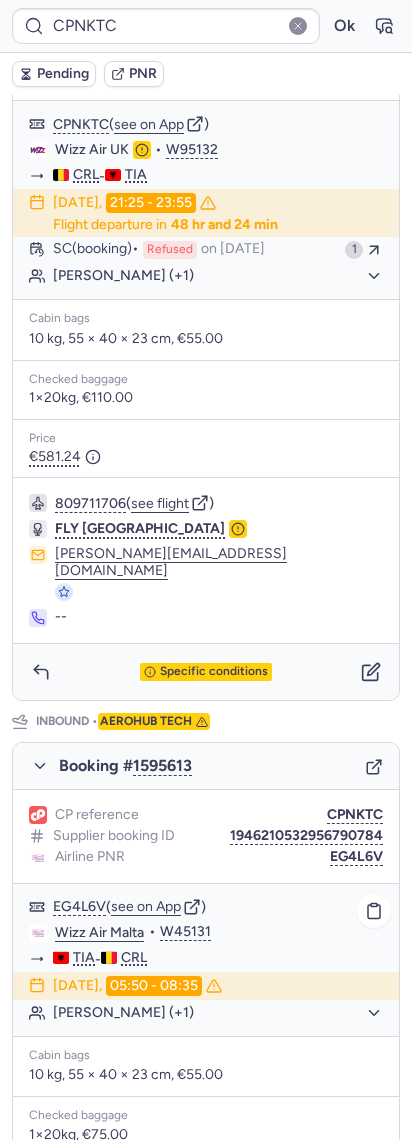 scroll, scrollTop: 400, scrollLeft: 0, axis: vertical 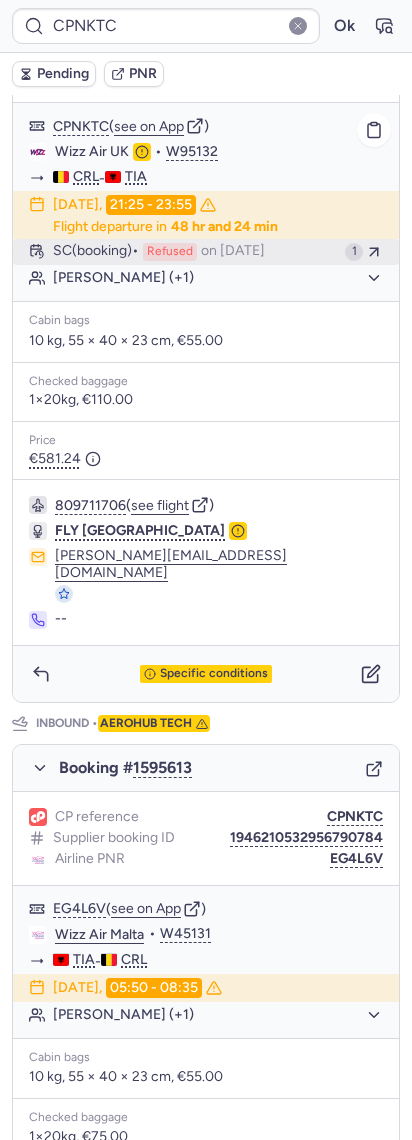 click on "SC   (booking)  Refused  on Jul 19, 2025" at bounding box center (195, 252) 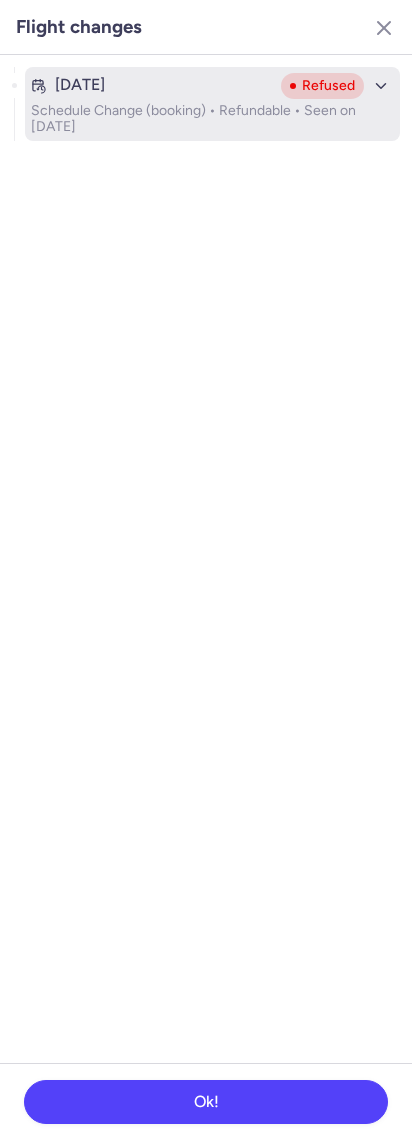 click on "Schedule Change (booking) • Refundable • Seen on Jul 19, 2025" at bounding box center [212, 119] 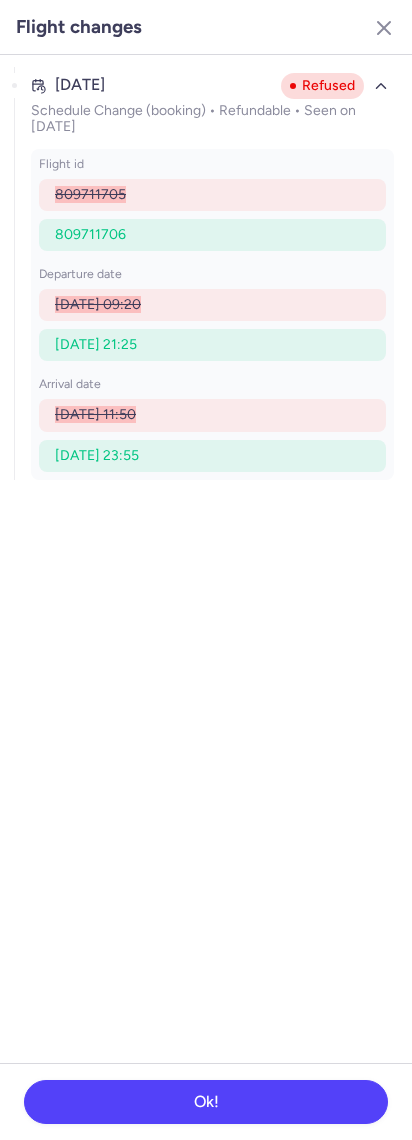 click on "Flight changes" at bounding box center (206, 27) 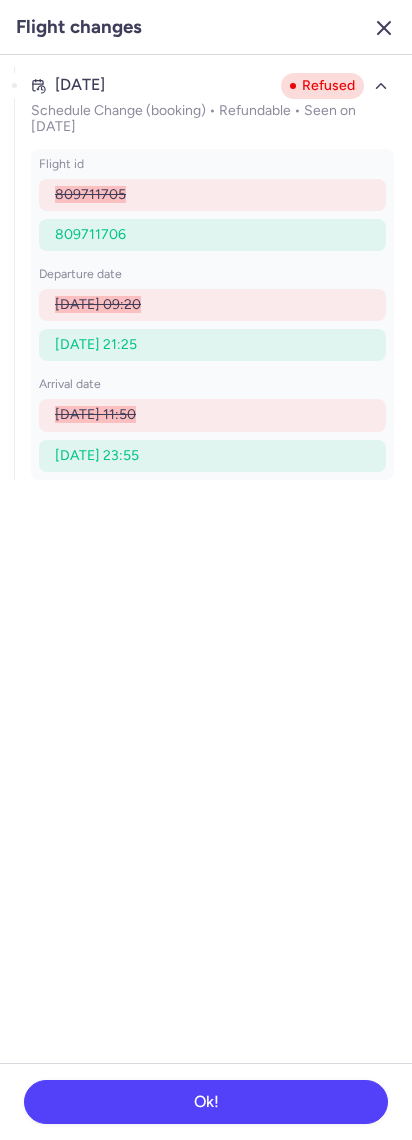click 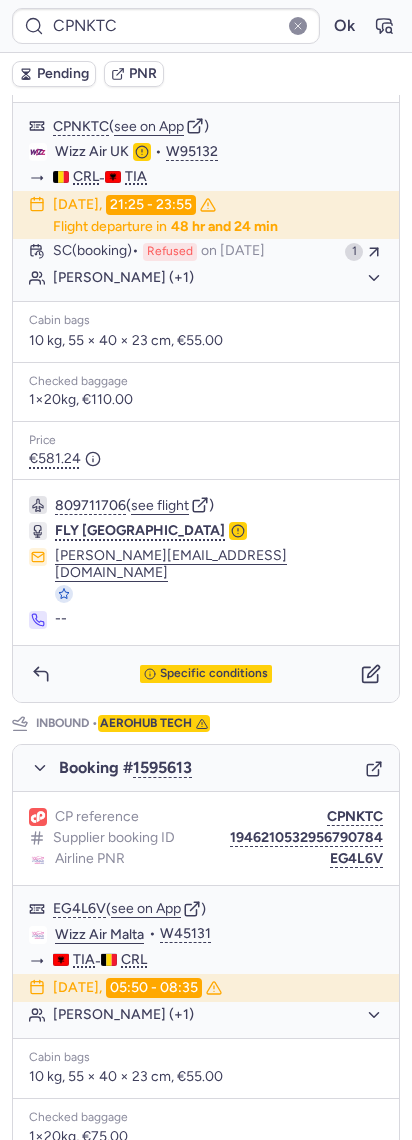scroll, scrollTop: 0, scrollLeft: 0, axis: both 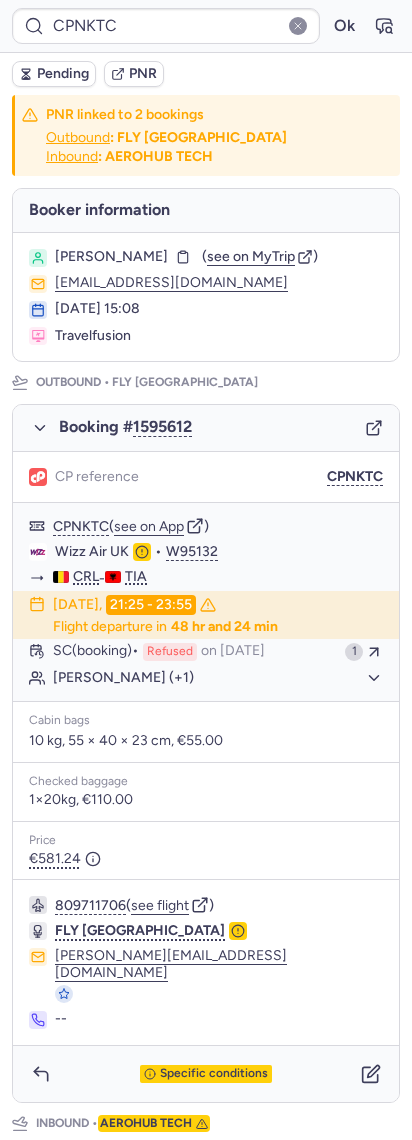 click on "Booking # 1595612" at bounding box center (206, 428) 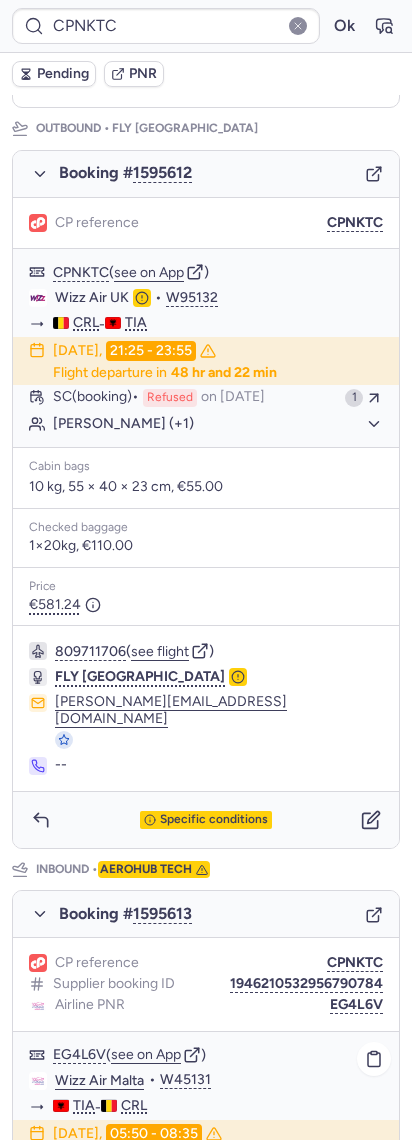 scroll, scrollTop: 0, scrollLeft: 0, axis: both 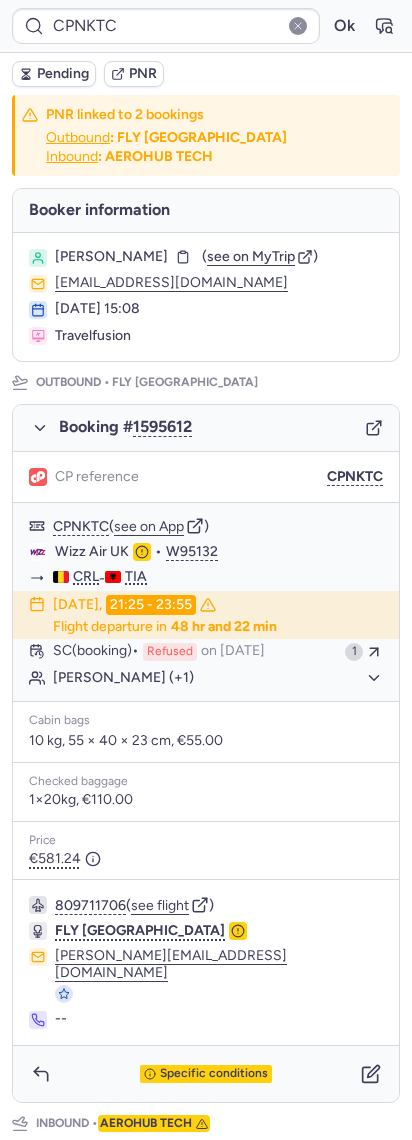 click on "CPNKTC  Ok" at bounding box center [206, 26] 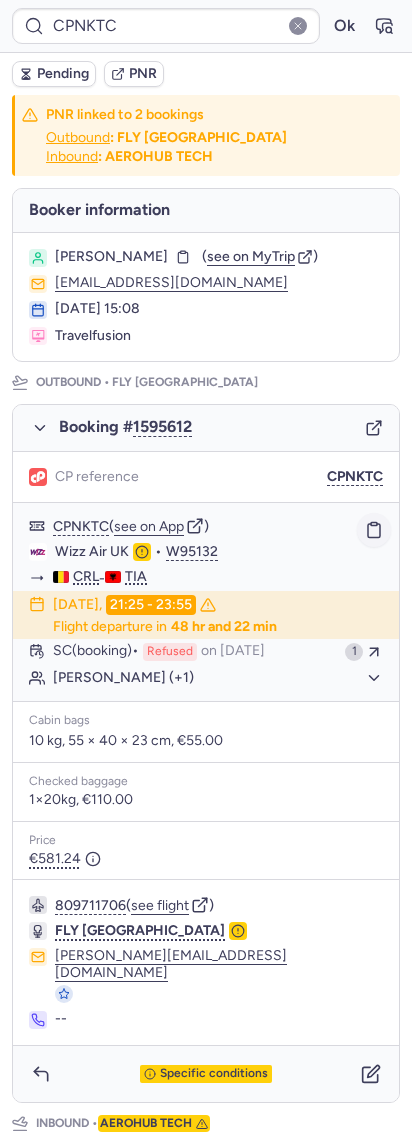 click 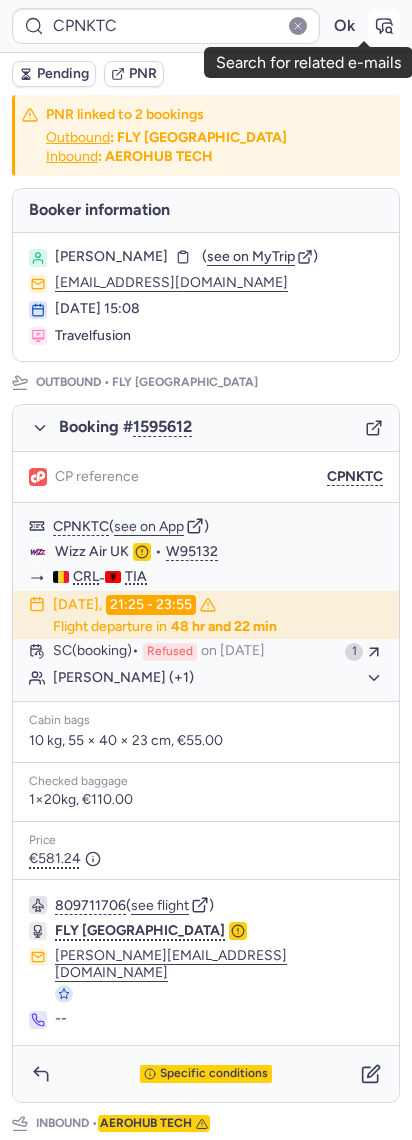 click 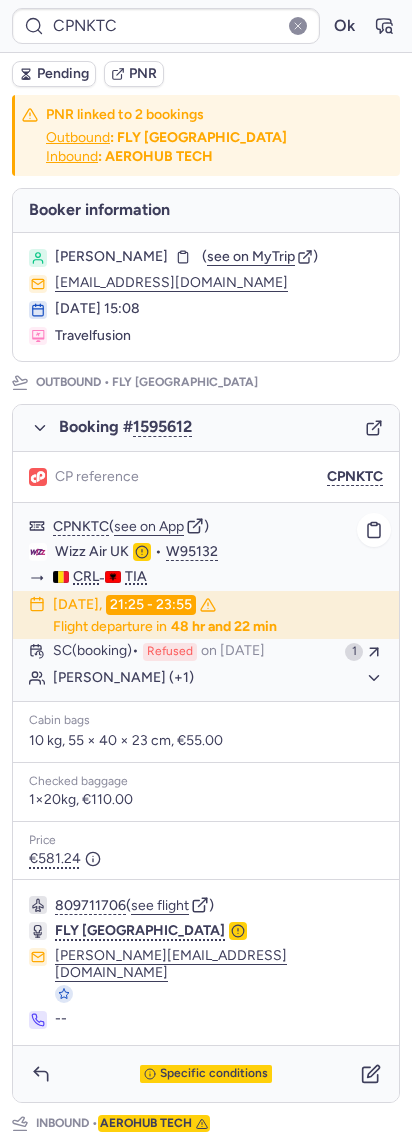 click on "Wizz Air UK  •  W95132" 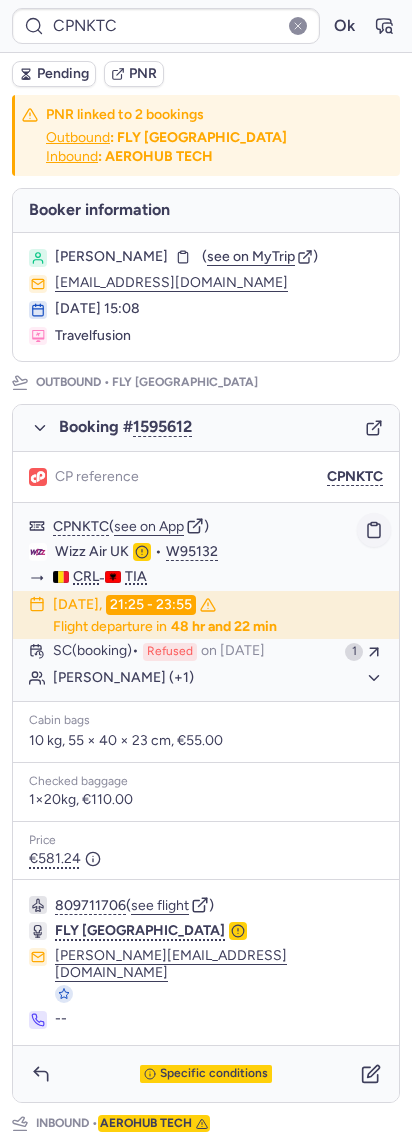 click 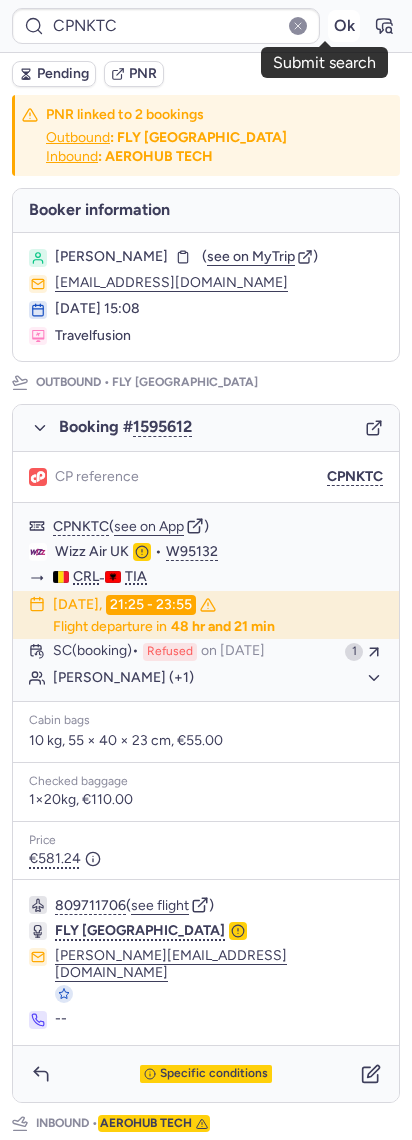 click on "Ok" at bounding box center [344, 26] 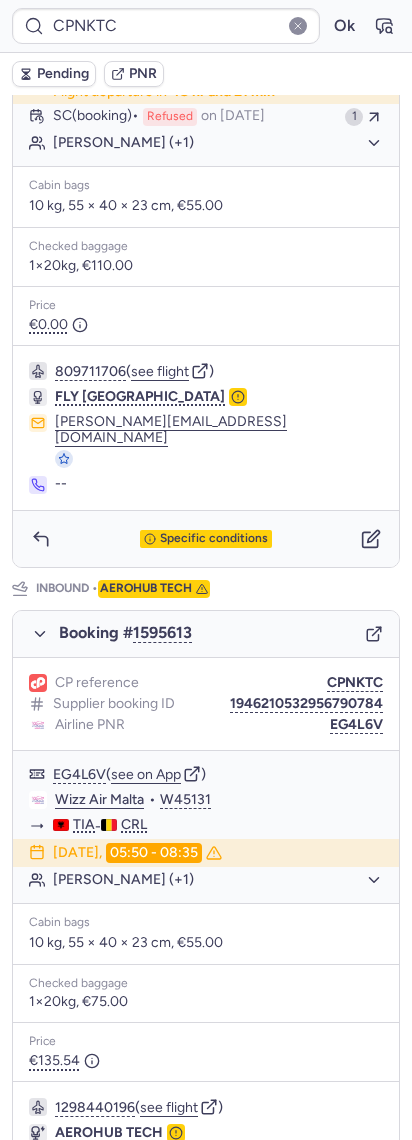 scroll, scrollTop: 710, scrollLeft: 0, axis: vertical 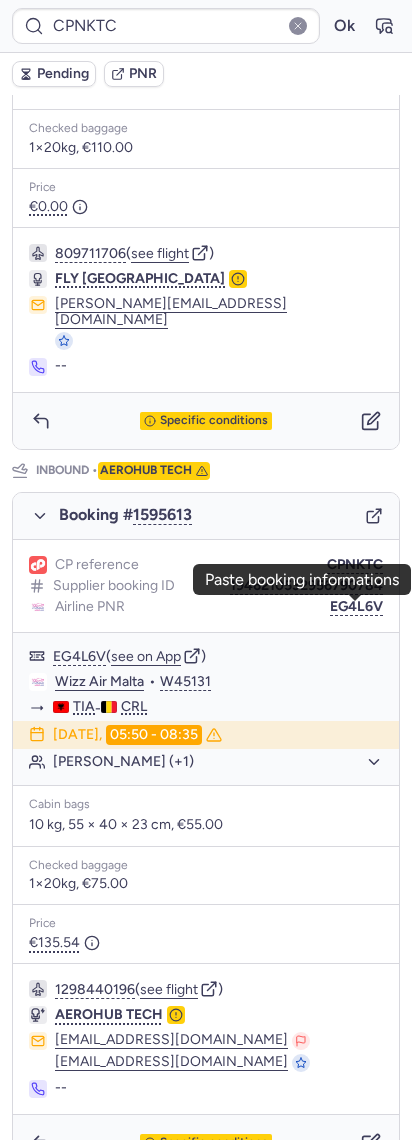 click on "CPNKTC  Ok  Pending PNR PNR linked to 2 bookings Outbound : FLY TIRANA Inbound : AEROHUB TECH Booker information Victoria DANIEL  ( see on MyTrip  )  bookings@lmnbookings.com 18 Jul 2025, 15:08 Travelfusion Outbound •  FLY TIRANA  Booking # 1595612 Every PAX has been canceled Booking has been fully refunded CP reference CPNKTC CPNKTC  ( see on App )  Wizz Air UK  •  W95132 CRL  -  TIA 21 Jul 2025,  21:25 - 23:55  Flight departure in  48 hr and 21 min SC   (booking)  Refused  on Jul 19, 2025 1 Victoria DANIEL (+1)  Cabin bags  10 kg, 55 × 40 × 23 cm, €55.00 Checked baggage 1×20kg, €110.00 Price €0.00  809711706  ( see flight )  FLY TIRANA kevin_kaba@yahoo.com -- Specific conditions Inbound •  AEROHUB TECH  Booking # 1595613 CP reference CPNKTC Supplier booking ID 1946210532956790784 Airline PNR EG4L6V EG4L6V  ( see on App )  Wizz Air Malta  •  W45131 TIA  -  CRL 27 Jul 2025,  05:50 - 08:35 Victoria DANIEL (+1)  Cabin bags  10 kg, 55 × 40 × 23 cm, €55.00 Checked baggage 1×20kg, €75.00  (" at bounding box center (206, 0) 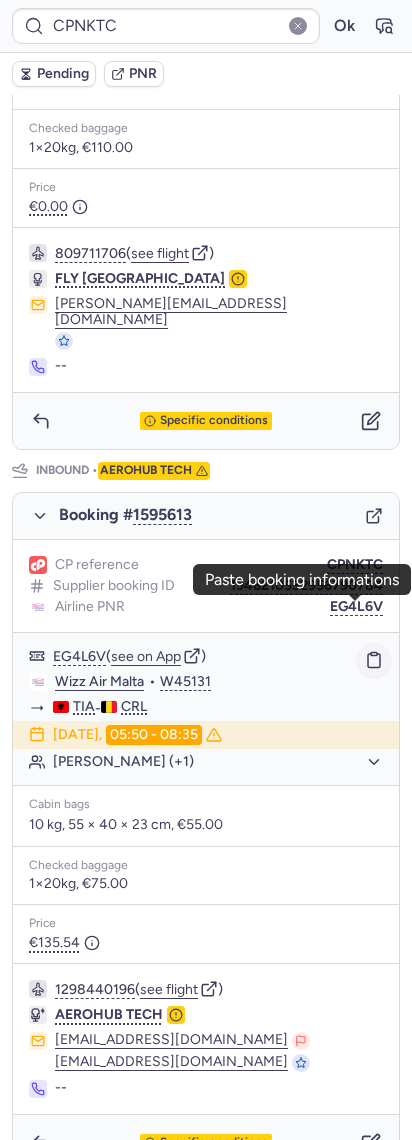 click on "CPNKTC  Ok  Pending PNR PNR linked to 2 bookings Outbound : FLY TIRANA Inbound : AEROHUB TECH Booker information Victoria DANIEL  ( see on MyTrip  )  bookings@lmnbookings.com 18 Jul 2025, 15:08 Travelfusion Outbound •  FLY TIRANA  Booking # 1595612 Every PAX has been canceled Booking has been fully refunded CP reference CPNKTC CPNKTC  ( see on App )  Wizz Air UK  •  W95132 CRL  -  TIA 21 Jul 2025,  21:25 - 23:55  Flight departure in  48 hr and 21 min SC   (booking)  Refused  on Jul 19, 2025 1 Victoria DANIEL (+1)  Cabin bags  10 kg, 55 × 40 × 23 cm, €55.00 Checked baggage 1×20kg, €110.00 Price €0.00  809711706  ( see flight )  FLY TIRANA kevin_kaba@yahoo.com -- Specific conditions Inbound •  AEROHUB TECH  Booking # 1595613 CP reference CPNKTC Supplier booking ID 1946210532956790784 Airline PNR EG4L6V EG4L6V  ( see on App )  Wizz Air Malta  •  W45131 TIA  -  CRL 27 Jul 2025,  05:50 - 08:35 Victoria DANIEL (+1)  Cabin bags  10 kg, 55 × 40 × 23 cm, €55.00 Checked baggage 1×20kg, €75.00  (" at bounding box center [206, 0] 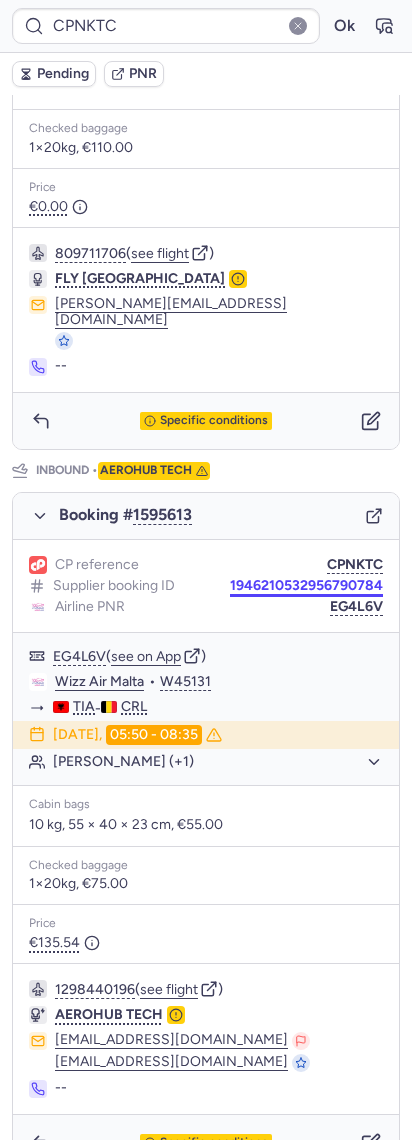 click on "1946210532956790784" at bounding box center (306, 586) 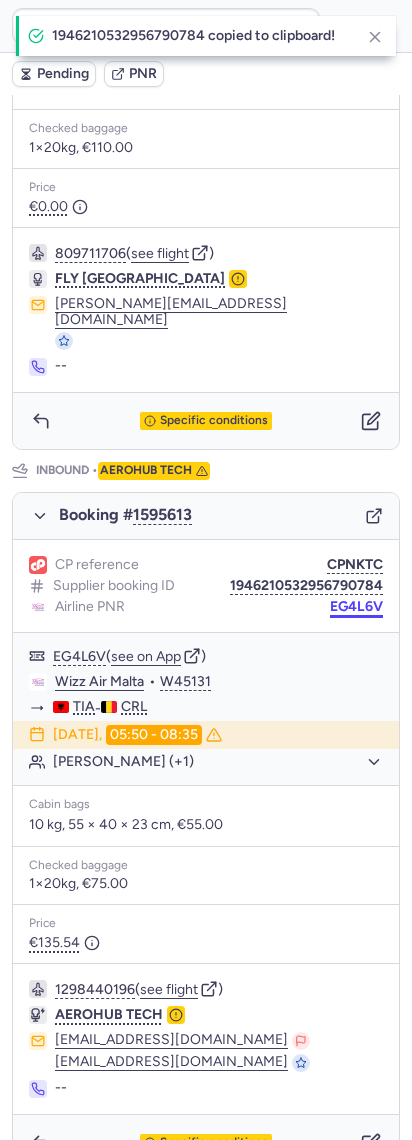 click on "EG4L6V" at bounding box center (356, 607) 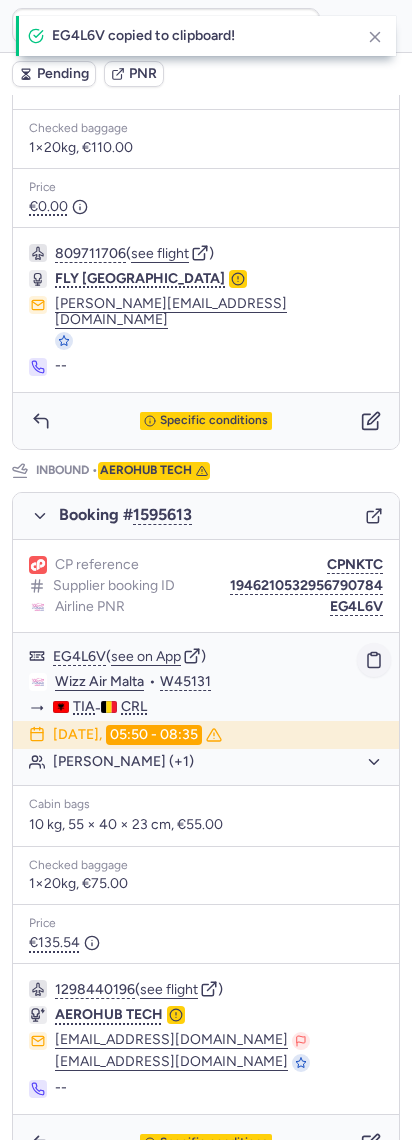 click 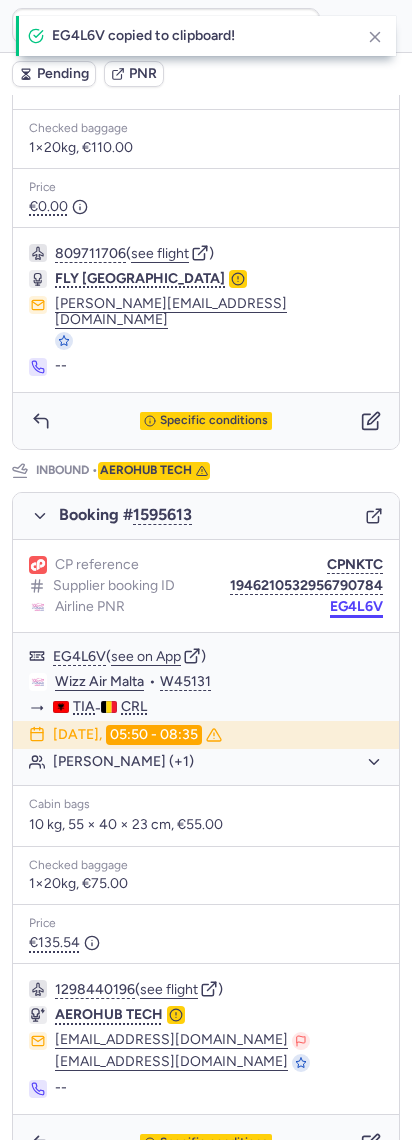 click on "EG4L6V" at bounding box center [356, 607] 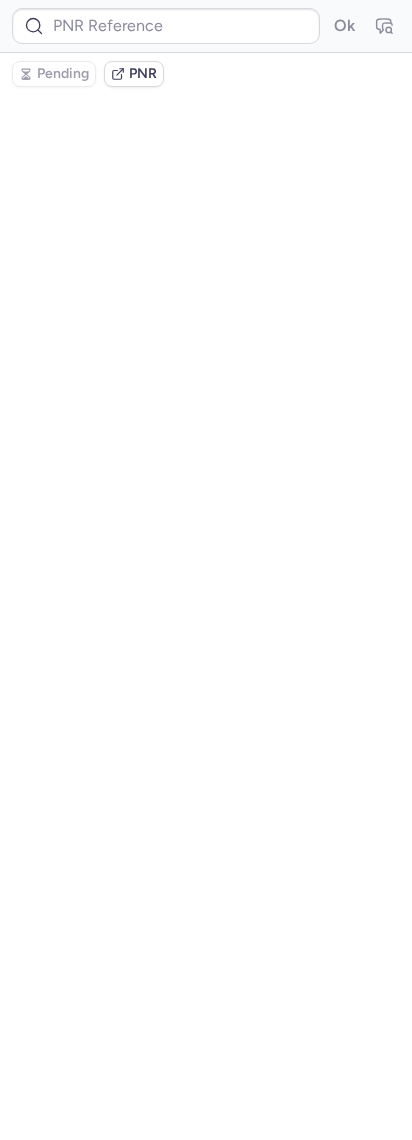 scroll, scrollTop: 0, scrollLeft: 0, axis: both 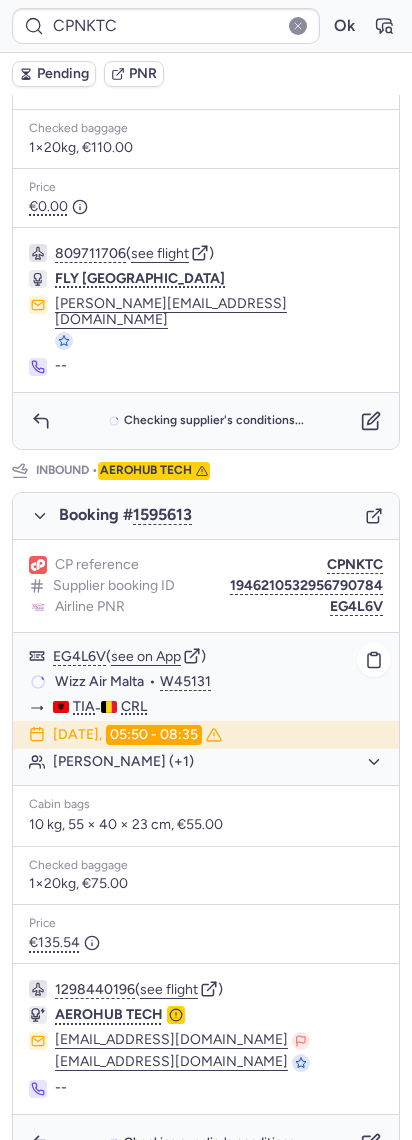 type on "CP8V5B" 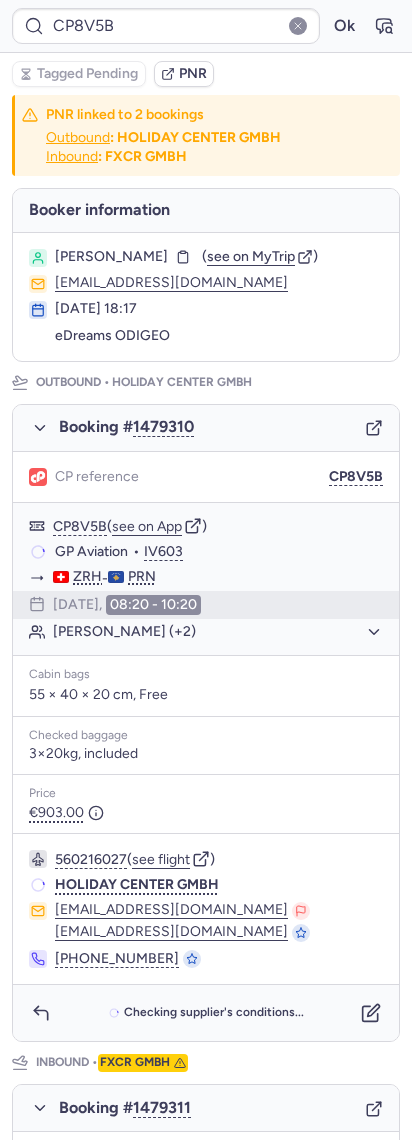 scroll, scrollTop: 0, scrollLeft: 0, axis: both 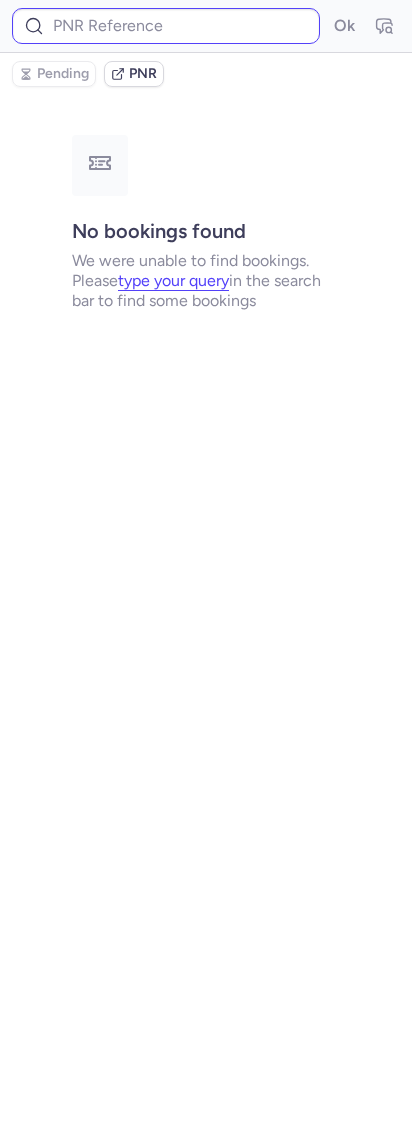 type on "CPN8FJ" 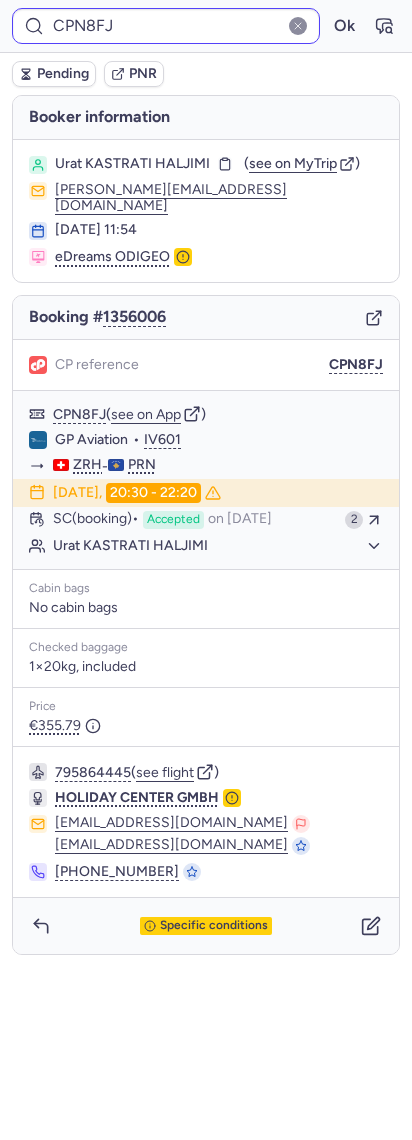 type 